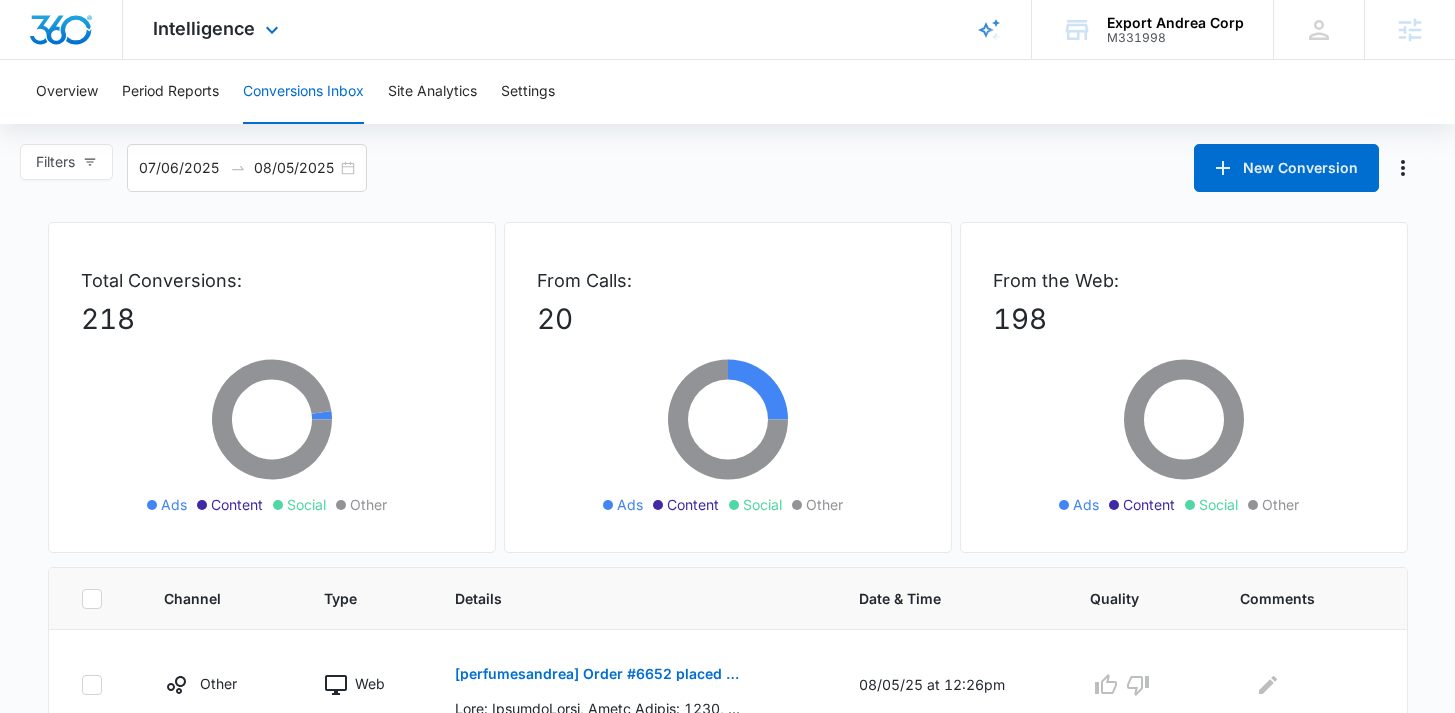 scroll, scrollTop: 24, scrollLeft: 0, axis: vertical 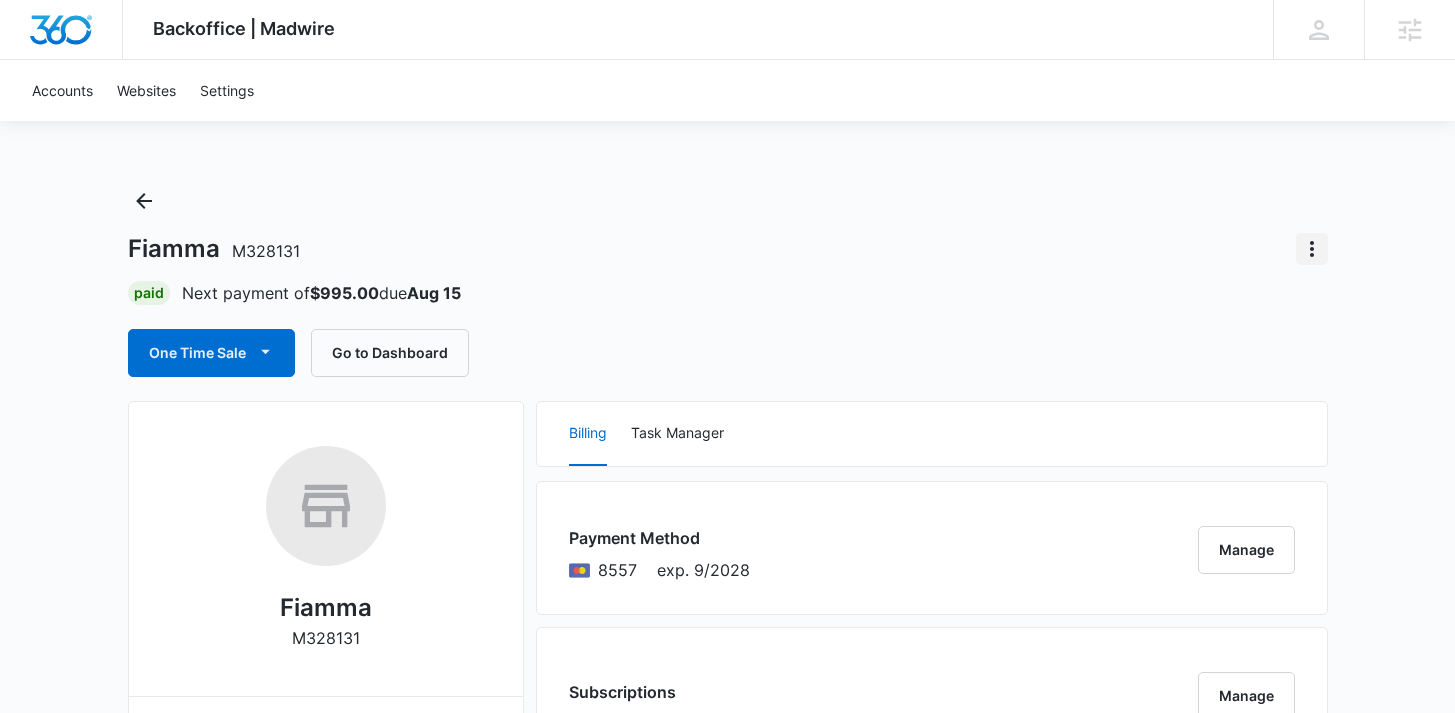 click 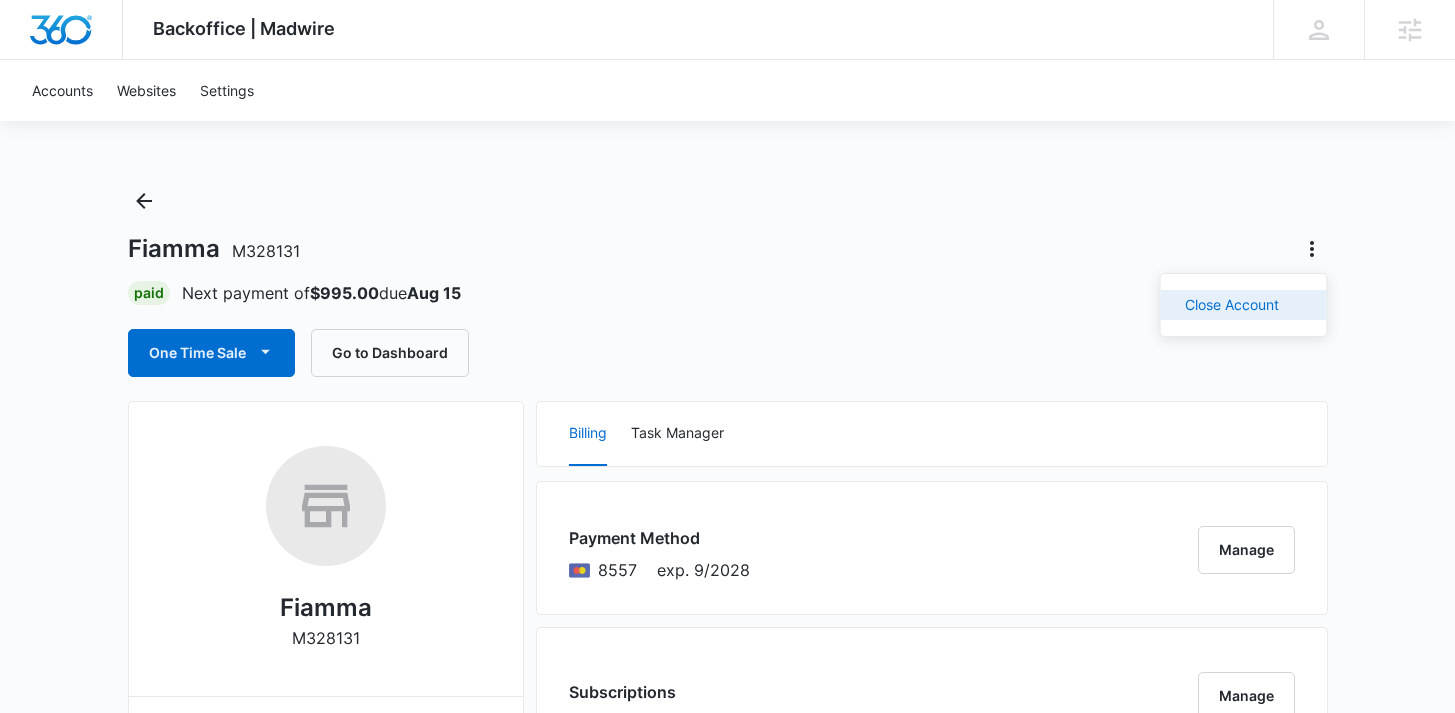 click on "Close Account" at bounding box center [1232, 305] 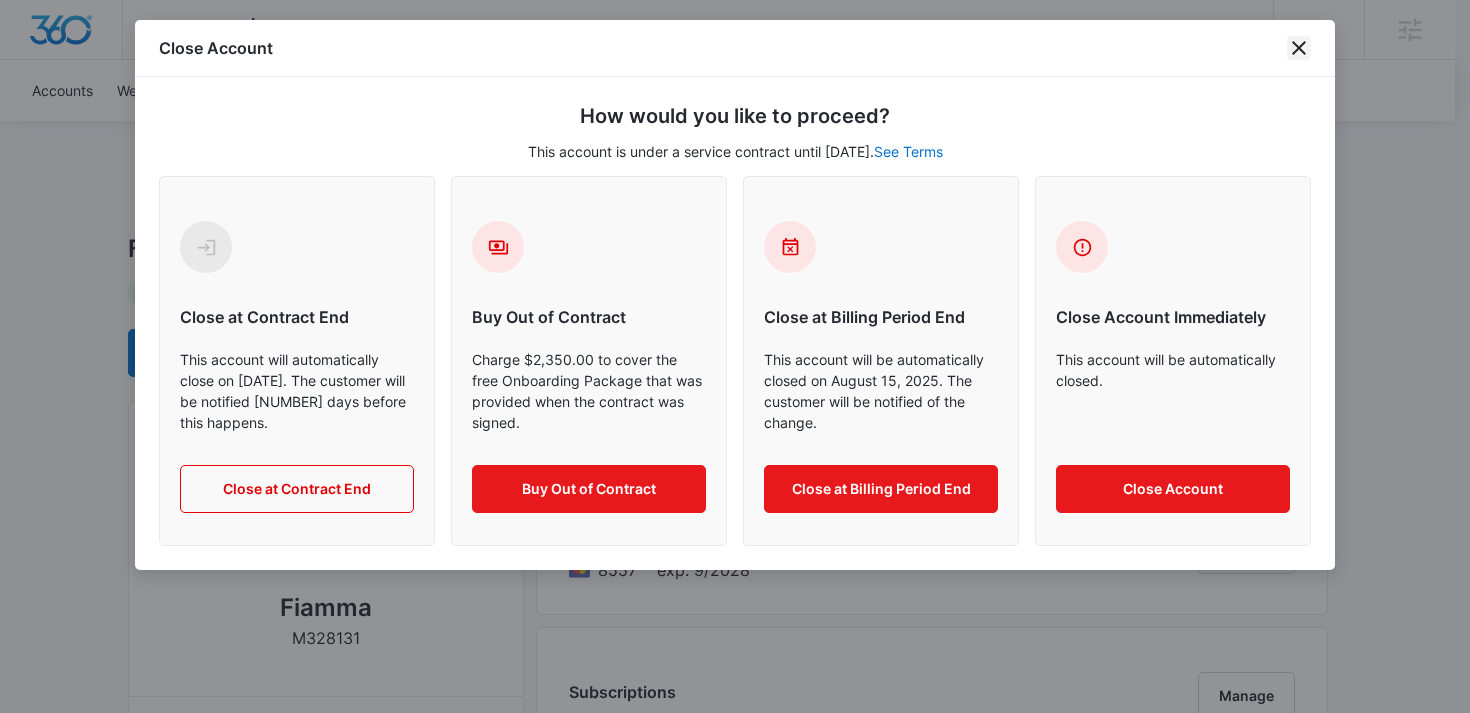 click 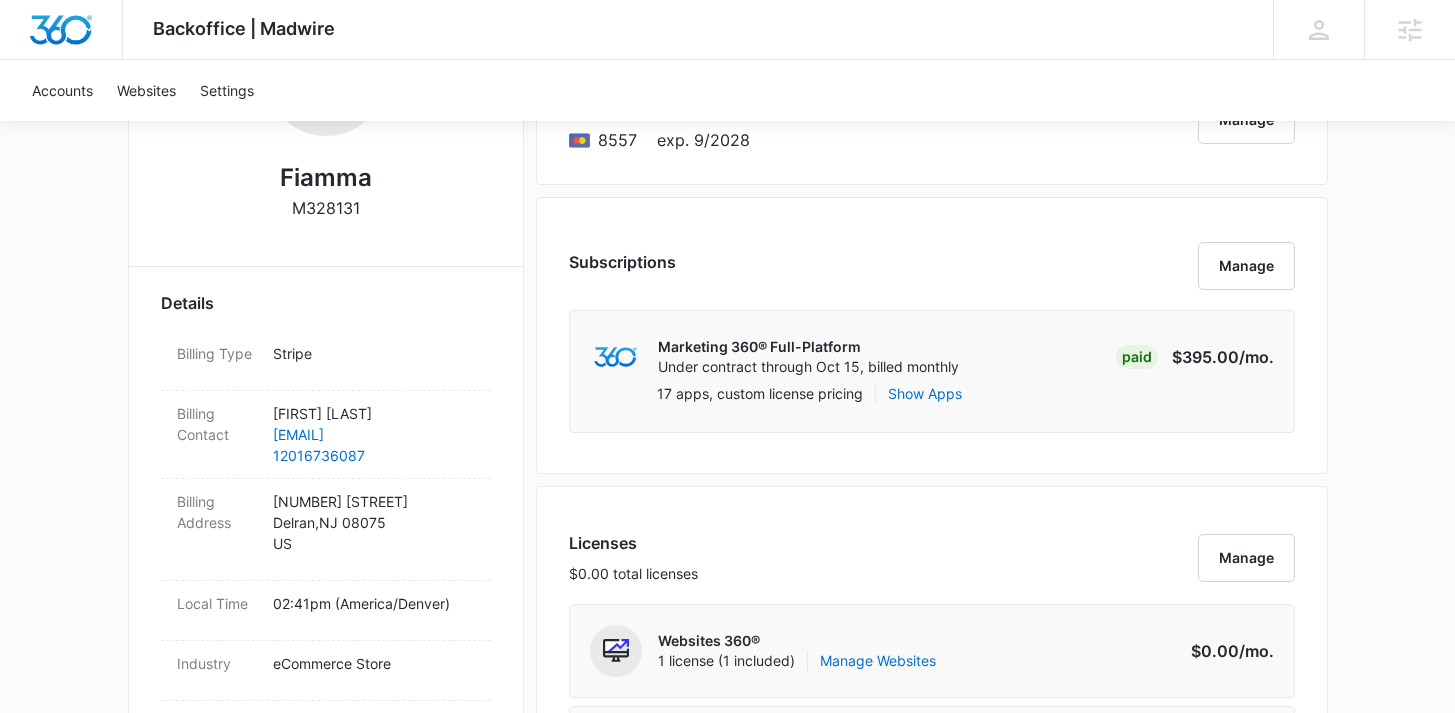 scroll, scrollTop: 434, scrollLeft: 0, axis: vertical 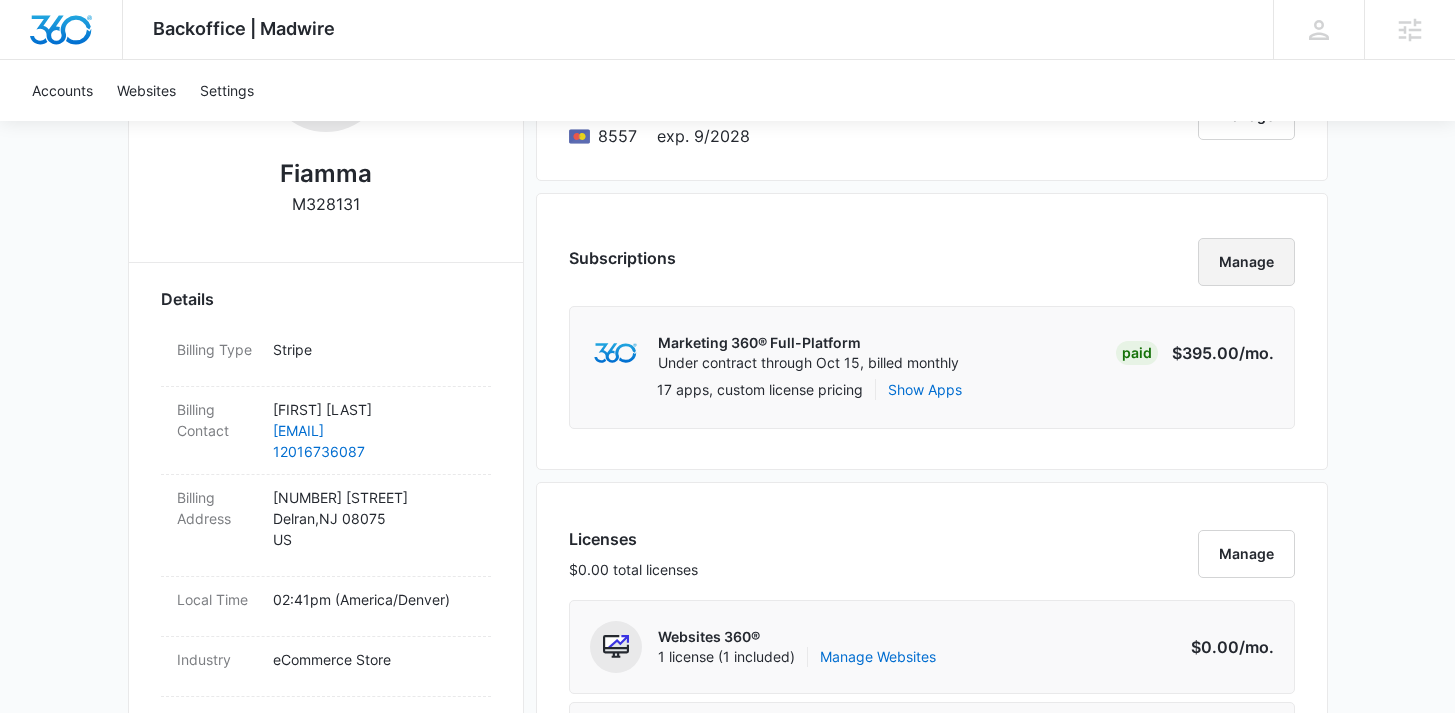 click on "Manage" at bounding box center [1246, 262] 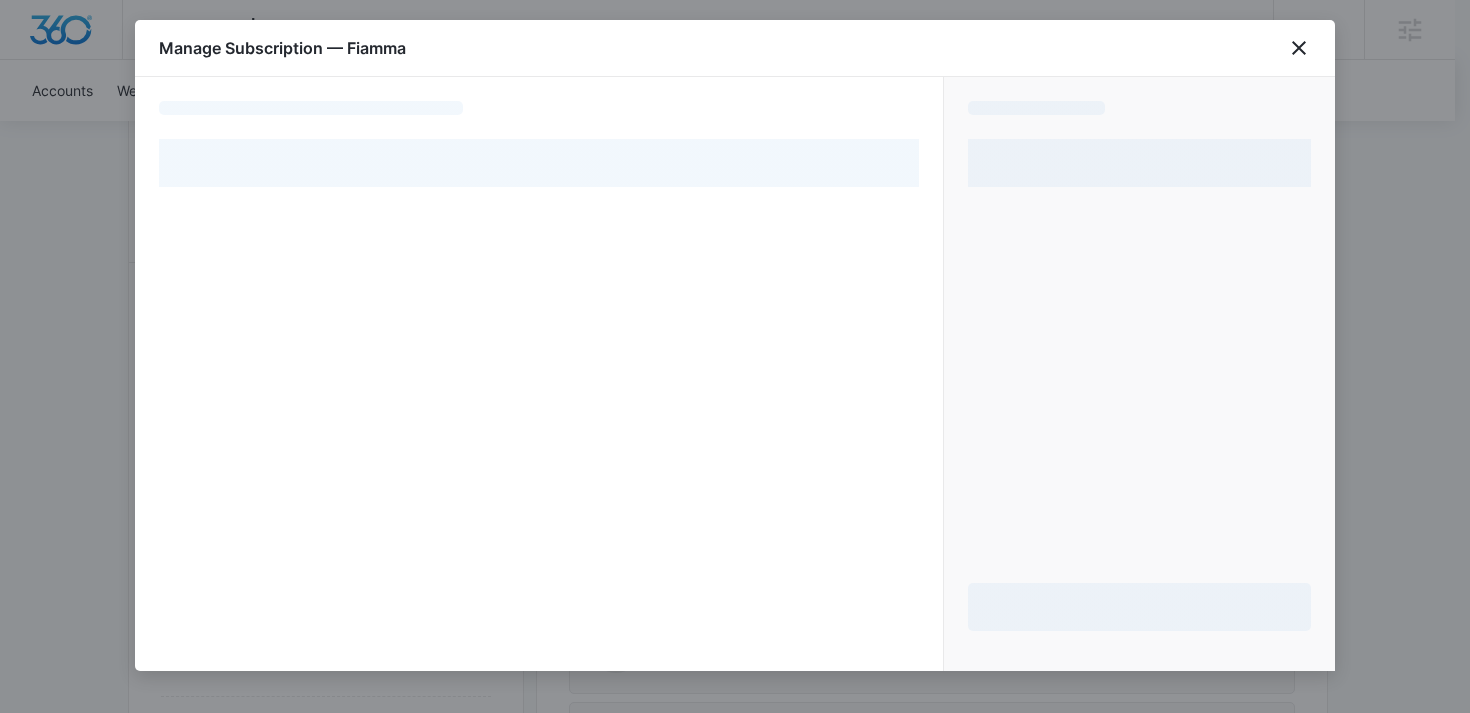 select on "[TOKEN]" 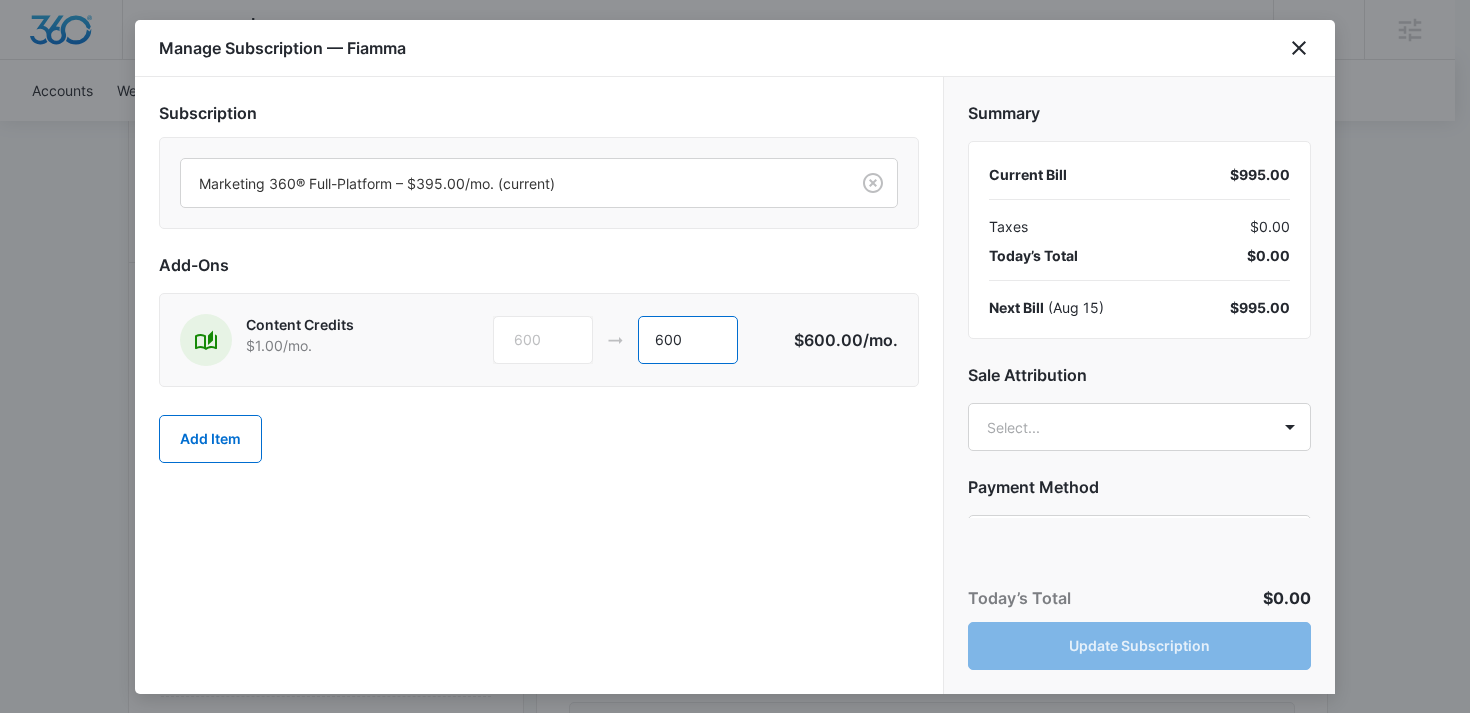 click on "600" at bounding box center (688, 340) 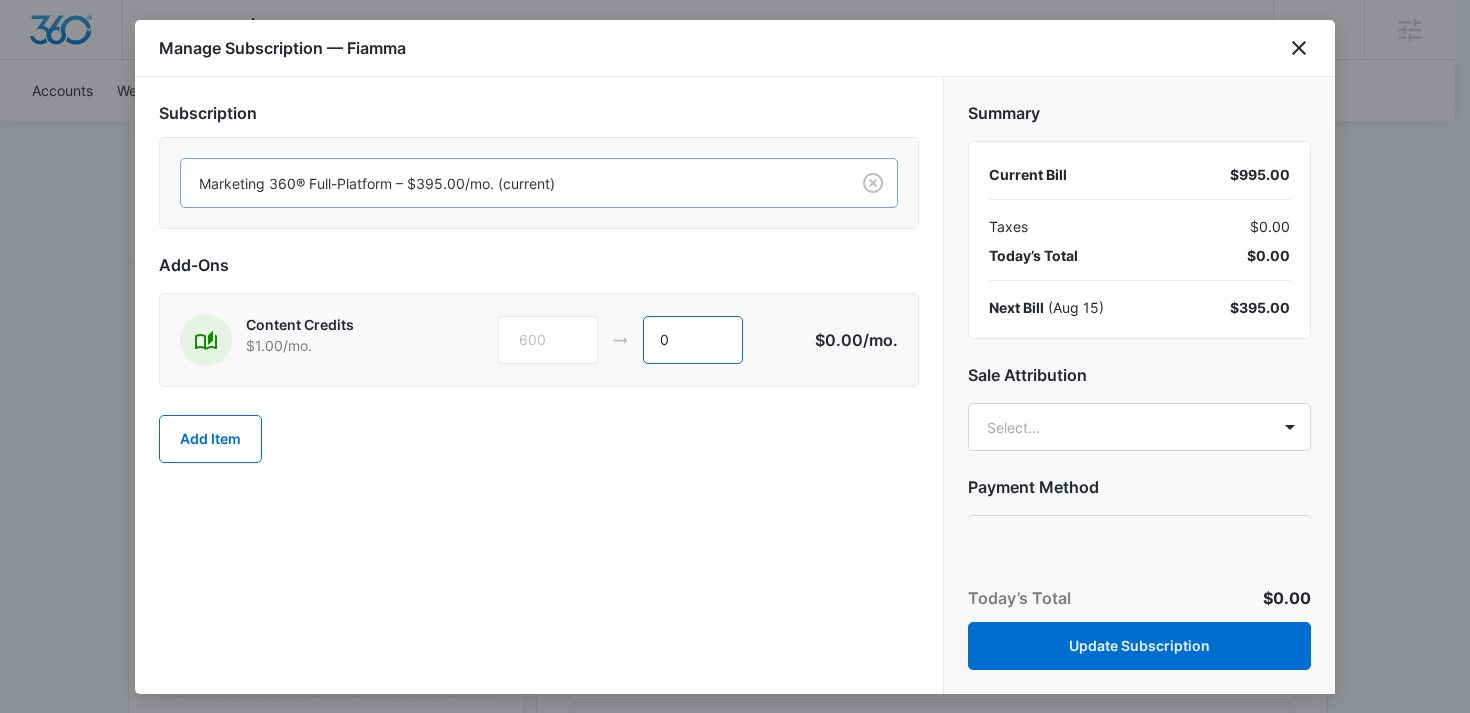 type on "0" 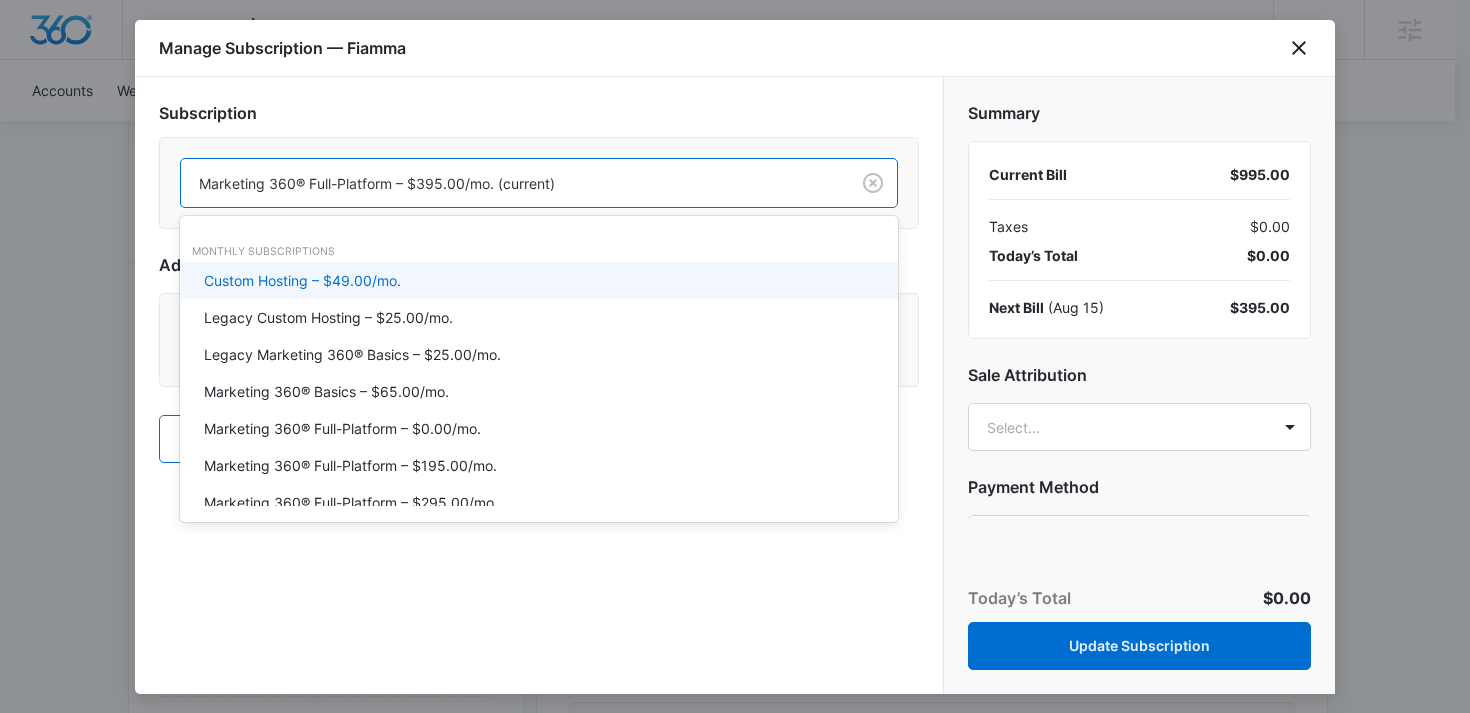 click at bounding box center [511, 183] 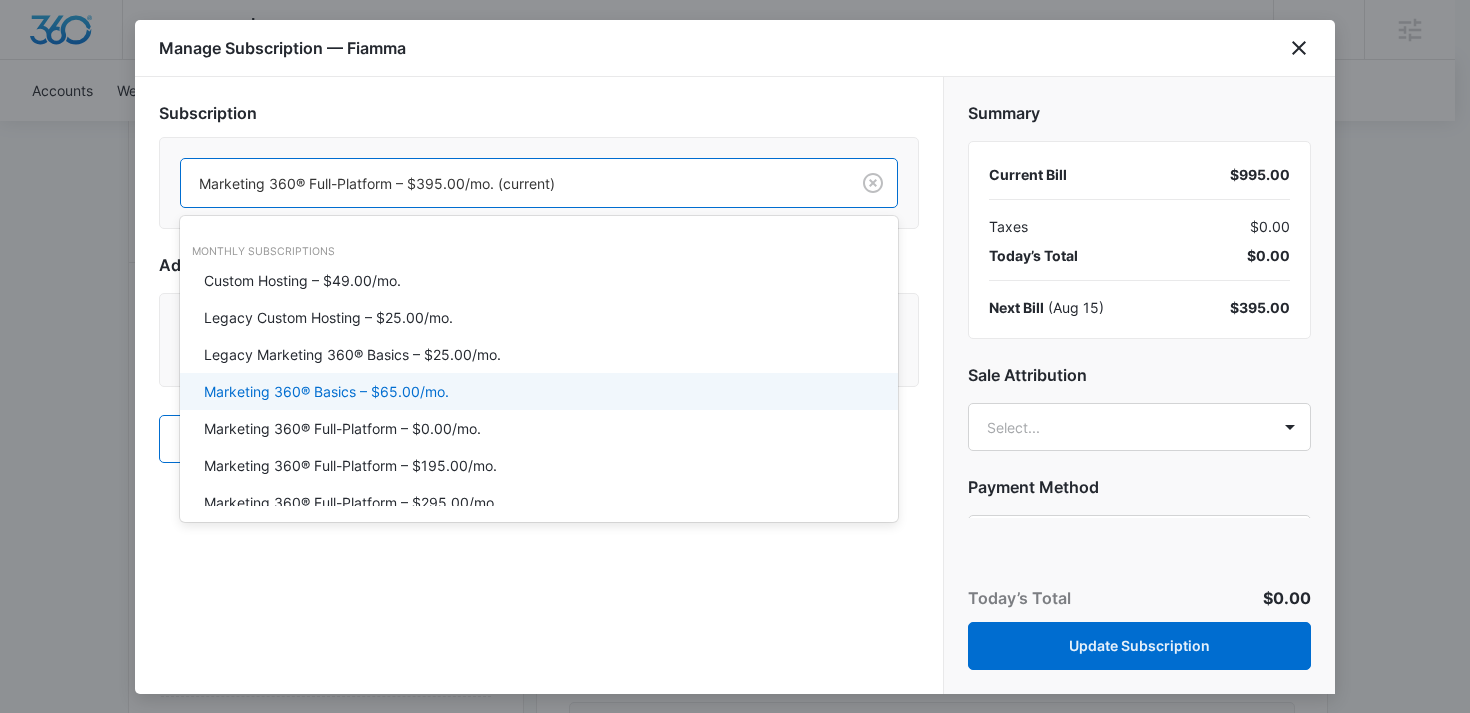 click on "Marketing 360® Basics – $65.00/mo." at bounding box center (326, 391) 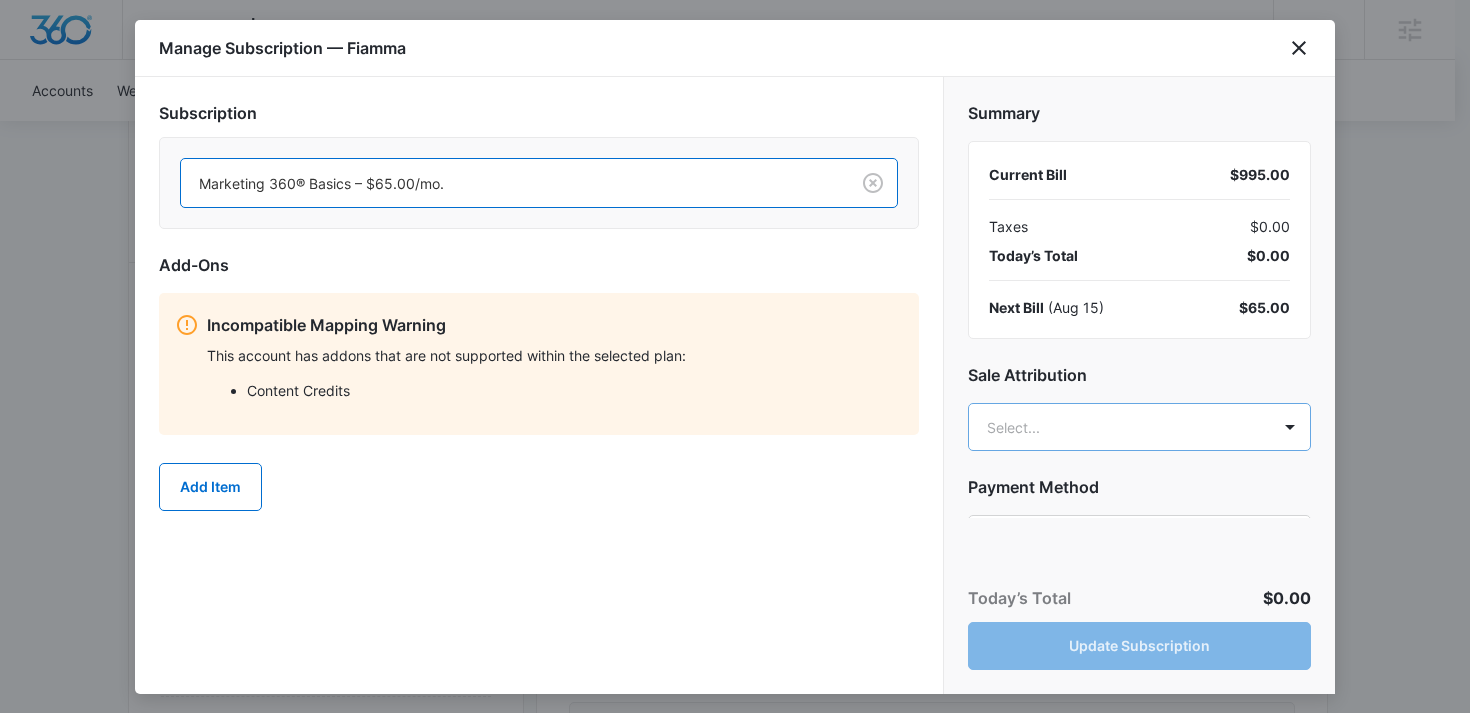 click on "Backoffice | Madwire Apps Settings DB [FIRST] [LAST] [EMAIL] My Profile Notifications Support Logout Terms • Privacy Policy Agencies Accounts Websites Settings [FIRST] M328131 Paid Next payment of $995.00 due Aug 15 One Time Sale Go to Dashboard [FIRST] M328131 Details Billing Type Stripe Billing Contact [FIRST] [LAST] [EMAIL] [PHONE] Billing Address 3001 Route 130 Delran , NJ 08075 US Local Time 02:41pm ( America/Denver ) Industry eCommerce Store Lifetime Apr 15 ( 3 months ) Last Active - Lead Source - Partner - Stripe ID cus_S8Yw9pfPkdEyvf Collection Method Charge Automatically Team Members [FIRST] [LAST] Marketing Consultant [EMAIL] [FIRST] [LAST] Marketing Consultant [EMAIL] [FIRST] [LAST] Success Manager [EMAIL] [FIRST] [LAST] Onboarding Consultant [EMAIL] Billing Task Manager Payment Method 8557 exp. 9/2028 Manage Subscriptions Manage Paid" at bounding box center (735, 993) 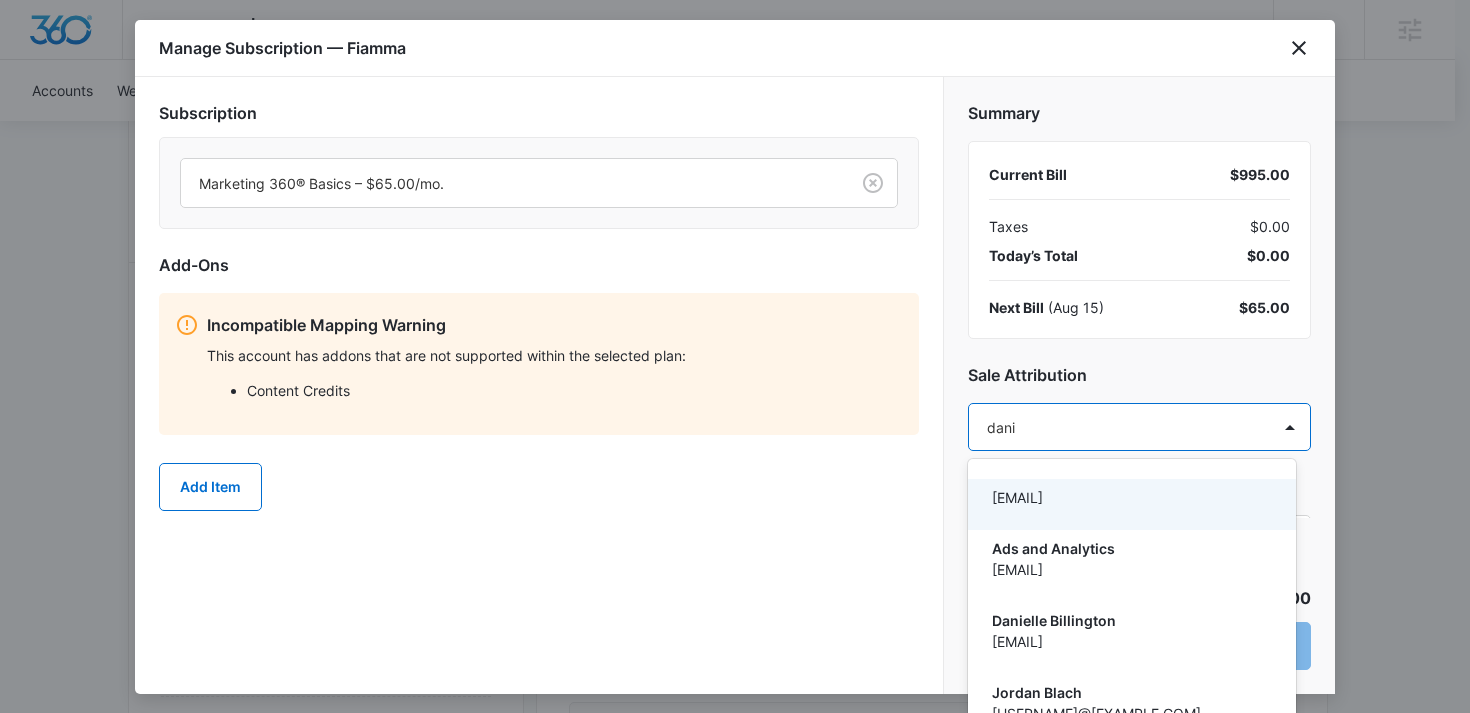 type on "danie" 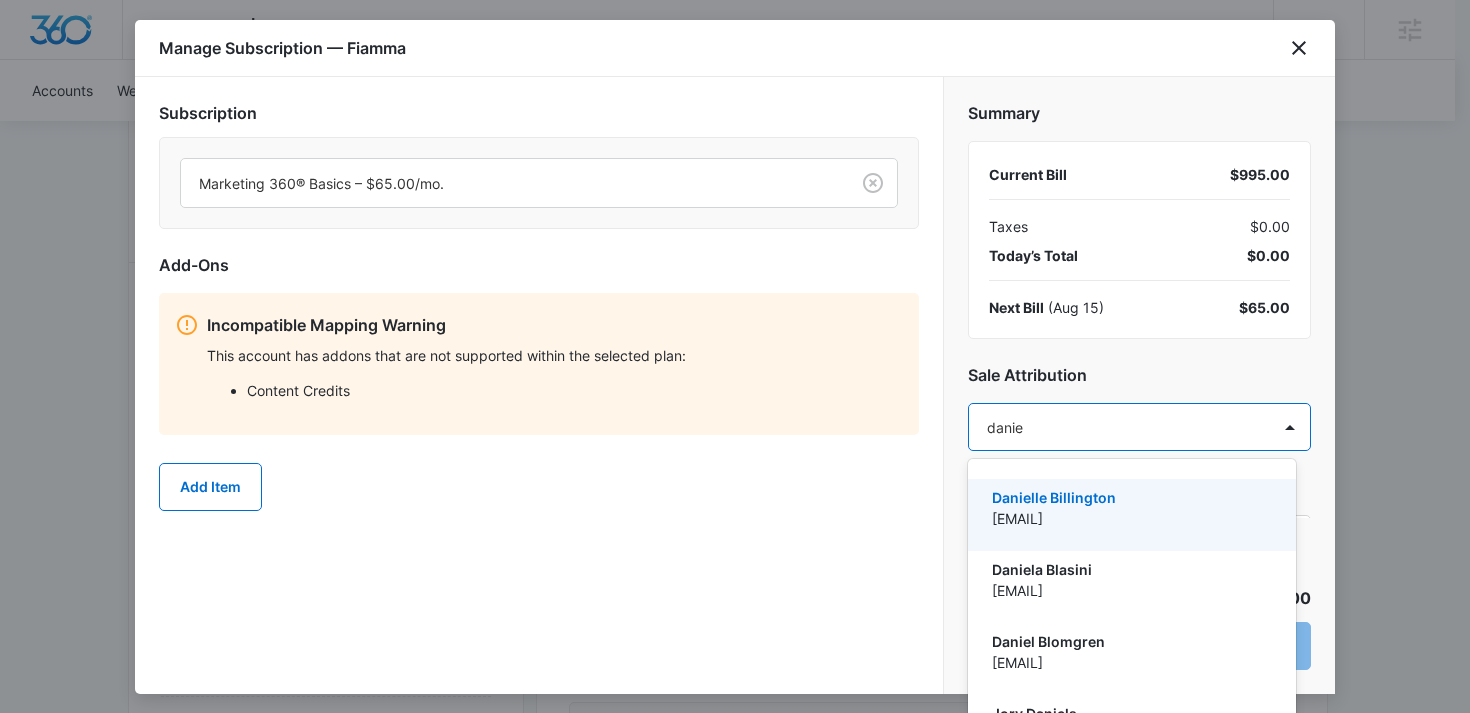 click on "Danielle Billington" at bounding box center (1130, 497) 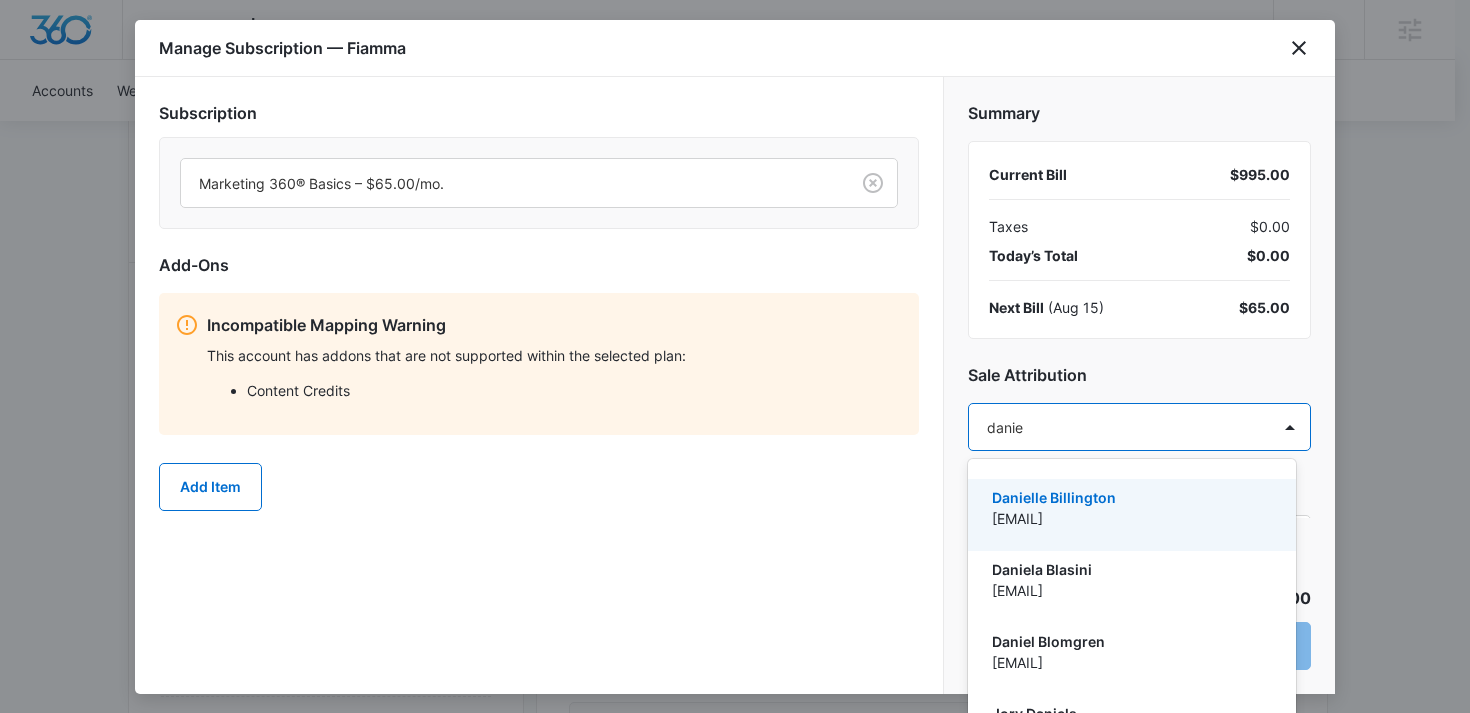 type 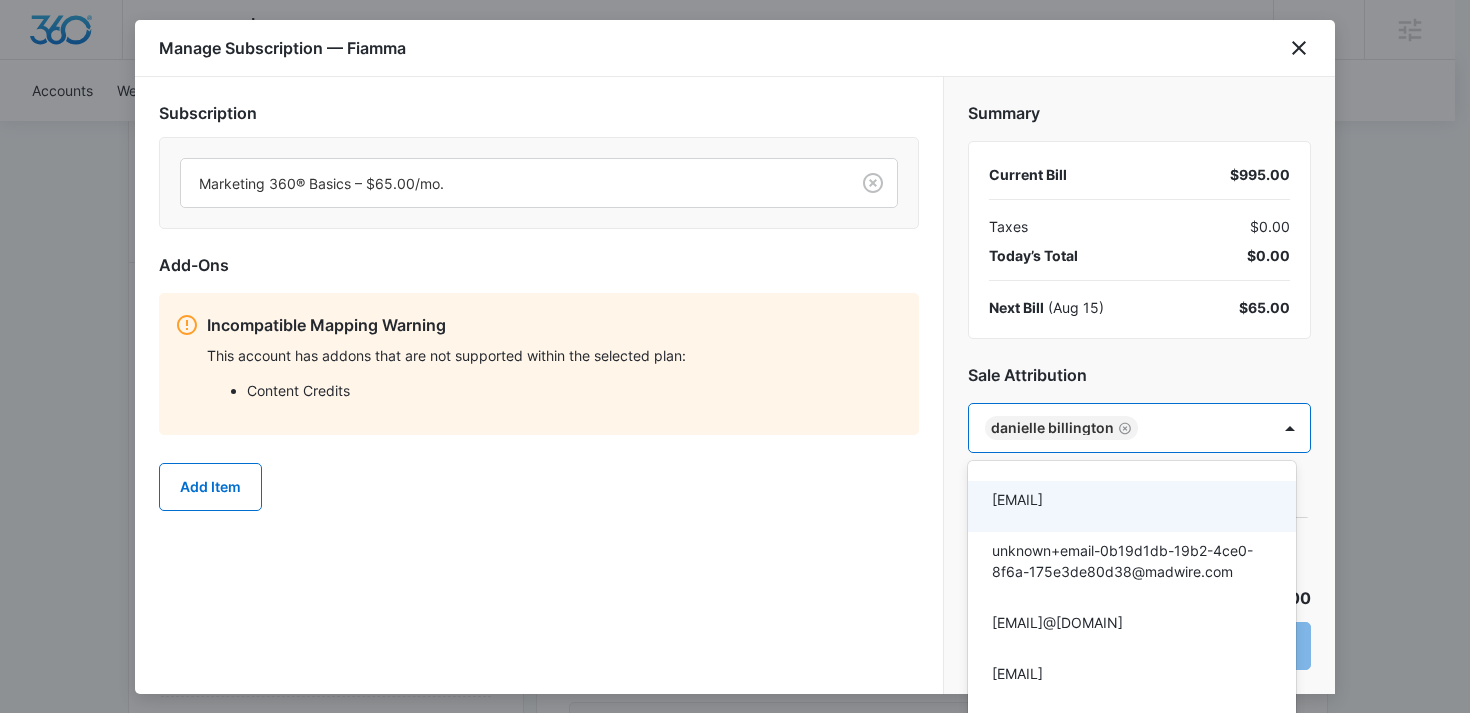 click at bounding box center (735, 356) 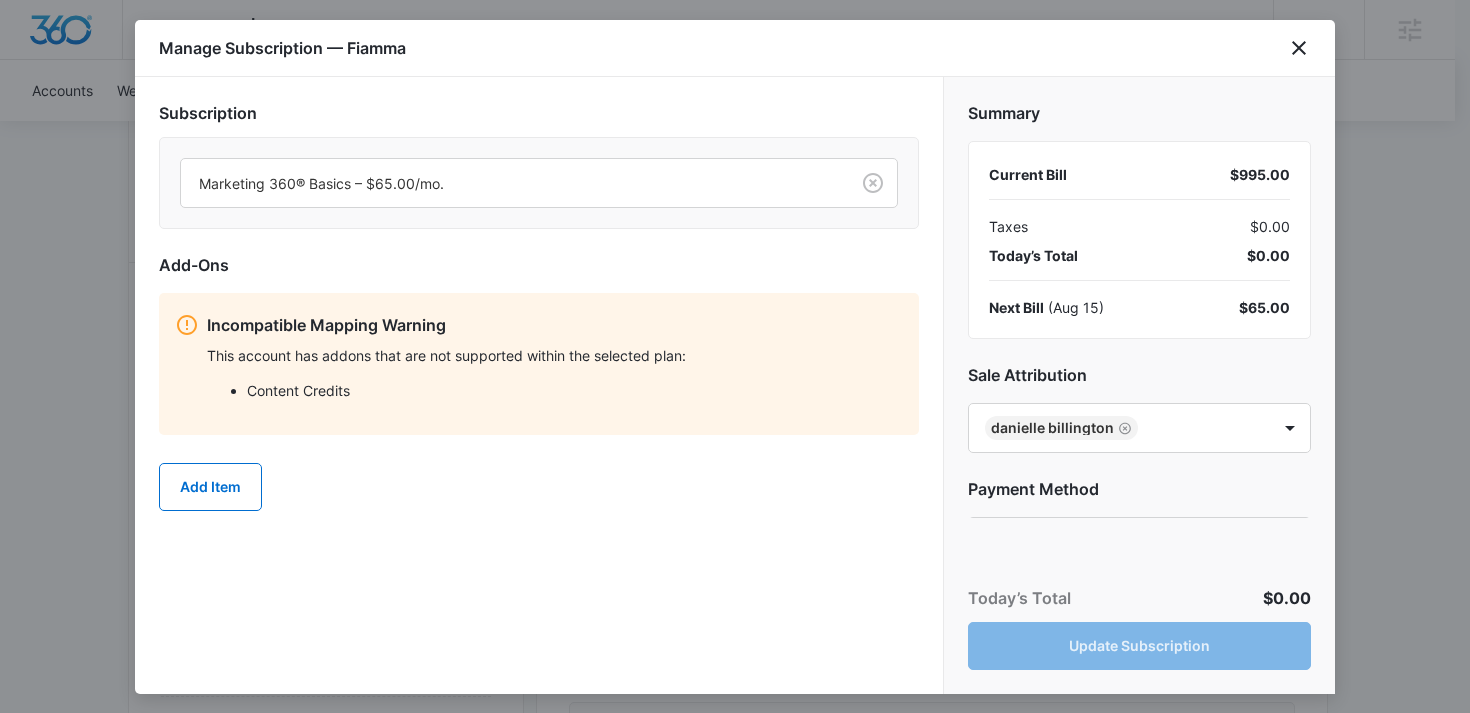 click on "Today’s Total $0.00 Update Subscription" at bounding box center [1139, 628] 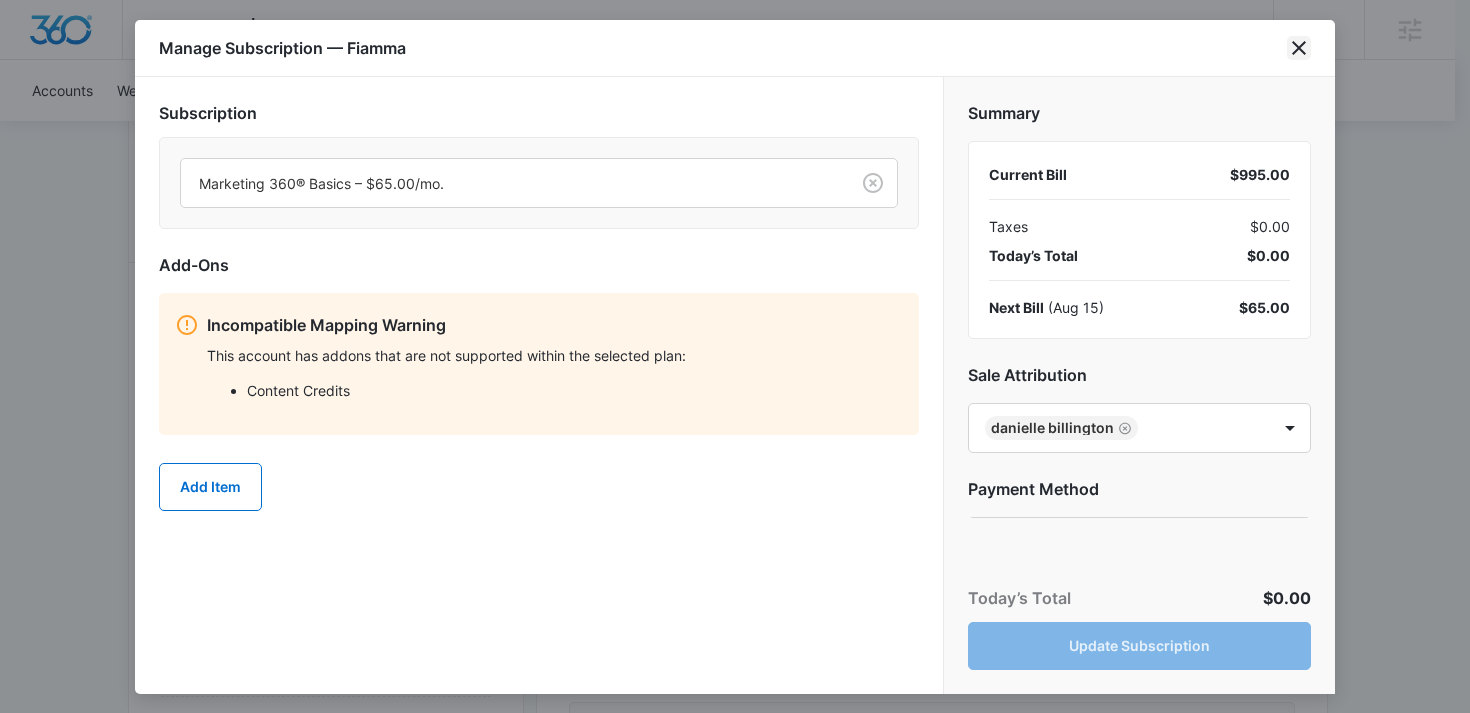 click 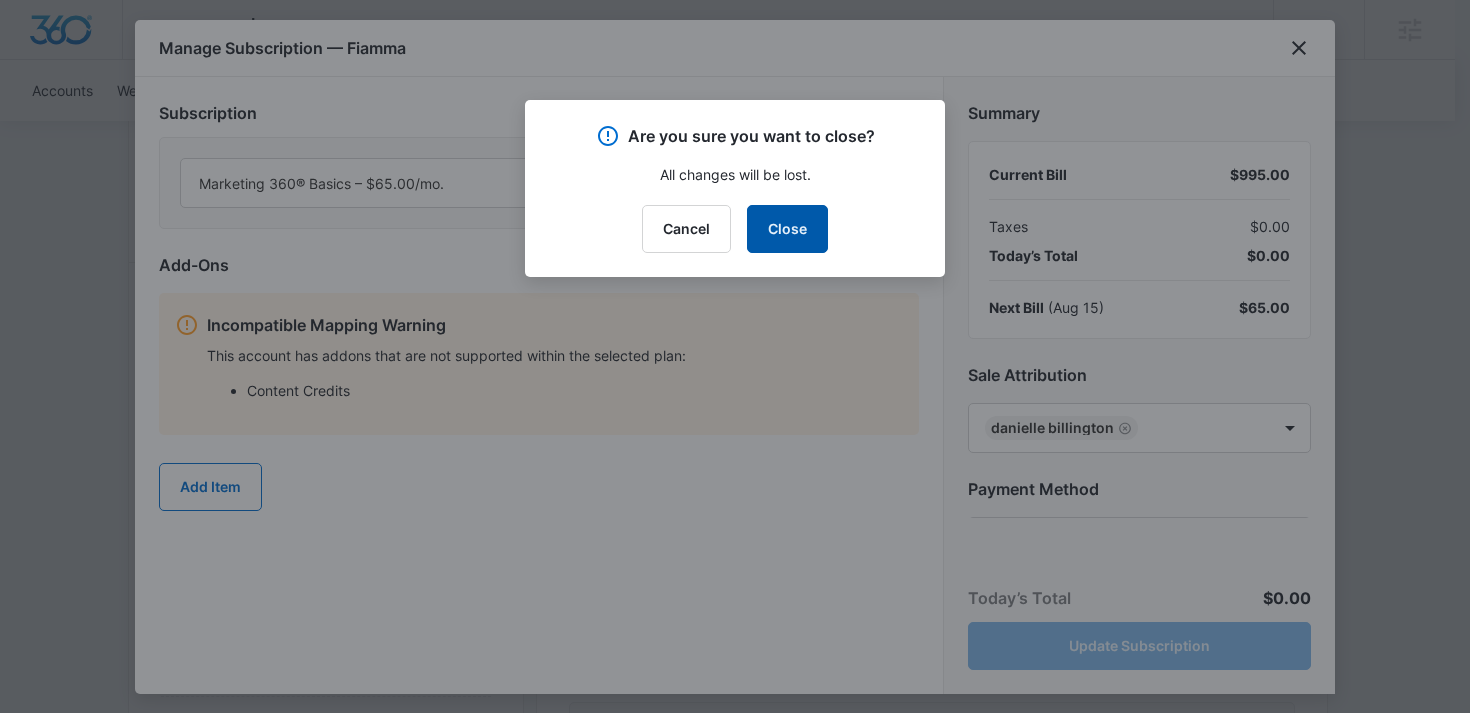 click on "Close" at bounding box center (787, 229) 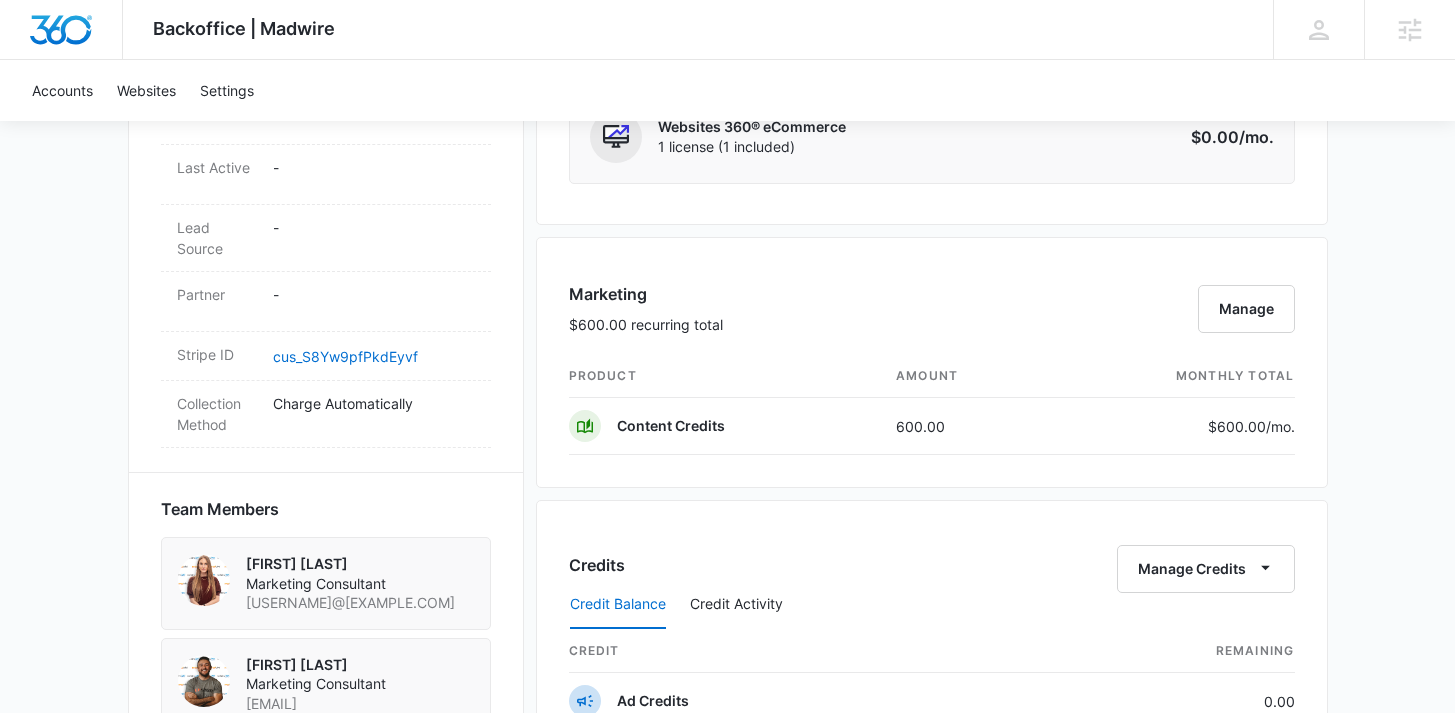 scroll, scrollTop: 1147, scrollLeft: 0, axis: vertical 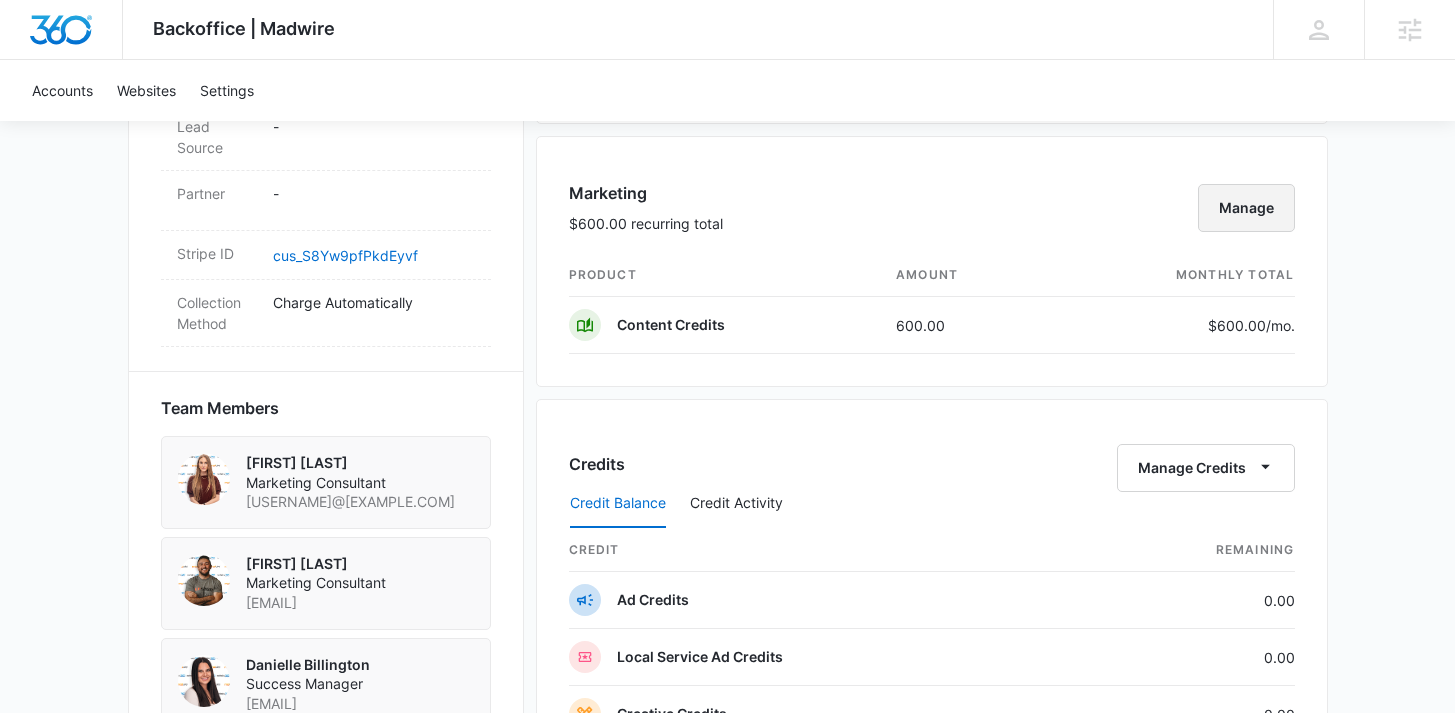 click on "Manage" at bounding box center [1246, 208] 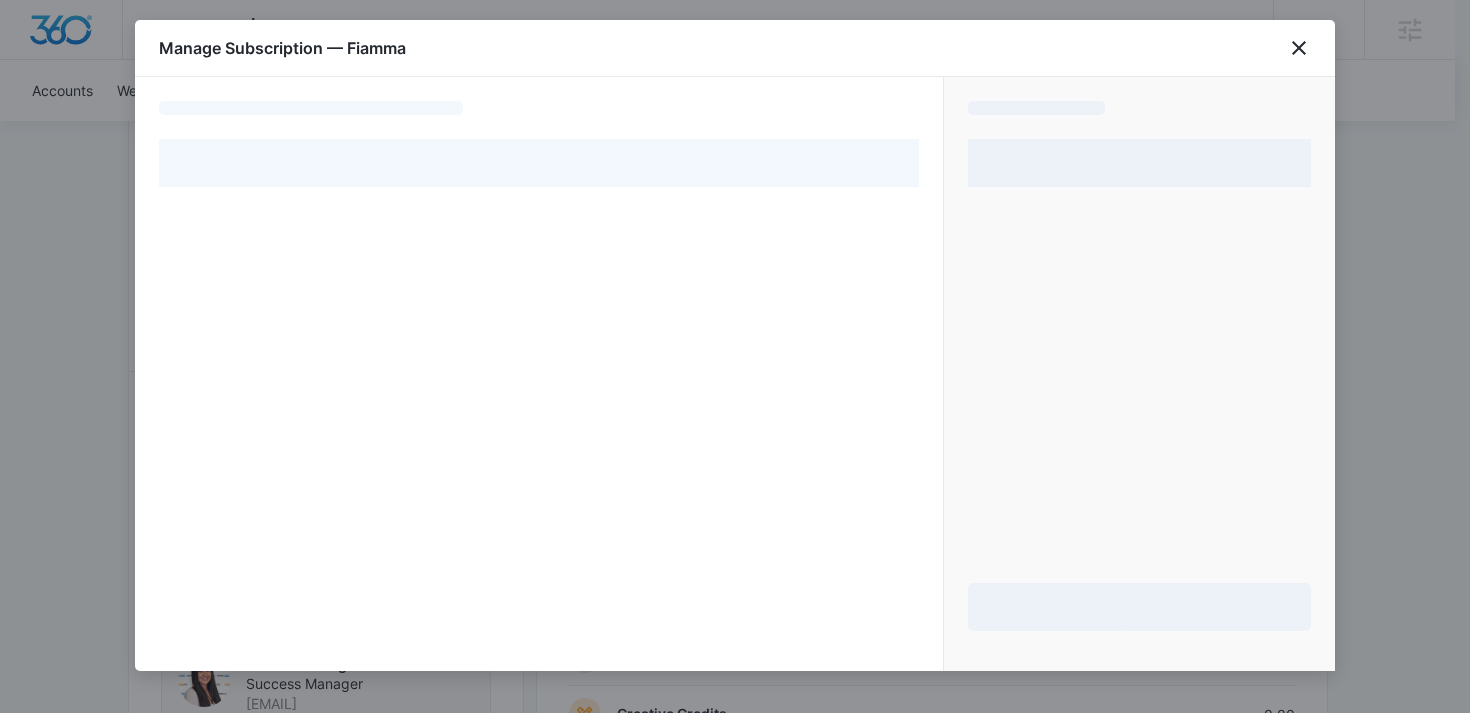 select on "[TOKEN]" 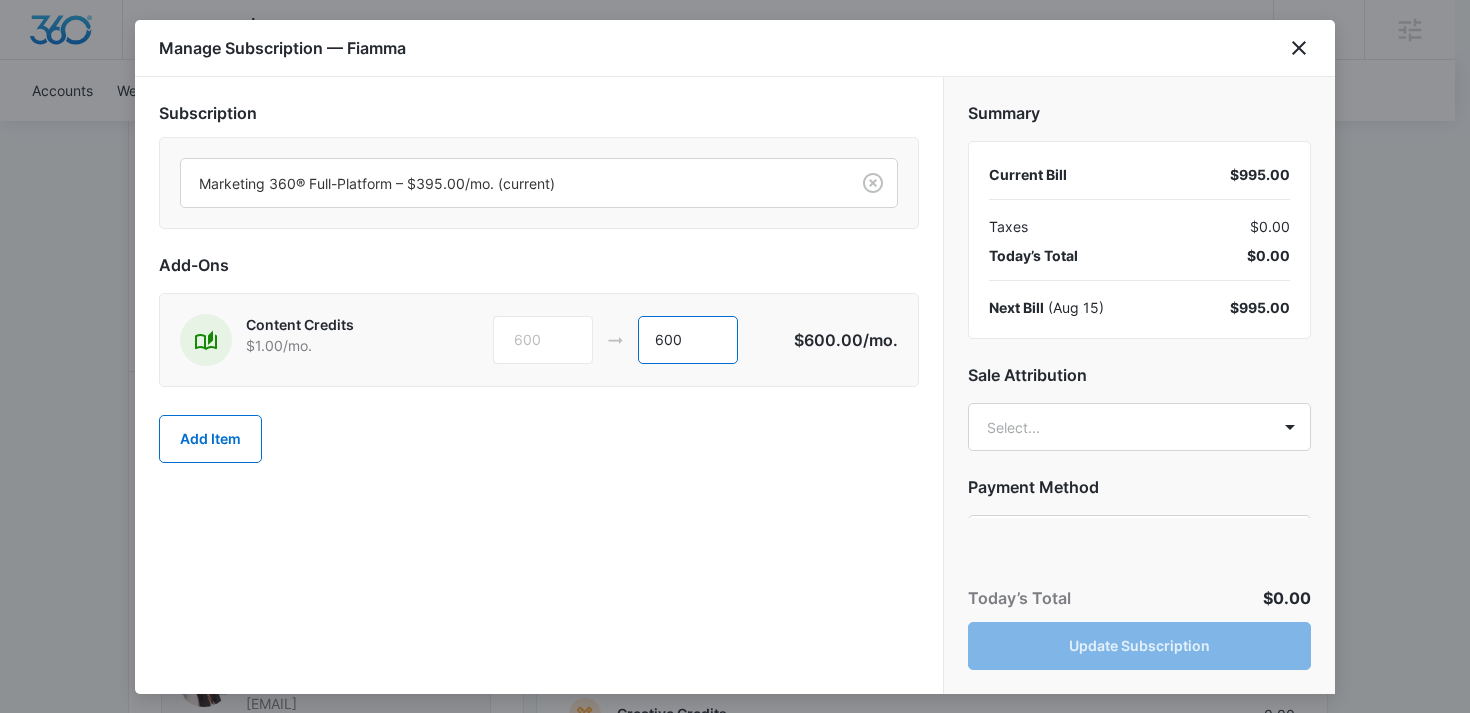 drag, startPoint x: 689, startPoint y: 351, endPoint x: 574, endPoint y: 311, distance: 121.75796 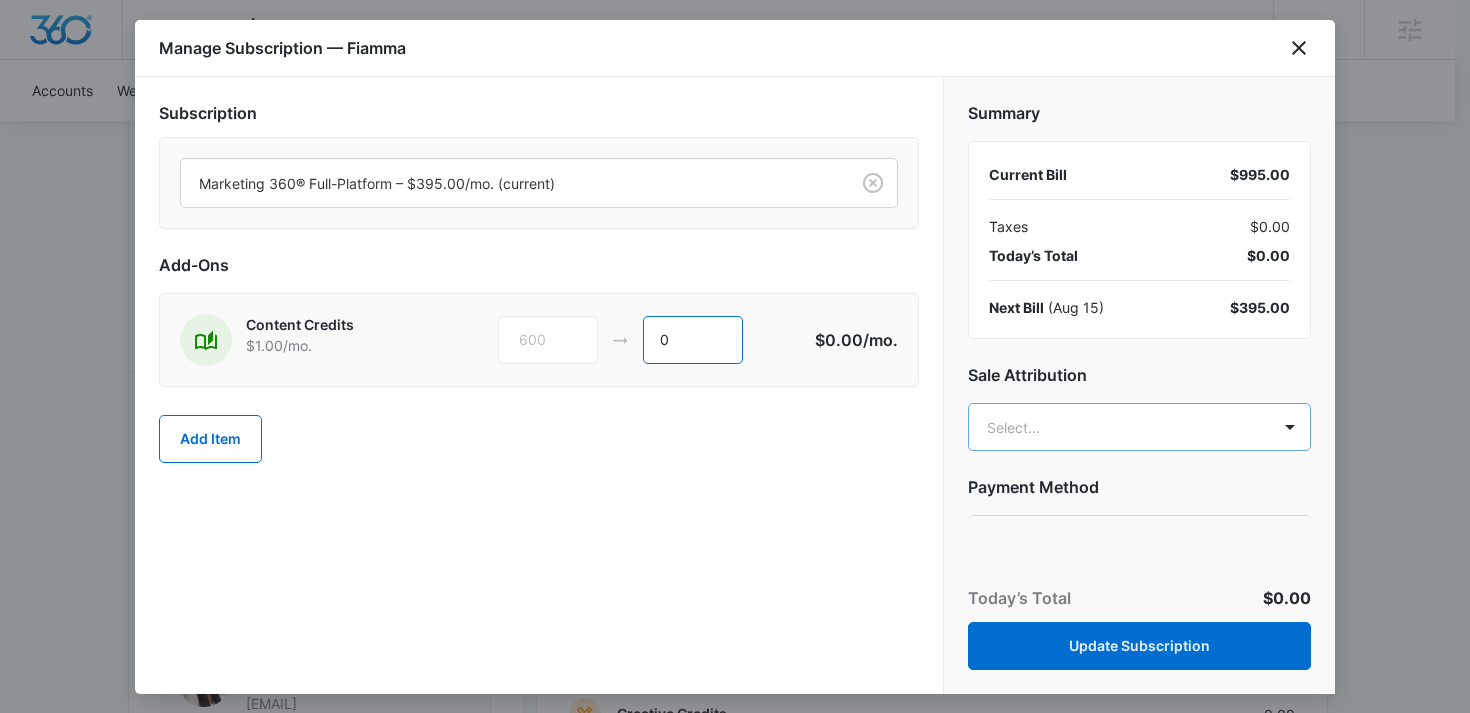 type on "0" 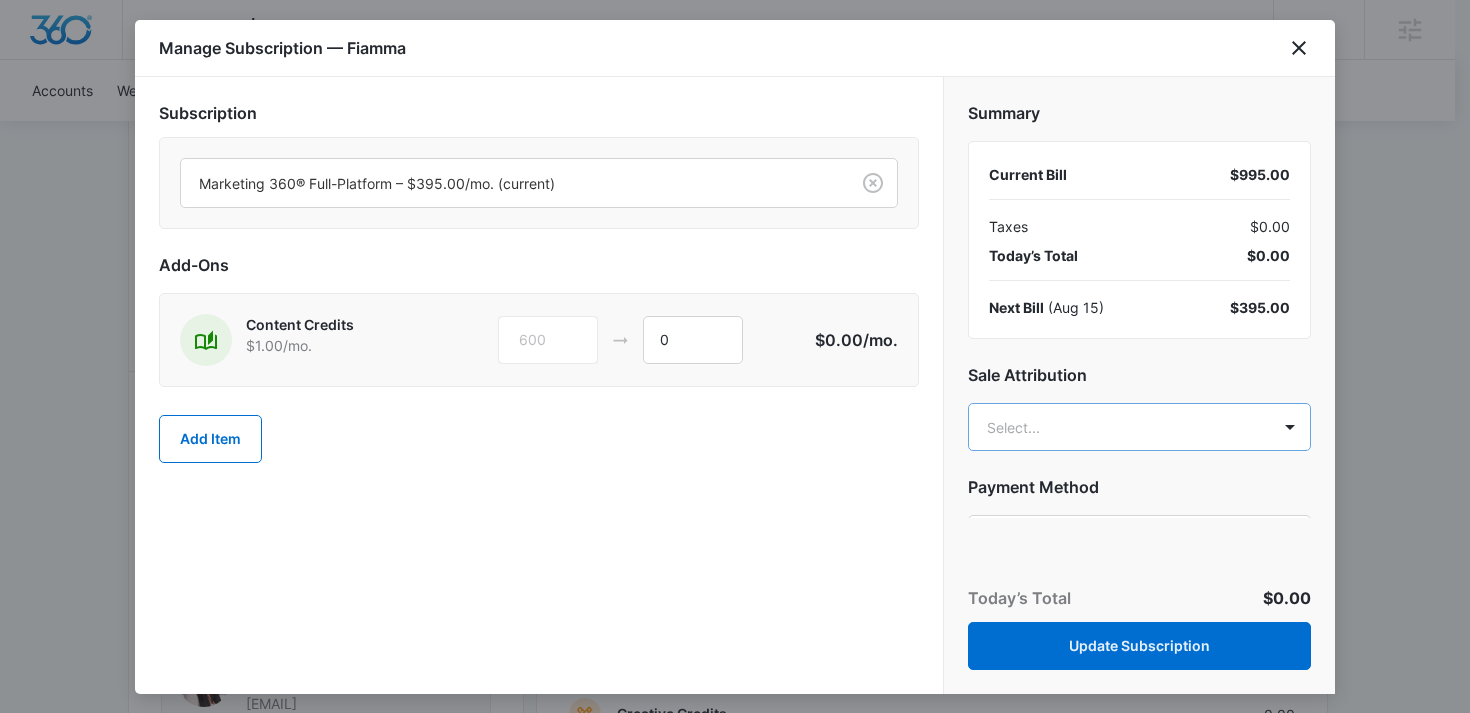 click on "Backoffice | Madwire Apps Settings DB [PERSON] [PERSON] [EMAIL]@[DOMAIN] My Profile Notifications Support Logout Terms & Conditions   •   Privacy Policy Agencies Accounts Websites Settings Fiamma M328131 Paid Next payment of   $995.00   due   Aug 15 One Time Sale Go to Dashboard Fiamma M328131 Details Billing Type Stripe Billing Contact [PERSON] [EMAIL]@[DOMAIN] [PHONE] Billing Address [NUMBER] [STREET] [CITY]   [STATE]   [POSTAL_CODE] US Local Time 02:42pm   ( America/Denver ) Industry eCommerce Store Lifetime Apr 15   ( 3 months ) Last Active - Lead Source - Partner - Stripe ID cus_S8Yw9pfPkdEyvf Collection Method Charge Automatically Team Members [PERSON] [PERSON] [EMAIL]@[DOMAIN] [PERSON] [PERSON] [EMAIL]@[DOMAIN] [PERSON] [PERSON] [EMAIL]@[DOMAIN] [PERSON] [PERSON] [EMAIL]@[DOMAIN] Billing Task Manager Payment Method [CARD_TYPE] ending in [EXP_DATE] Manage Subscriptions Manage Paid" at bounding box center (735, 280) 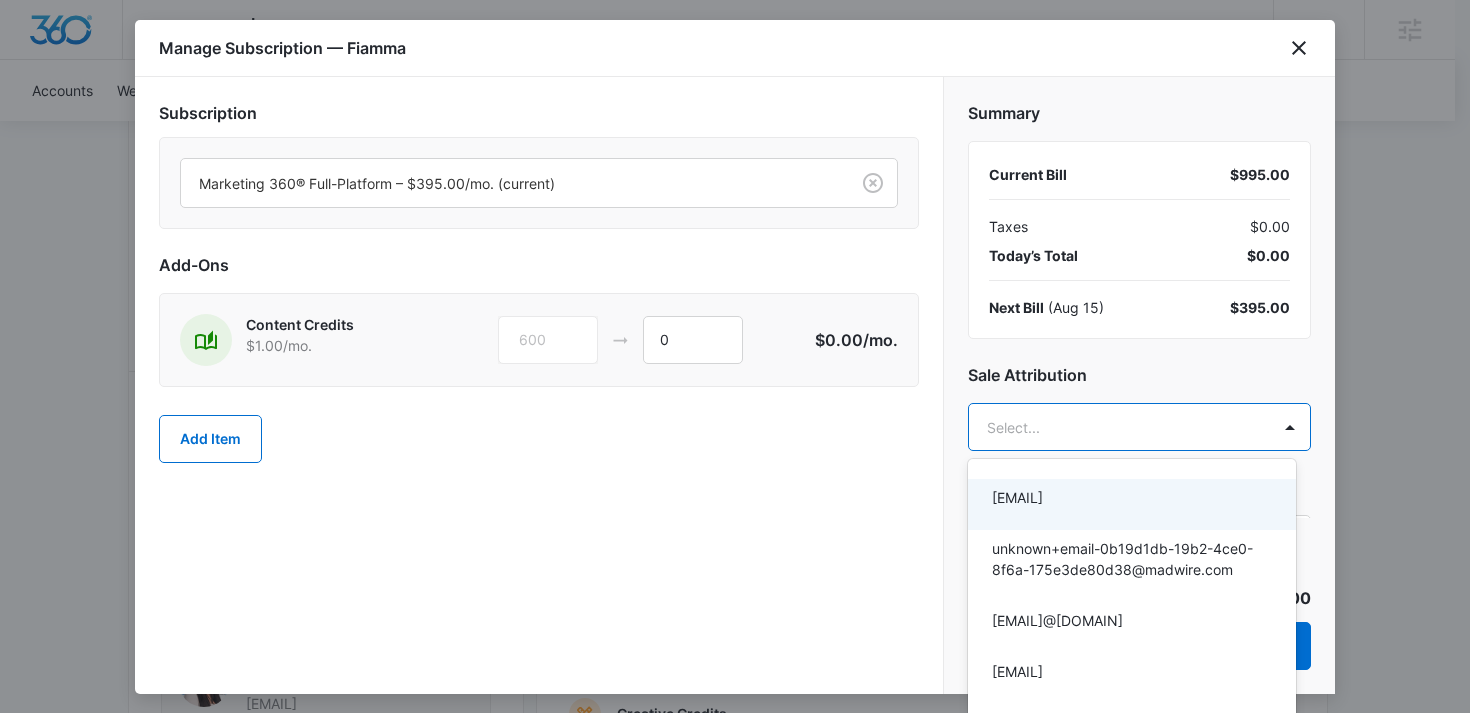 type on "d" 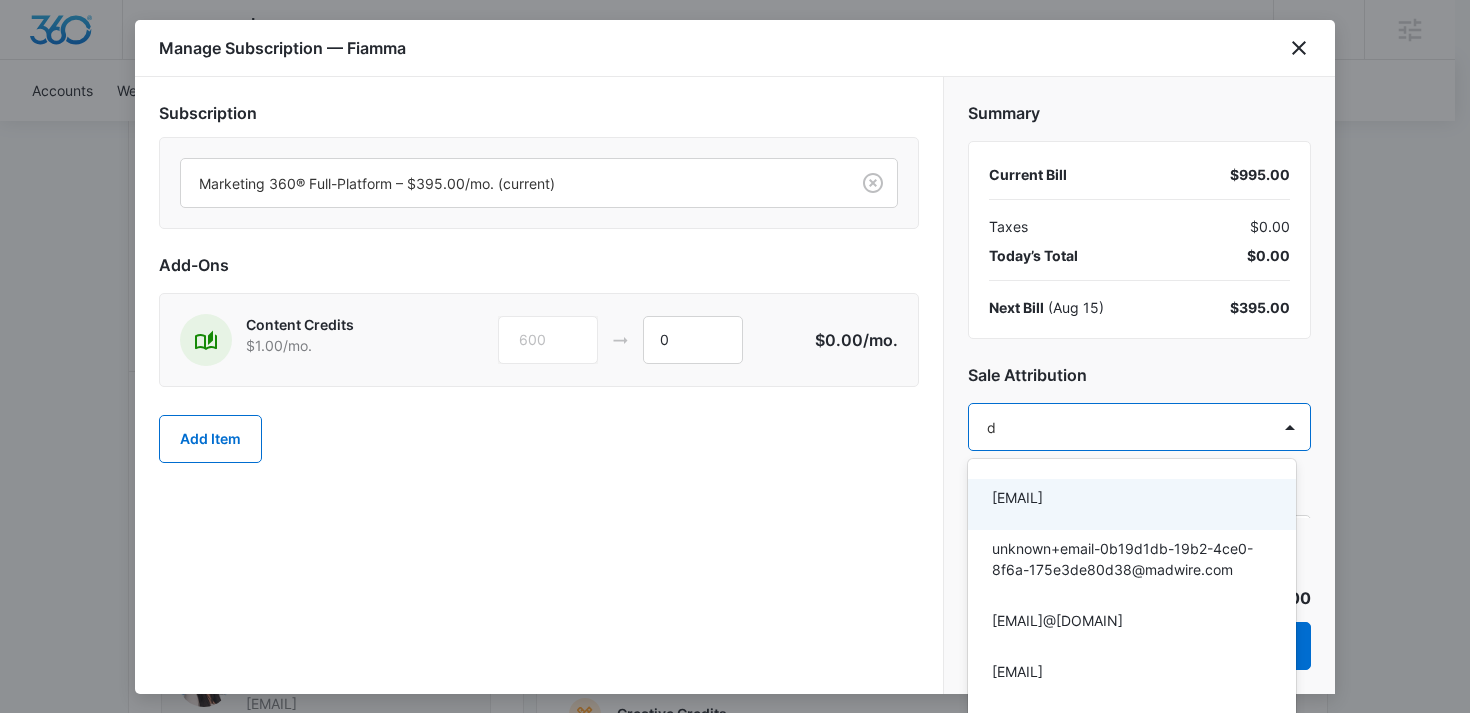 type 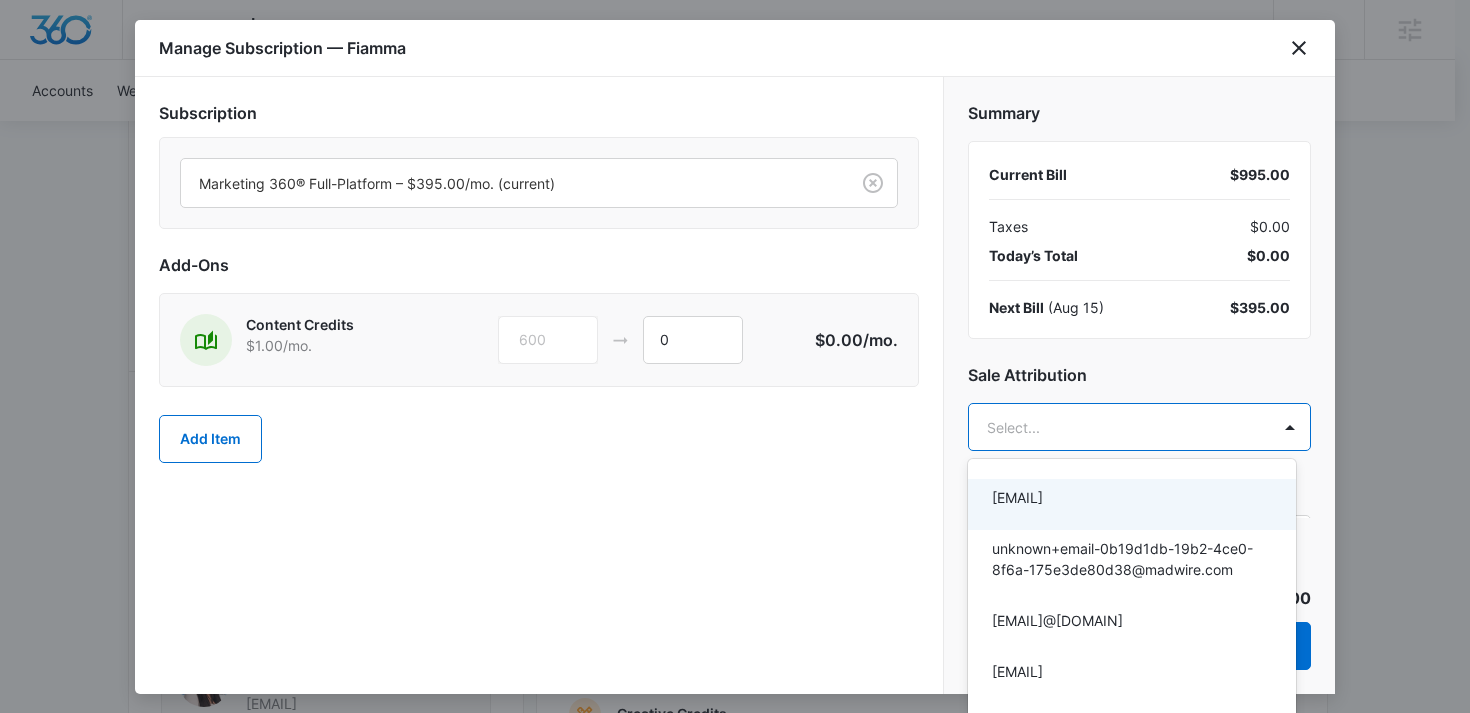 click at bounding box center [735, 356] 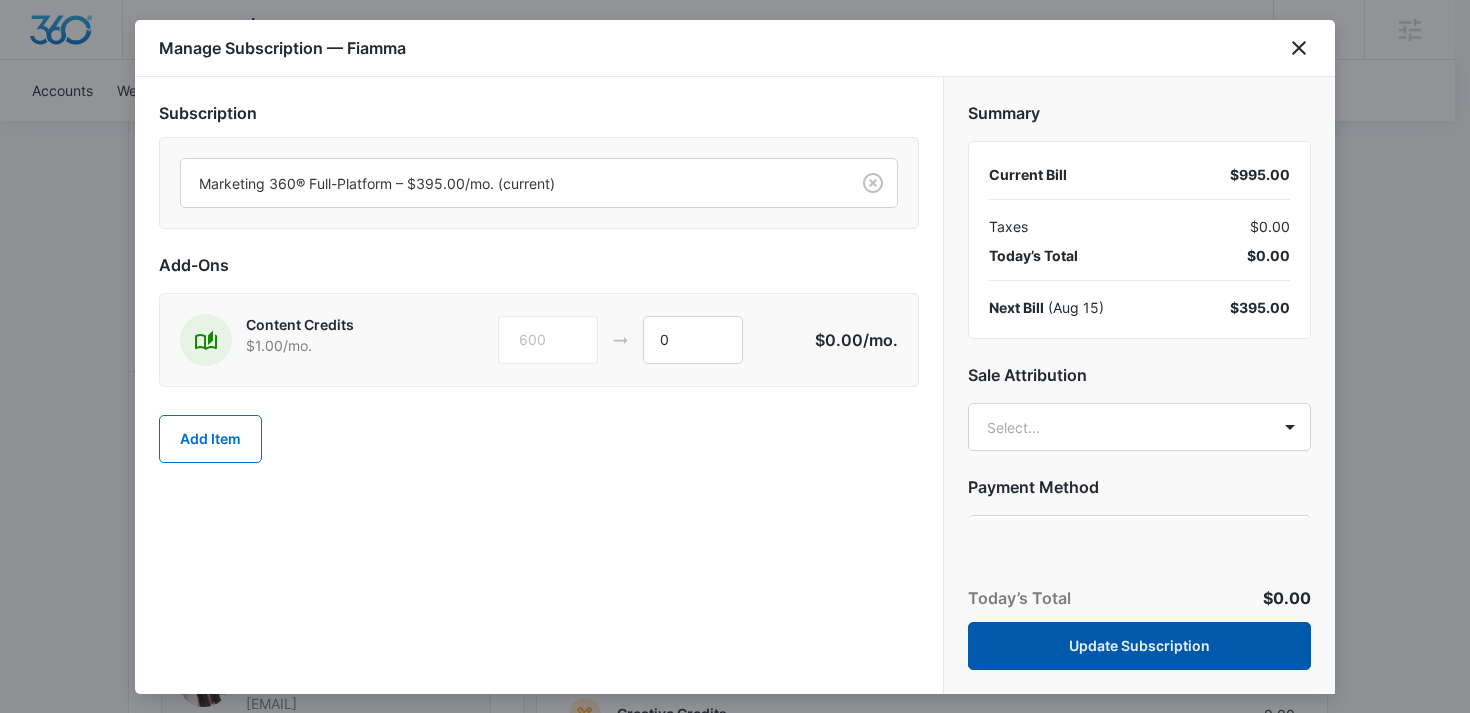 click on "Update Subscription" at bounding box center [1139, 646] 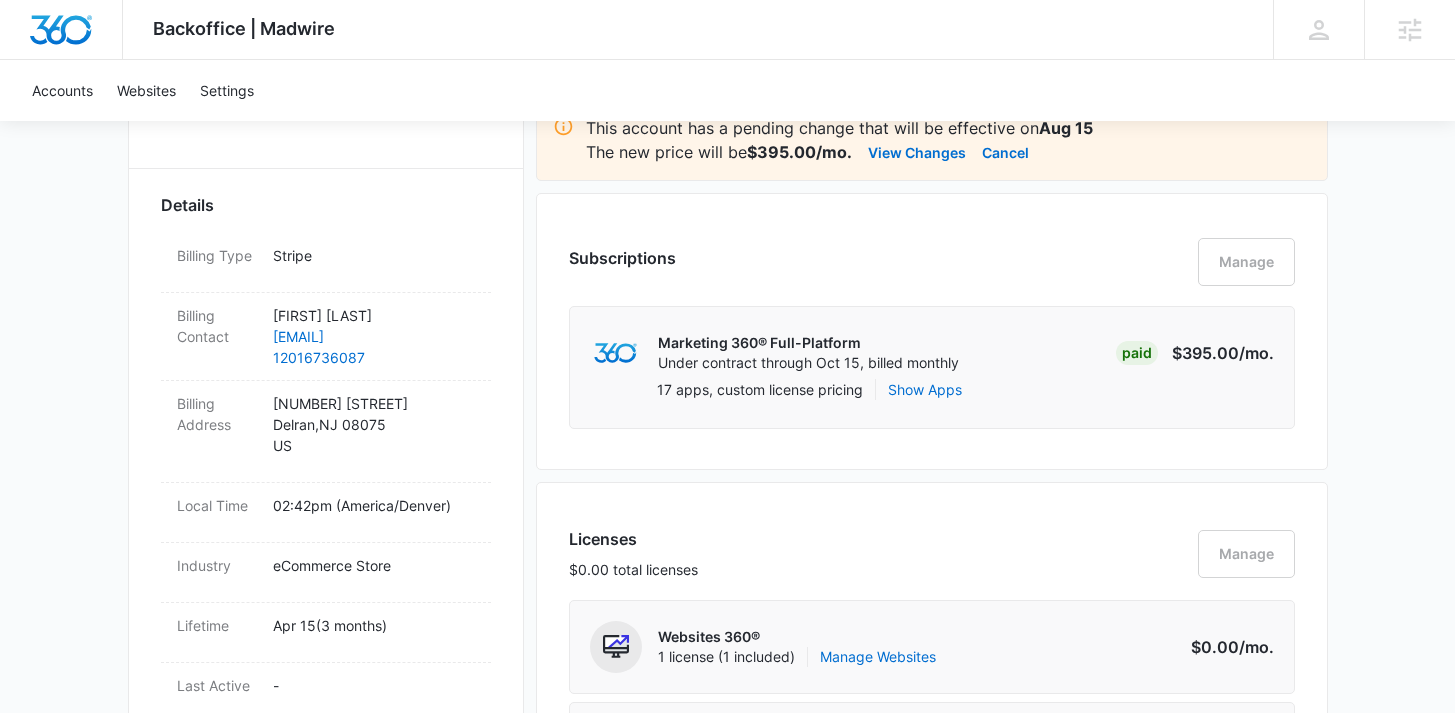 scroll, scrollTop: 478, scrollLeft: 0, axis: vertical 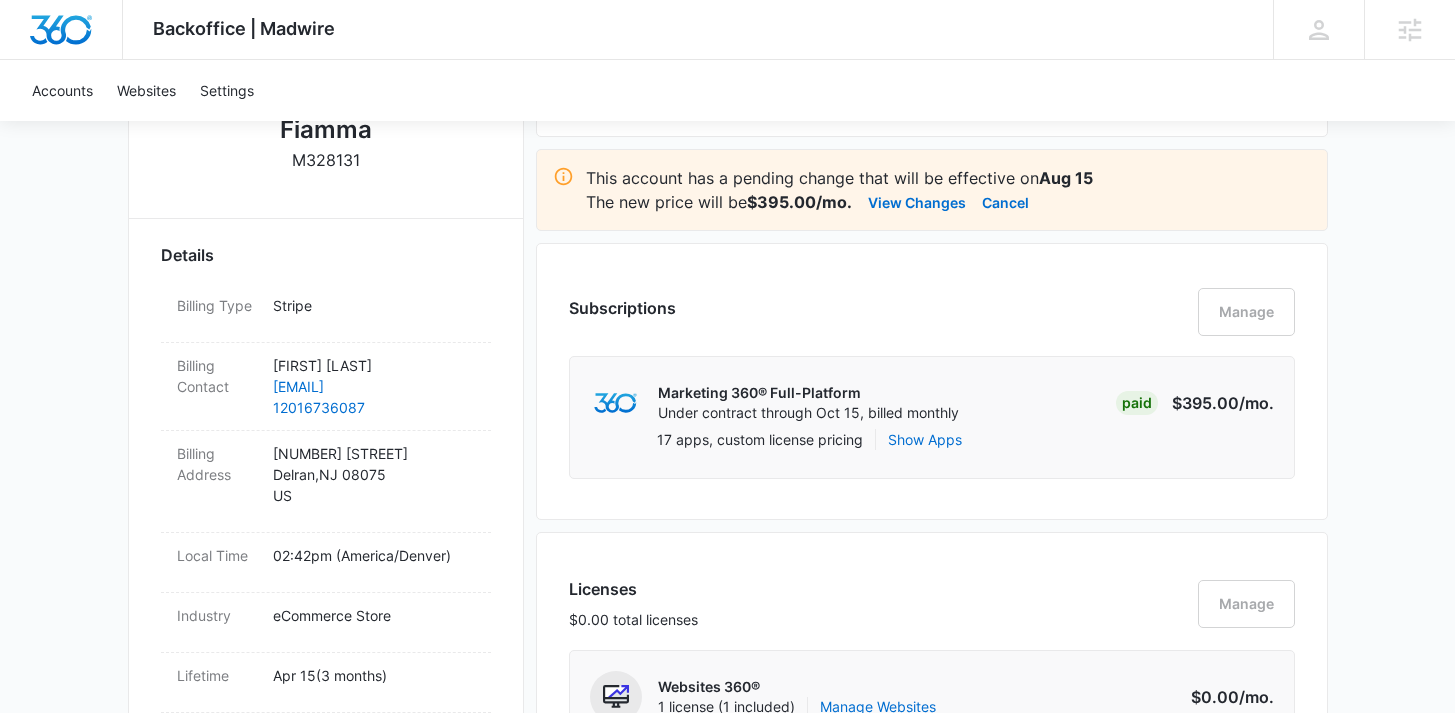 click on "Subscriptions Manage" at bounding box center [932, 322] 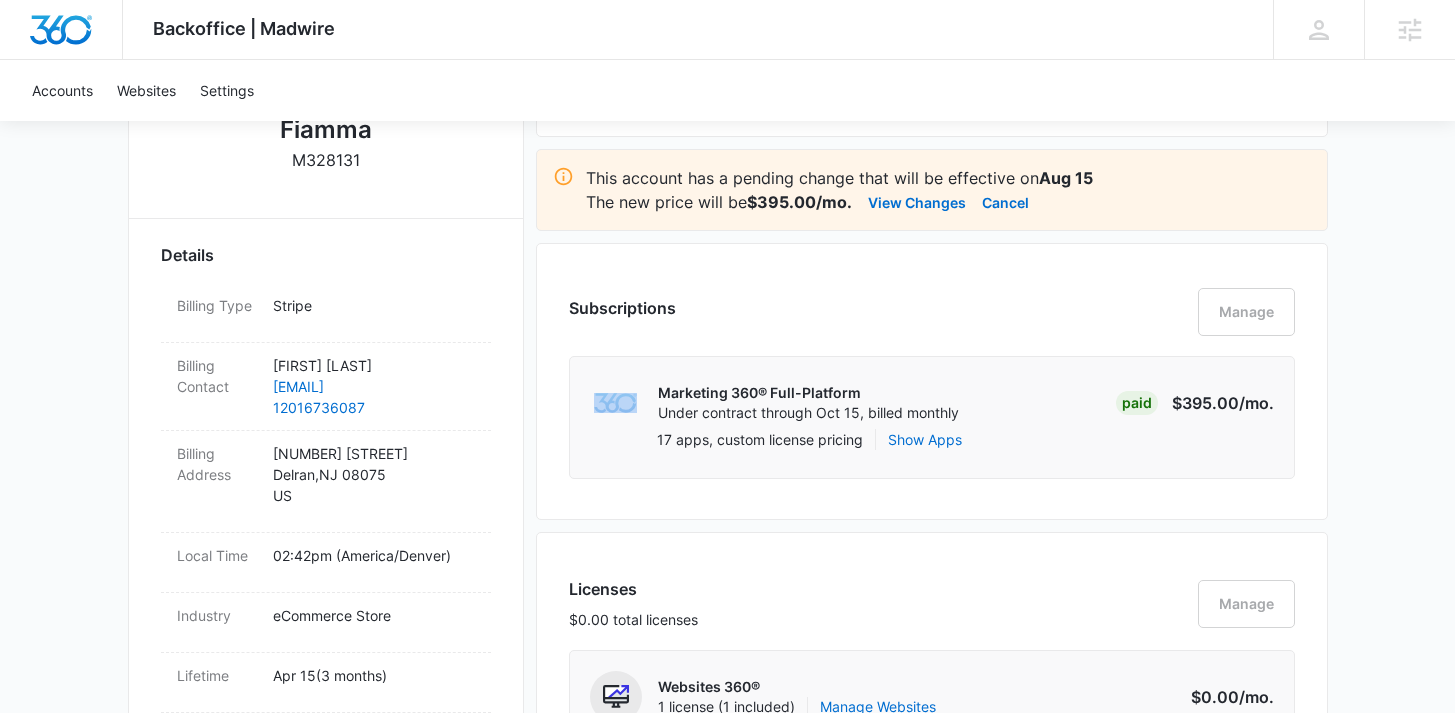 click on "Subscriptions Manage" at bounding box center [932, 322] 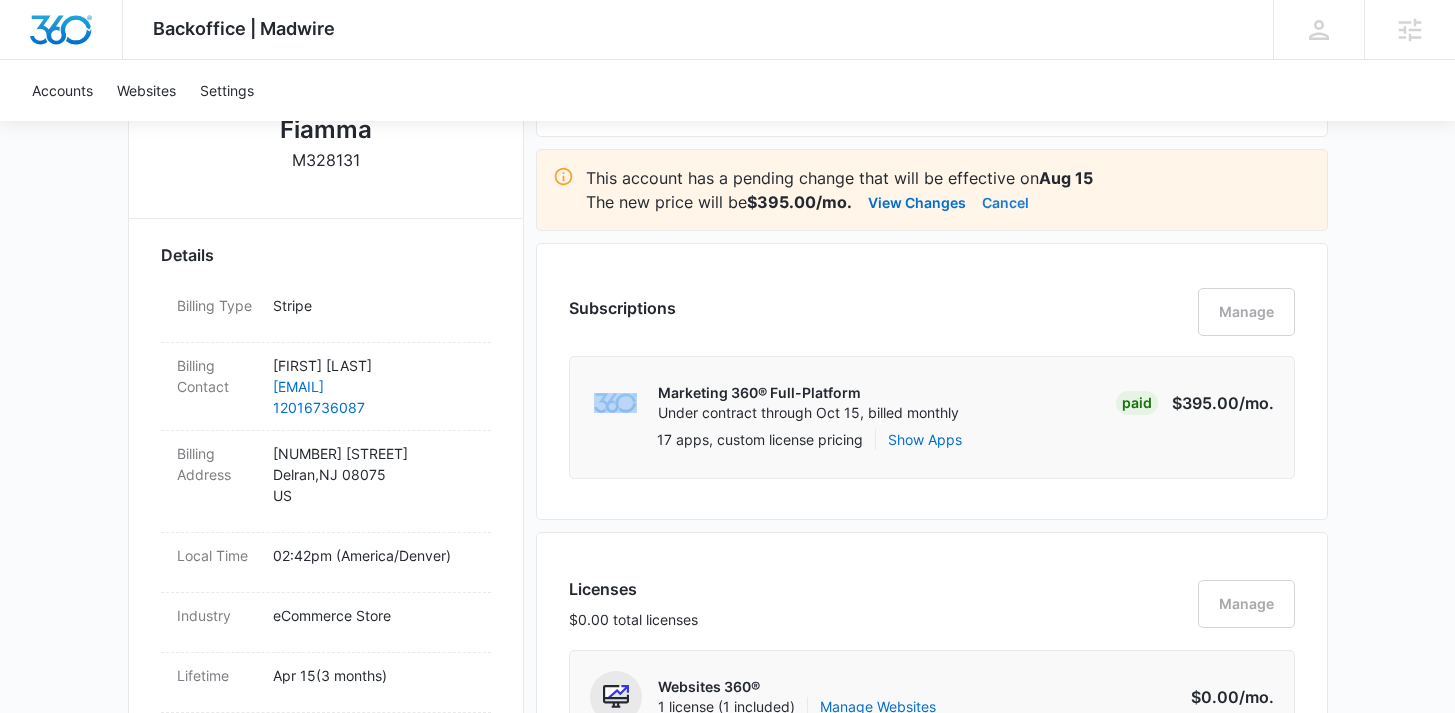 click on "Cancel" at bounding box center (1005, 202) 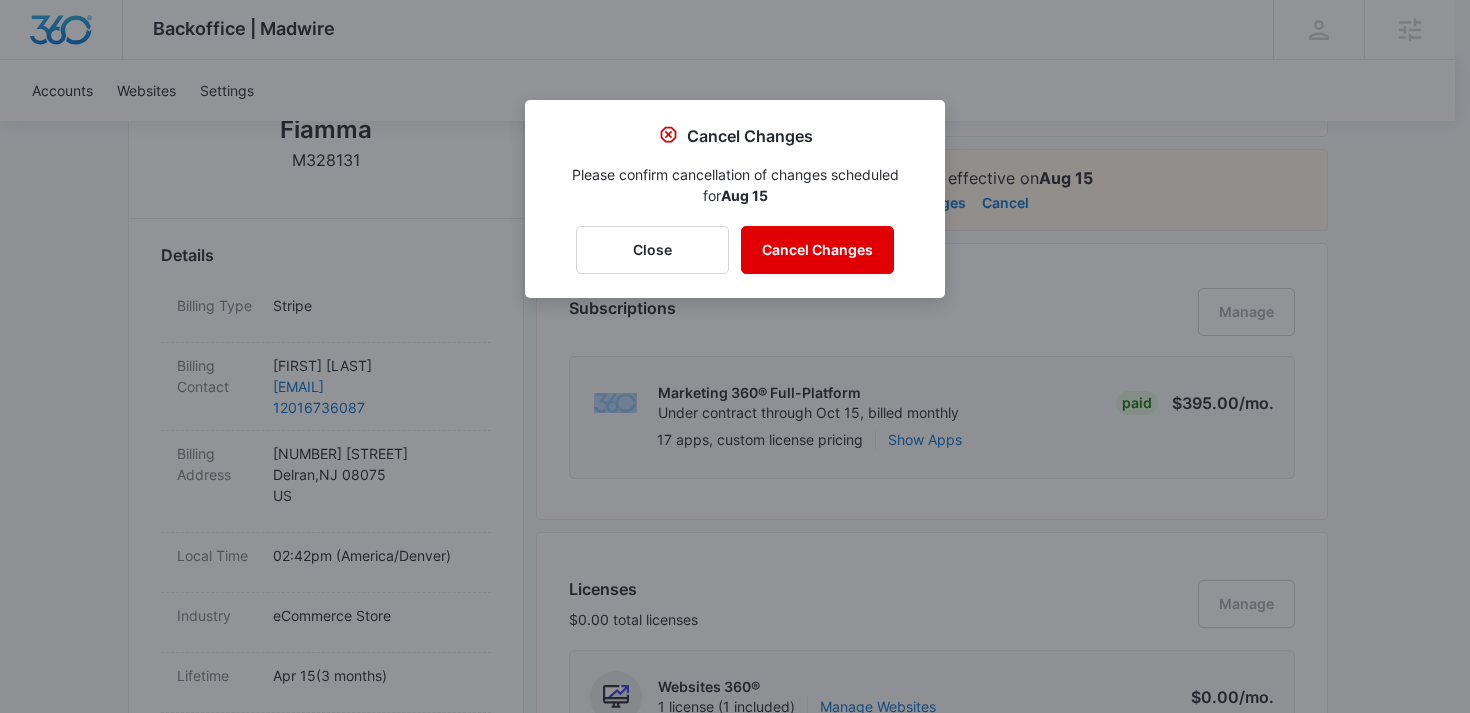 click on "Cancel Changes" at bounding box center (817, 250) 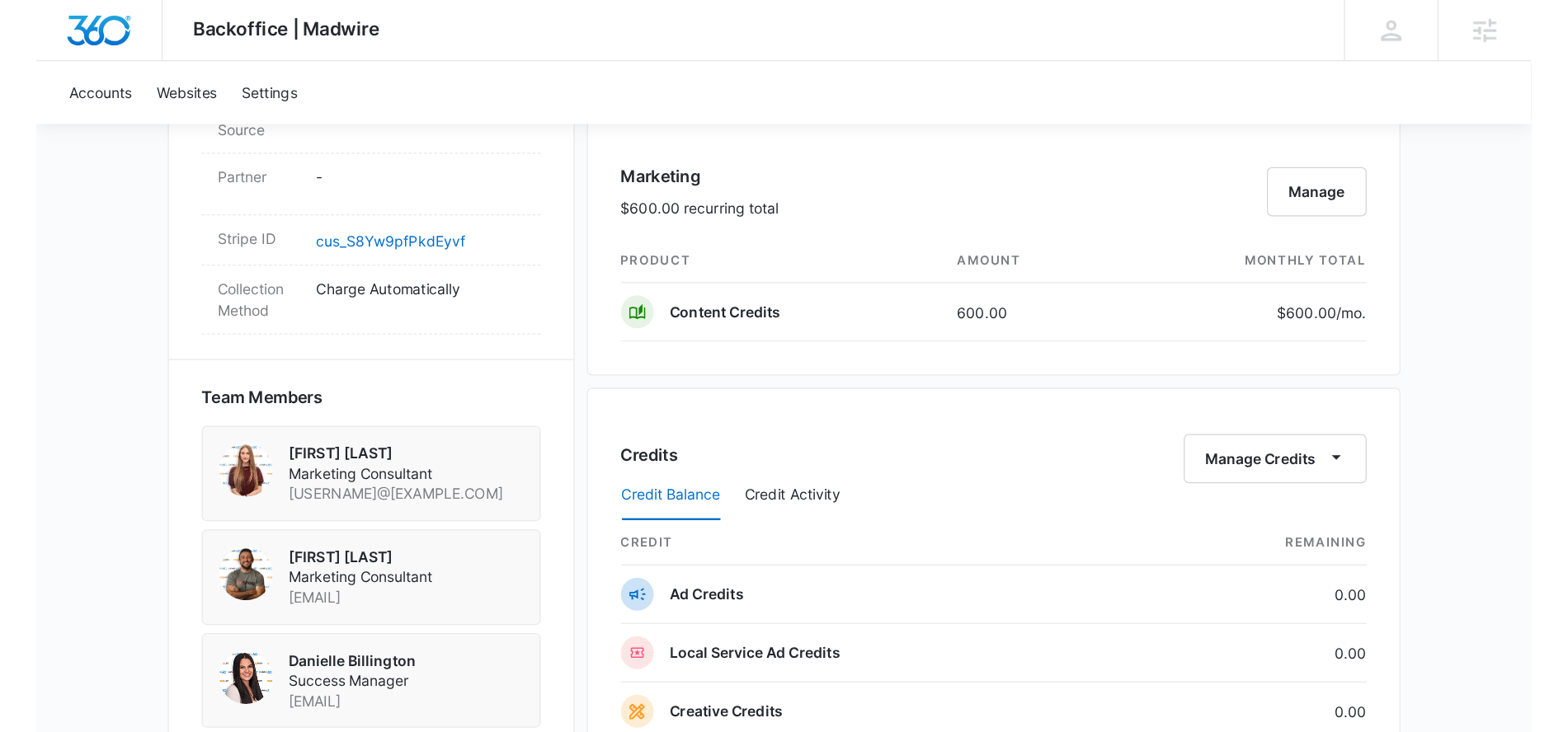 scroll, scrollTop: 974, scrollLeft: 0, axis: vertical 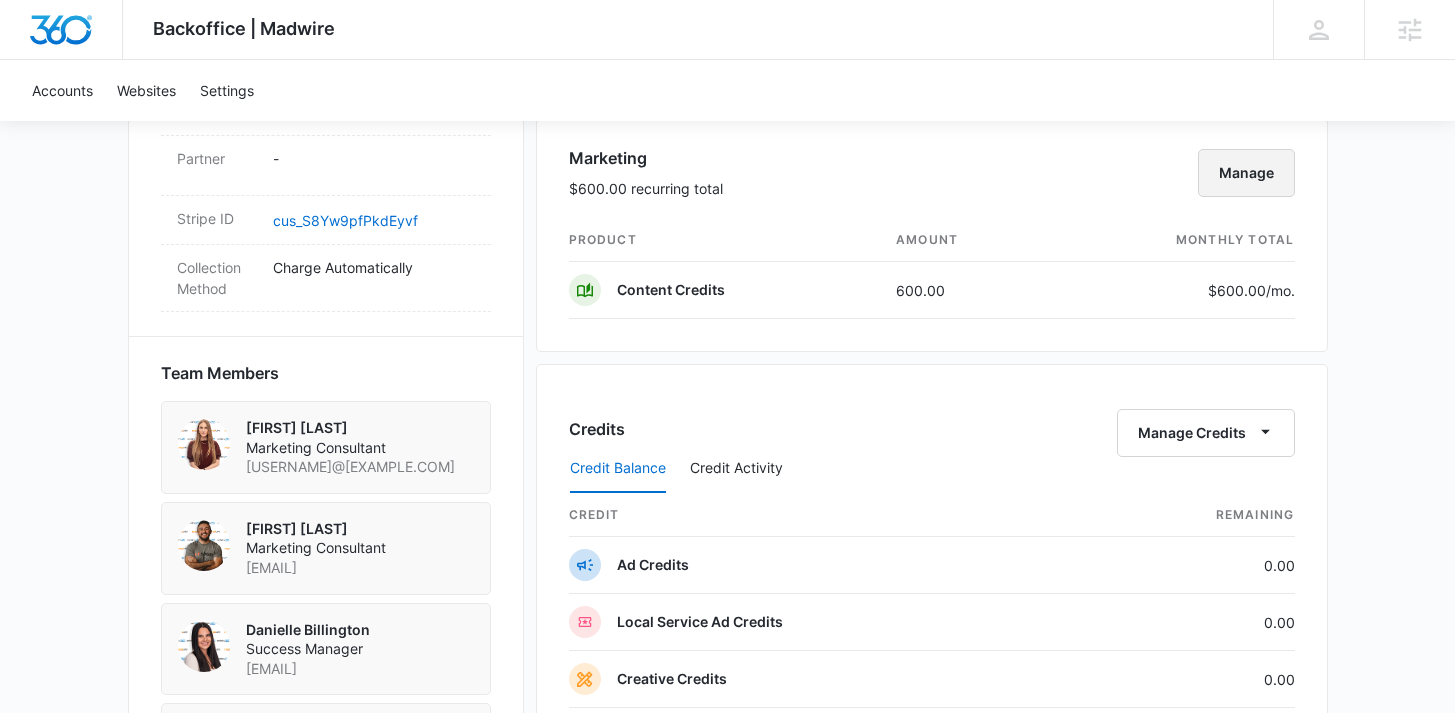 click on "Manage" at bounding box center (1246, 173) 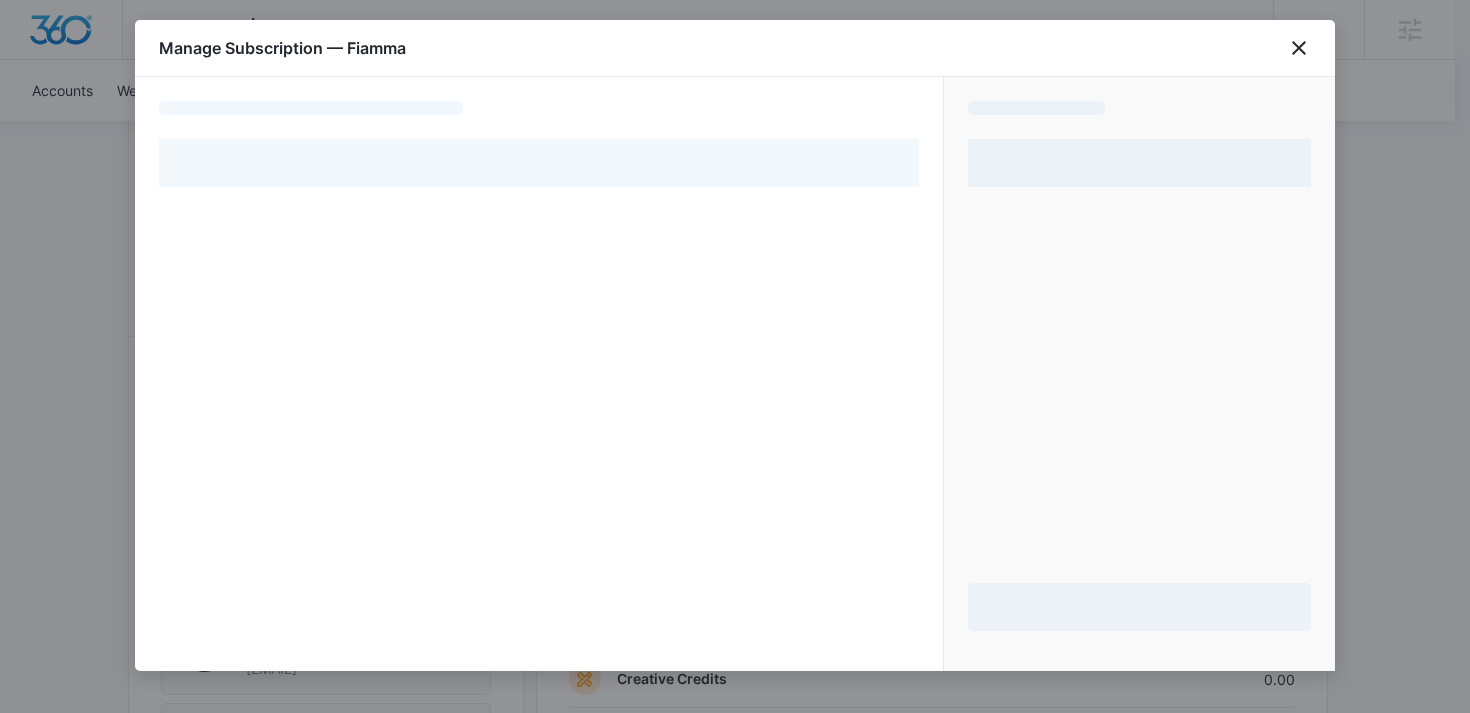 select on "pm_1REHovA4n8RTgNjUDcaIFSQ8" 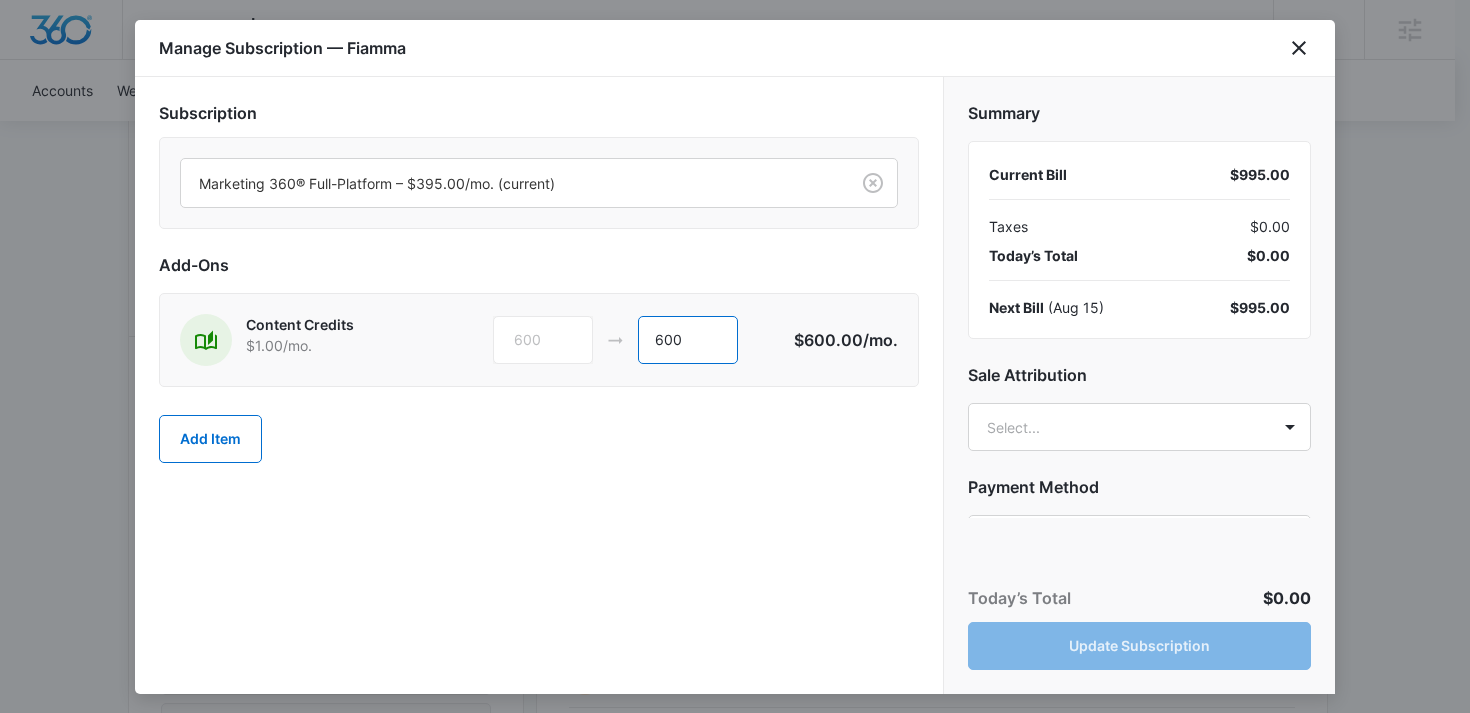 click on "600" at bounding box center (688, 340) 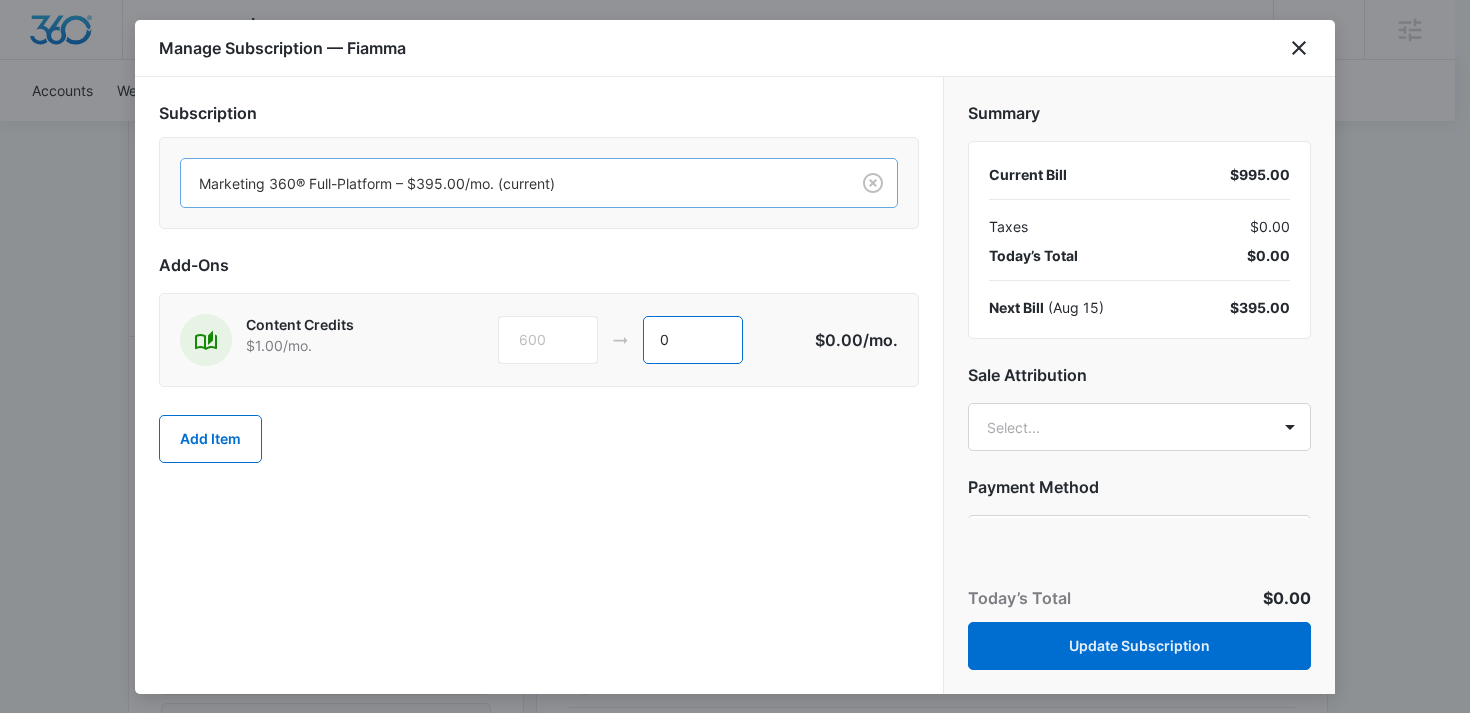 type on "0" 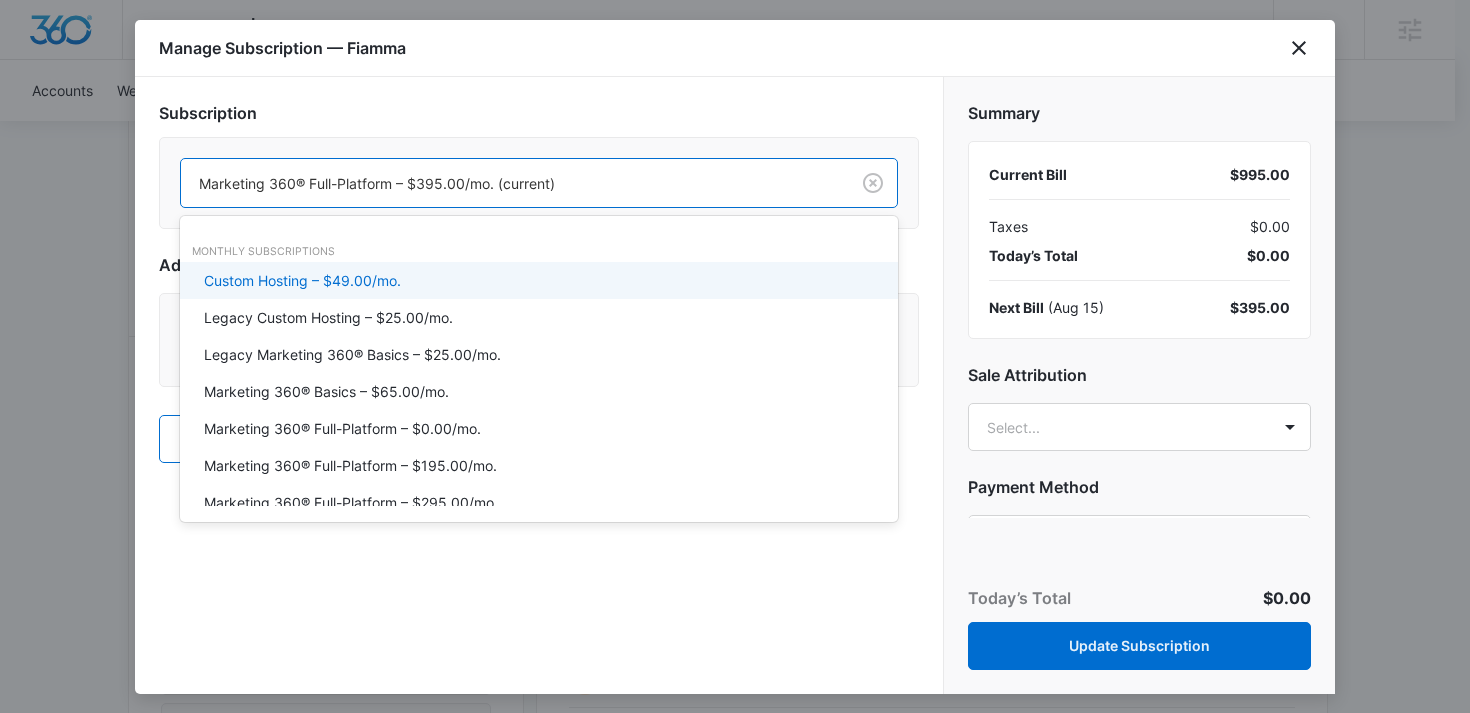 click at bounding box center (511, 183) 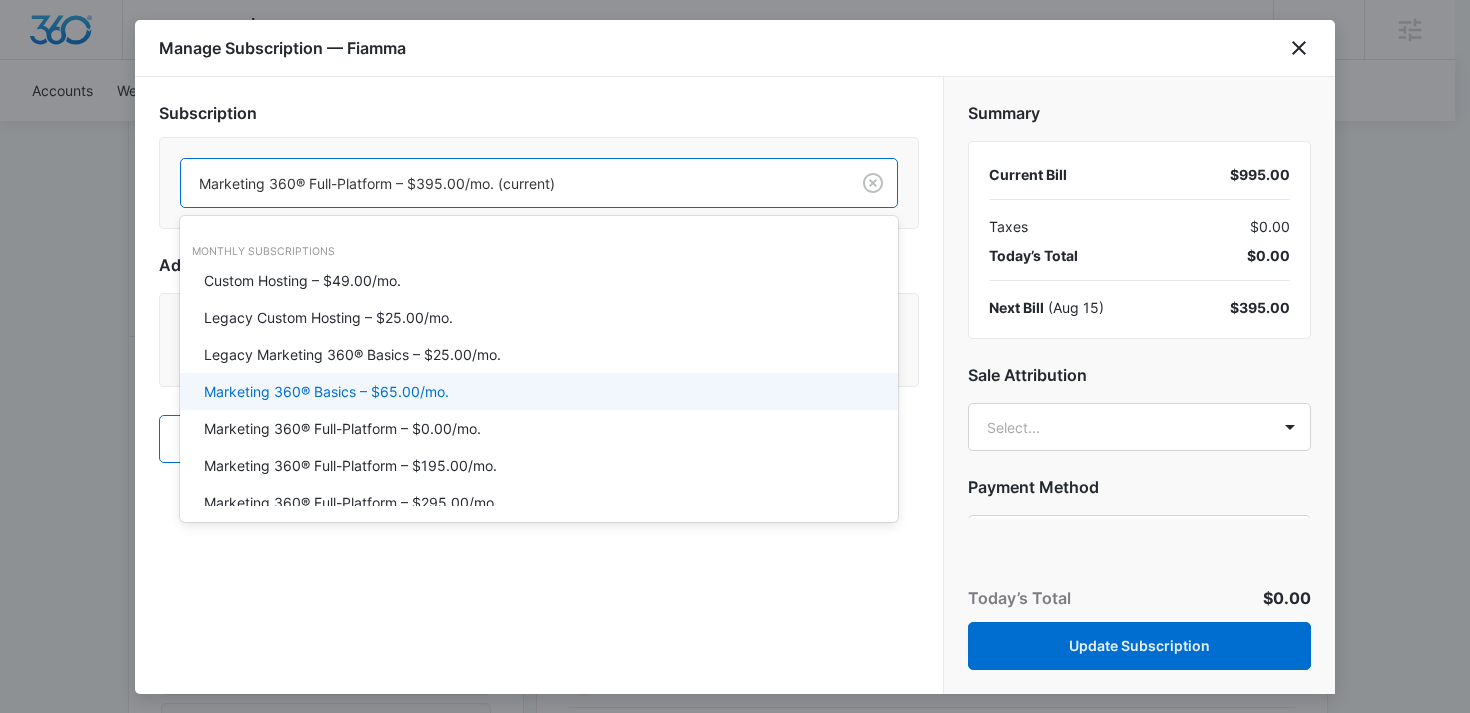 click on "Marketing 360® Basics – $65.00/mo." at bounding box center (539, 391) 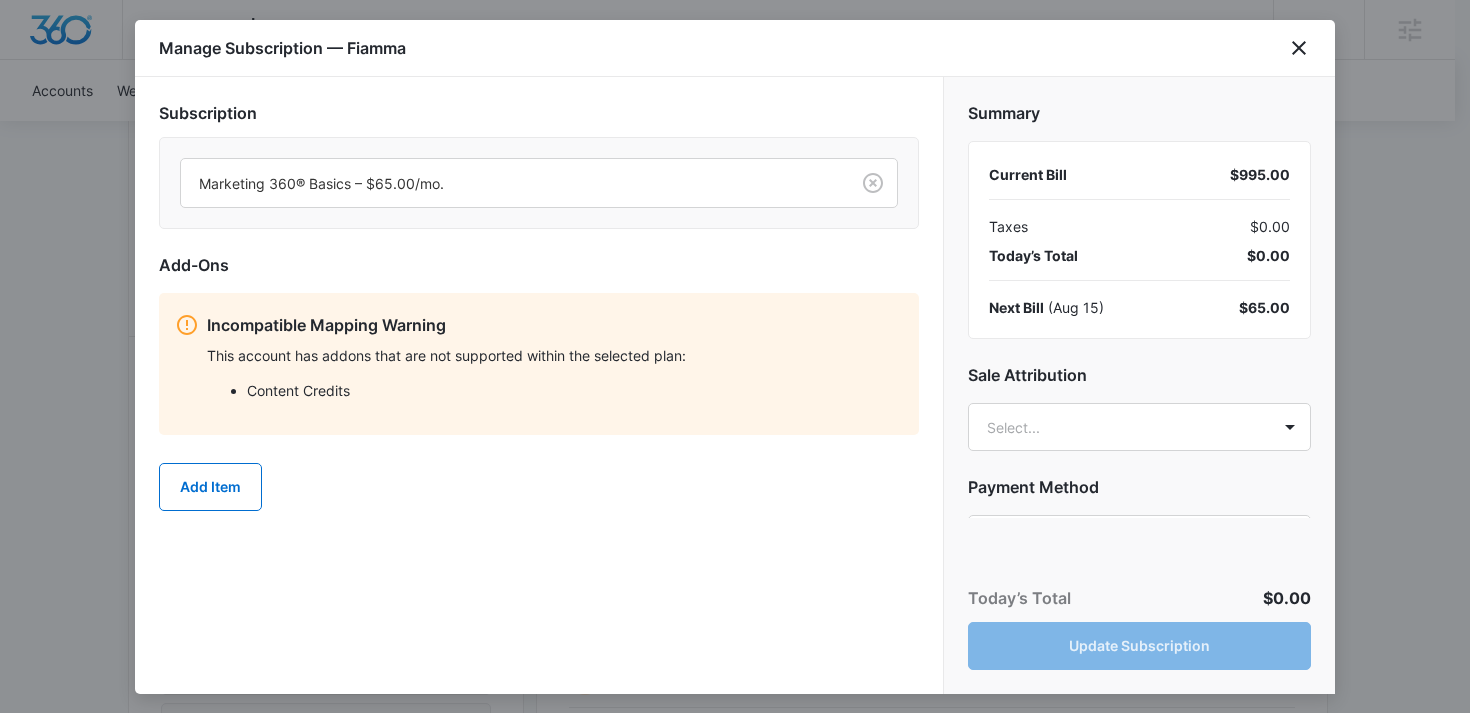 click on "Subscription Marketing 360® Basics – $65.00/mo. Add-Ons Incompatible Mapping Warning This account has addons that are not supported within the selected plan: Content Credits Add Item" at bounding box center (539, 385) 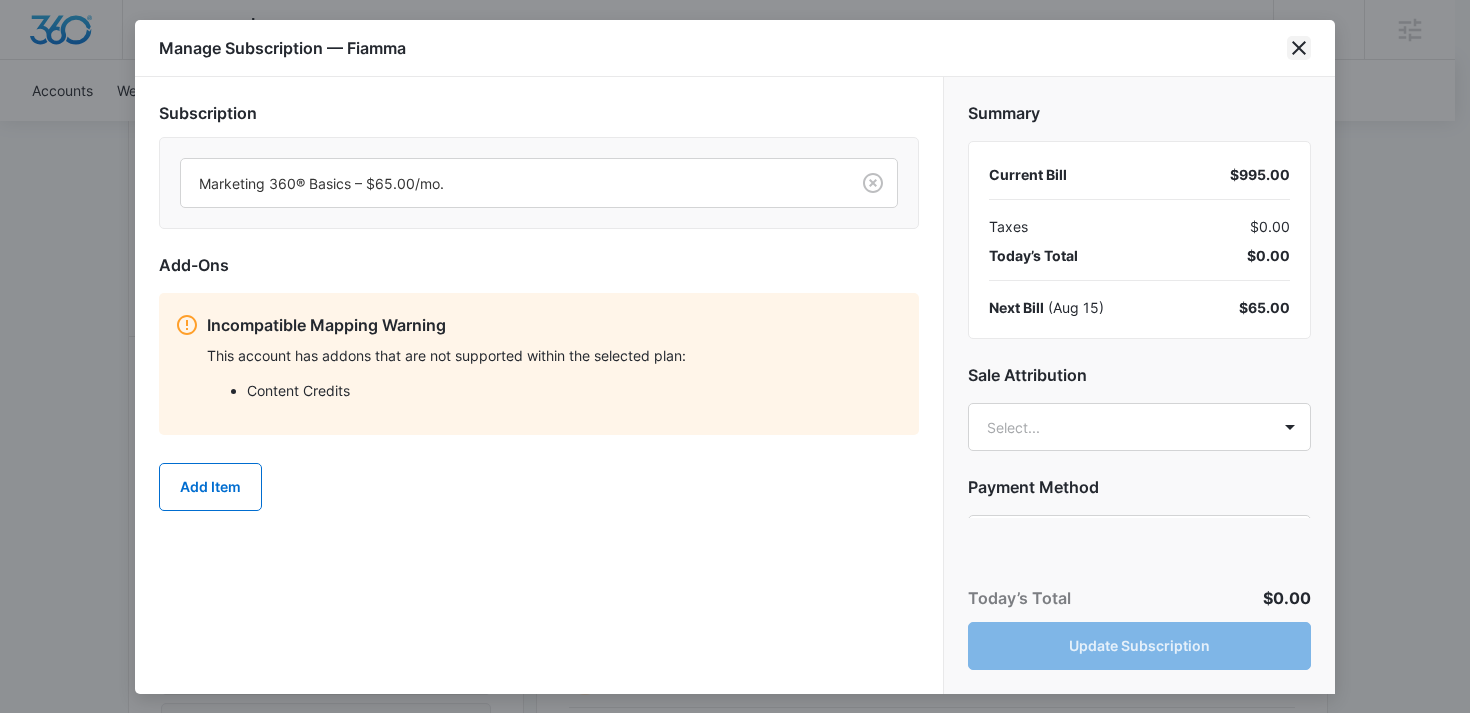 click 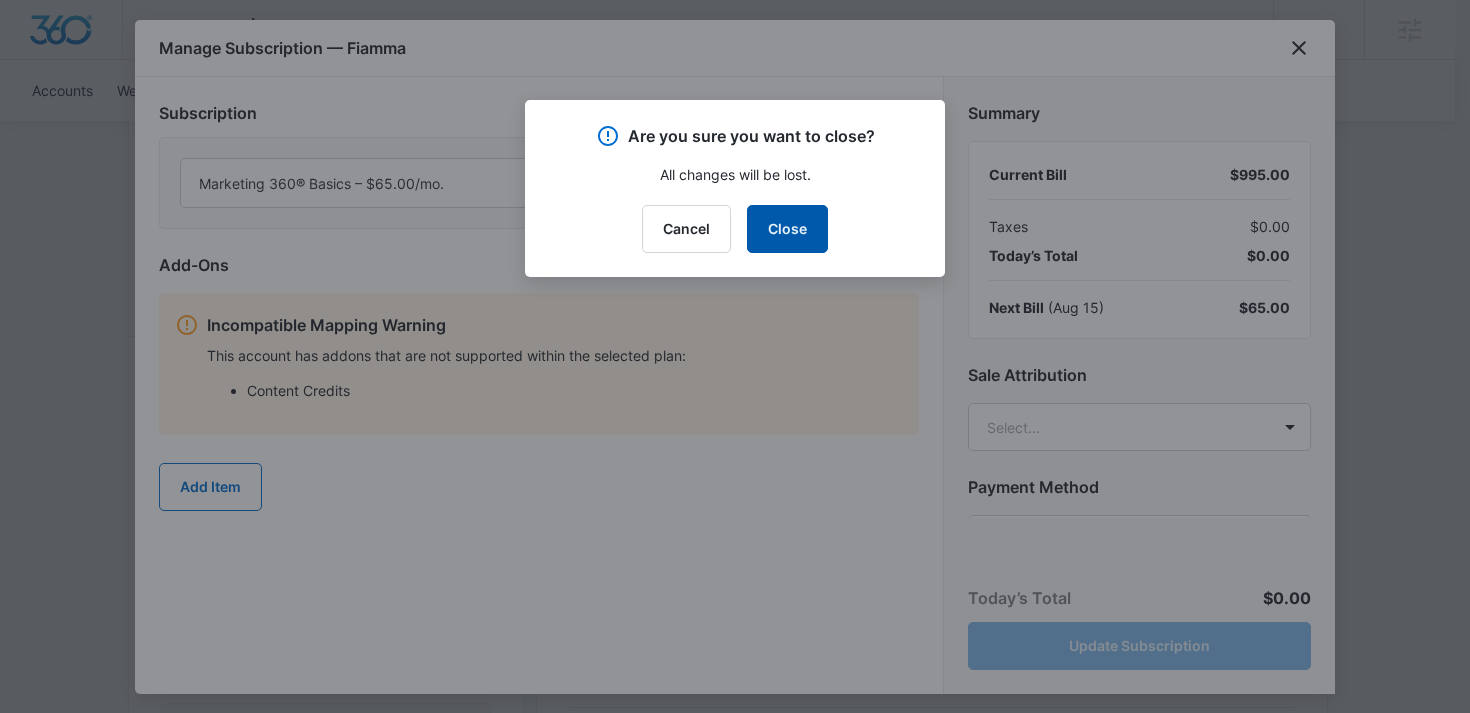 click on "Close" at bounding box center (787, 229) 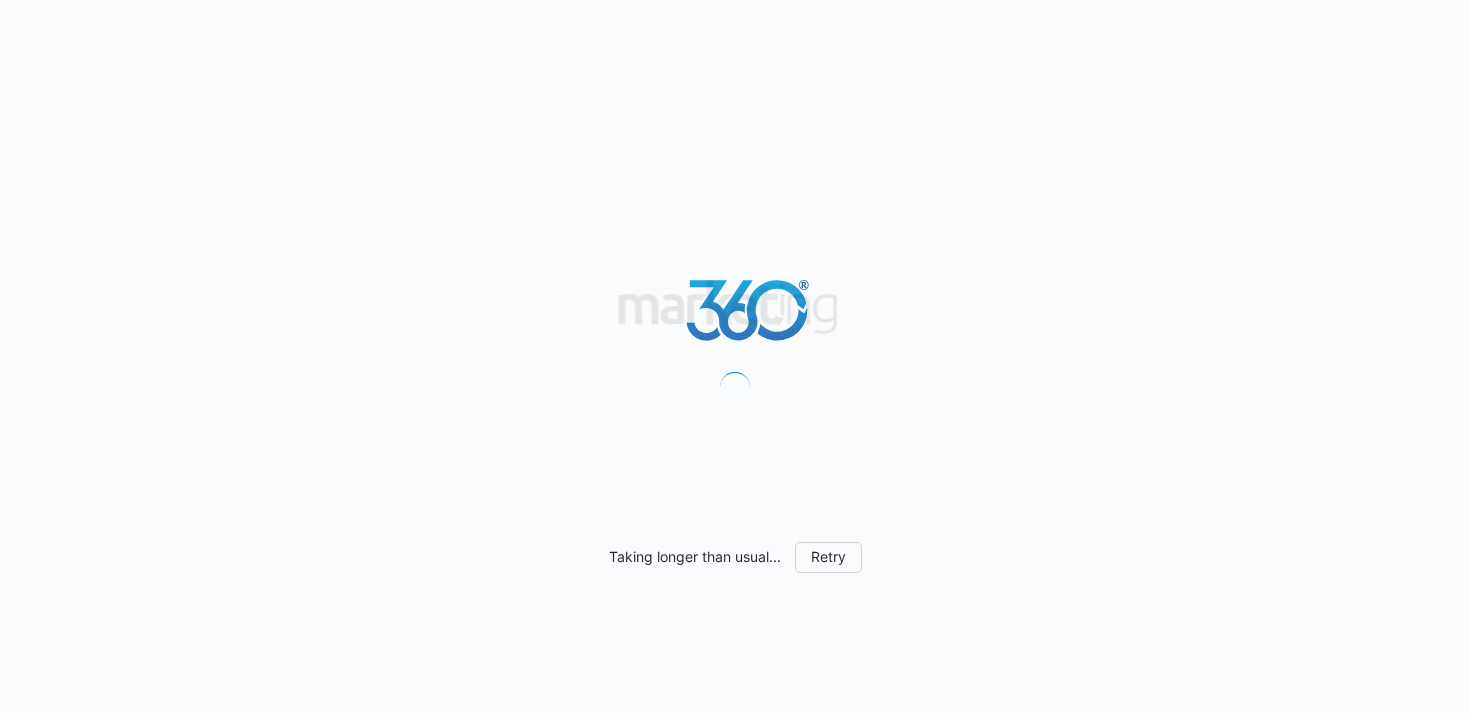 scroll, scrollTop: 0, scrollLeft: 0, axis: both 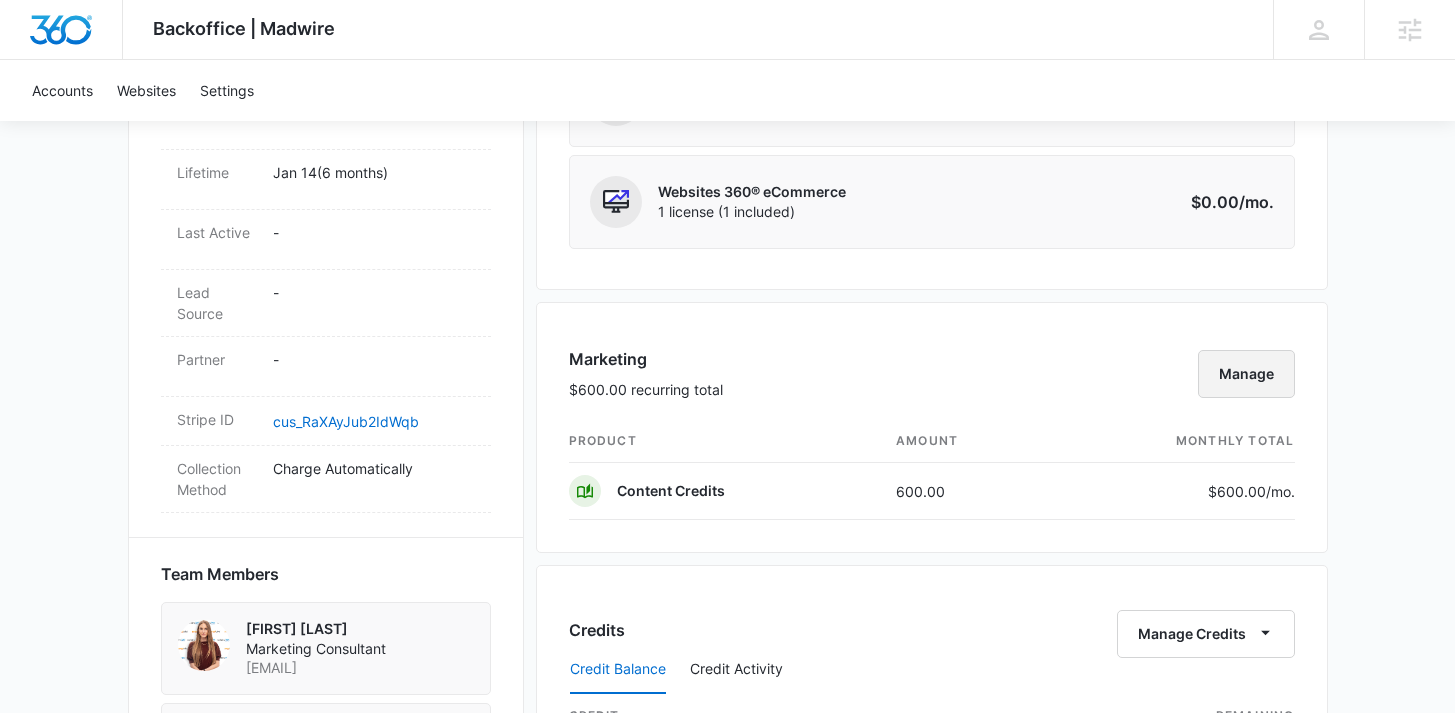 click on "Manage" at bounding box center (1246, 374) 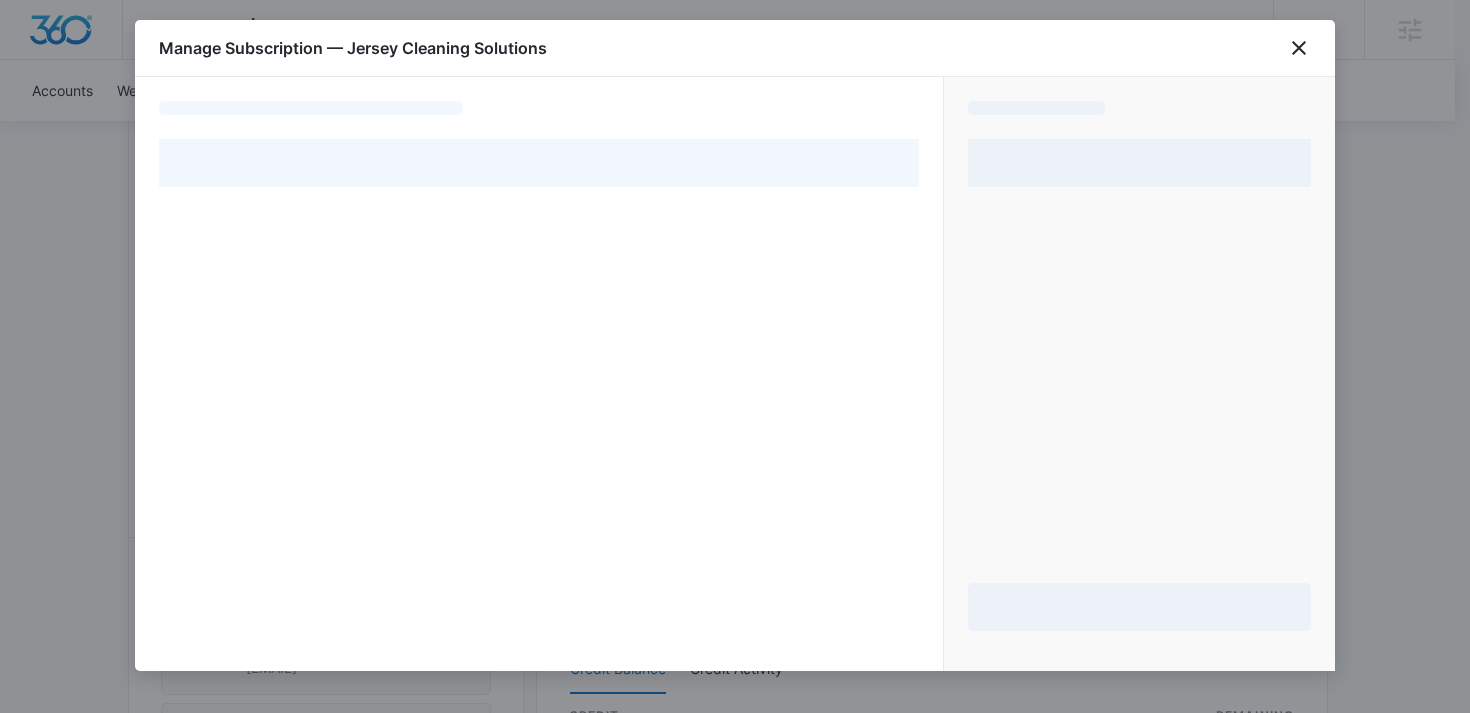 select on "pm_1R7gGeA4n8RTgNjUs8VIb4SP" 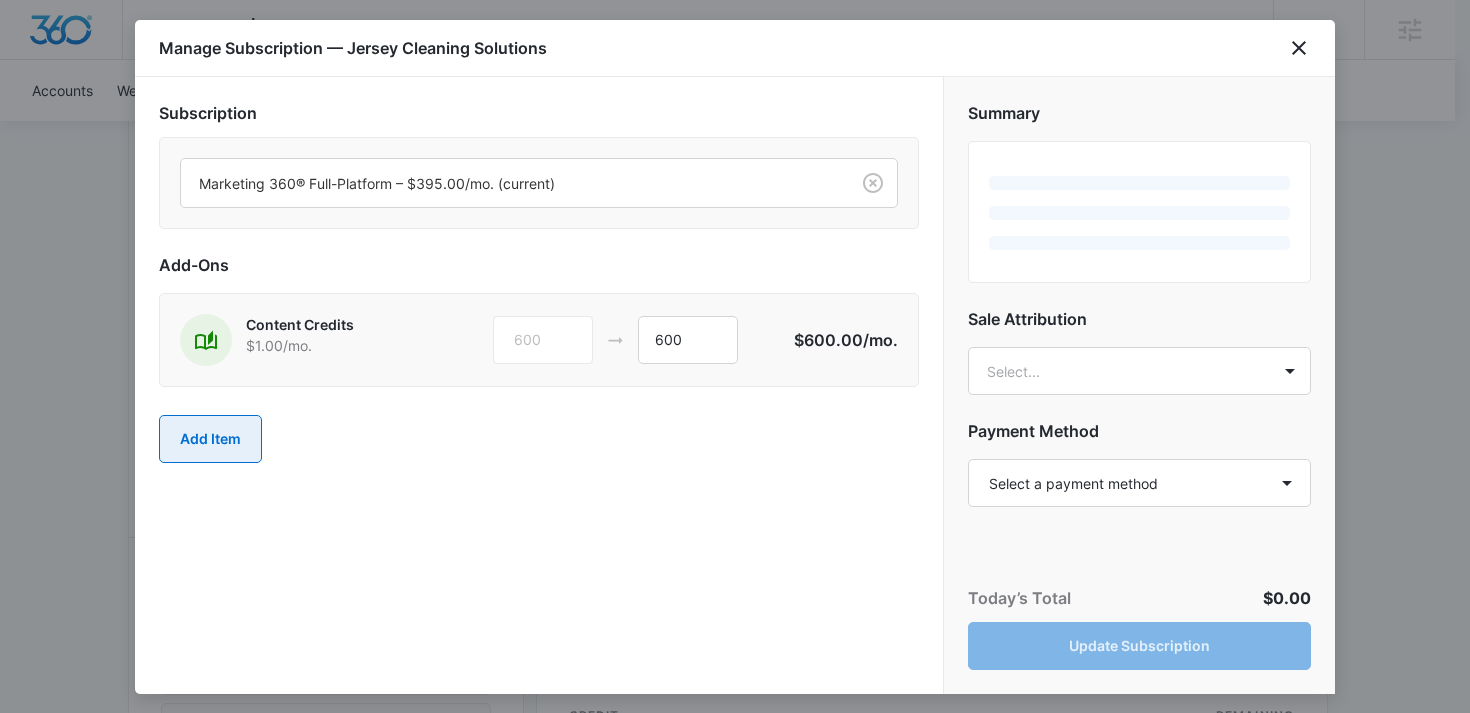 click on "Add Item" at bounding box center [210, 439] 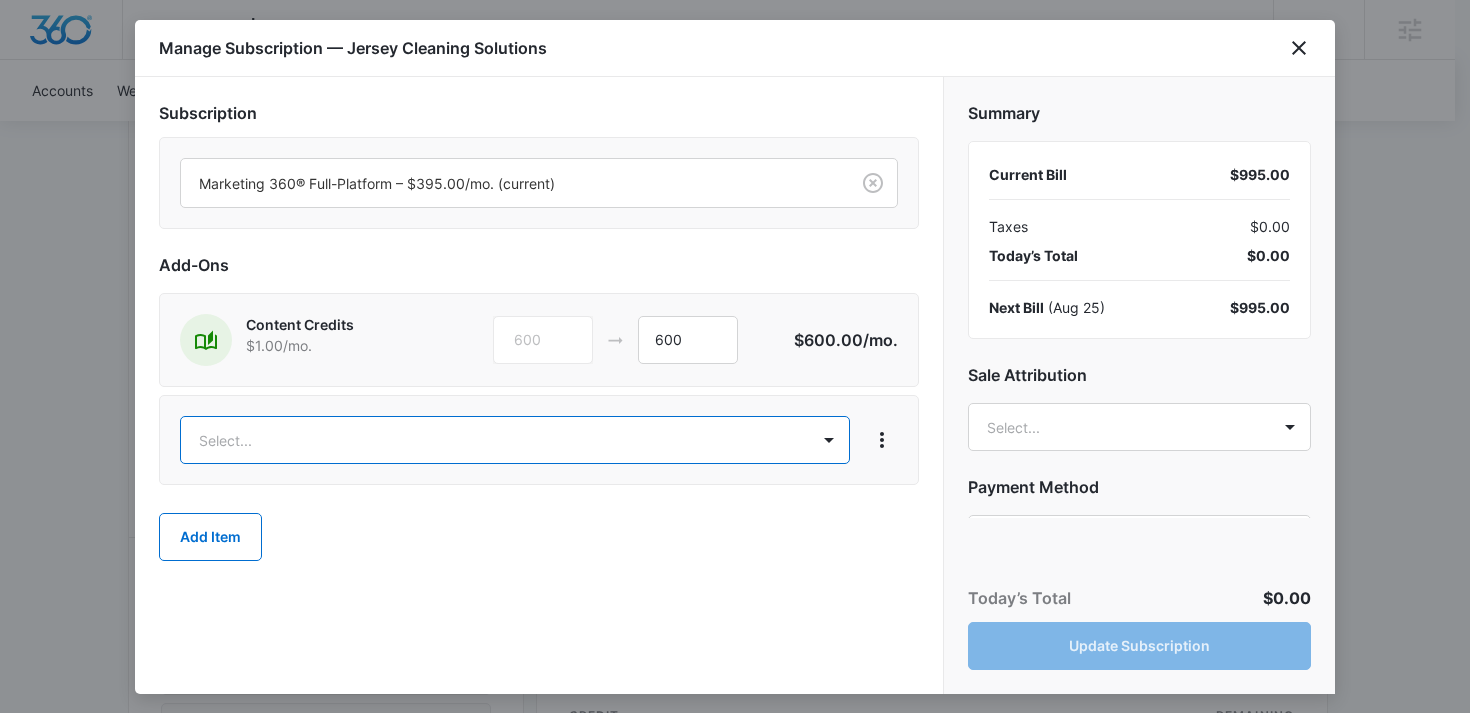 click on "Backoffice | Madwire Apps Settings DB Danielle Billington danielle.billington@madwire.com My Profile Notifications Support Logout Terms & Conditions   •   Privacy Policy Agencies Accounts Websites Settings Jersey Cleaning Solutions M320595 Paid Next payment of  $995.00  due  Aug 25 One Time Sale Go to Dashboard Jersey Cleaning Solutions M320595 Details Billing Type Stripe Billing Contact Lara Alvernaz larakrismii@hotmail.com (201) 673-6087 Billing Address 3001 Route 130 #34E Delran ,  NJ   08075 US Local Time 04:46pm   ( America/New_York ) Industry Other Lifetime Jan 14  ( 6 months ) Last Active - Lead Source - Partner - Stripe ID cus_RaXAyJub2IdWqb Collection Method Charge Automatically Team Members emilee egan Marketing Consultant emilee.egan@marketing360.com Danielle Billington Success Manager danielle.billington@madwire.com Kaylee M Cordell Onboarding Consultant kaylee.cordell@madwire.com Billing Task Manager Payment Method 6924 exp. 2/2029 Manage Subscriptions Manage Marketing 360® Full-Platform" at bounding box center [735, 446] 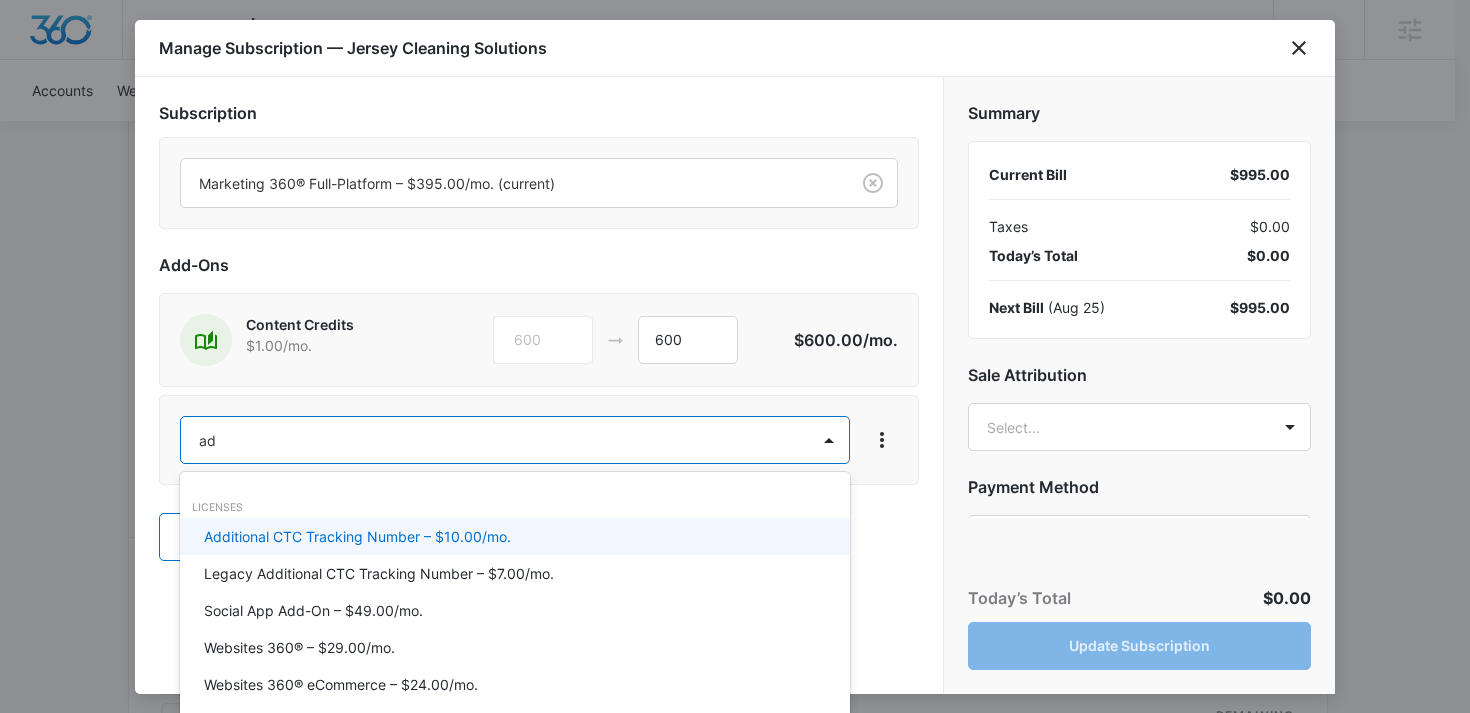 type on "a" 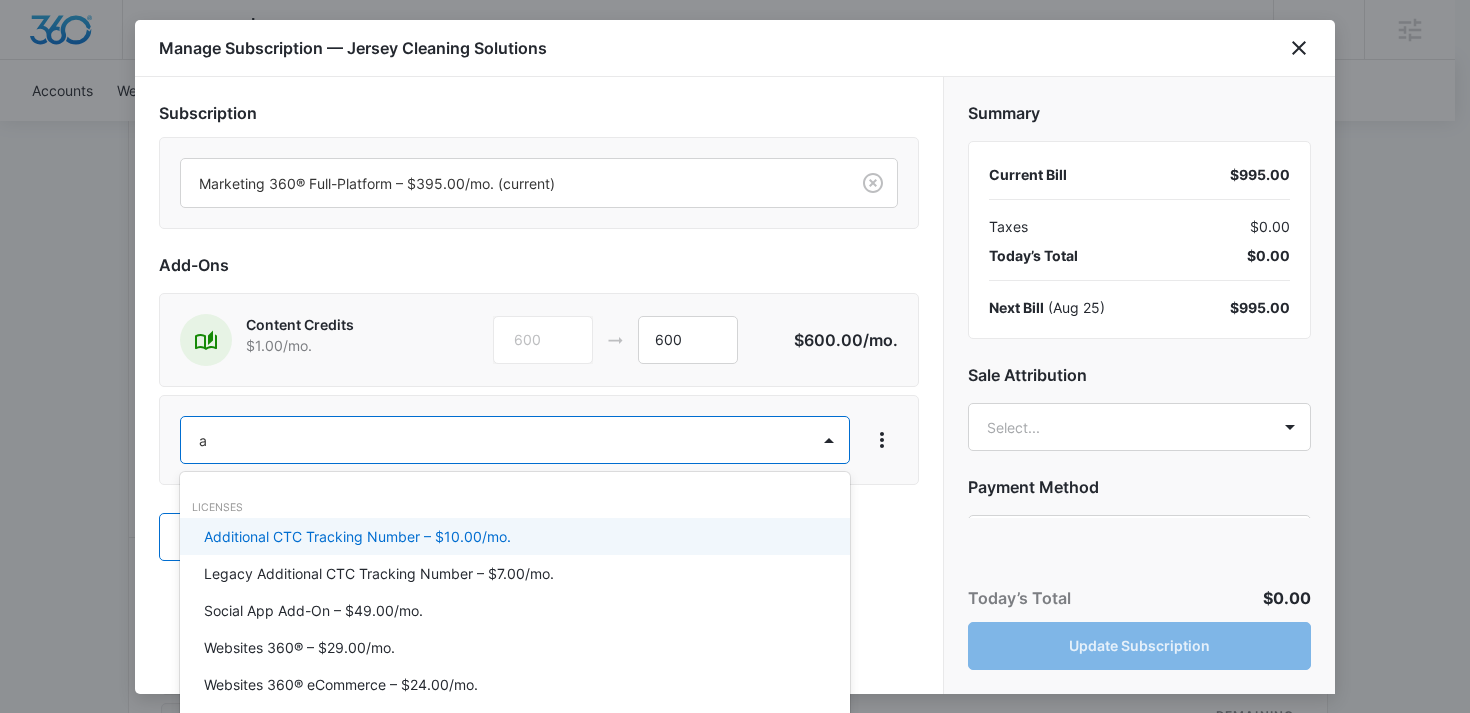 type 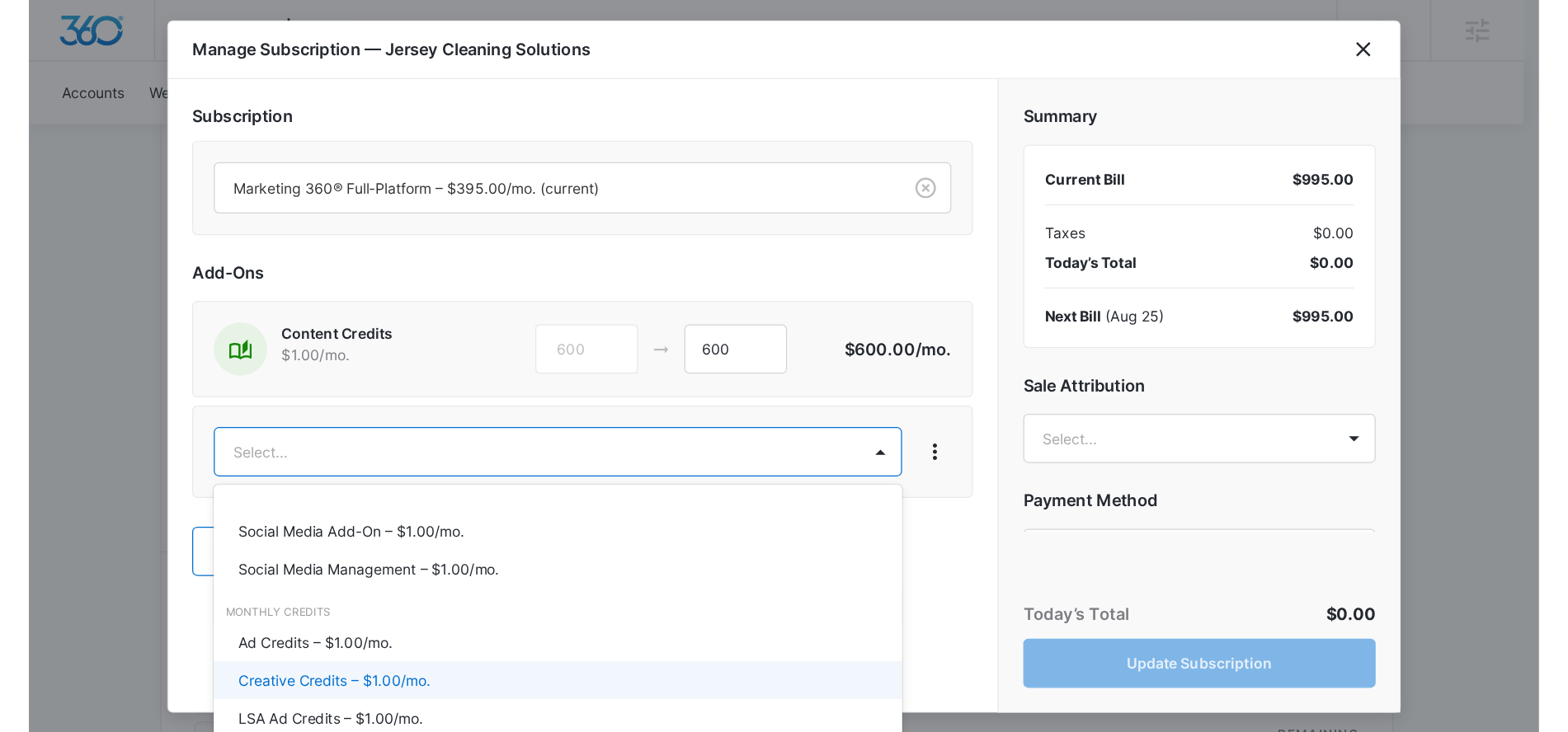 scroll, scrollTop: 692, scrollLeft: 0, axis: vertical 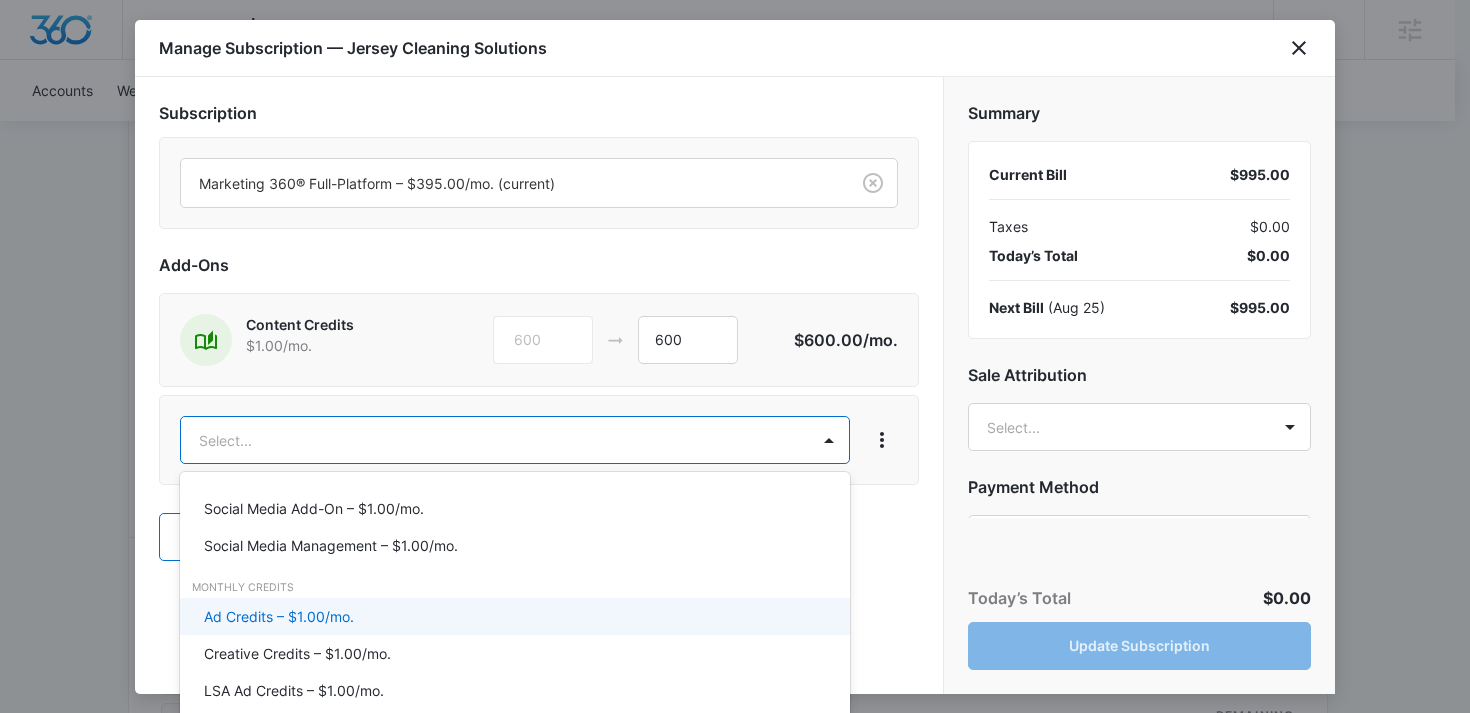 click on "Ad Credits – $1.00/mo." at bounding box center (513, 616) 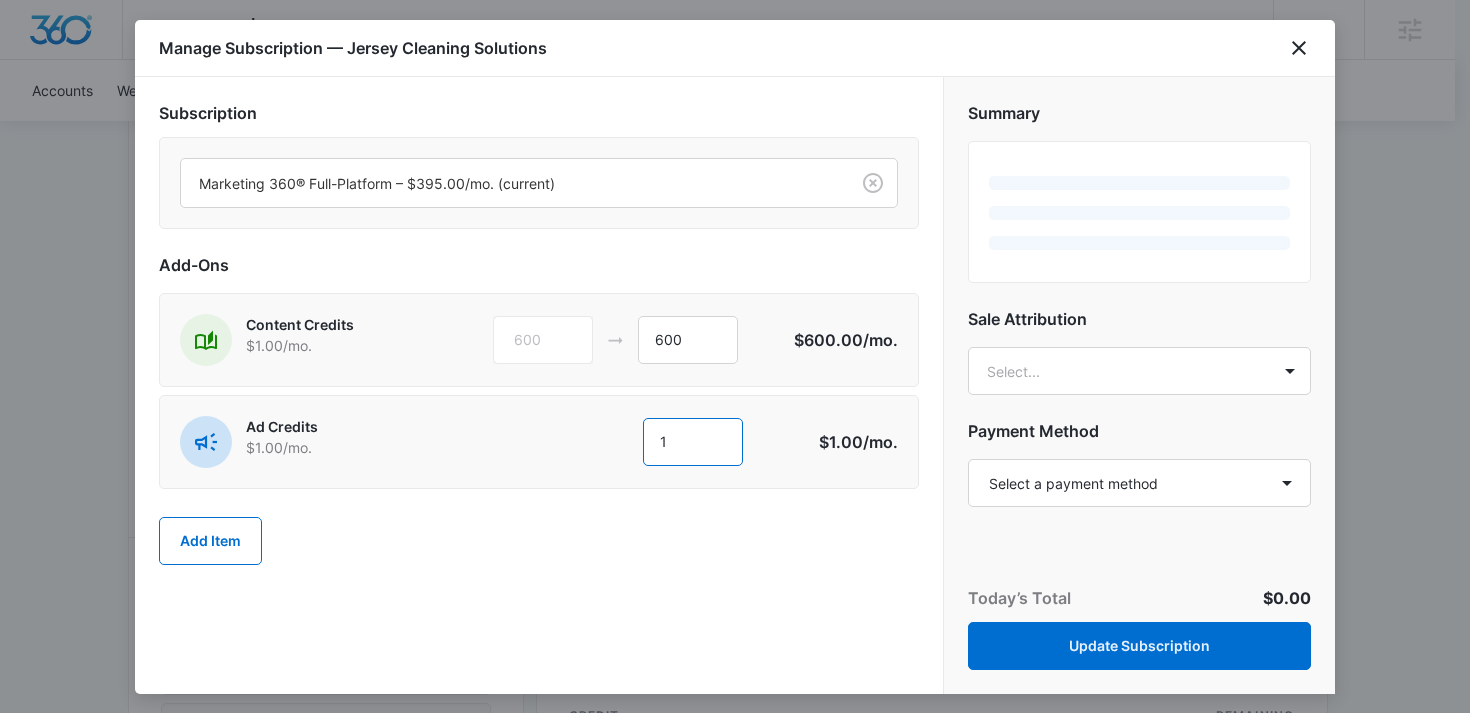 click on "1" at bounding box center (693, 442) 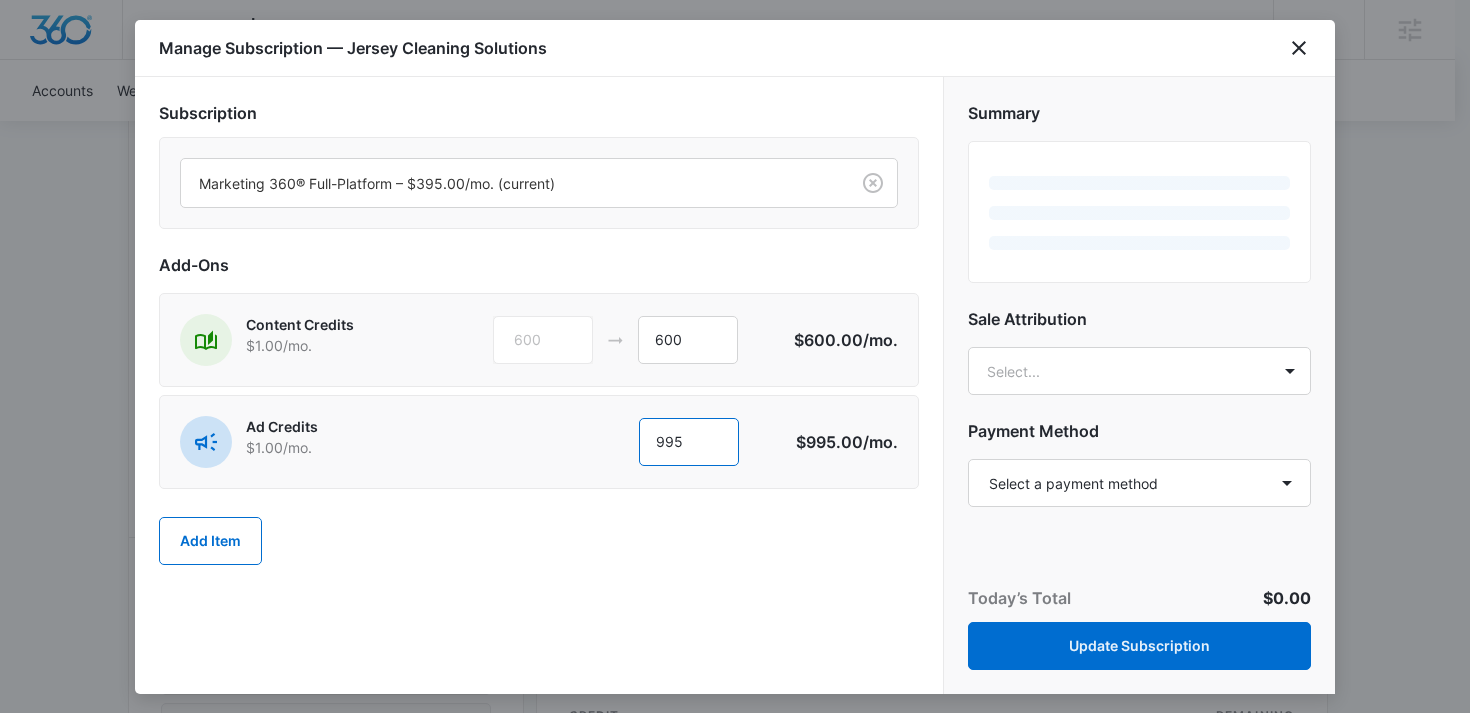 type on "995" 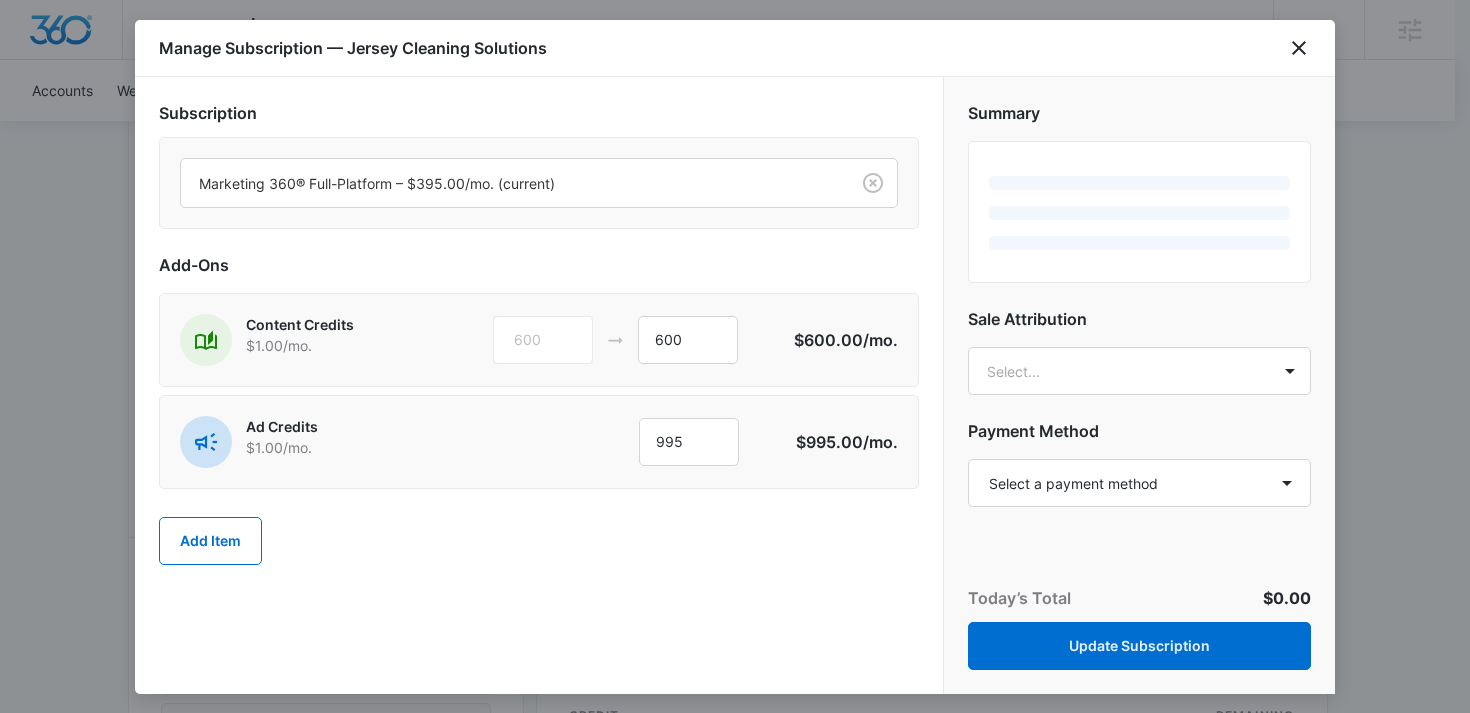 click on "Add Item" at bounding box center (539, 541) 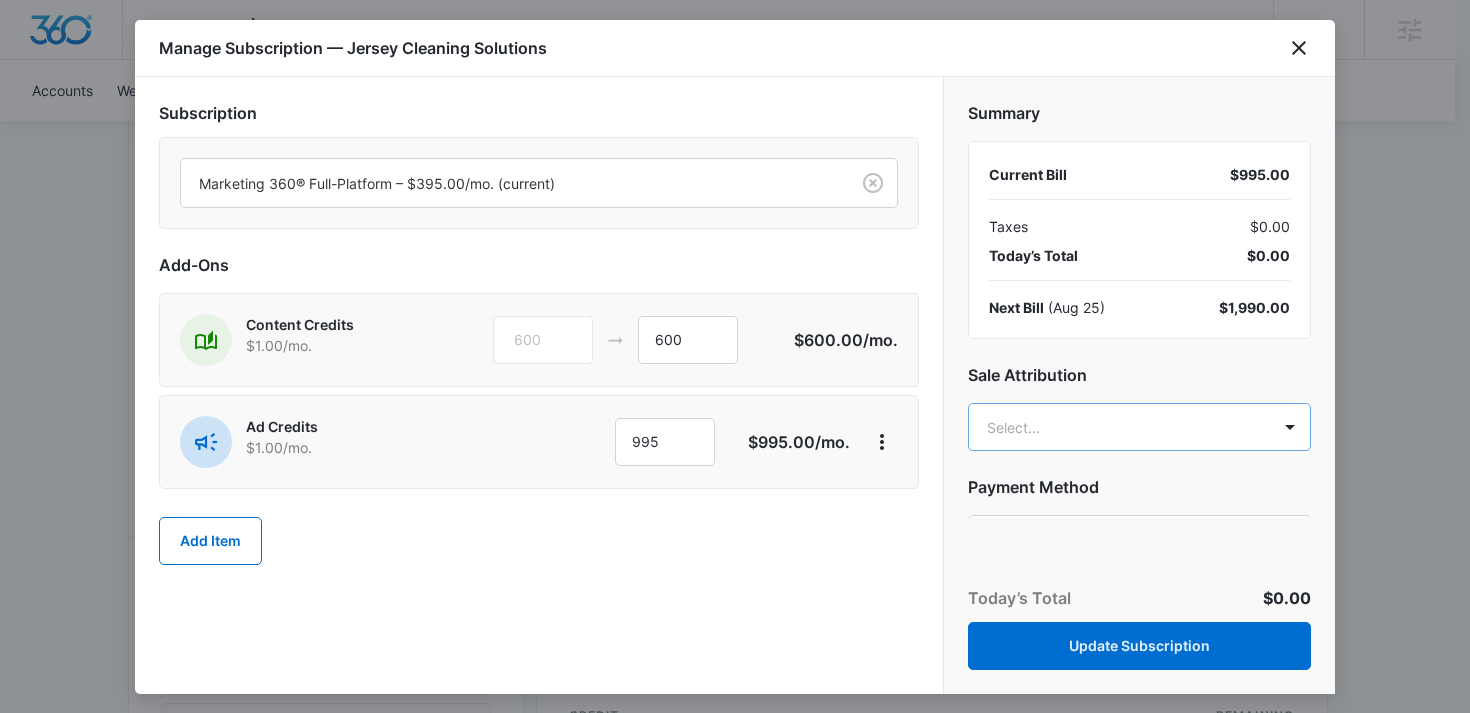 click on "Backoffice | Madwire Apps Settings DB Danielle Billington danielle.billington@madwire.com My Profile Notifications Support Logout Terms & Conditions   •   Privacy Policy Agencies Accounts Websites Settings Jersey Cleaning Solutions M320595 Paid Next payment of  $995.00  due  Aug 25 One Time Sale Go to Dashboard Jersey Cleaning Solutions M320595 Details Billing Type Stripe Billing Contact Lara Alvernaz larakrismii@hotmail.com (201) 673-6087 Billing Address 3001 Route 130 #34E Delran ,  NJ   08075 US Local Time 04:46pm   ( America/New_York ) Industry Other Lifetime Jan 14  ( 6 months ) Last Active - Lead Source - Partner - Stripe ID cus_RaXAyJub2IdWqb Collection Method Charge Automatically Team Members emilee egan Marketing Consultant emilee.egan@marketing360.com Danielle Billington Success Manager danielle.billington@madwire.com Kaylee M Cordell Onboarding Consultant kaylee.cordell@madwire.com Billing Task Manager Payment Method 6924 exp. 2/2029 Manage Subscriptions Manage Marketing 360® Full-Platform" at bounding box center [735, 446] 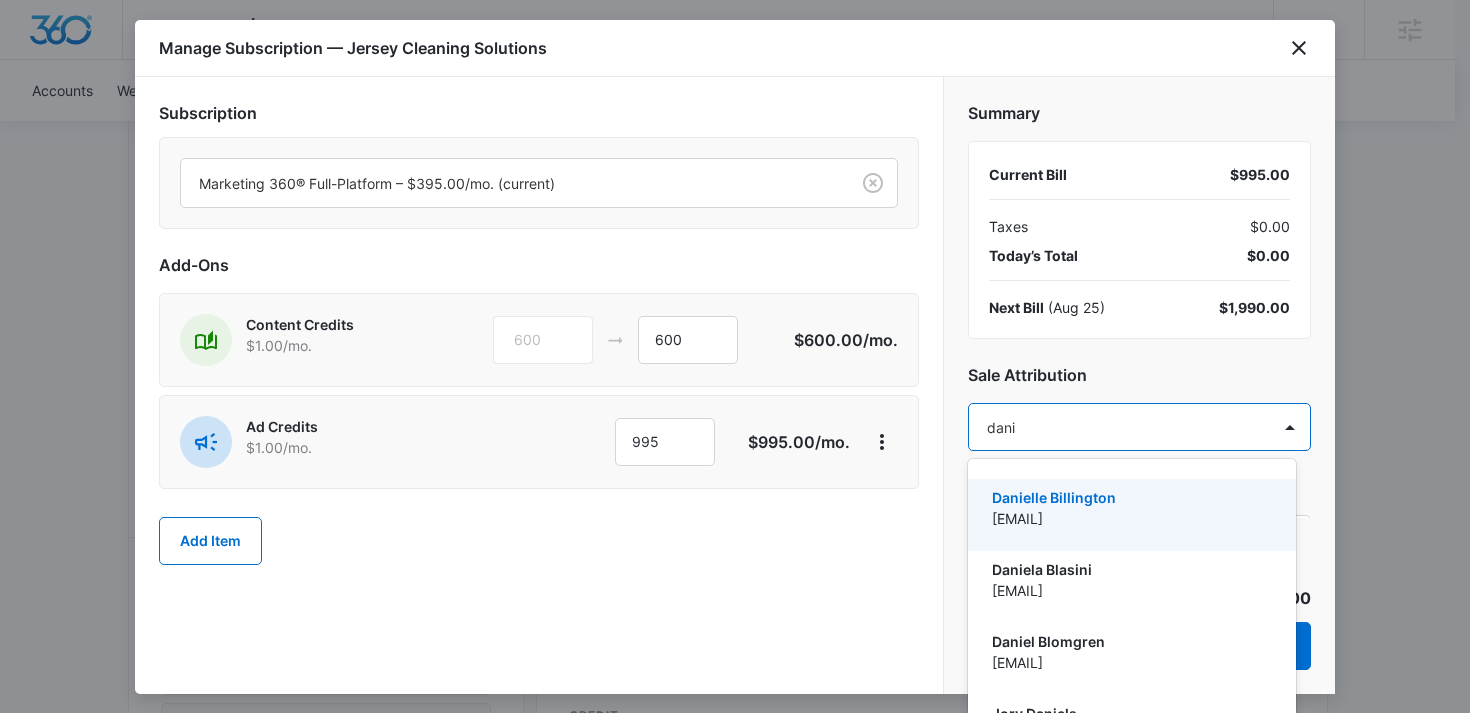 type on "danie" 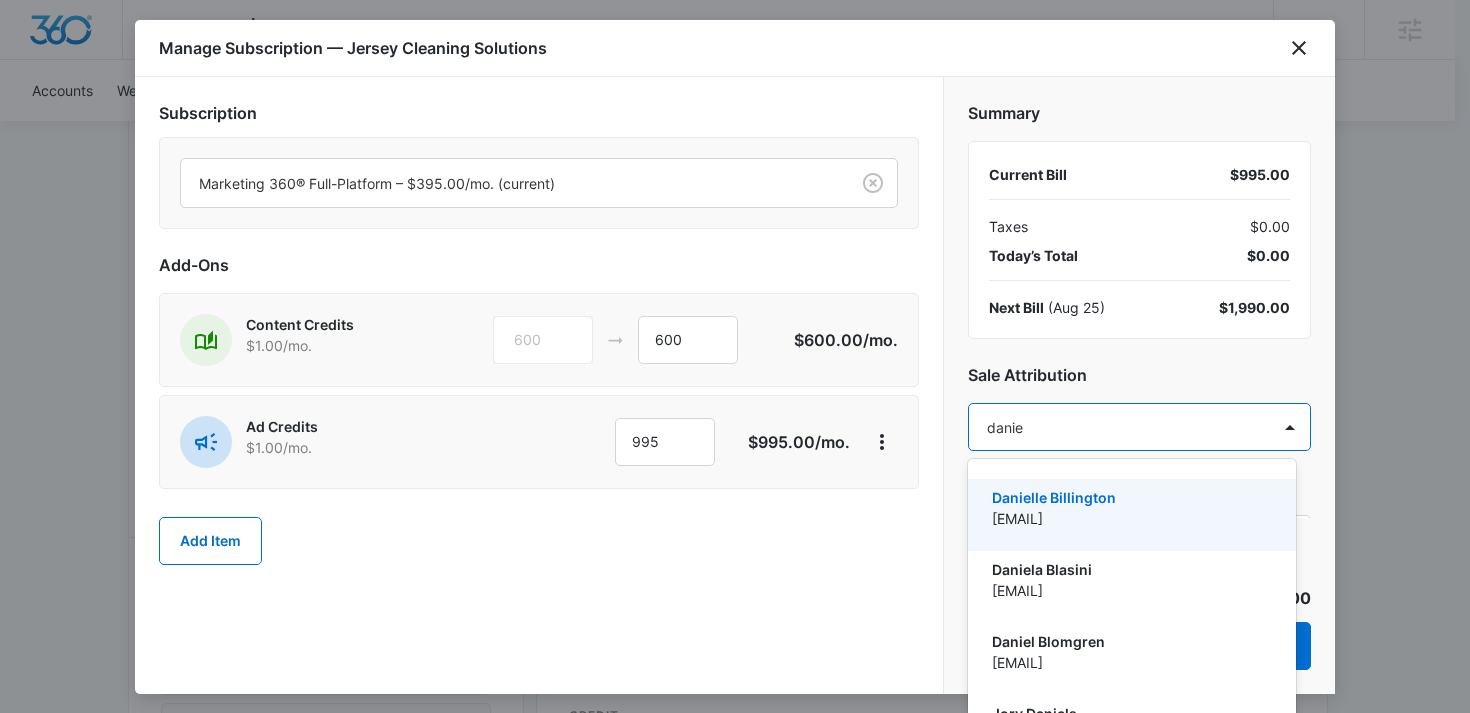 click on "Danielle Billington" at bounding box center (1130, 497) 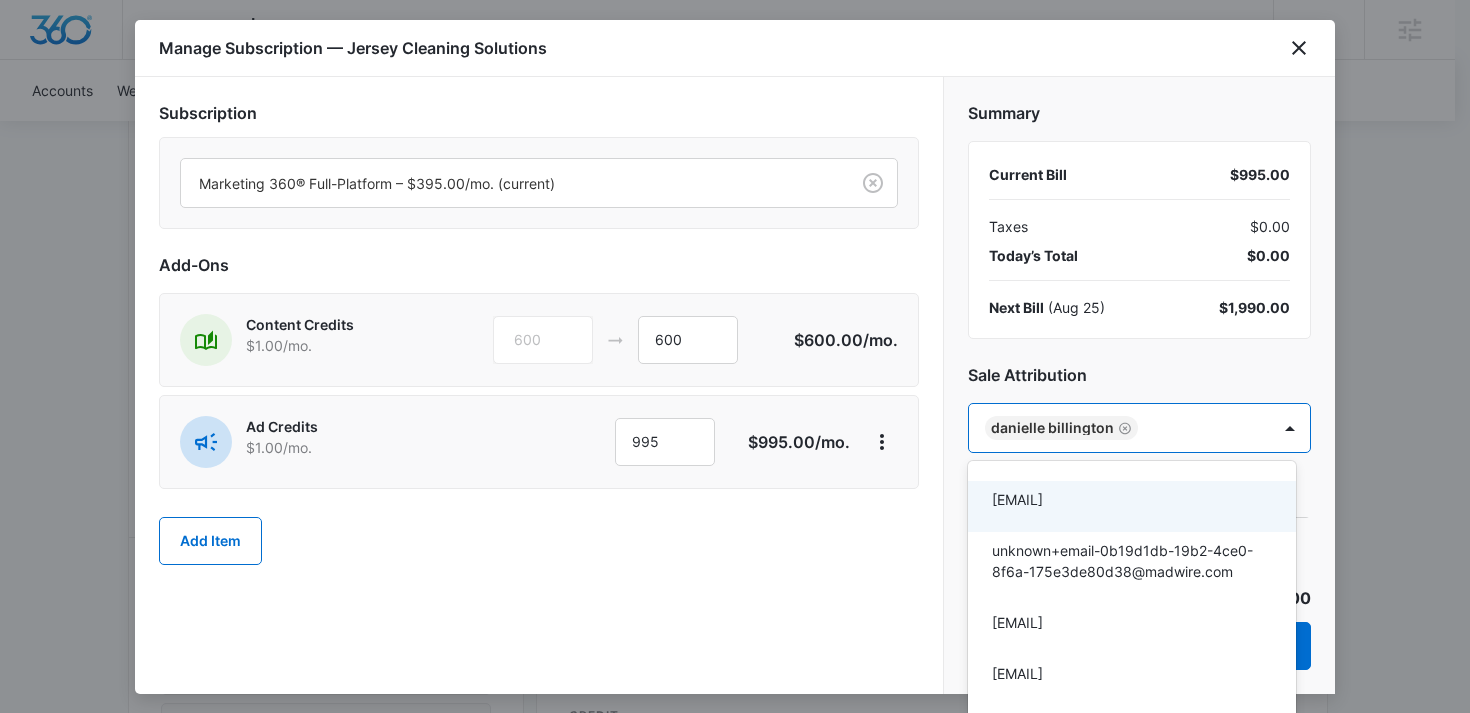 click at bounding box center [735, 356] 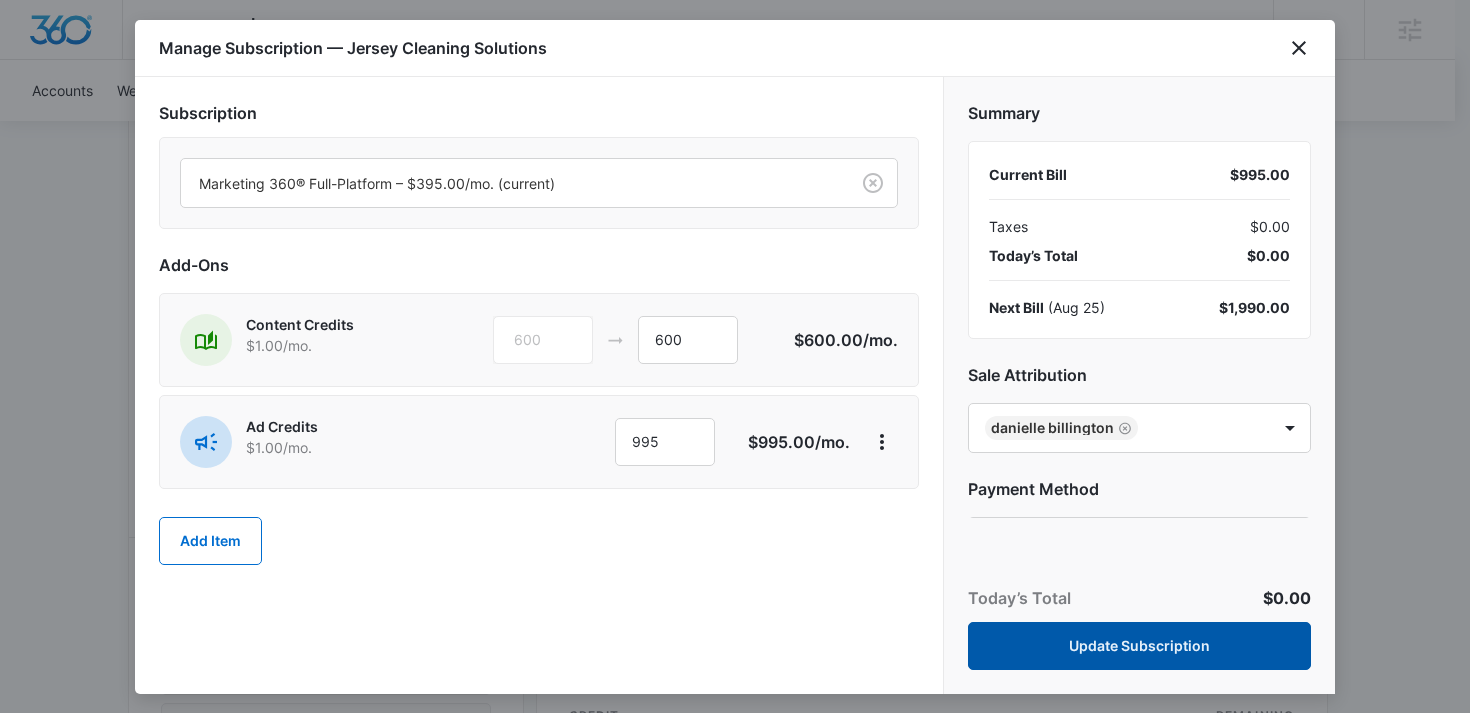 click on "Update Subscription" at bounding box center (1139, 646) 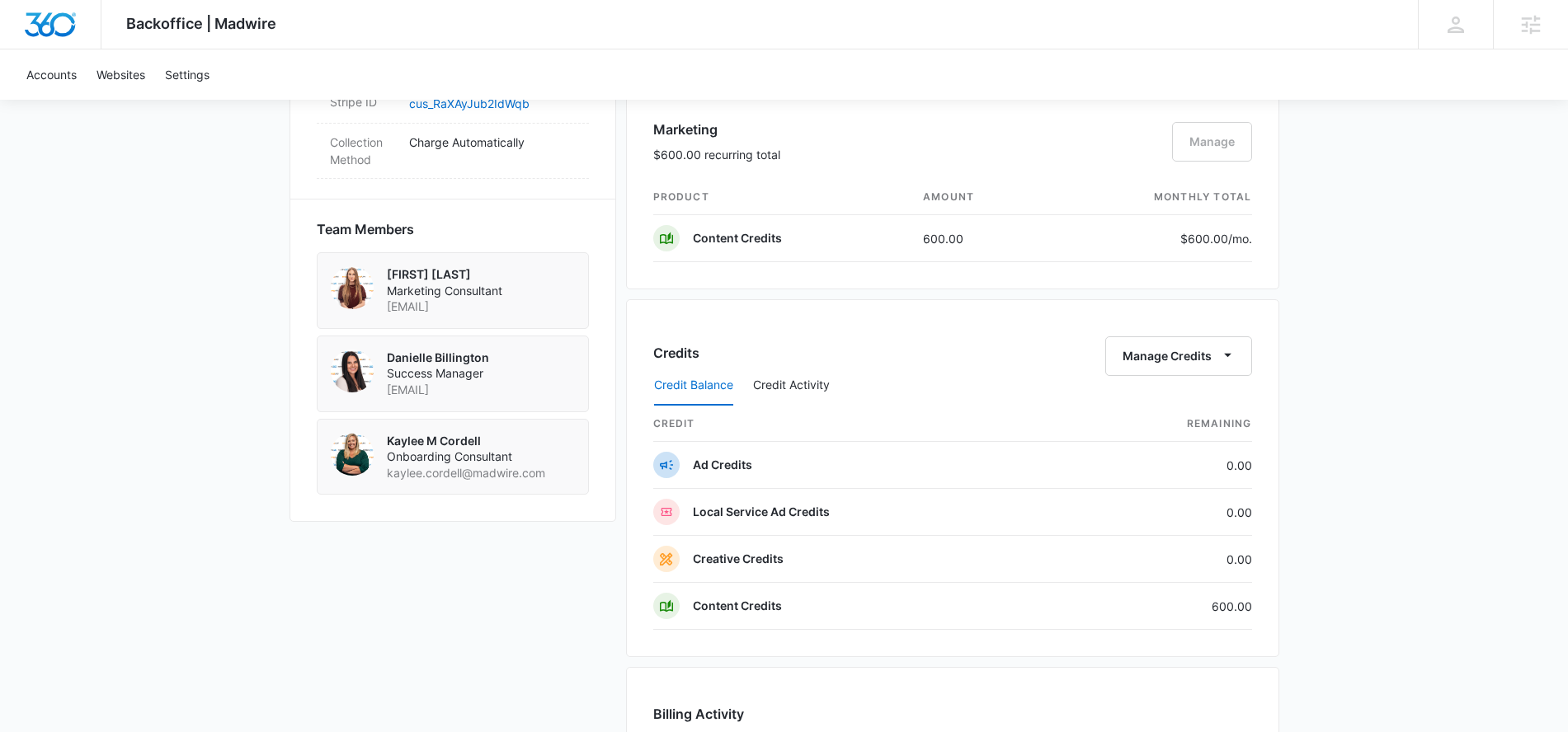 scroll, scrollTop: 908, scrollLeft: 0, axis: vertical 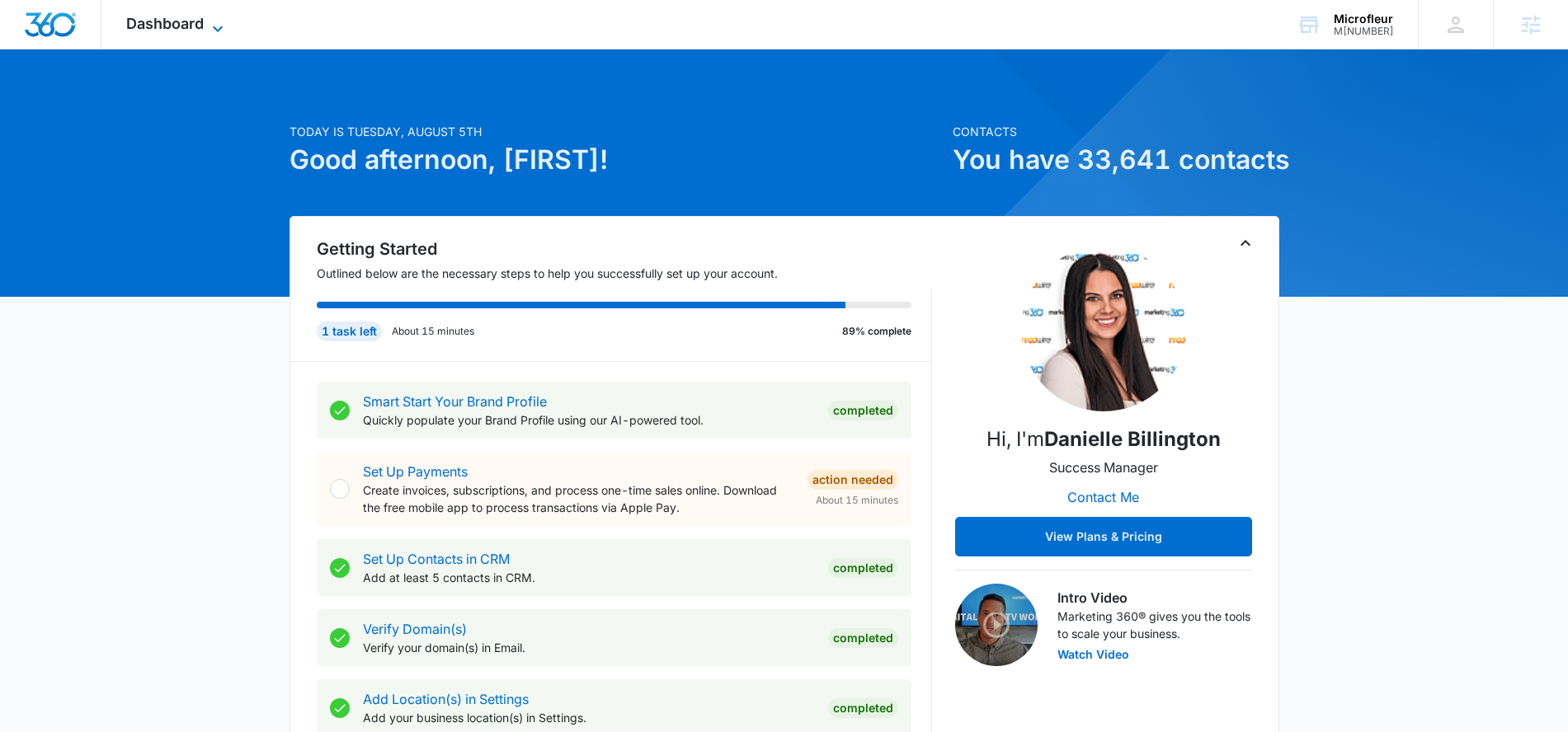 click 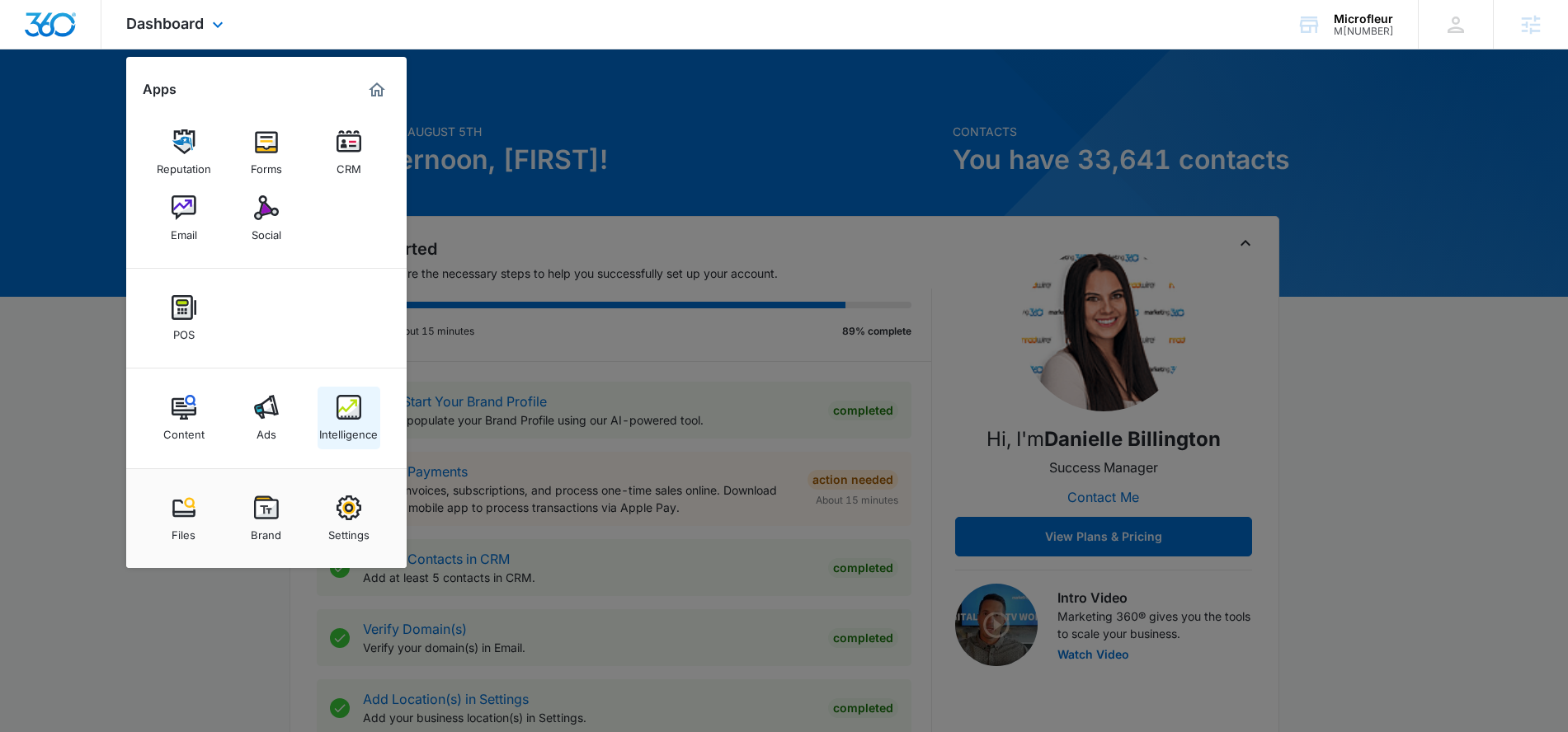 click at bounding box center (349, 407) 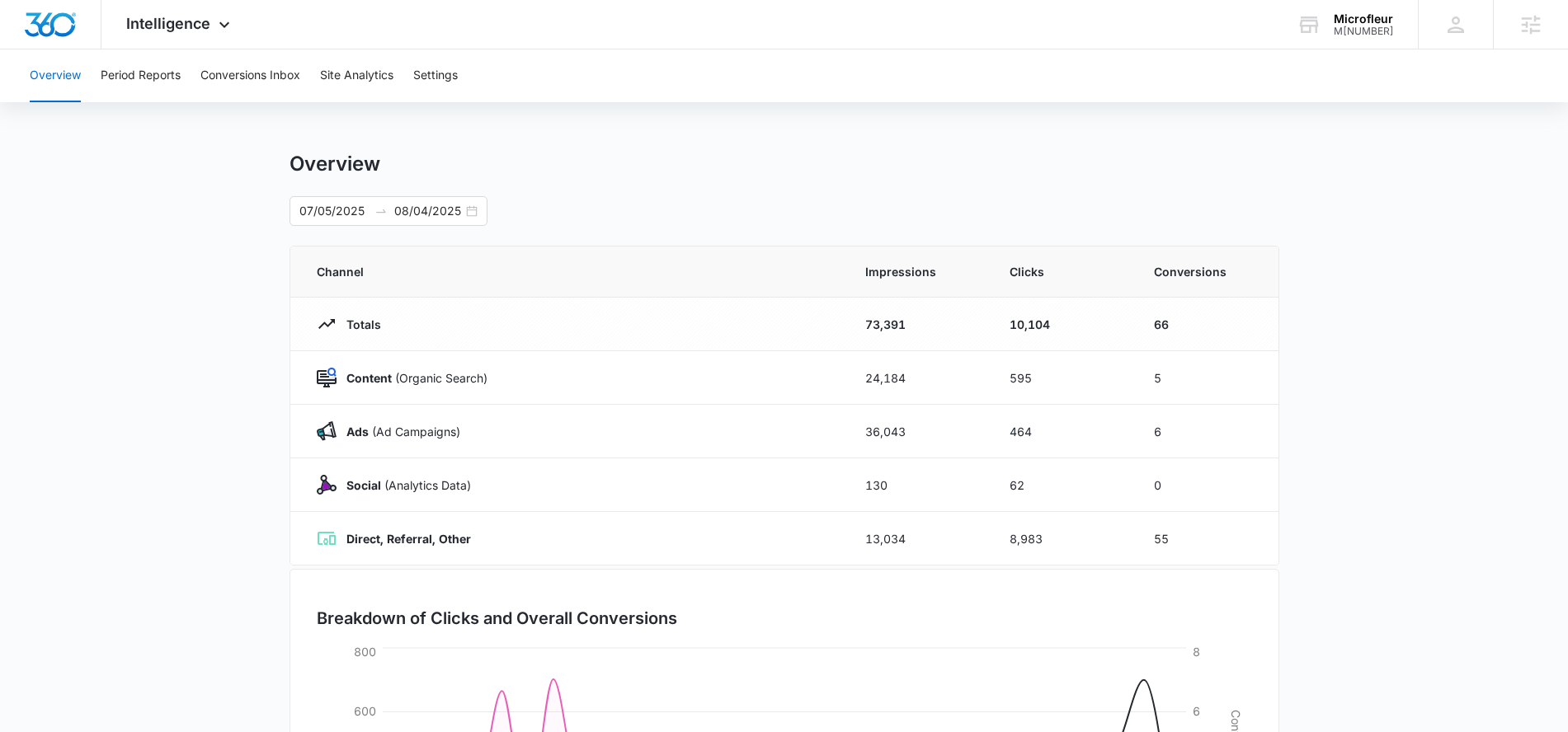 scroll, scrollTop: 0, scrollLeft: 0, axis: both 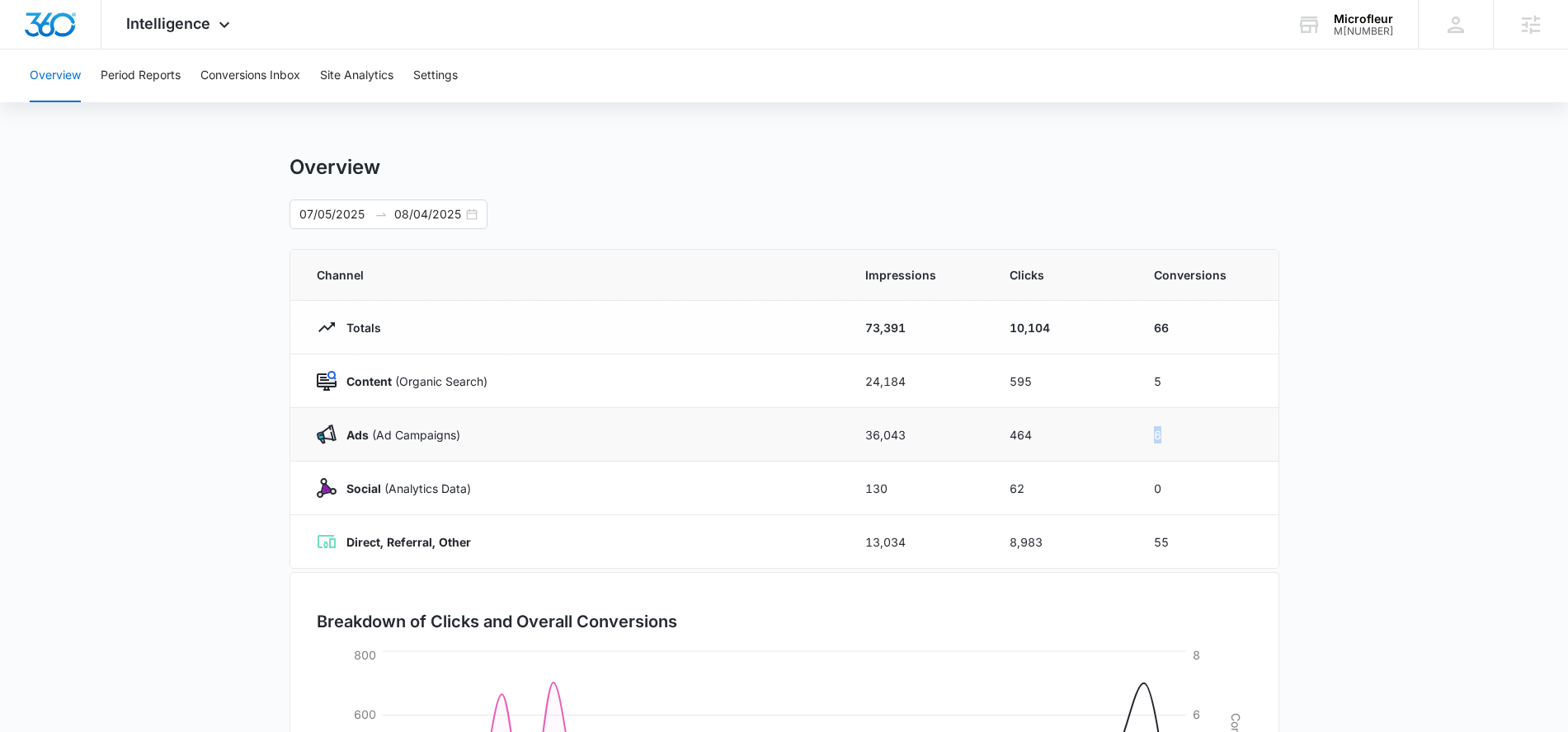 drag, startPoint x: 1176, startPoint y: 442, endPoint x: 1127, endPoint y: 441, distance: 49.0102 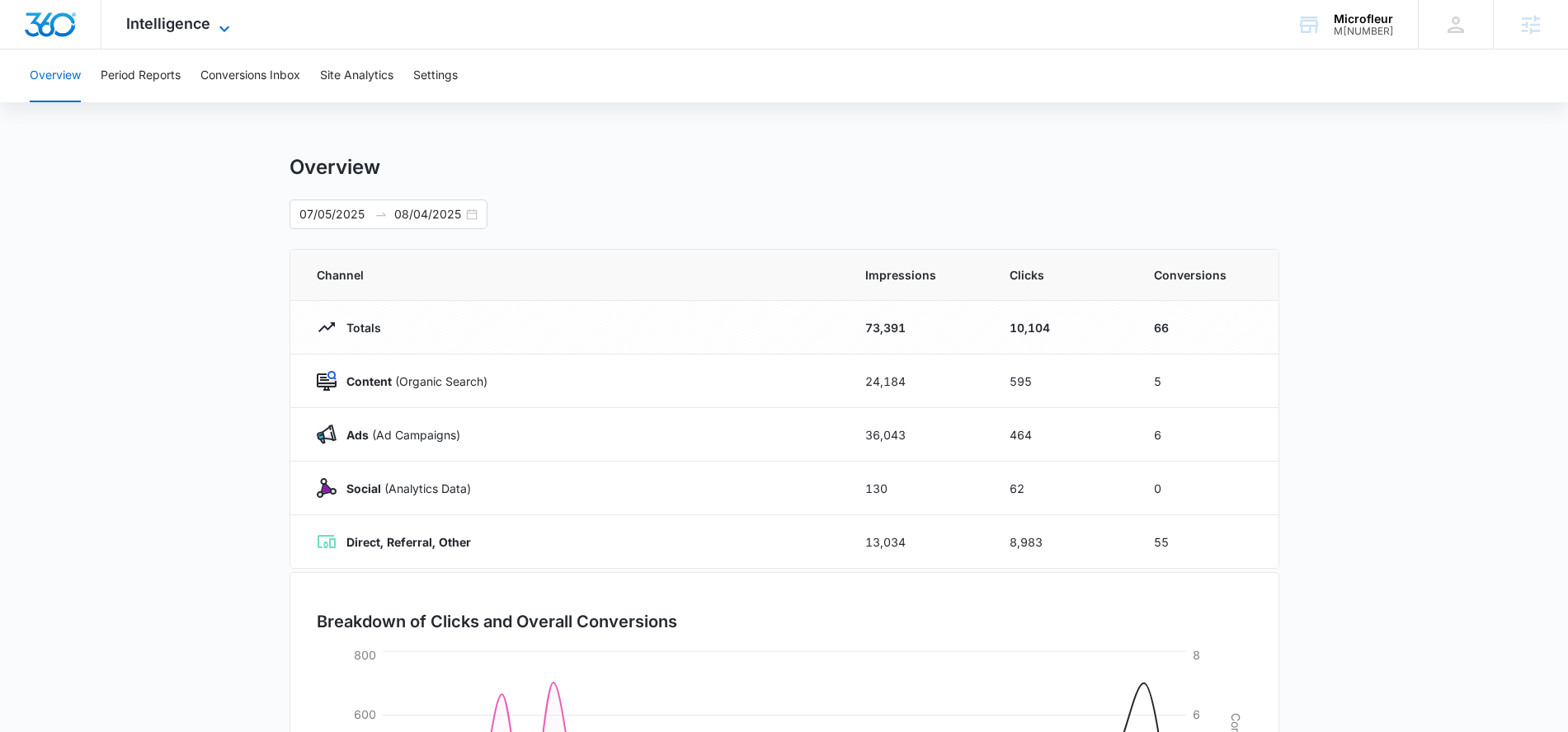 click on "Intelligence" at bounding box center [168, 23] 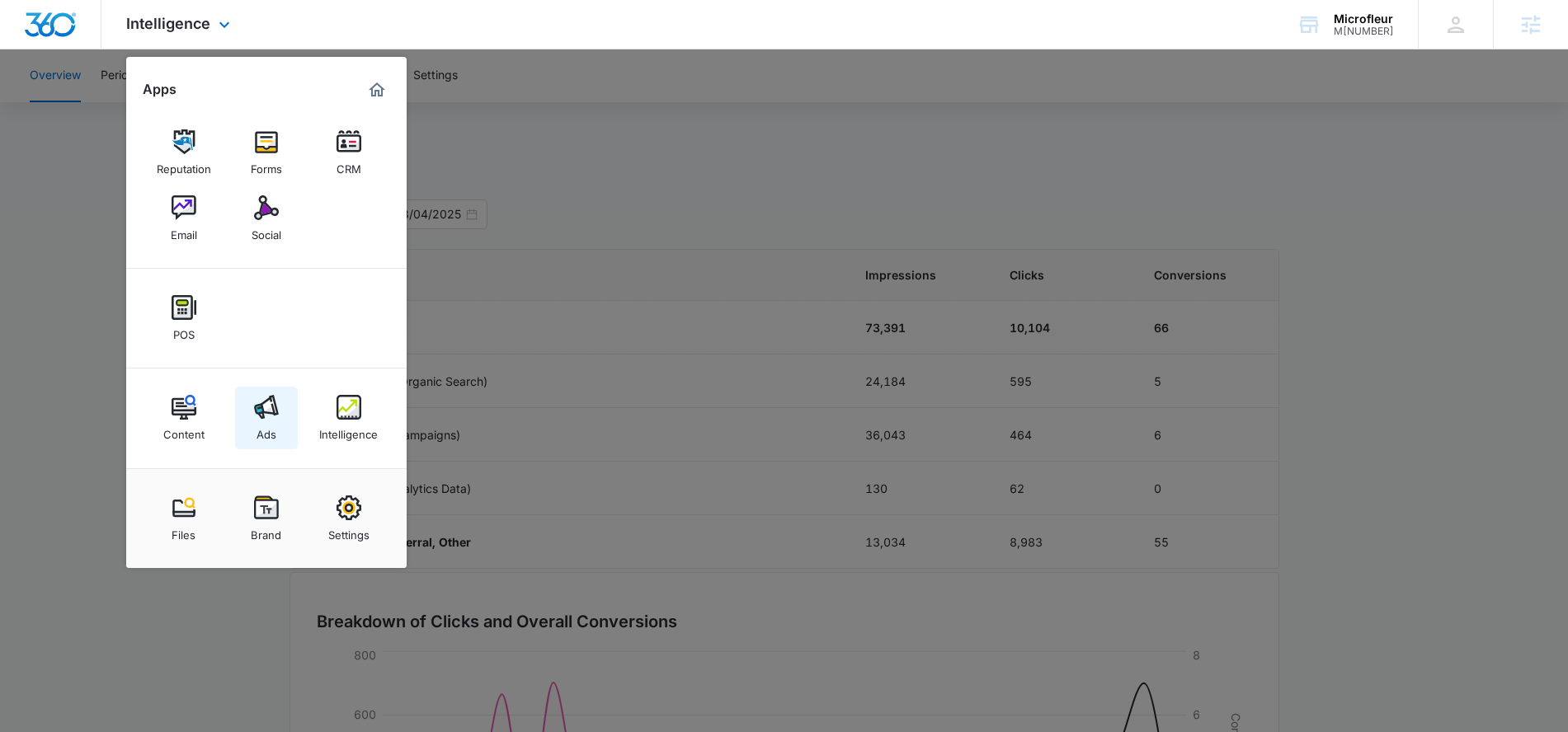 click at bounding box center [266, 407] 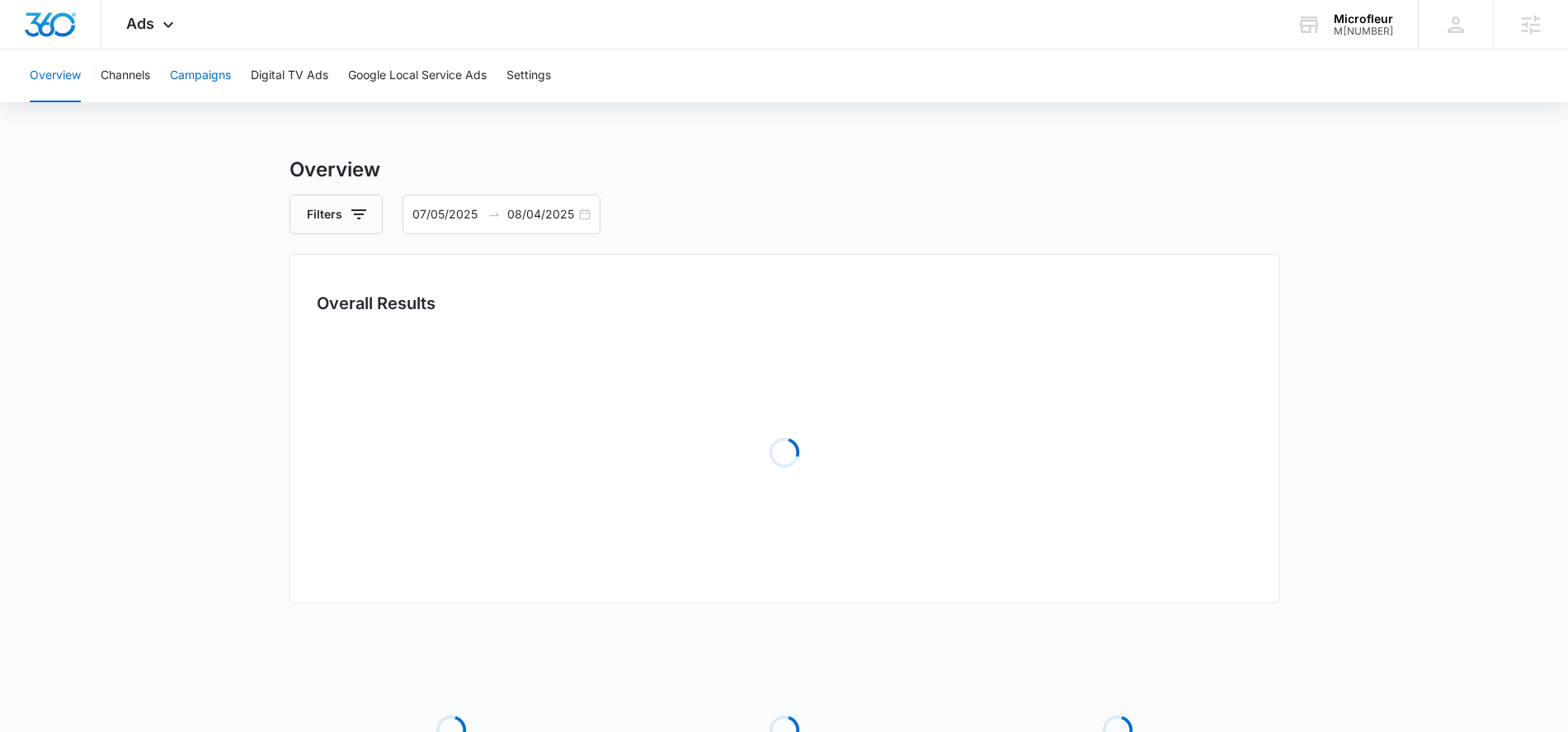 click on "Campaigns" at bounding box center [200, 76] 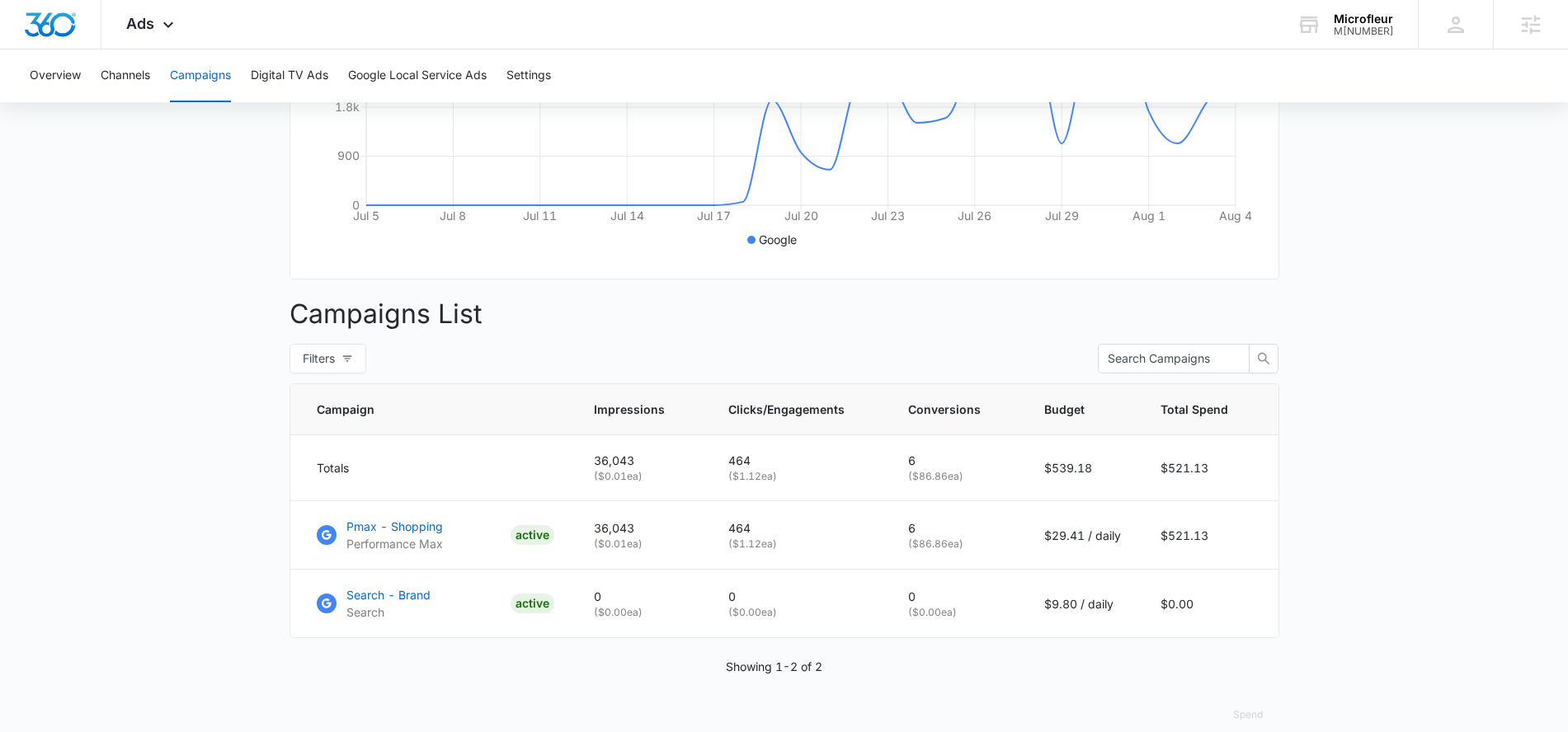 scroll, scrollTop: 423, scrollLeft: 0, axis: vertical 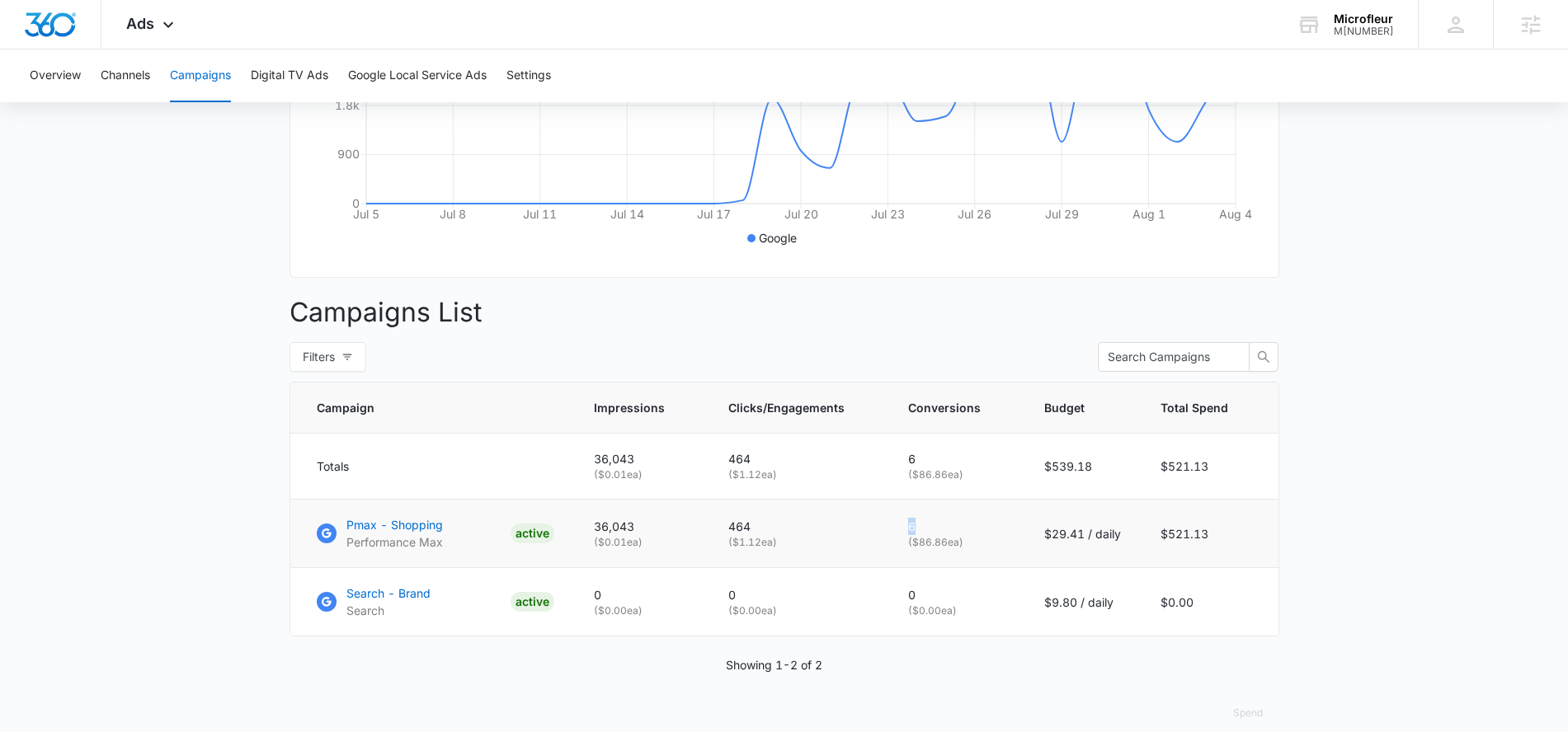 drag, startPoint x: 931, startPoint y: 537, endPoint x: 910, endPoint y: 537, distance: 21 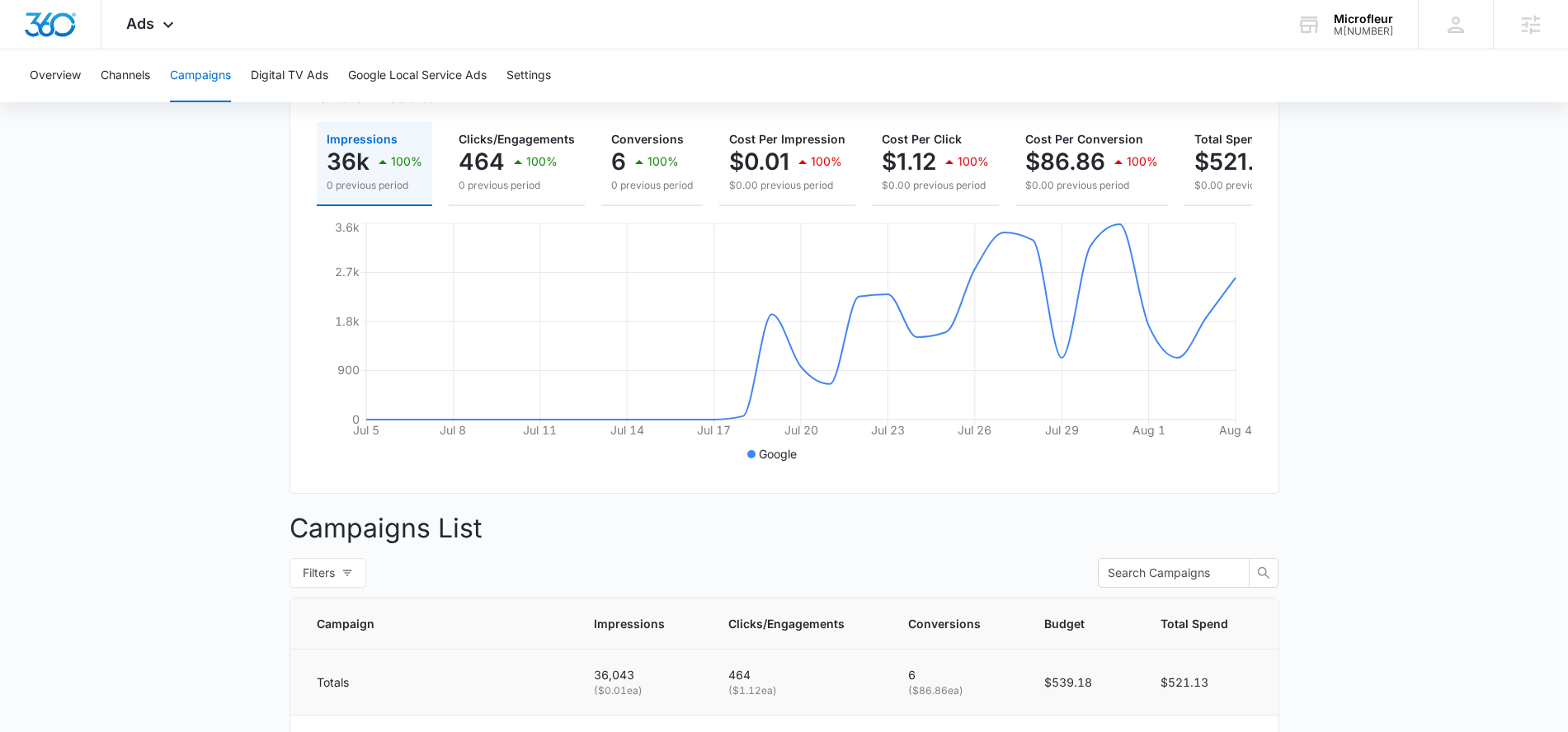 scroll, scrollTop: 171, scrollLeft: 0, axis: vertical 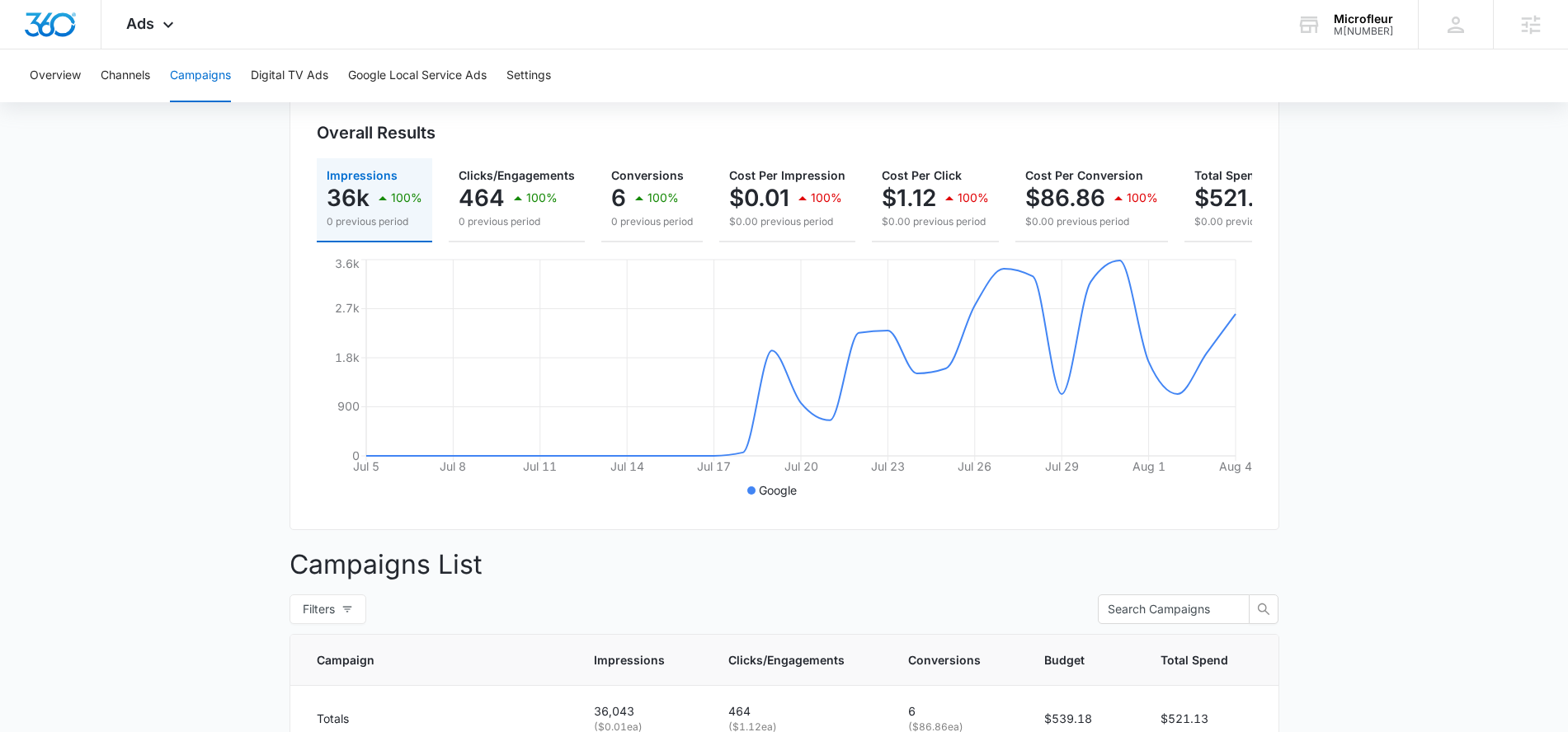 click on "Impressions 36k 100%  0 previous period Clicks/Engagements 464 100%  0 previous period Conversions 6 100%  0 previous period Cost Per Impression $0.01 100%  $0.00 previous period Cost Per Click $1.12 100%  $0.00 previous period Cost Per Conversion $86.86 100%  $0.00 previous period Total Spend $521.13 100%  $0.00 previous period" at bounding box center [784, 200] 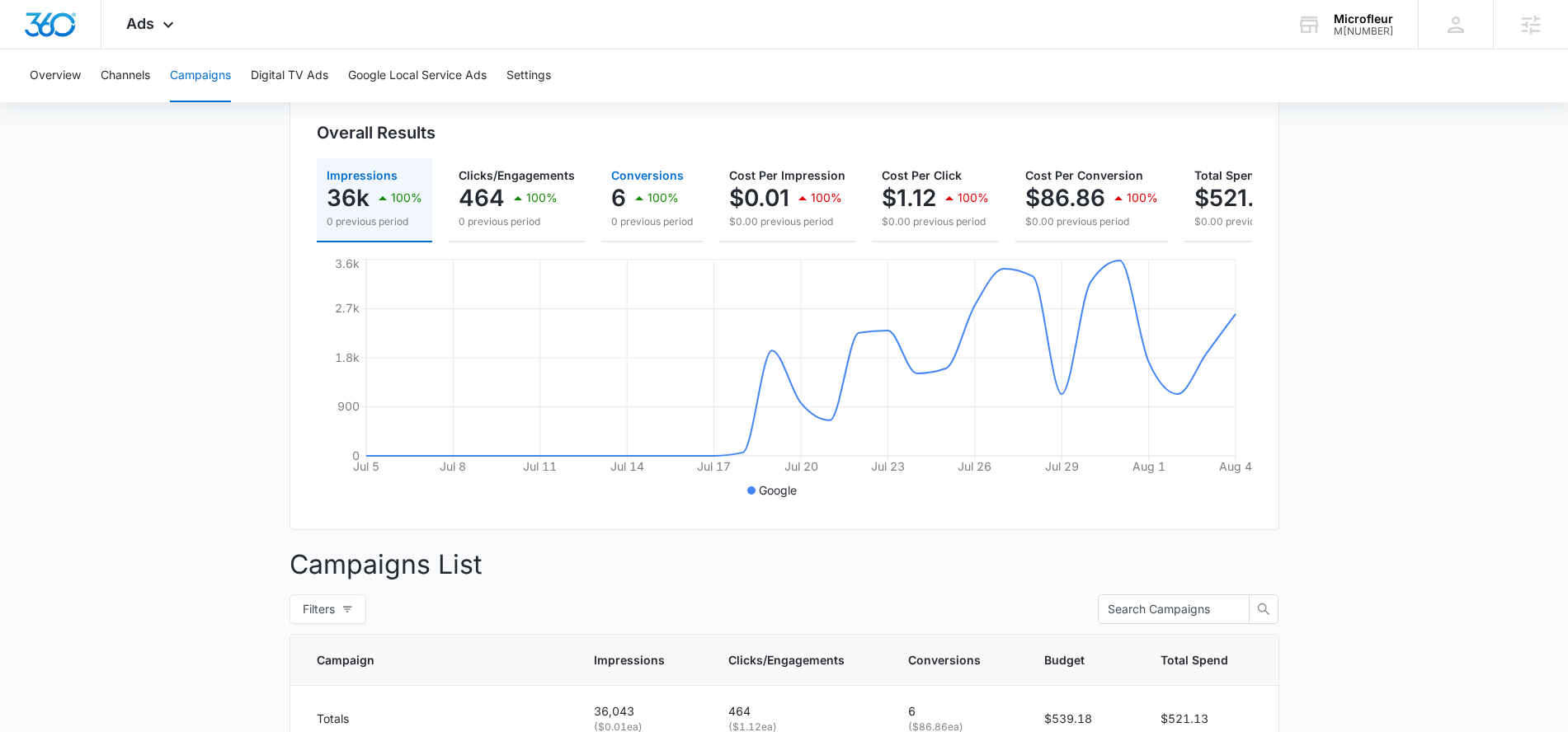 click on "6" at bounding box center [619, 198] 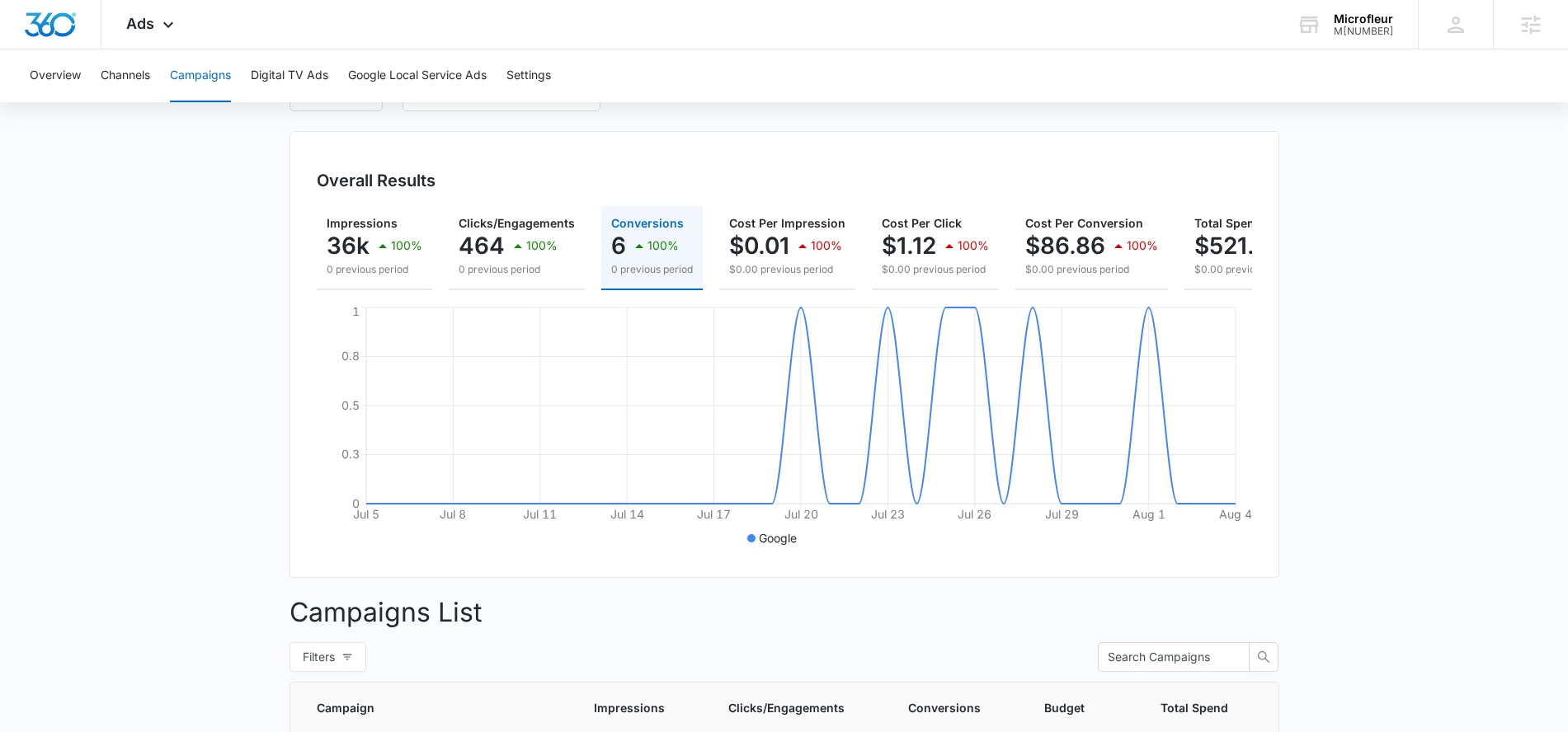 scroll, scrollTop: 120, scrollLeft: 0, axis: vertical 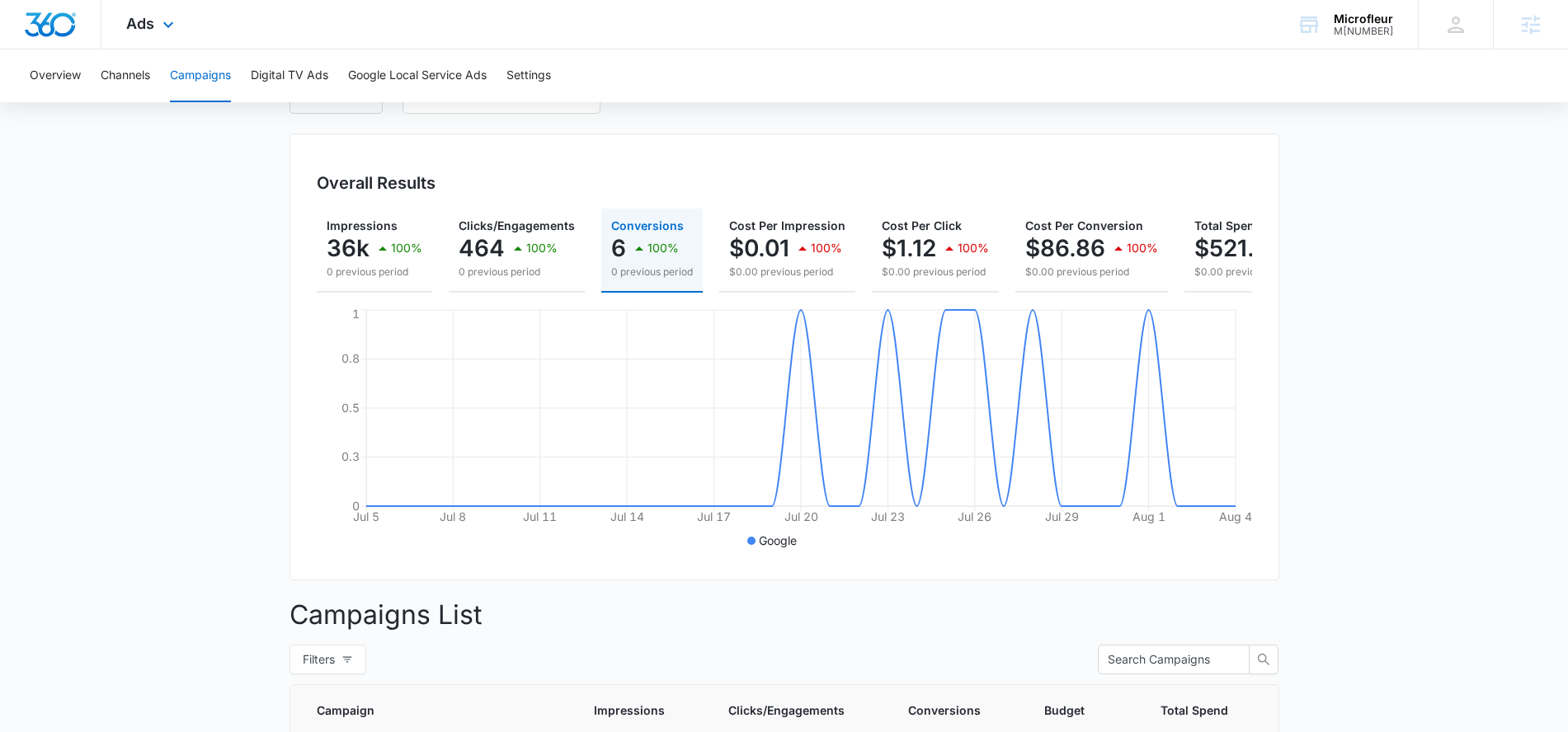 click on "Ads Apps Reputation Forms CRM Email Social POS Content Ads Intelligence Files Brand Settings" at bounding box center (152, 24) 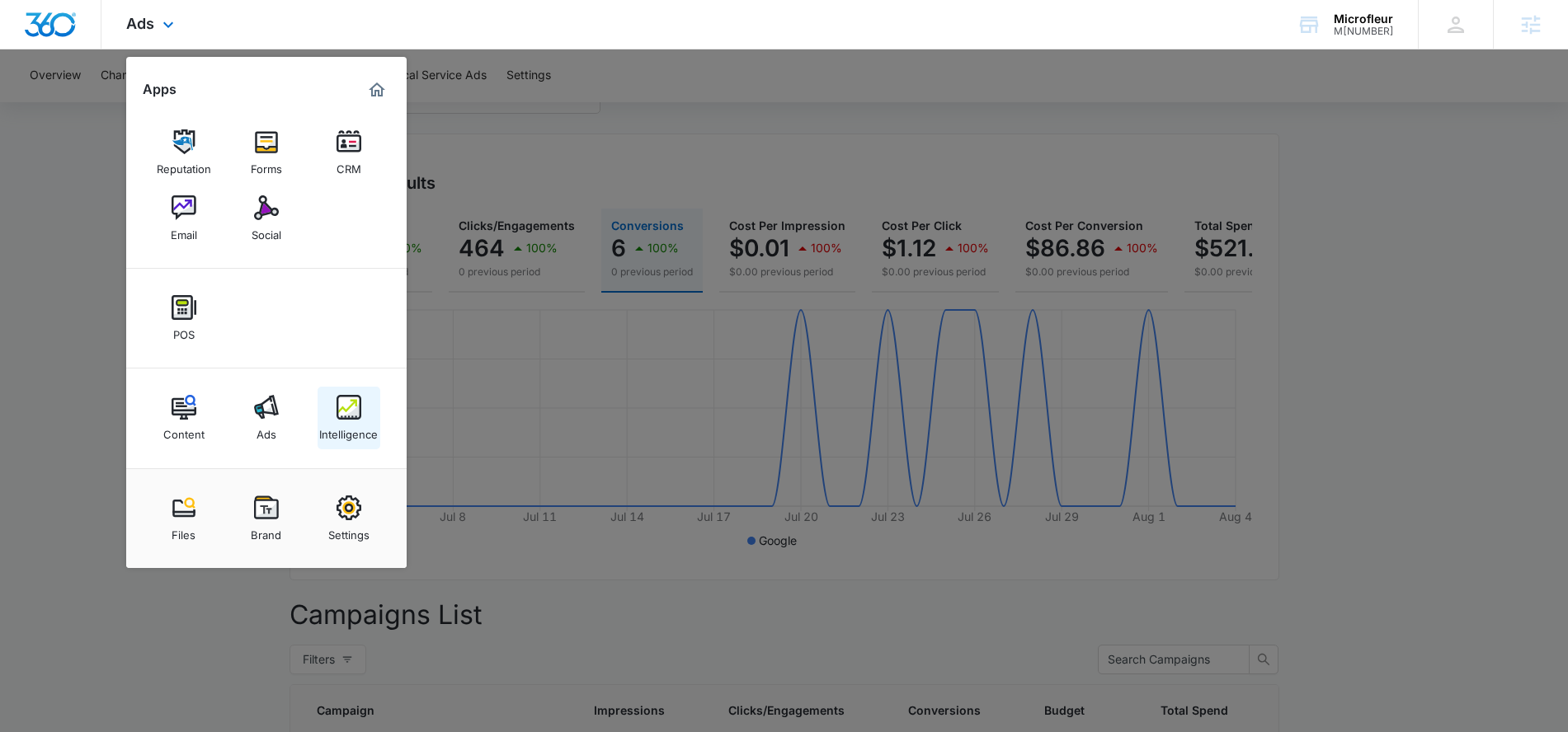 click on "Intelligence" at bounding box center [348, 430] 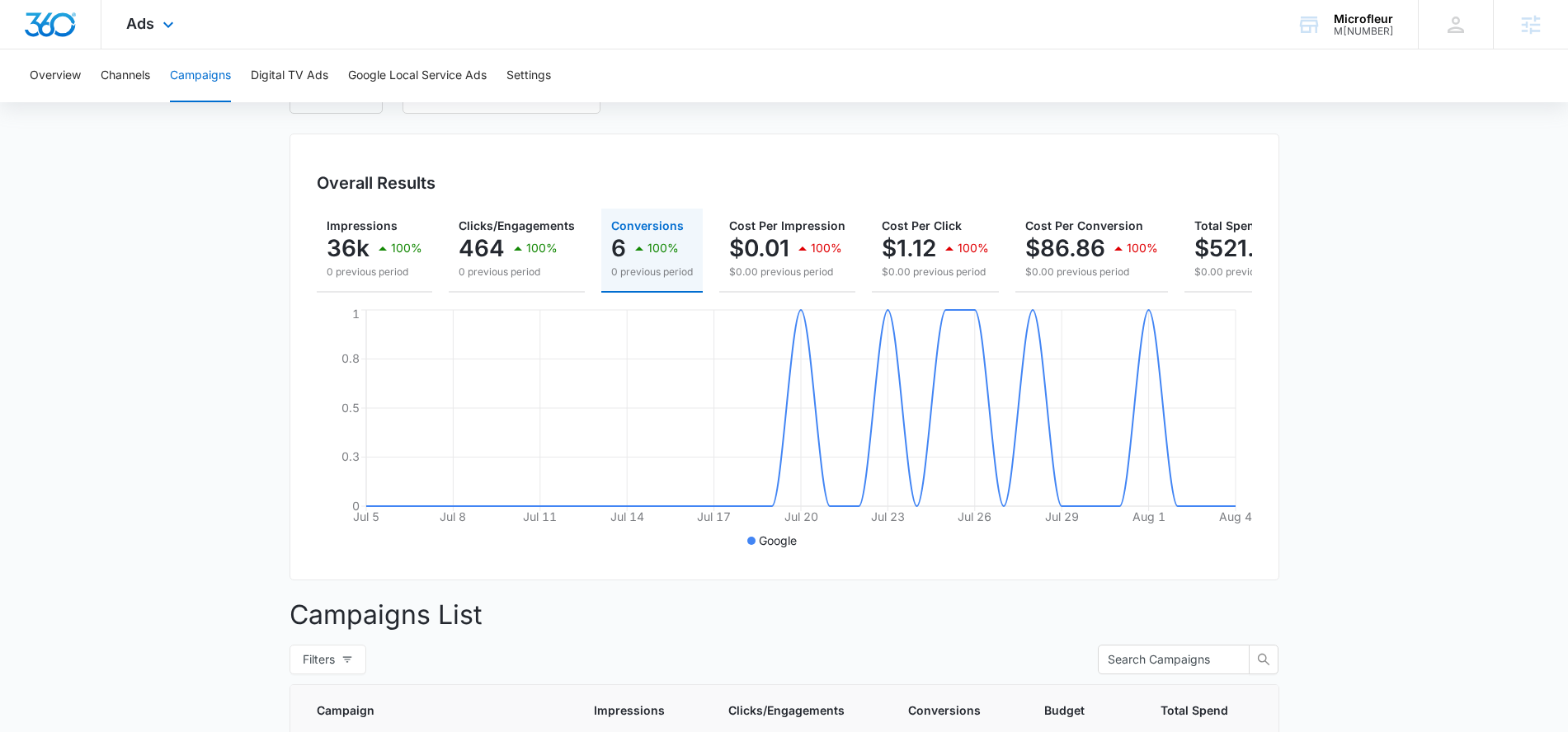 scroll, scrollTop: 0, scrollLeft: 0, axis: both 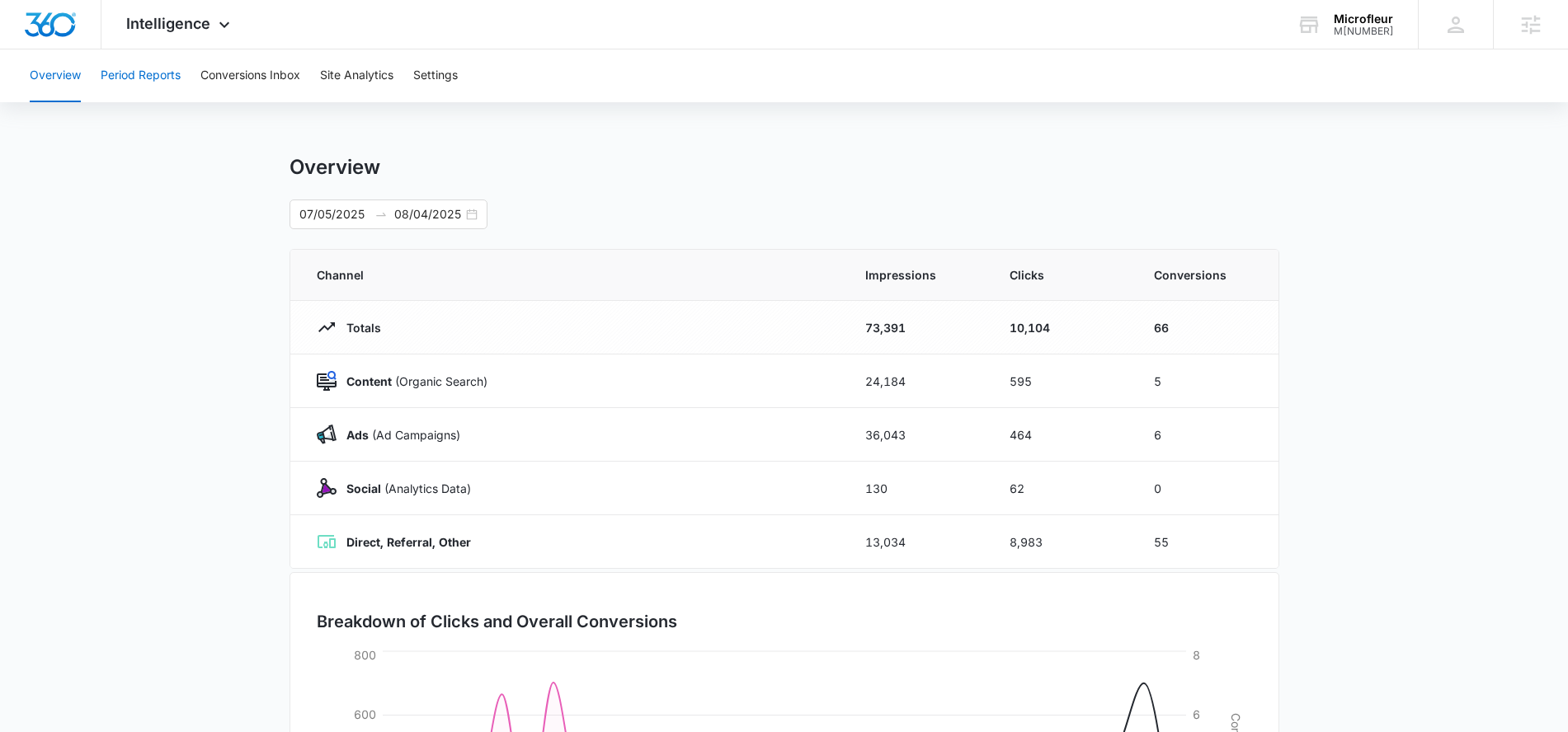click on "Period Reports" at bounding box center [140, 76] 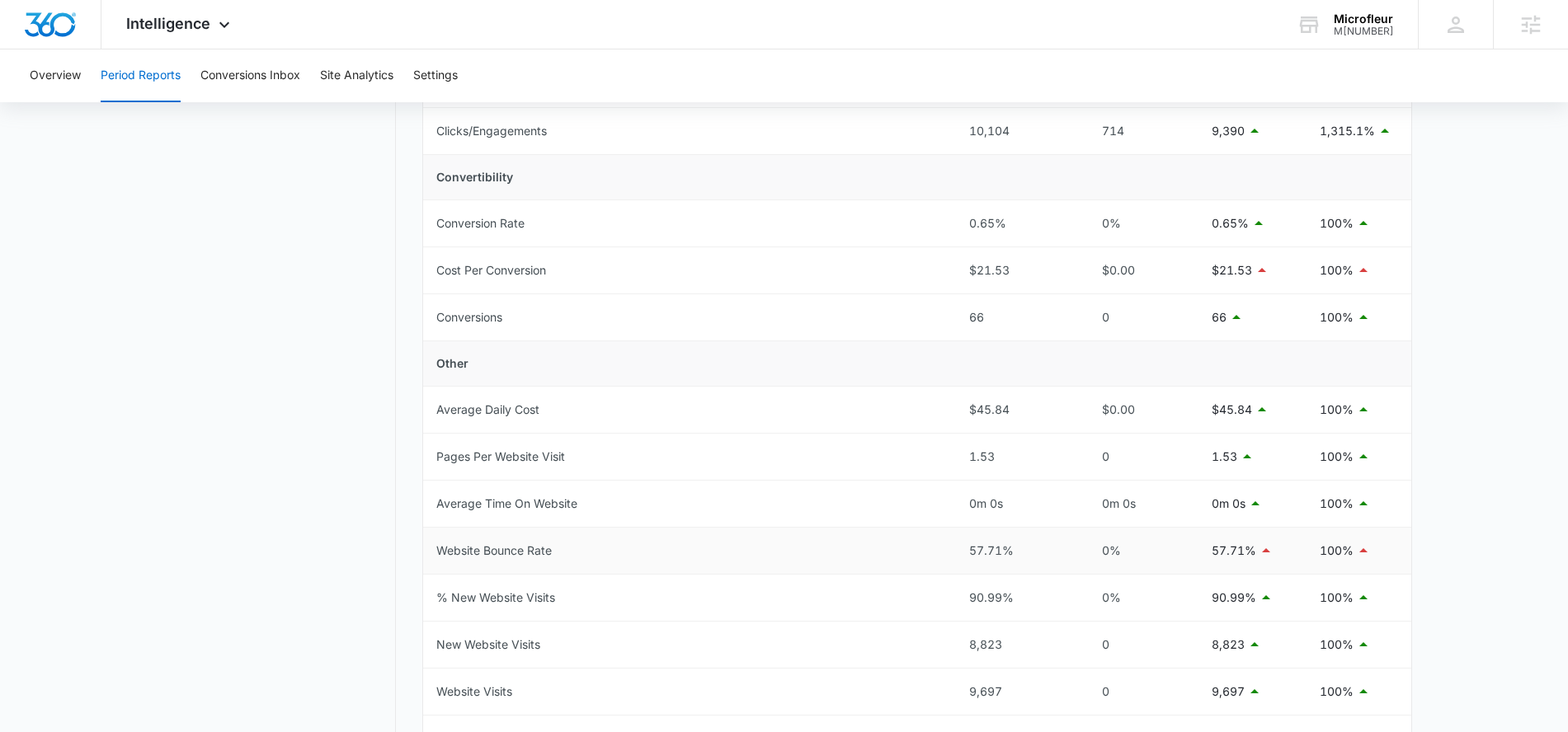scroll, scrollTop: 503, scrollLeft: 0, axis: vertical 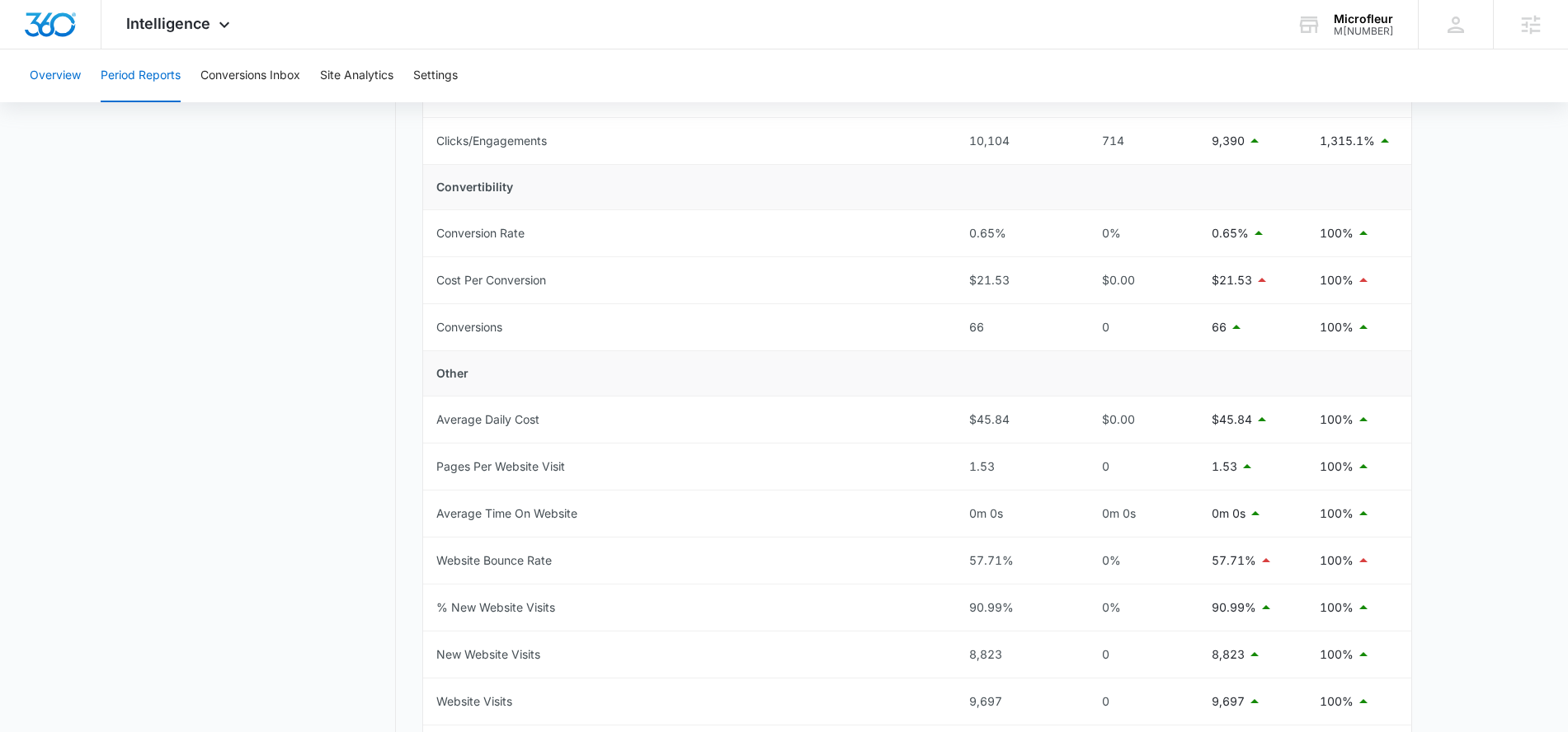 click on "Overview" at bounding box center (55, 76) 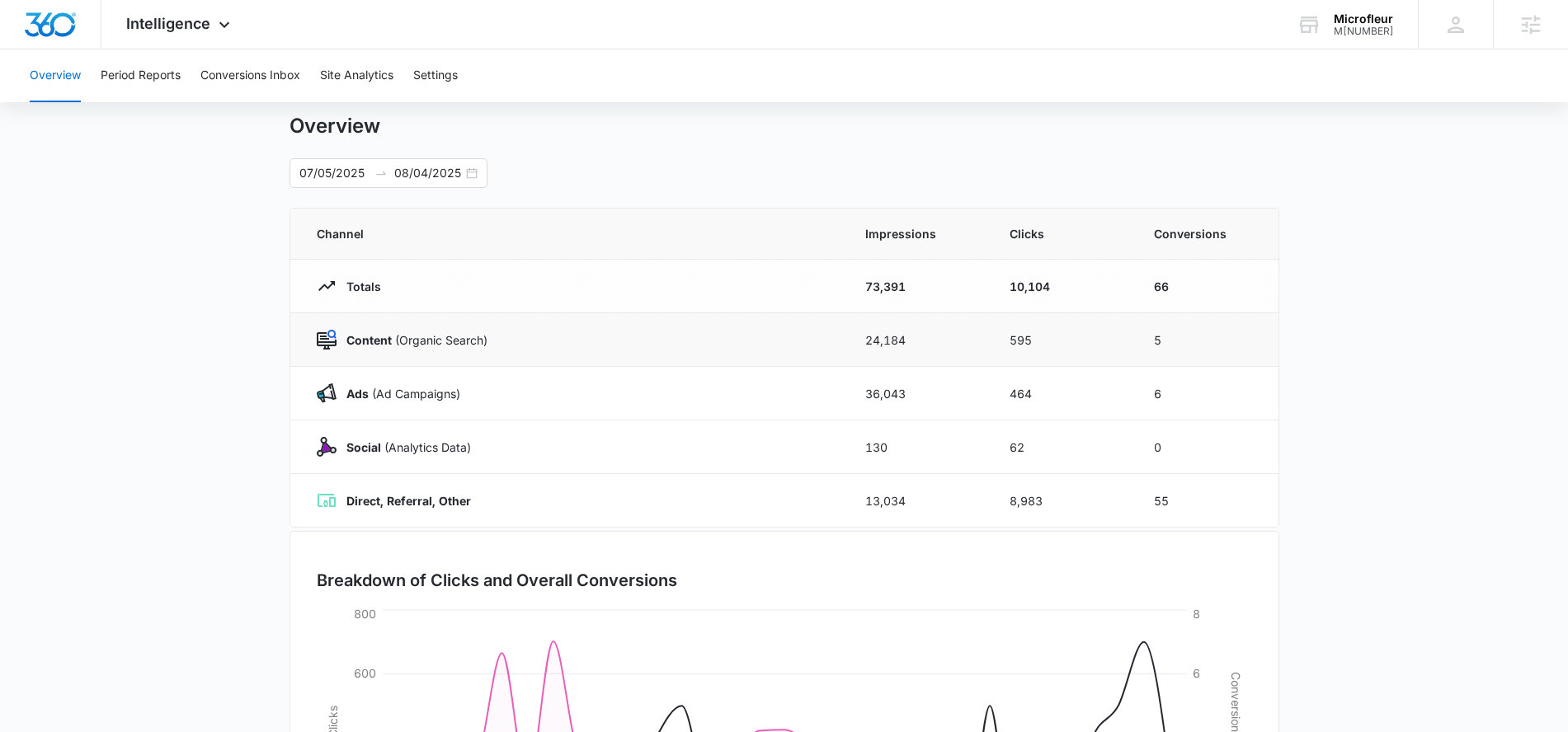 scroll, scrollTop: 47, scrollLeft: 0, axis: vertical 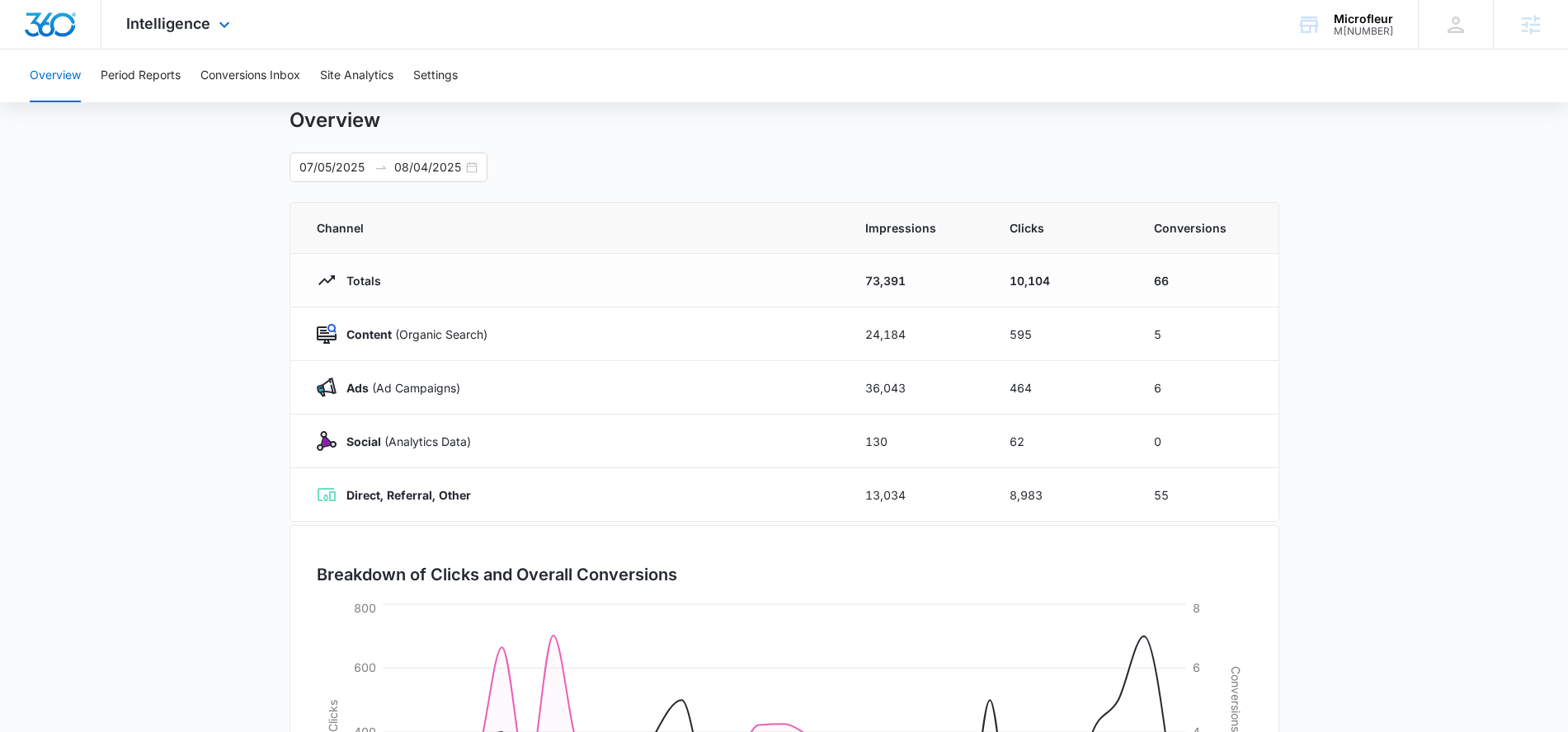 click on "Intelligence Apps Reputation Forms CRM Email Social POS Content Ads Intelligence Files Brand Settings" at bounding box center (180, 24) 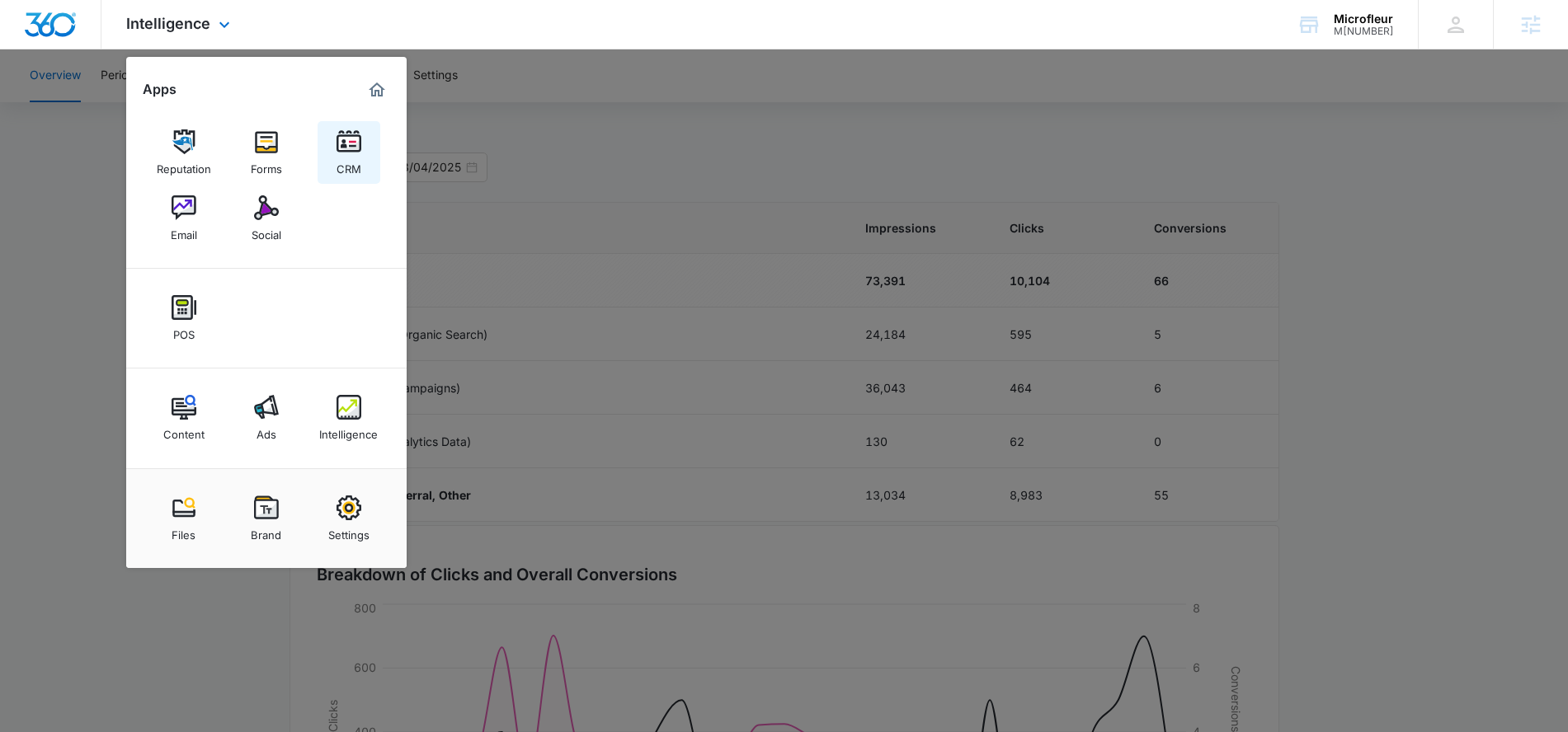 click on "CRM" at bounding box center (349, 165) 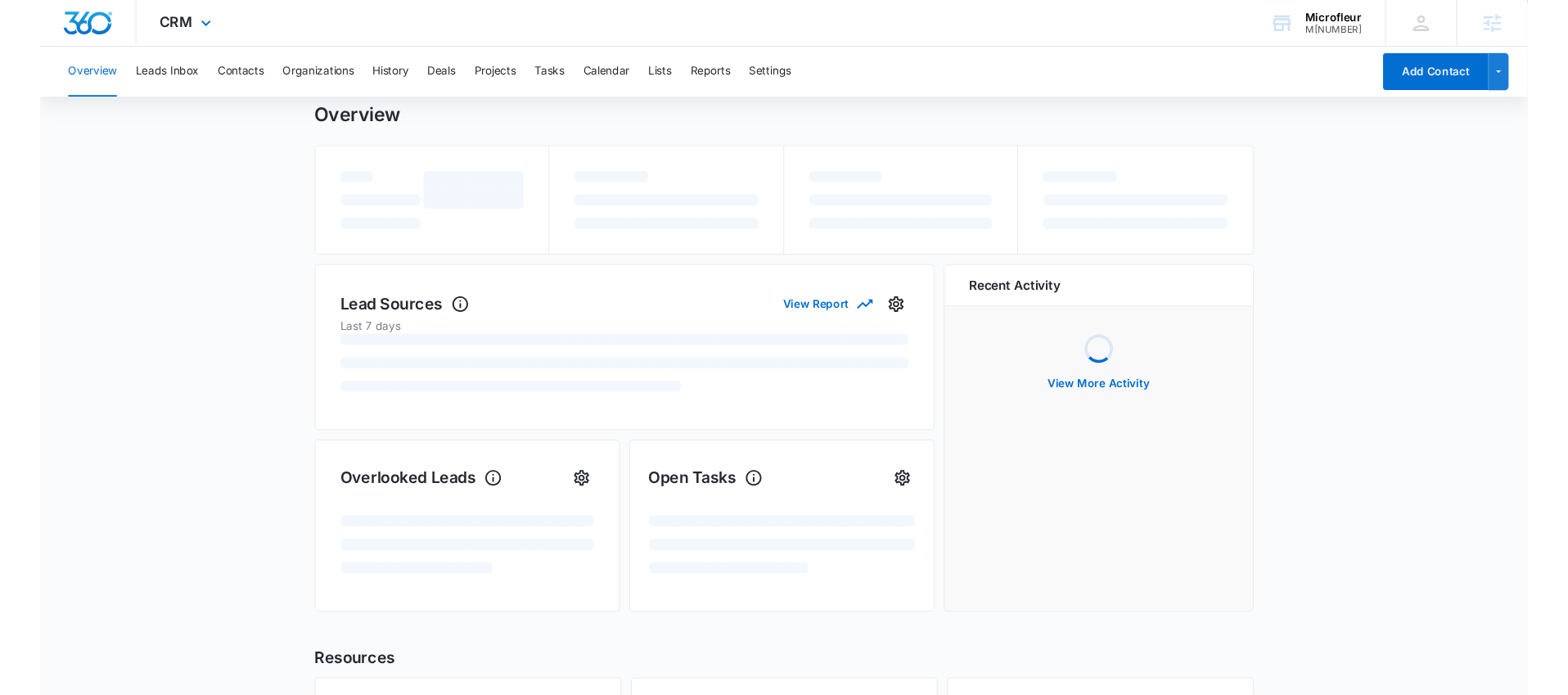 scroll, scrollTop: 0, scrollLeft: 0, axis: both 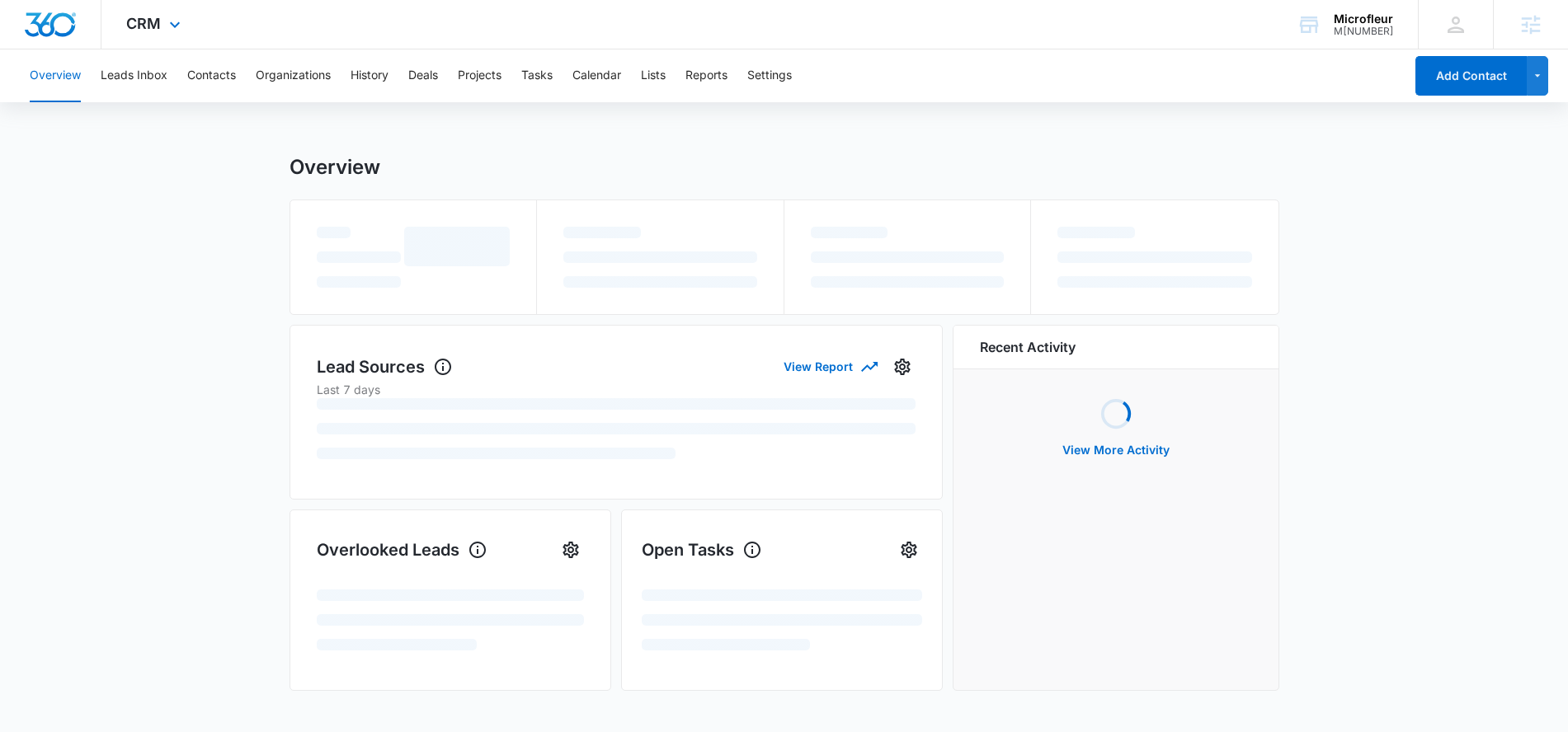 click at bounding box center (50, 24) 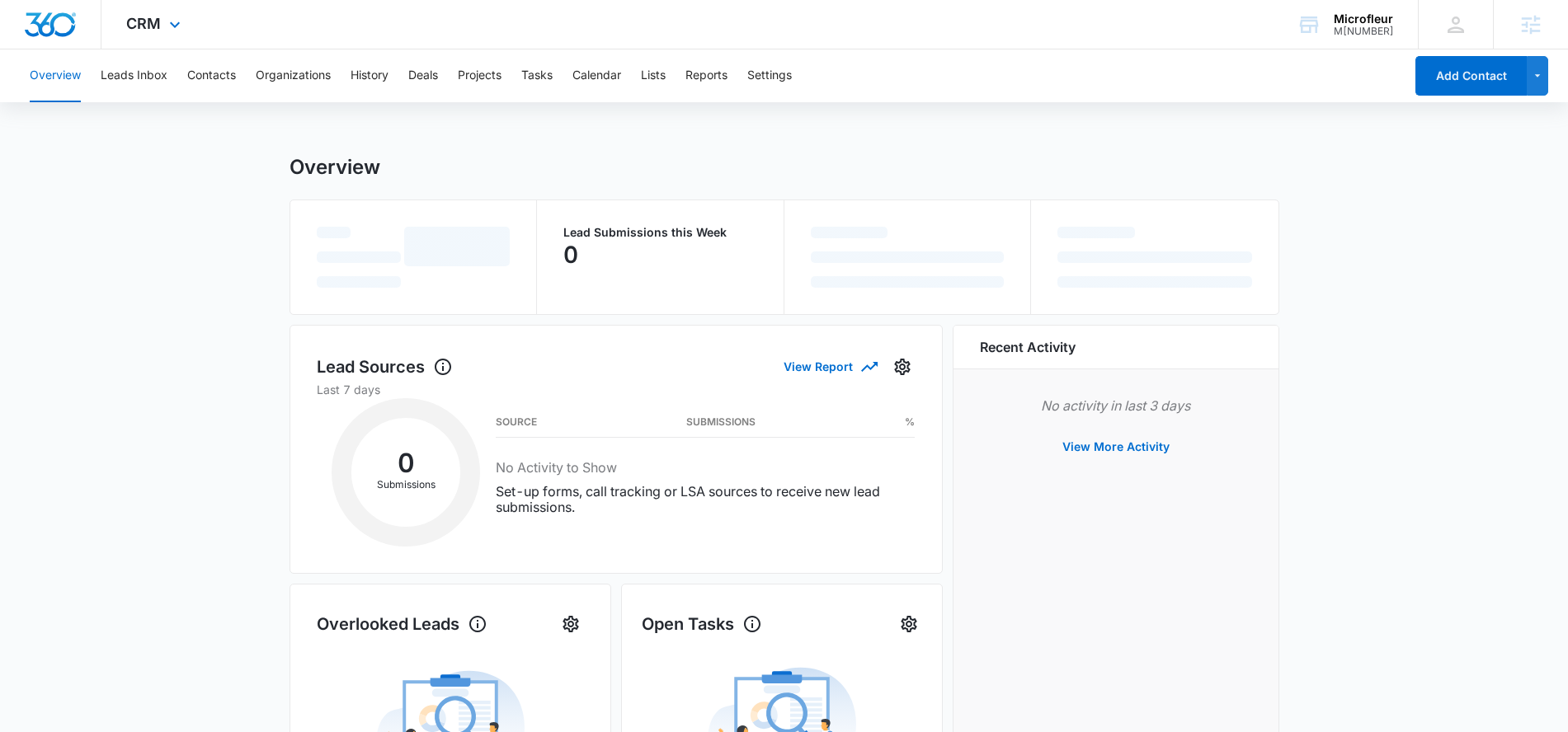 click at bounding box center [50, 25] 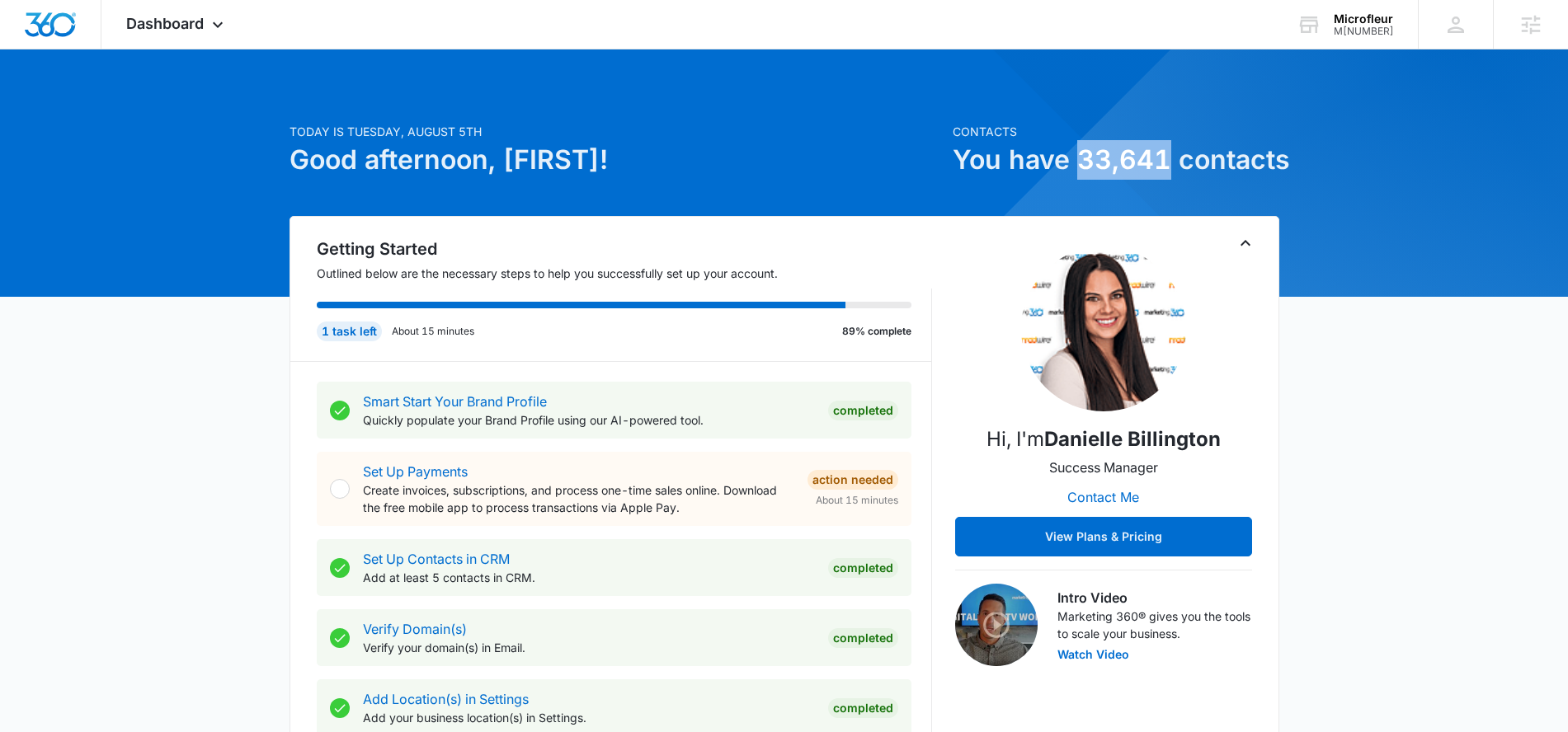 drag, startPoint x: 1076, startPoint y: 162, endPoint x: 1168, endPoint y: 164, distance: 92.02174 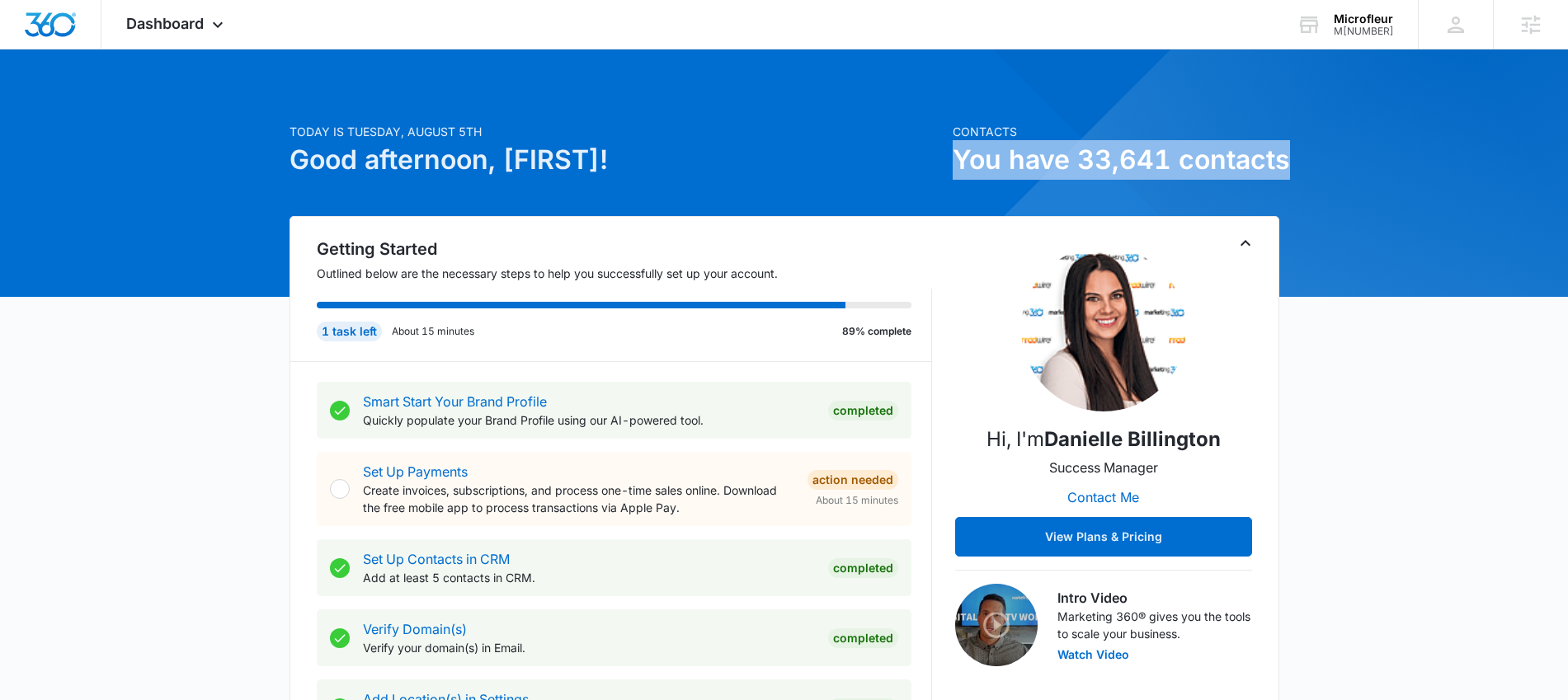 drag, startPoint x: 952, startPoint y: 162, endPoint x: 1194, endPoint y: 168, distance: 242.0744 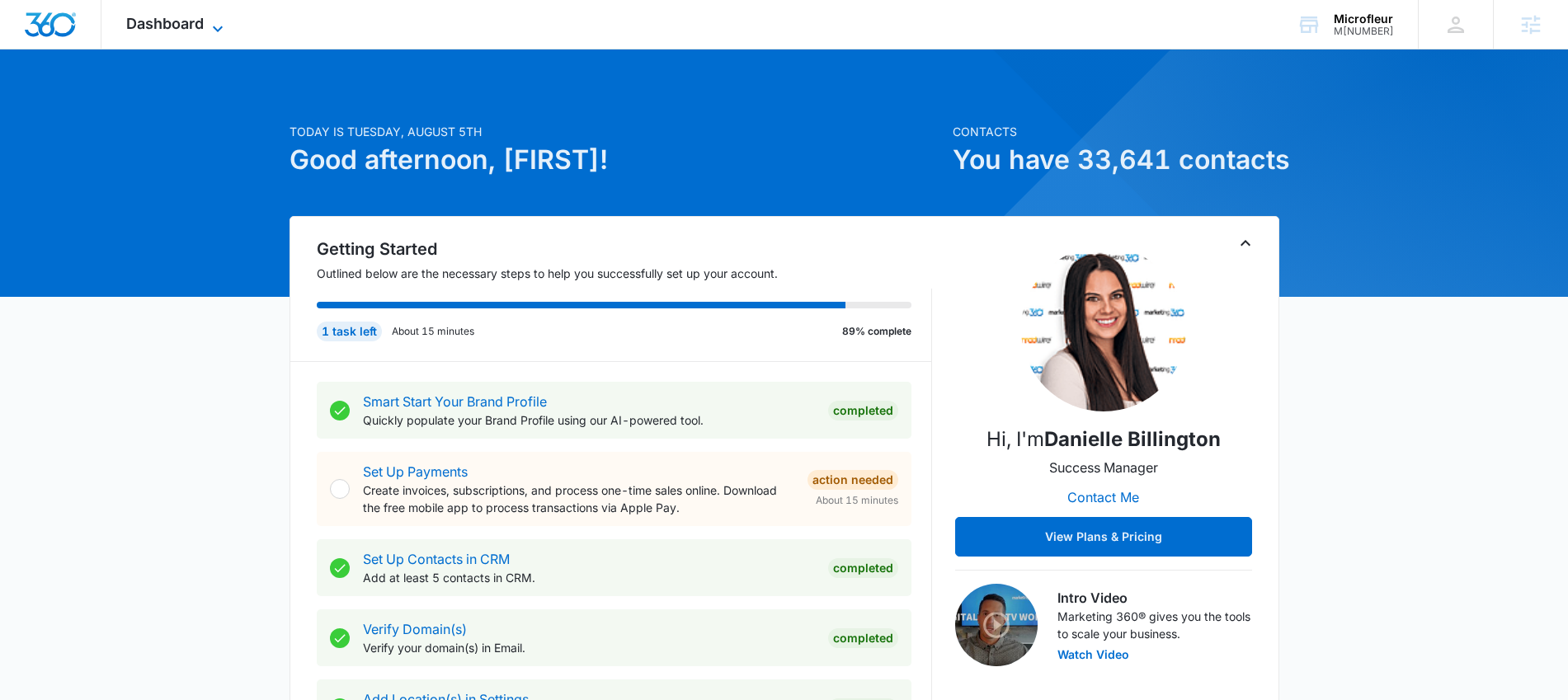 click on "Dashboard" at bounding box center [165, 23] 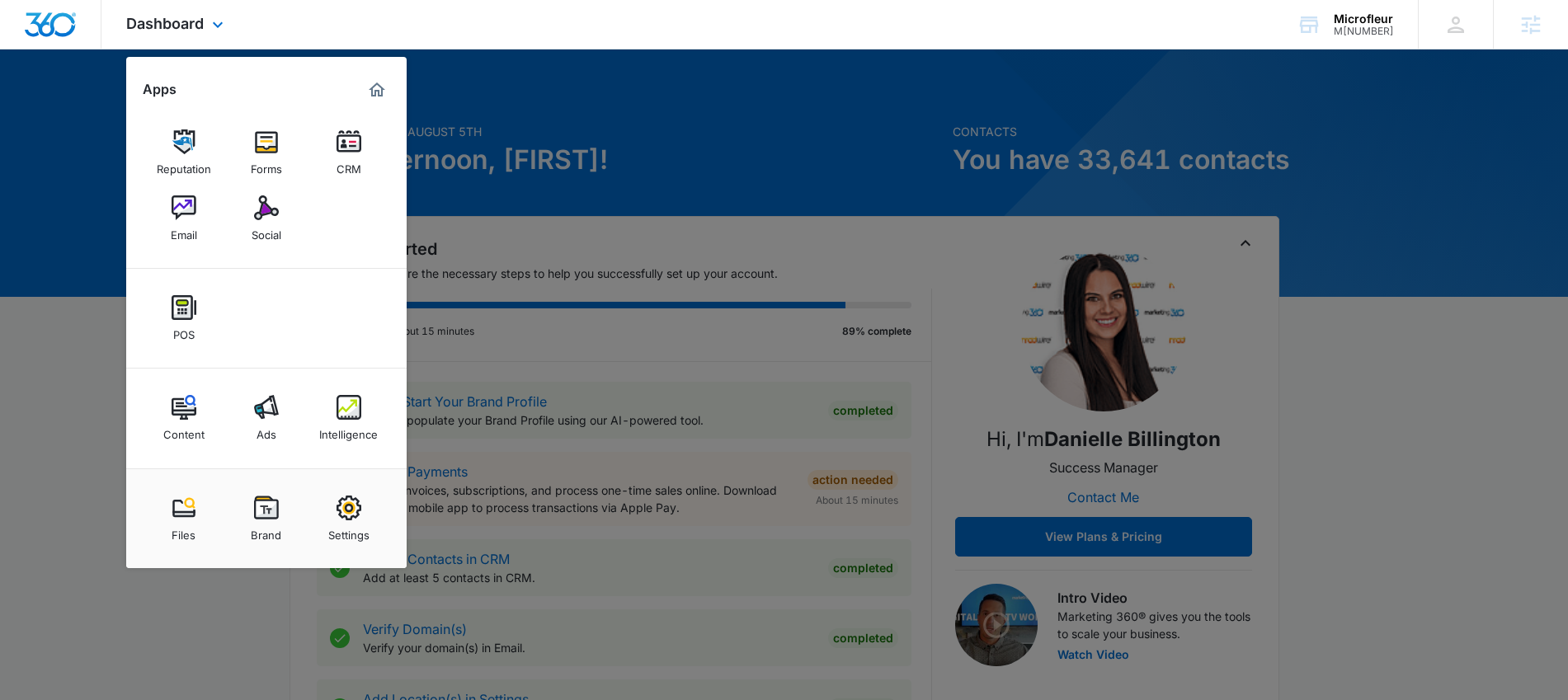 click on "Reputation Forms CRM Email Social" at bounding box center (266, 186) 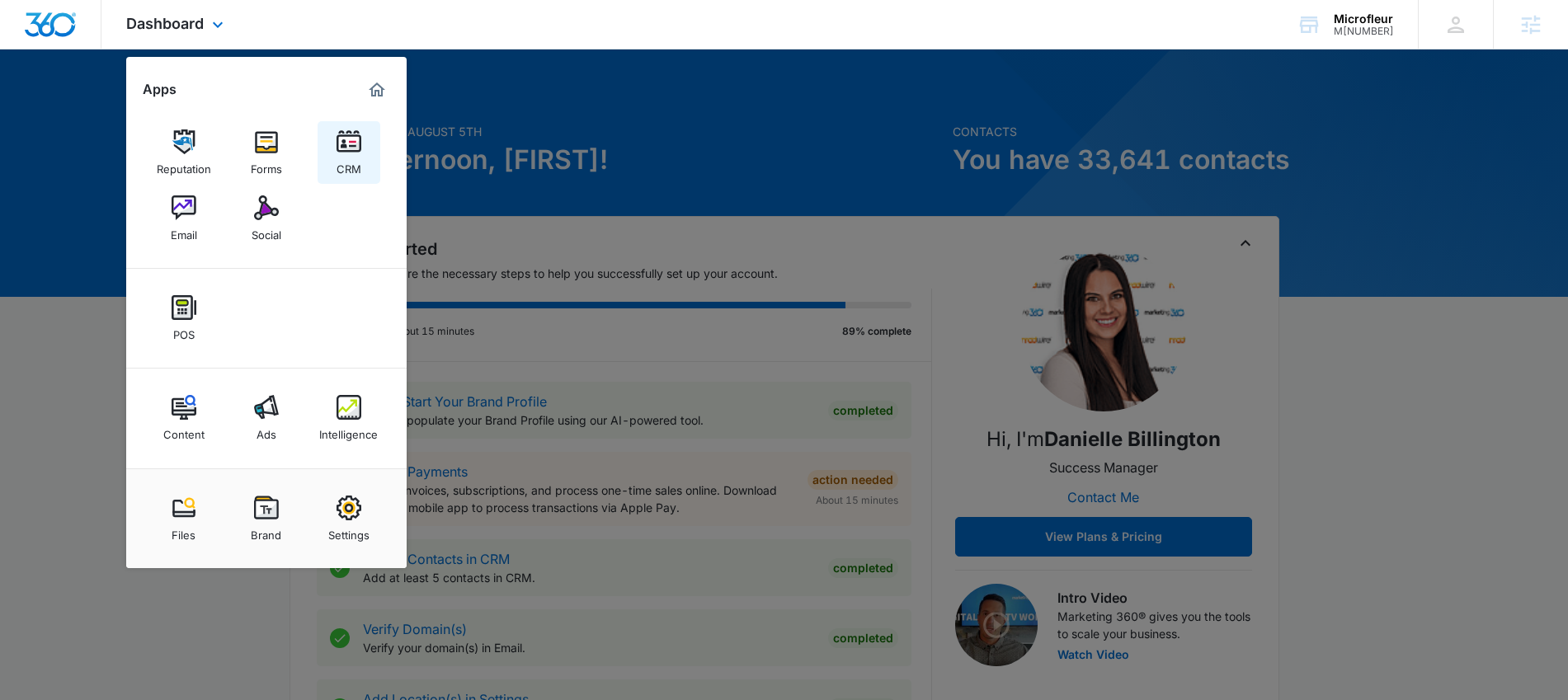 click at bounding box center [349, 142] 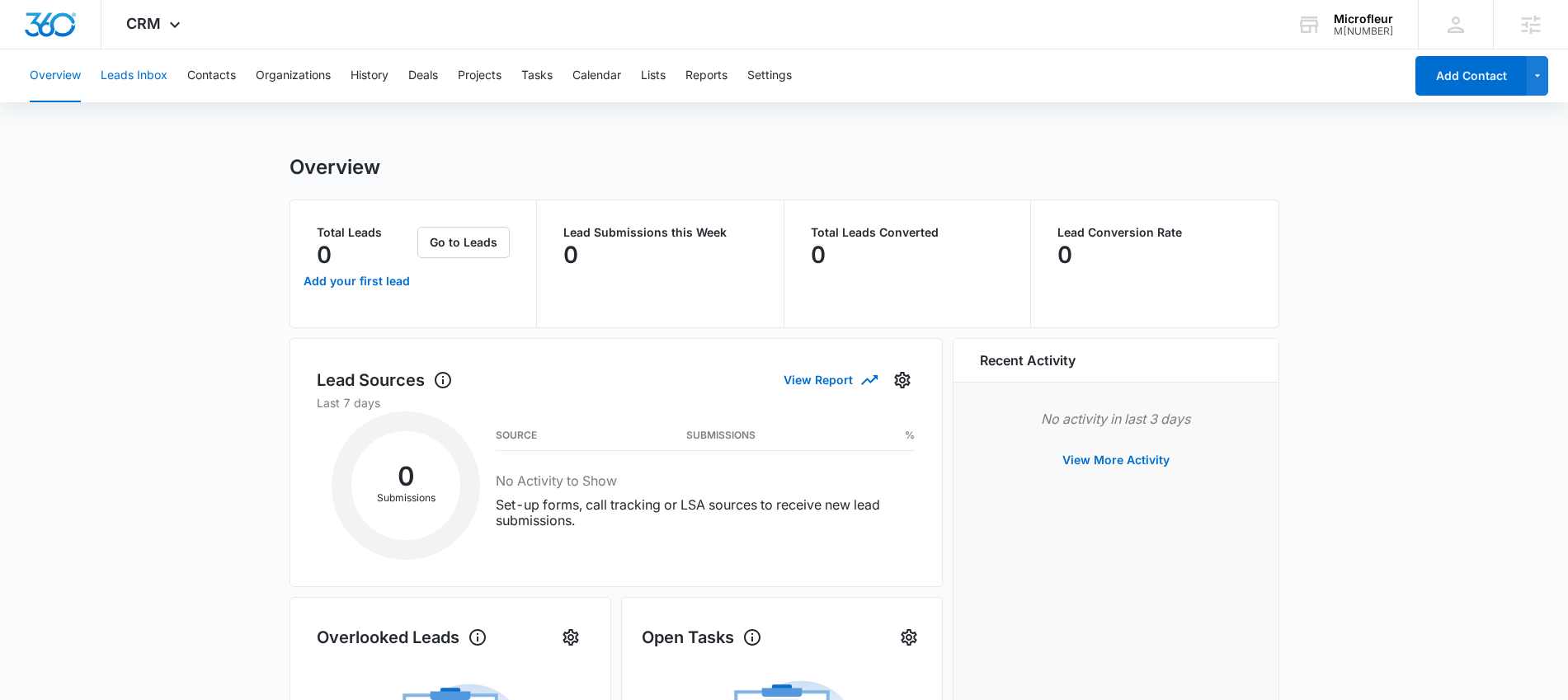 click on "Leads Inbox" at bounding box center [134, 76] 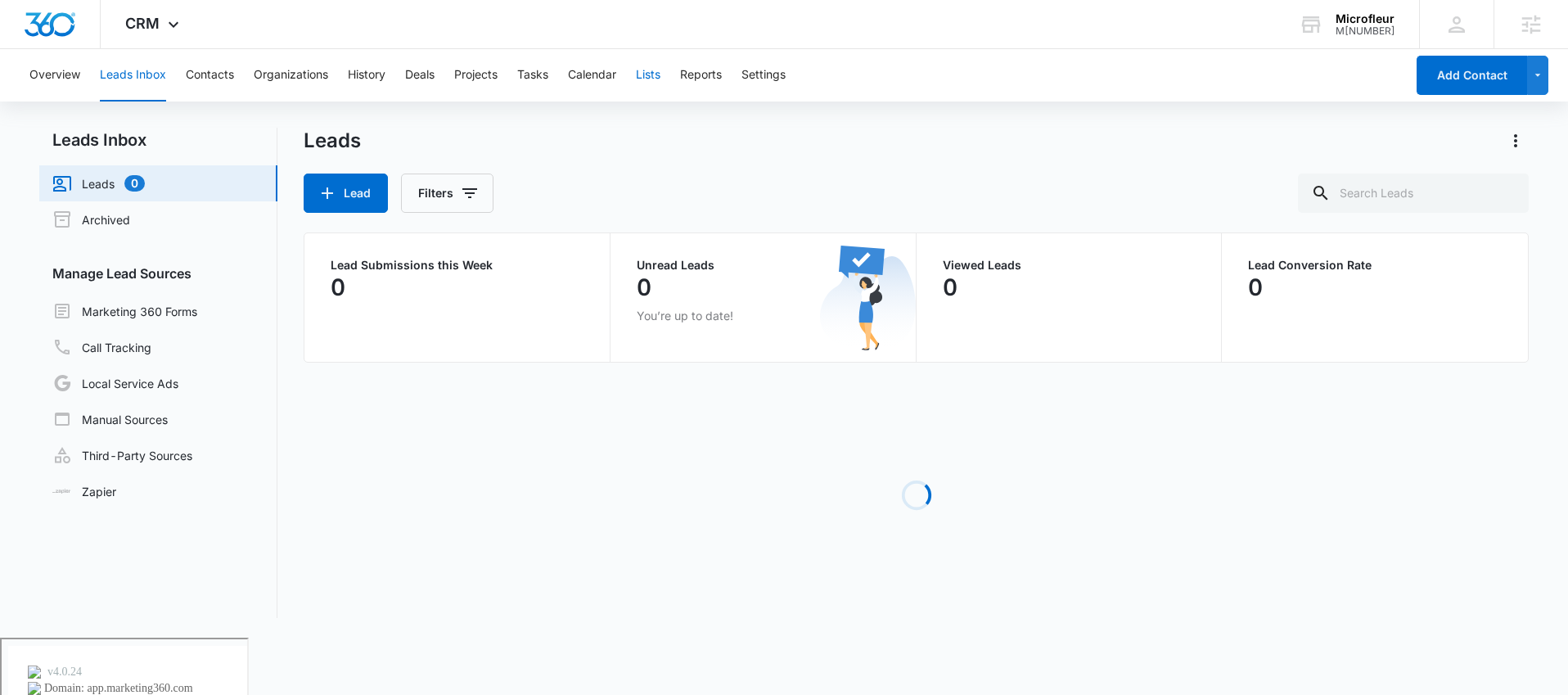 click on "Lists" at bounding box center (648, 75) 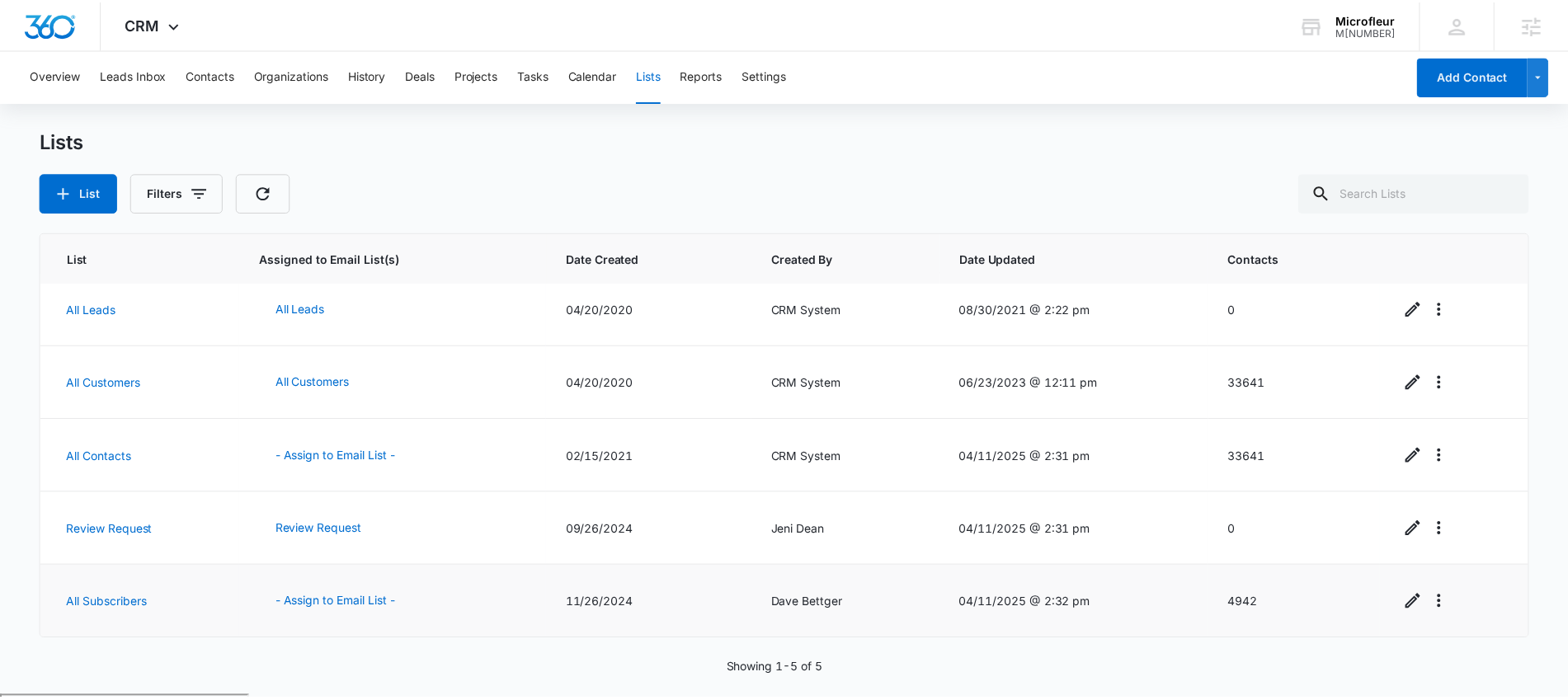 scroll, scrollTop: 0, scrollLeft: 0, axis: both 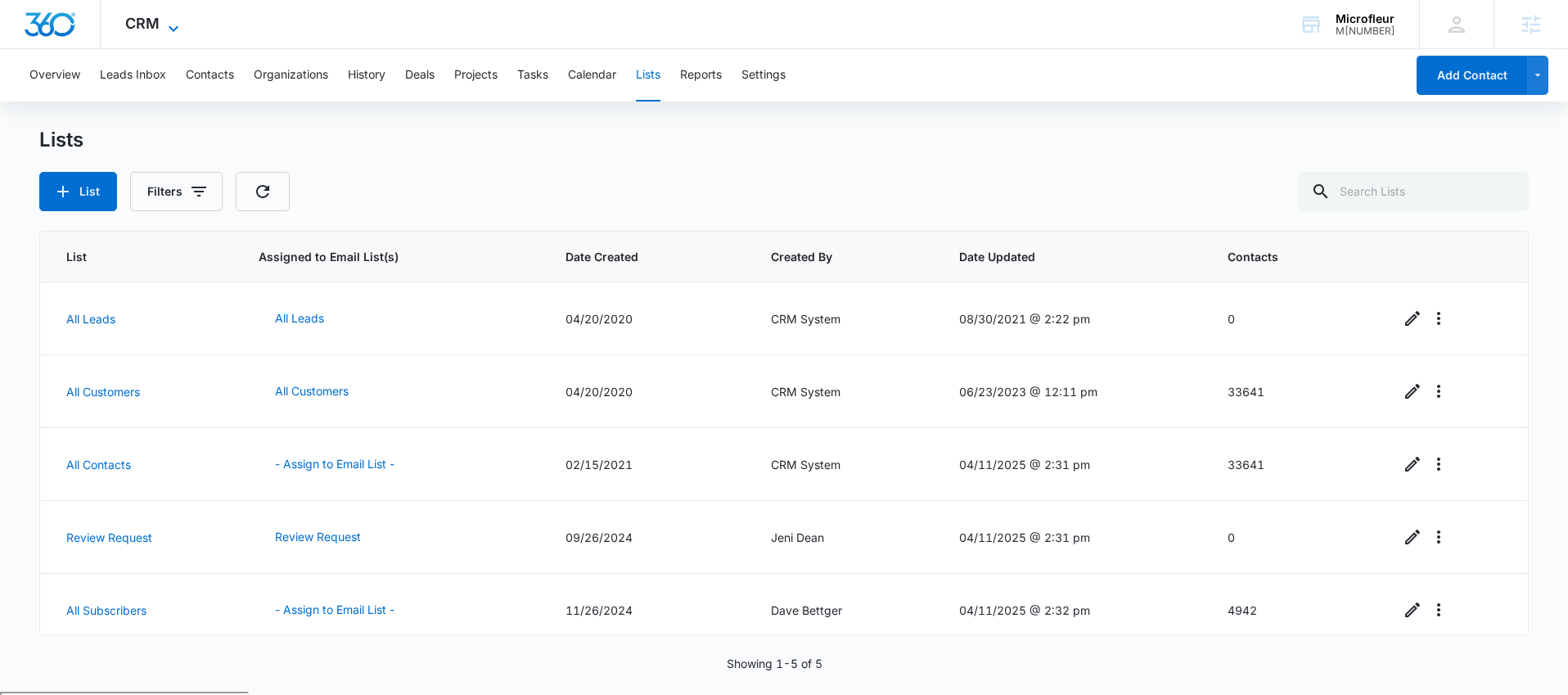 click on "CRM" at bounding box center [142, 23] 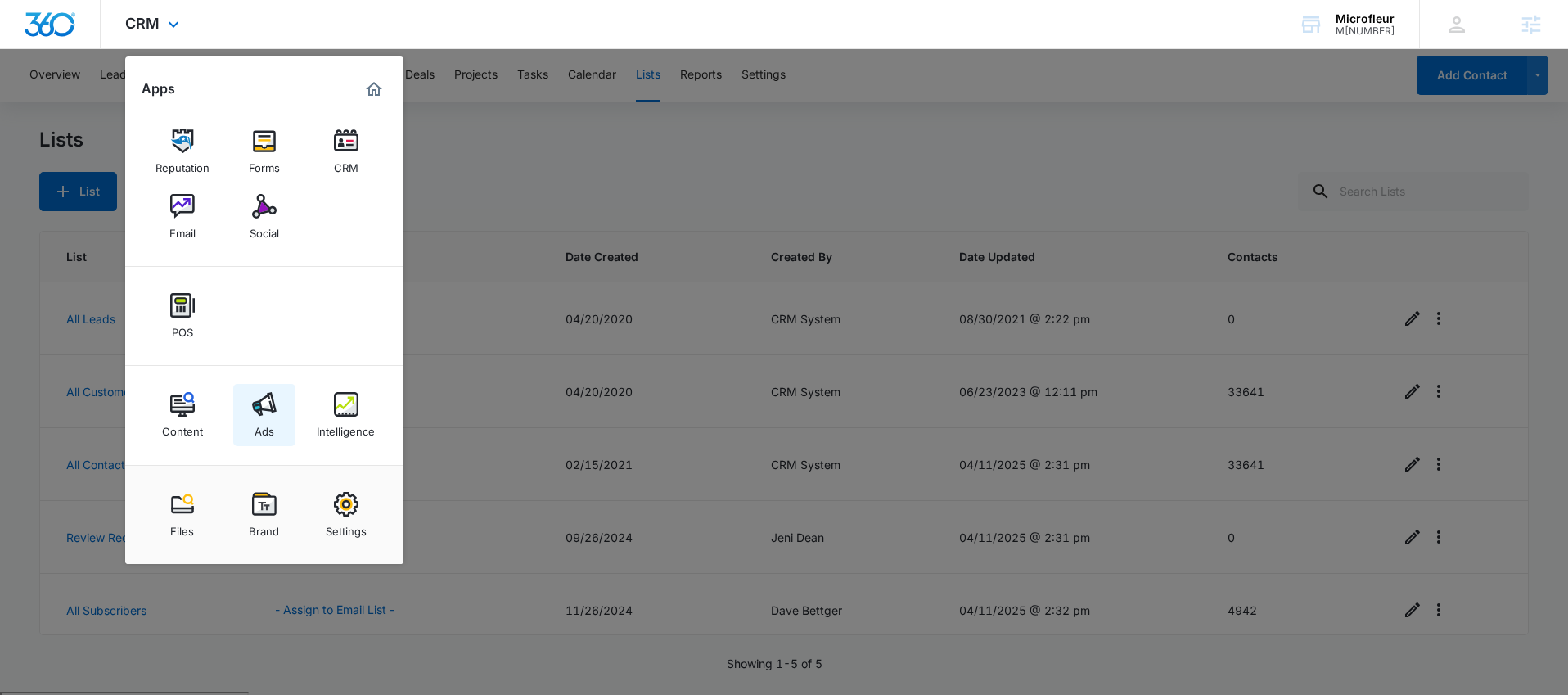 click on "Ads" at bounding box center [264, 415] 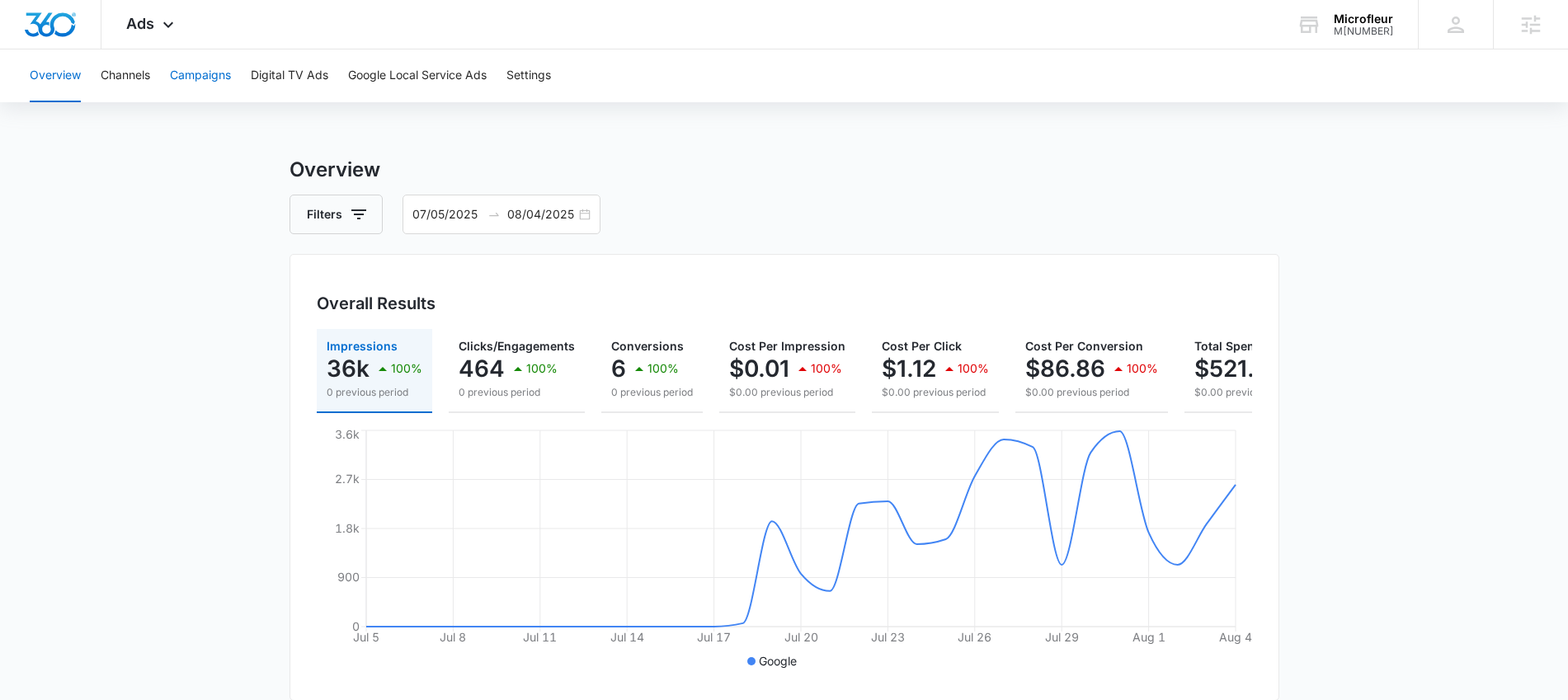click on "Campaigns" at bounding box center [200, 76] 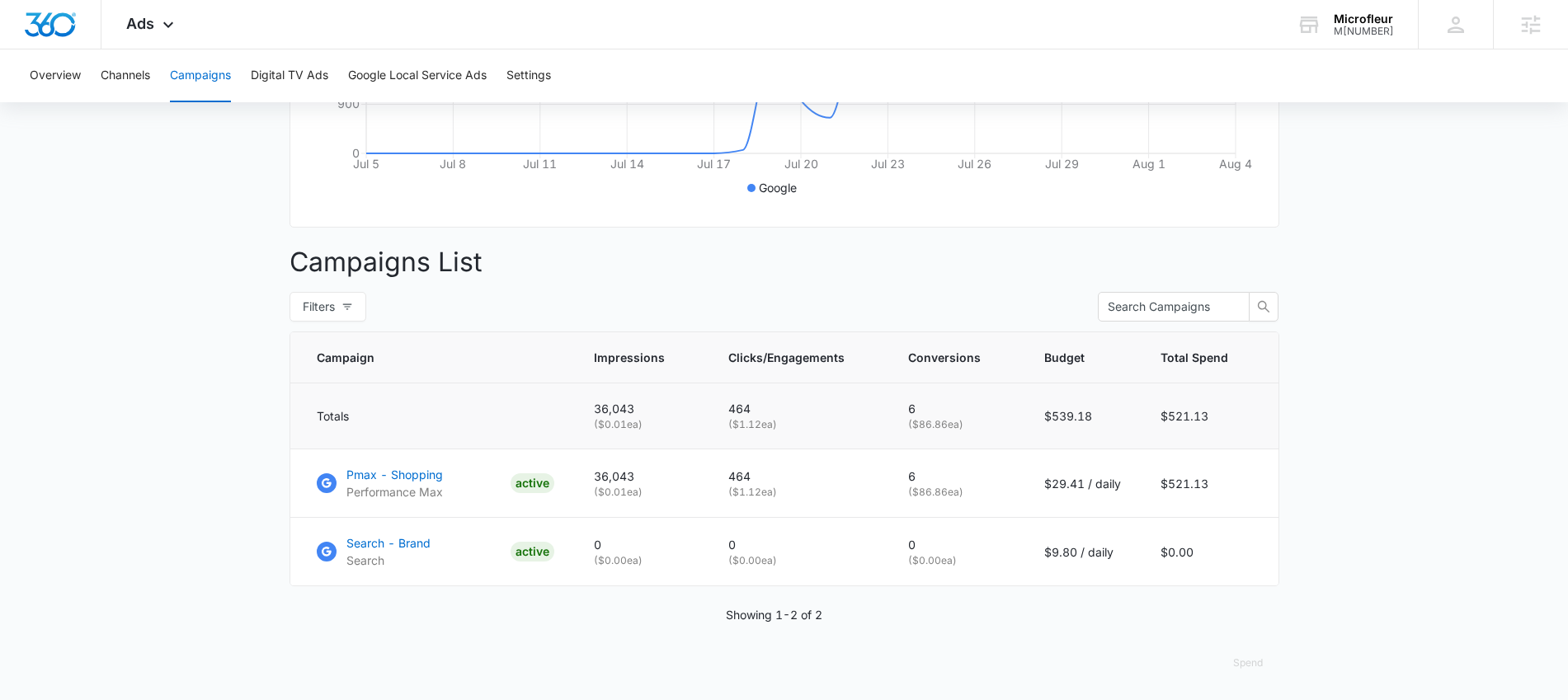 scroll, scrollTop: 472, scrollLeft: 0, axis: vertical 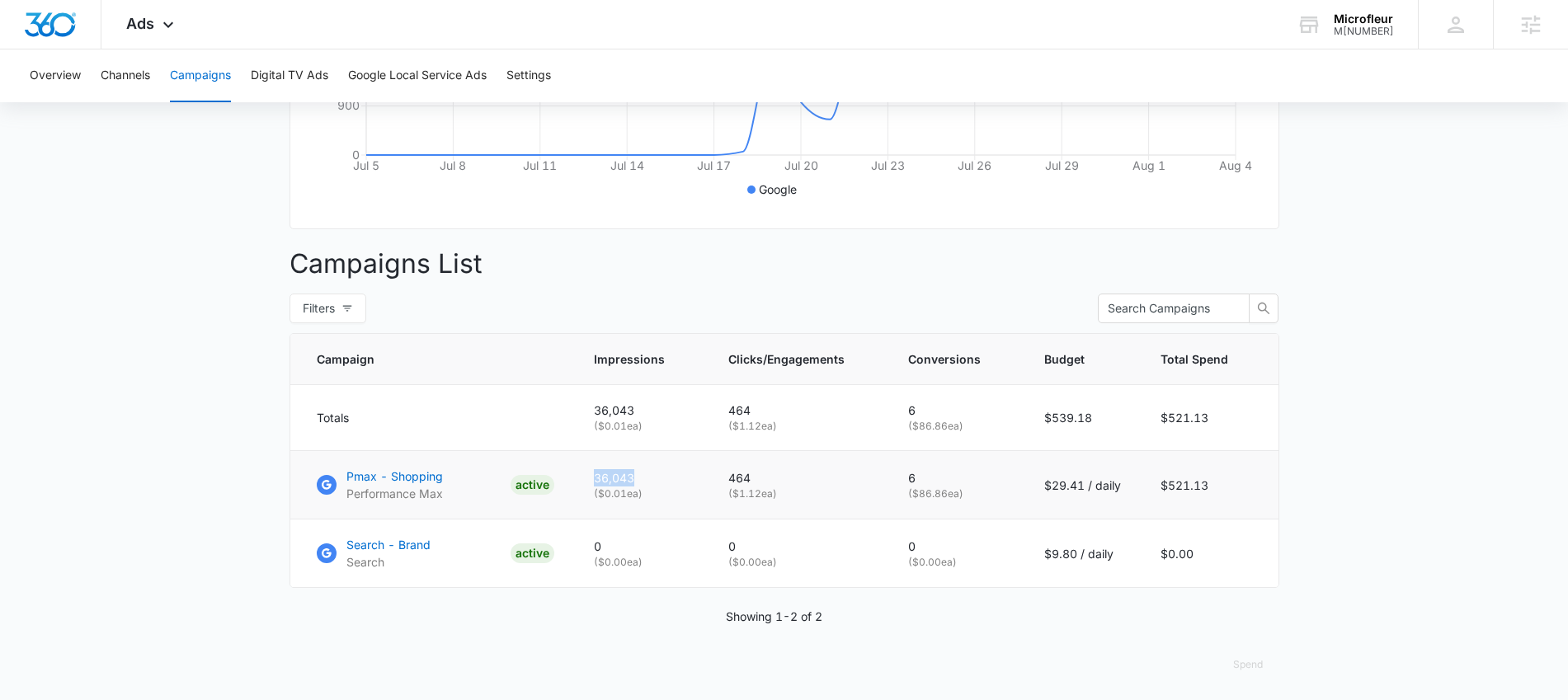 drag, startPoint x: 642, startPoint y: 491, endPoint x: 591, endPoint y: 491, distance: 51 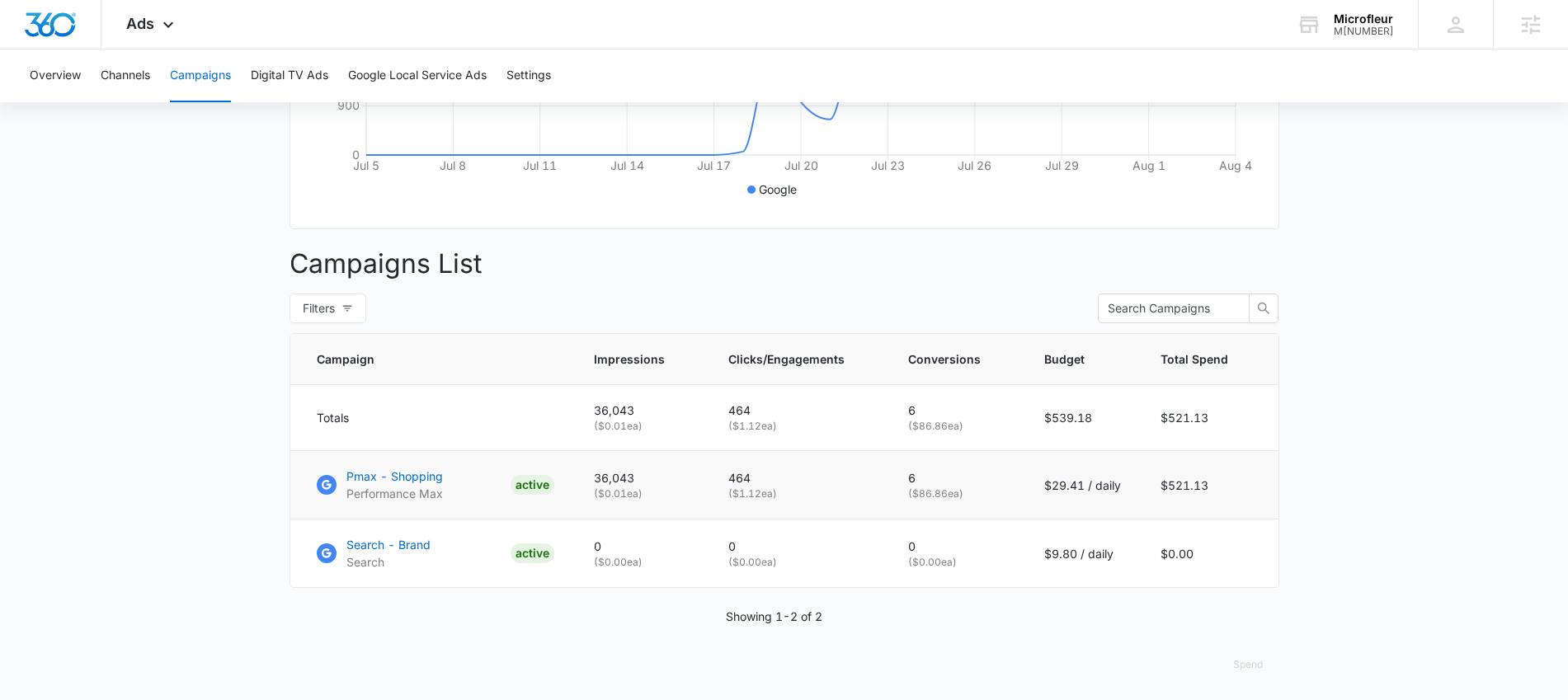 click on "36,043" at bounding box center [641, 477] 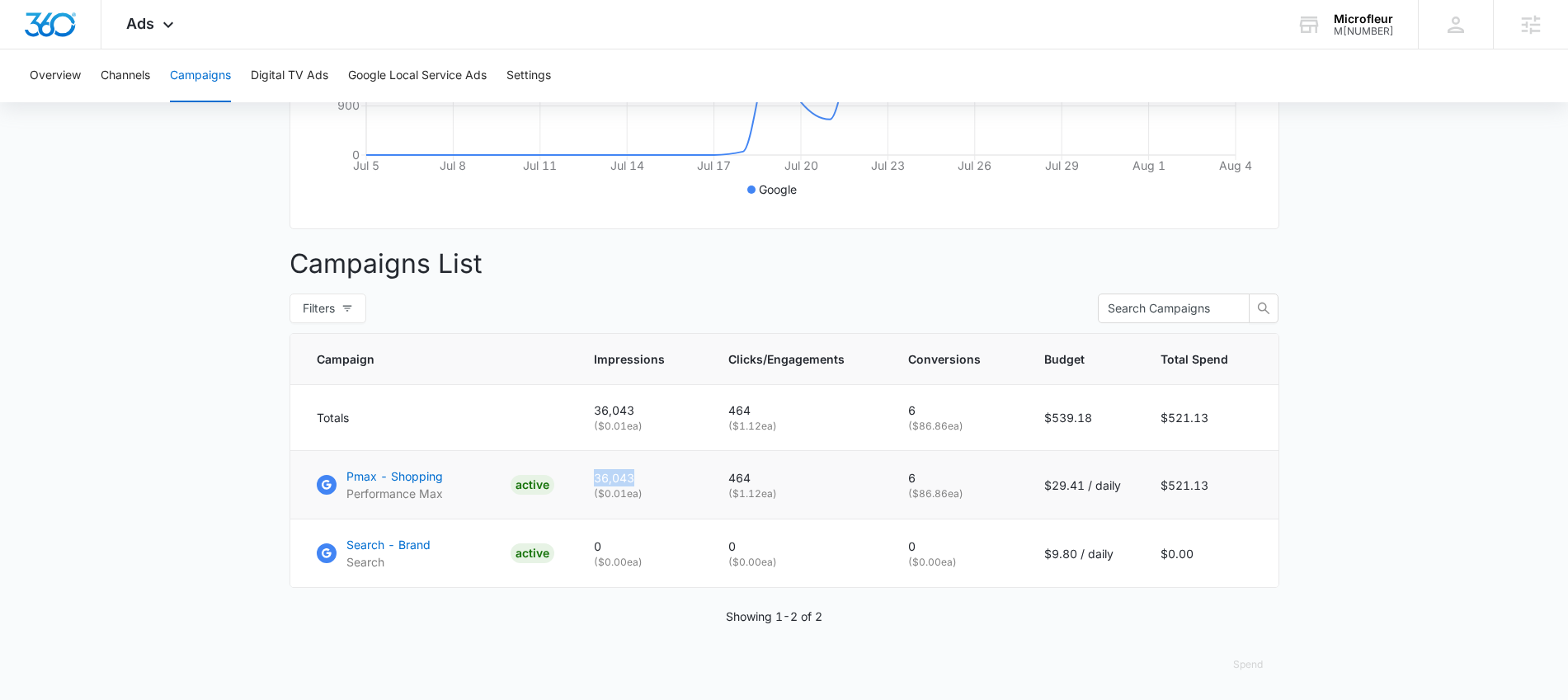 drag, startPoint x: 657, startPoint y: 490, endPoint x: 590, endPoint y: 489, distance: 67.007462 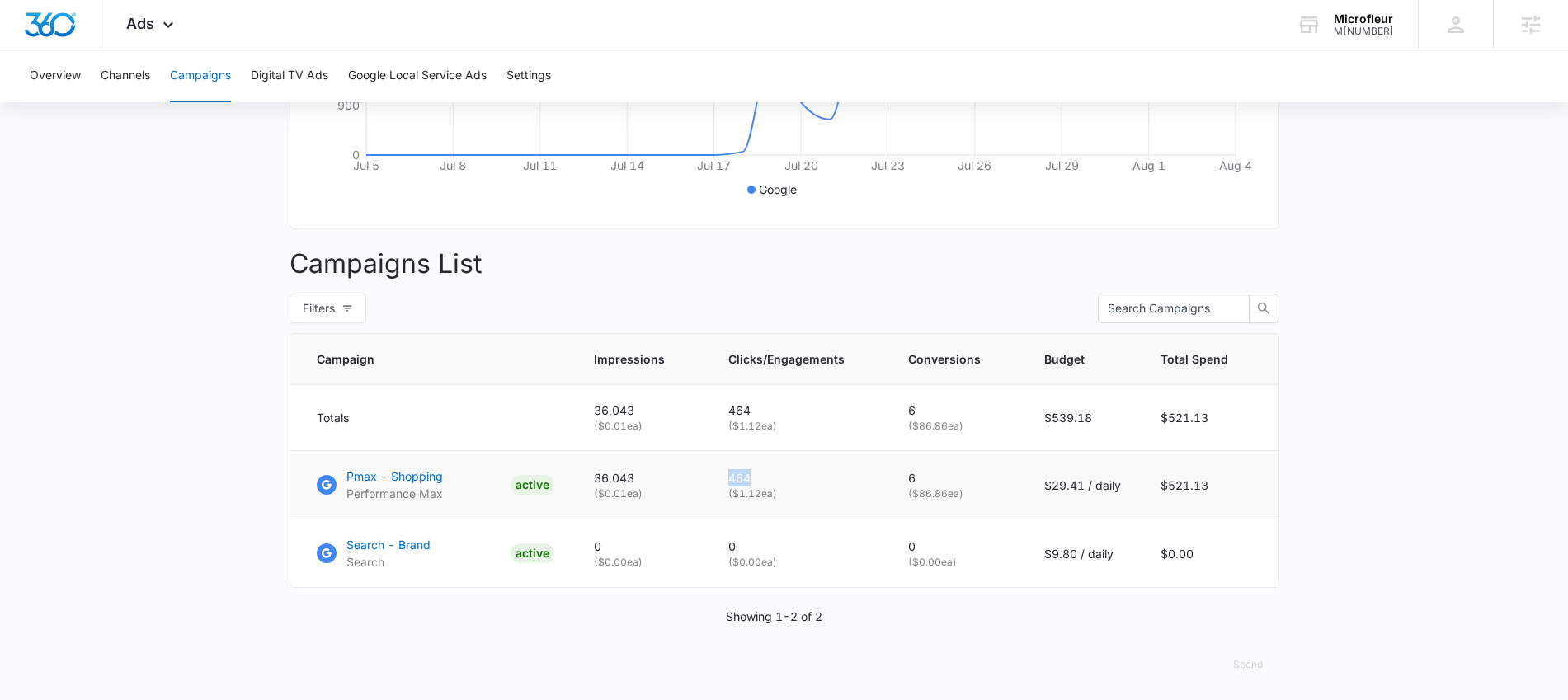 drag, startPoint x: 774, startPoint y: 489, endPoint x: 705, endPoint y: 489, distance: 69 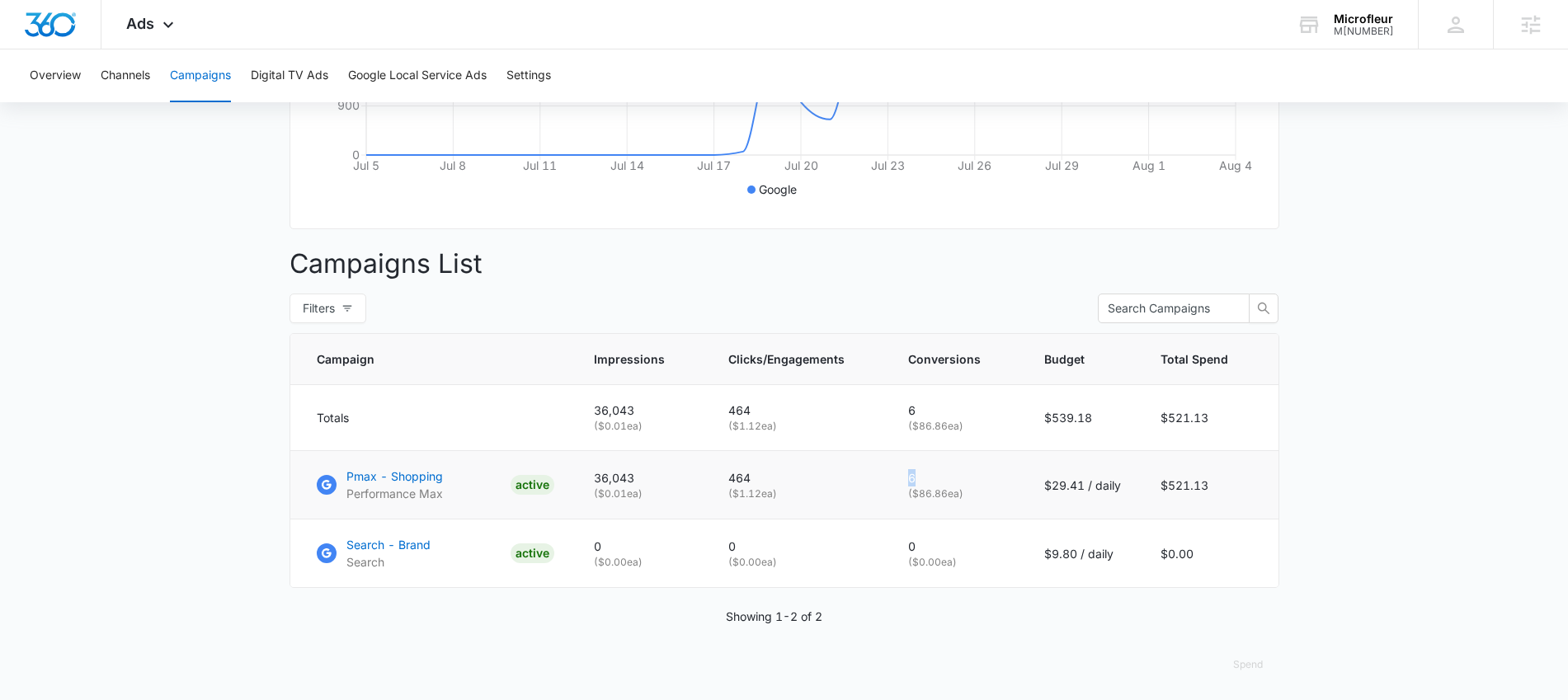 drag, startPoint x: 941, startPoint y: 486, endPoint x: 904, endPoint y: 486, distance: 37 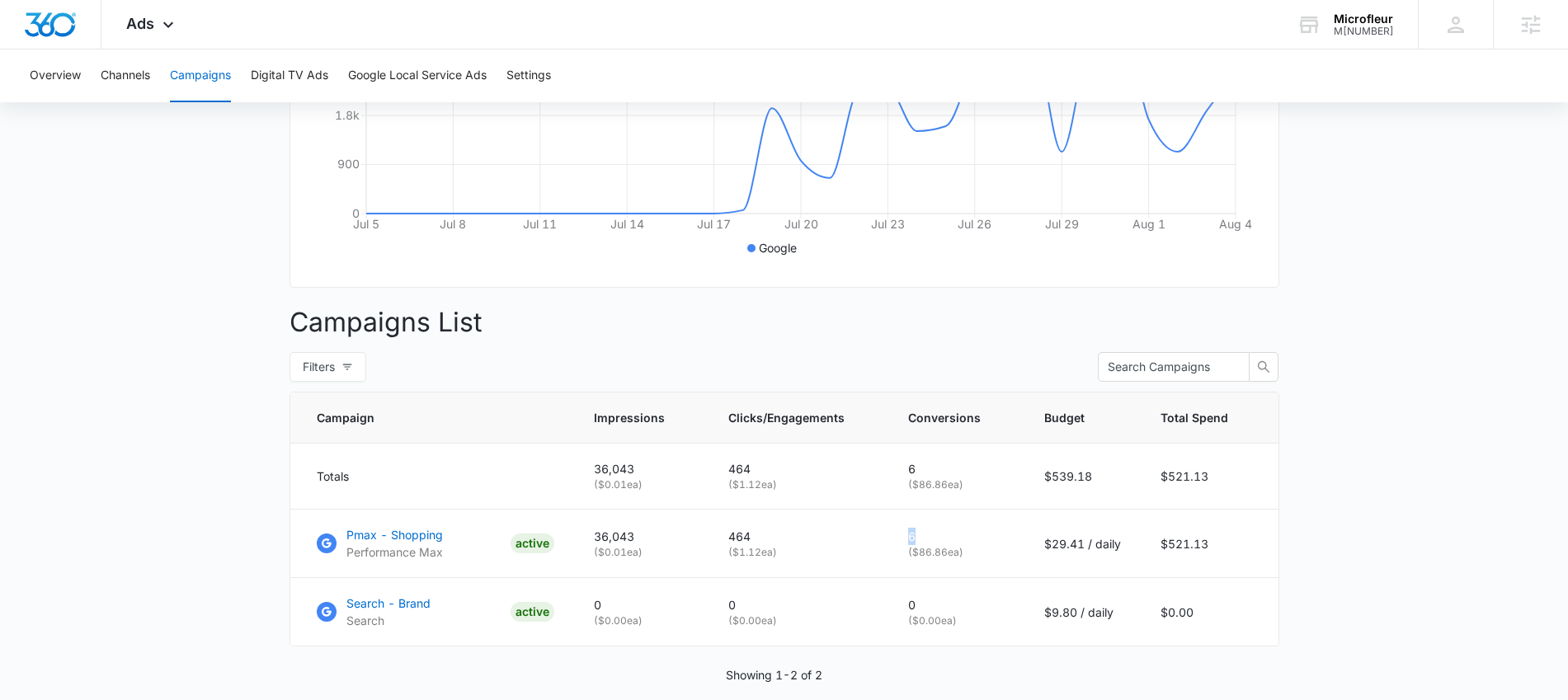 scroll, scrollTop: 416, scrollLeft: 0, axis: vertical 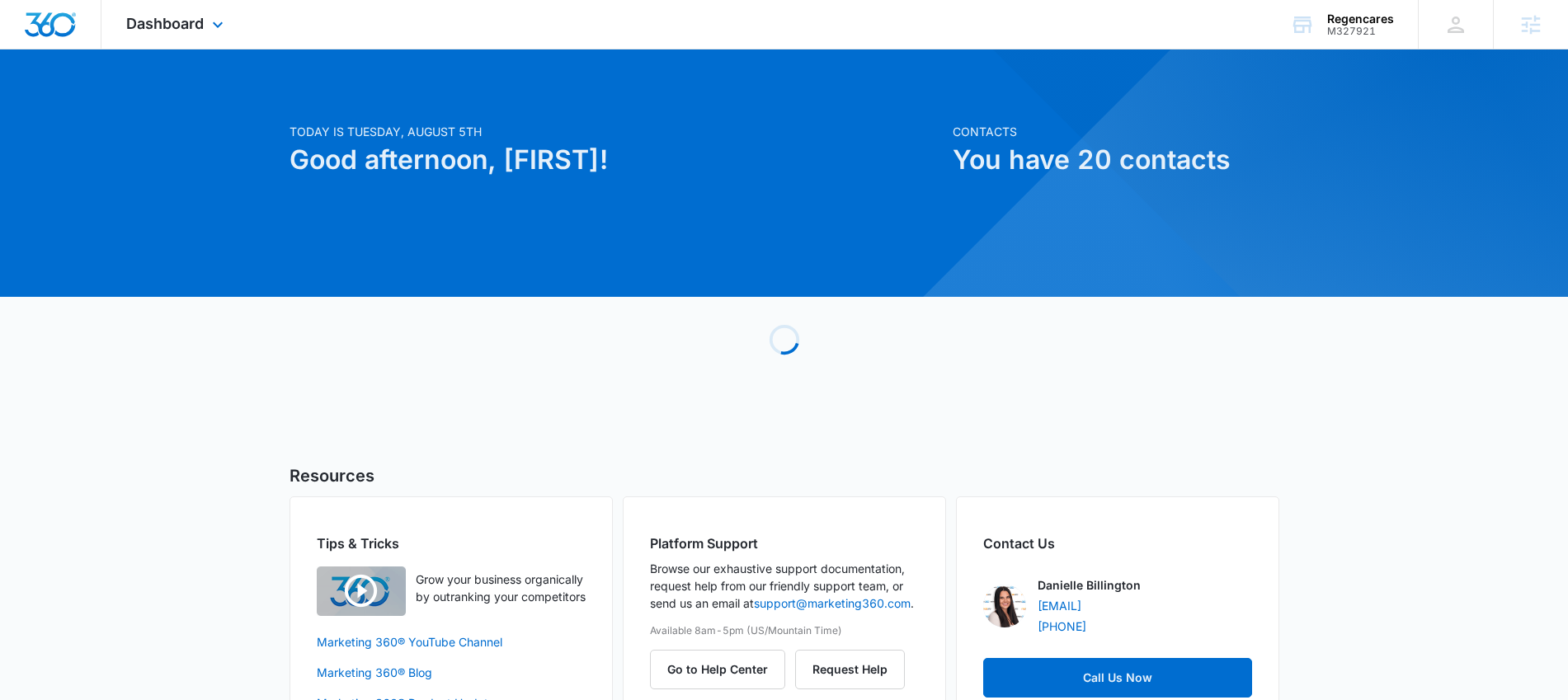 click on "Dashboard Apps Reputation Forms CRM Email Social Payments POS Content Ads Intelligence Files Brand Settings" at bounding box center [177, 24] 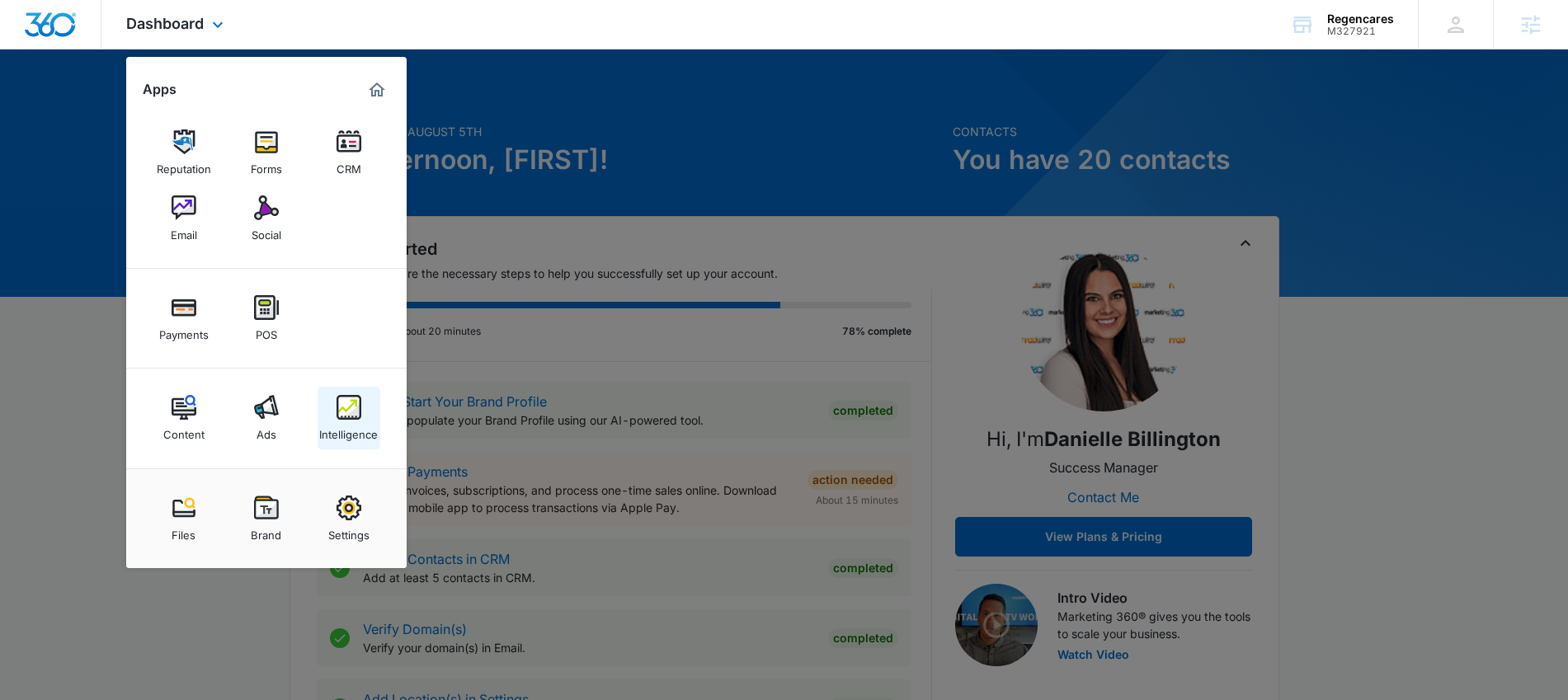 click on "Intelligence" at bounding box center [348, 430] 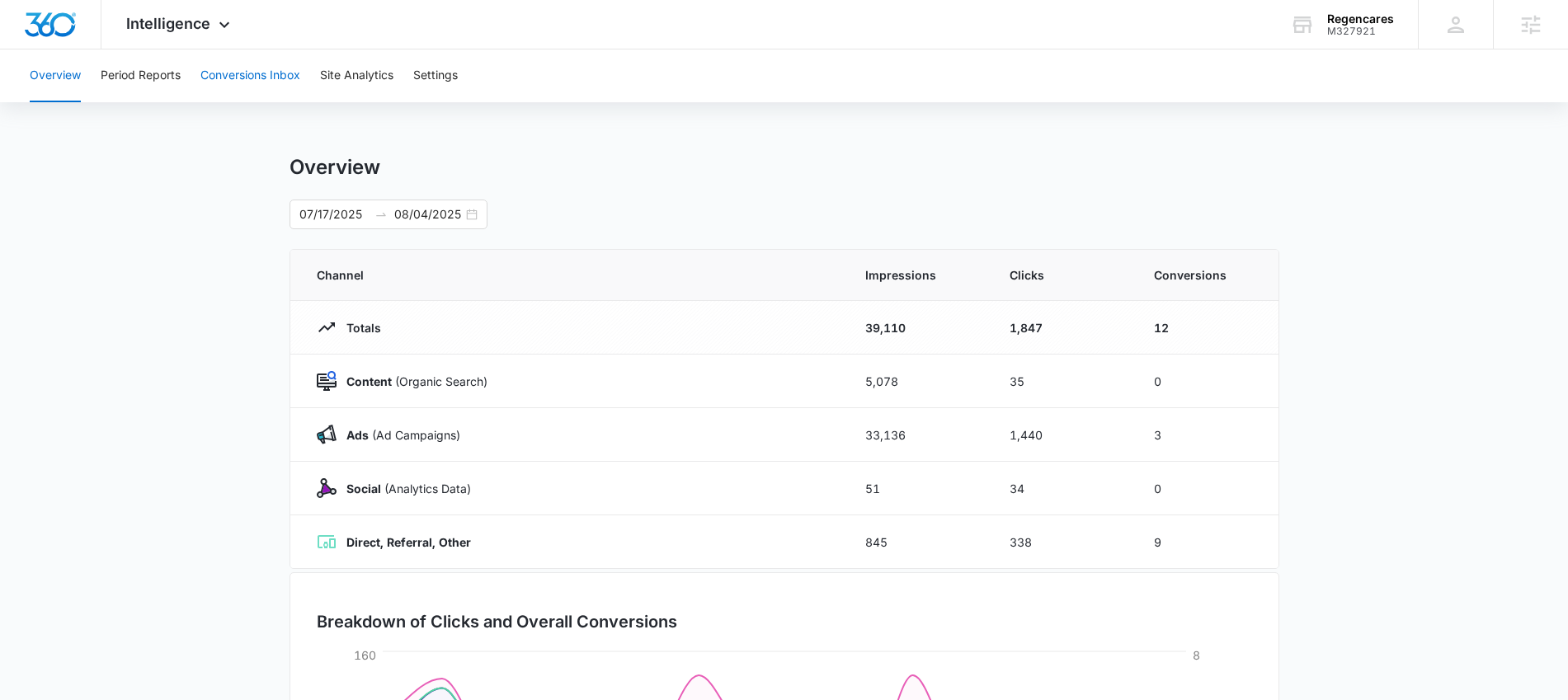 click on "Conversions Inbox" at bounding box center (250, 76) 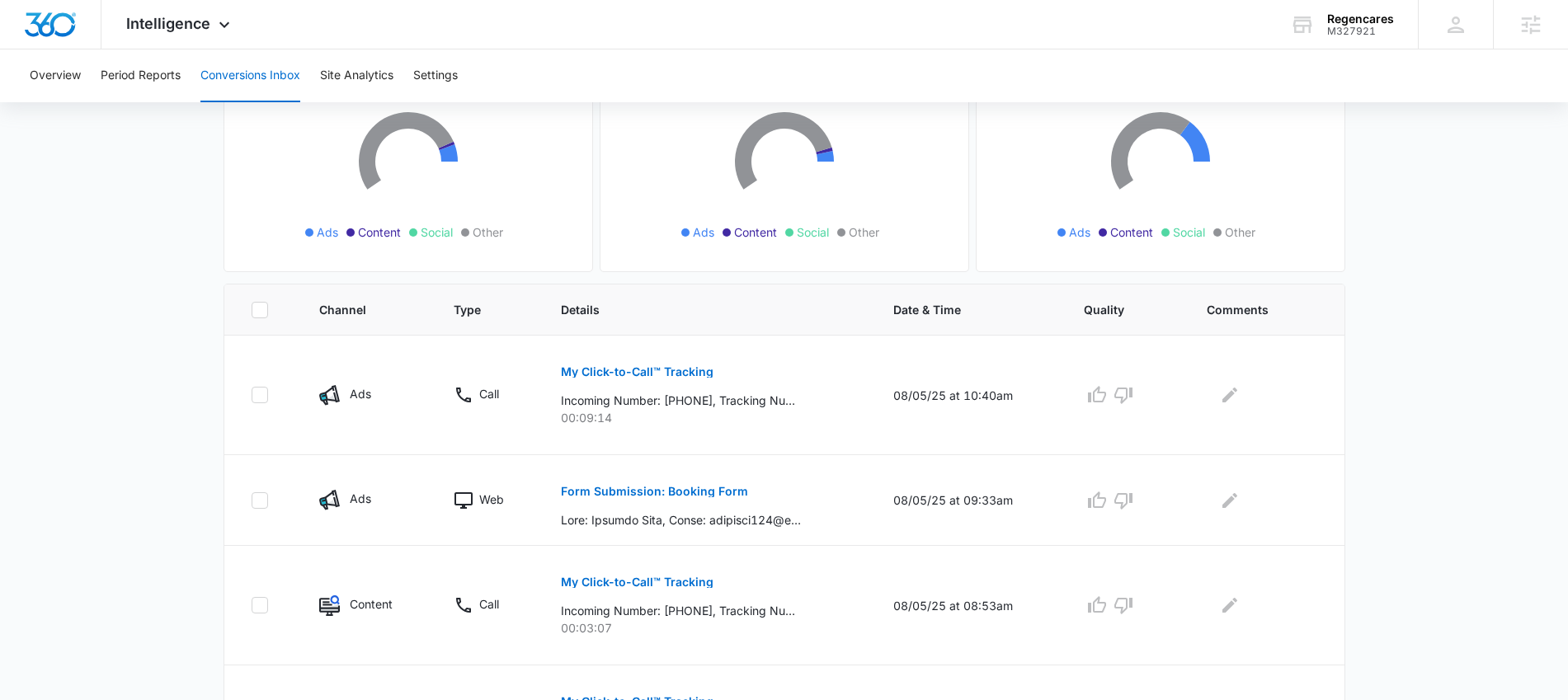 scroll, scrollTop: 241, scrollLeft: 0, axis: vertical 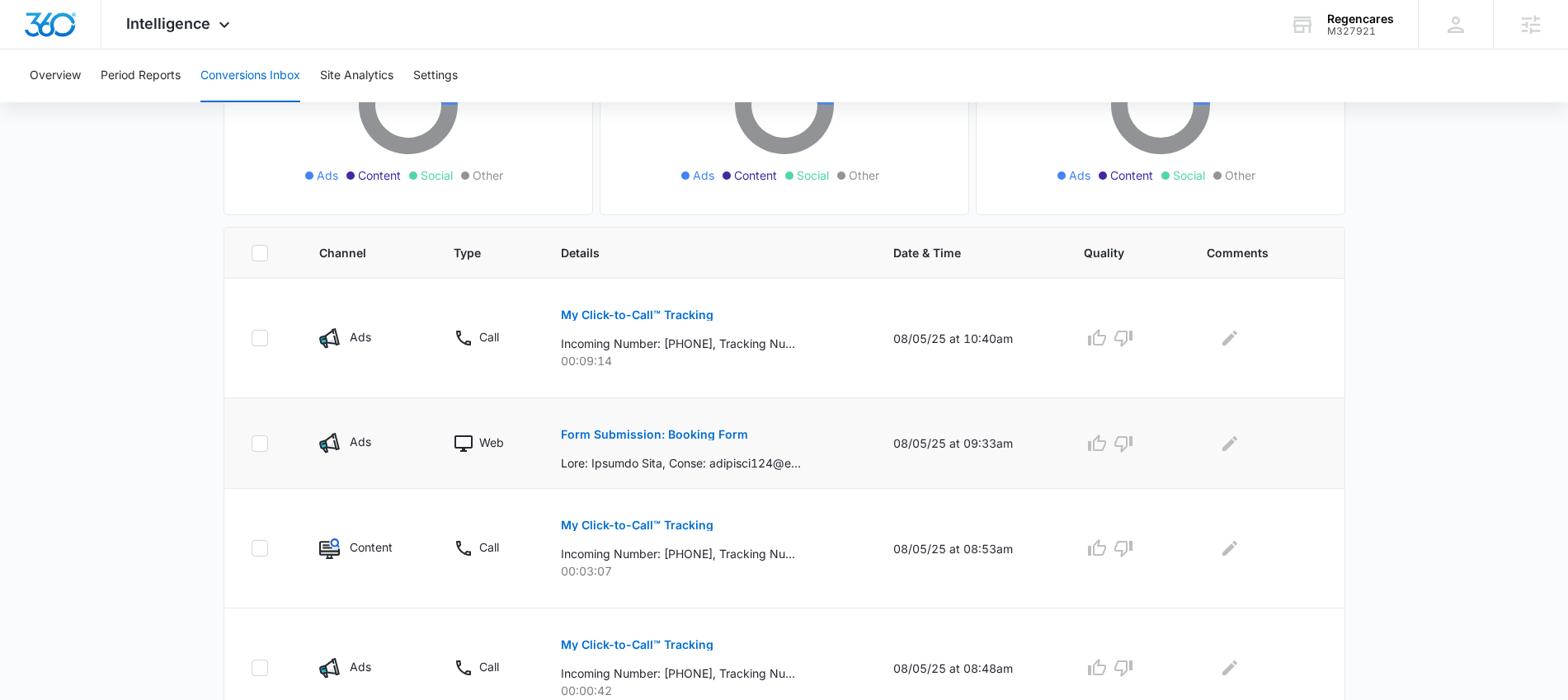 click on "Form Submission: Booking Form" at bounding box center (654, 435) 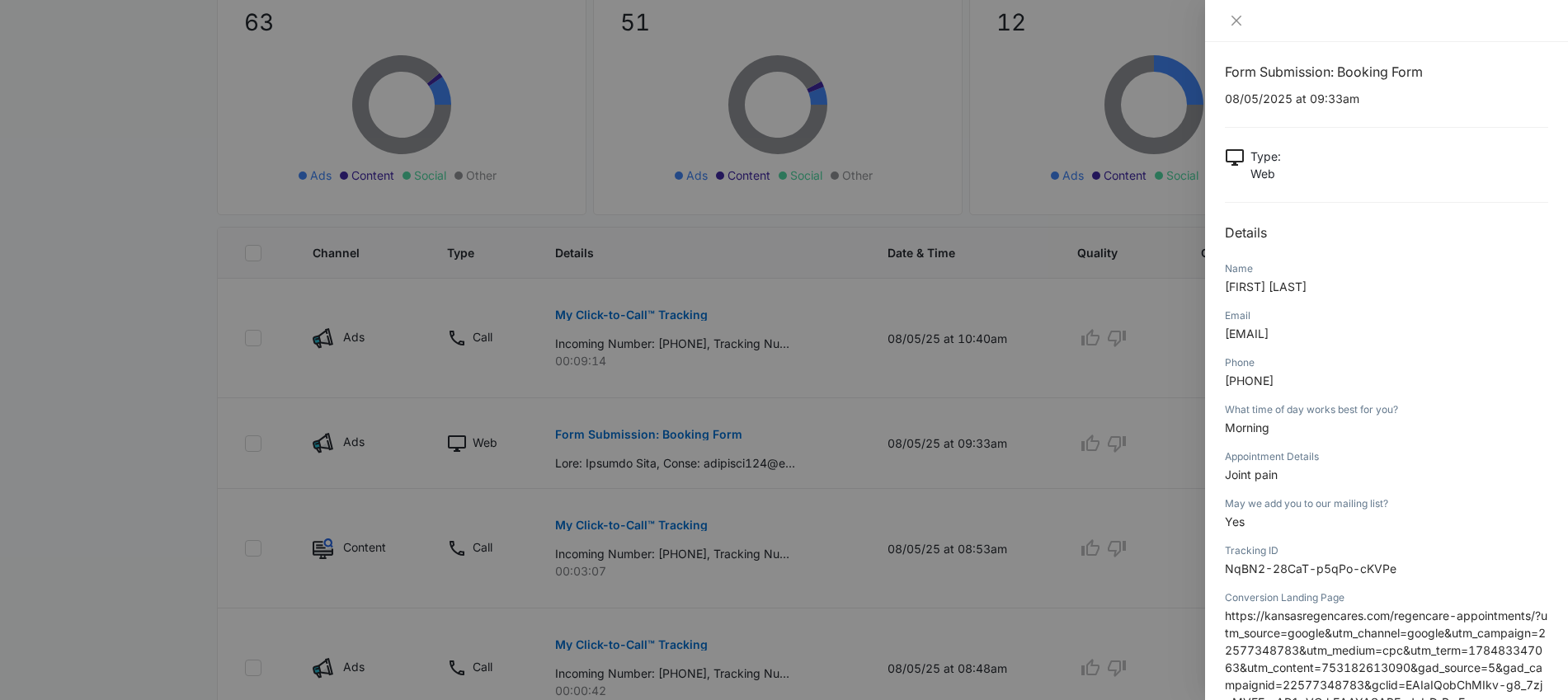 scroll, scrollTop: 0, scrollLeft: 0, axis: both 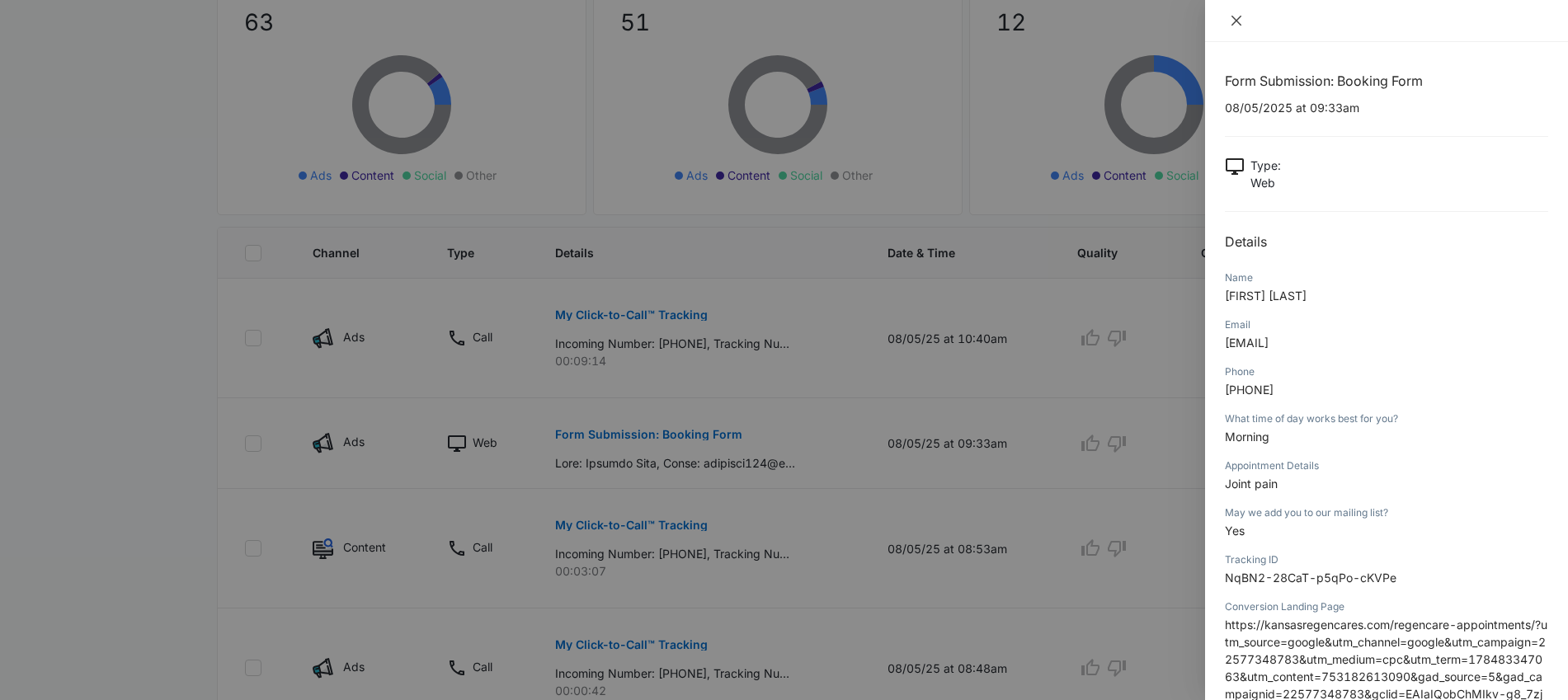 click 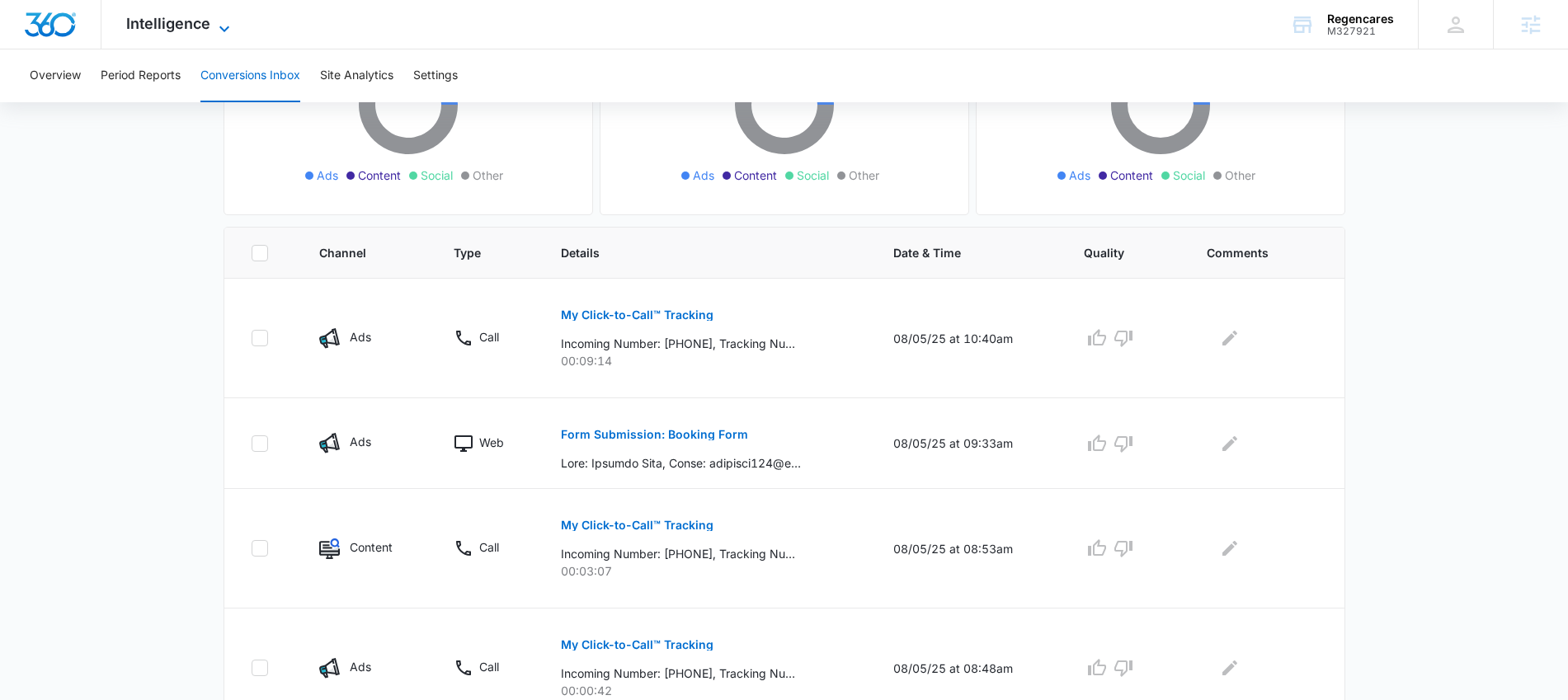 click on "Intelligence" at bounding box center (168, 23) 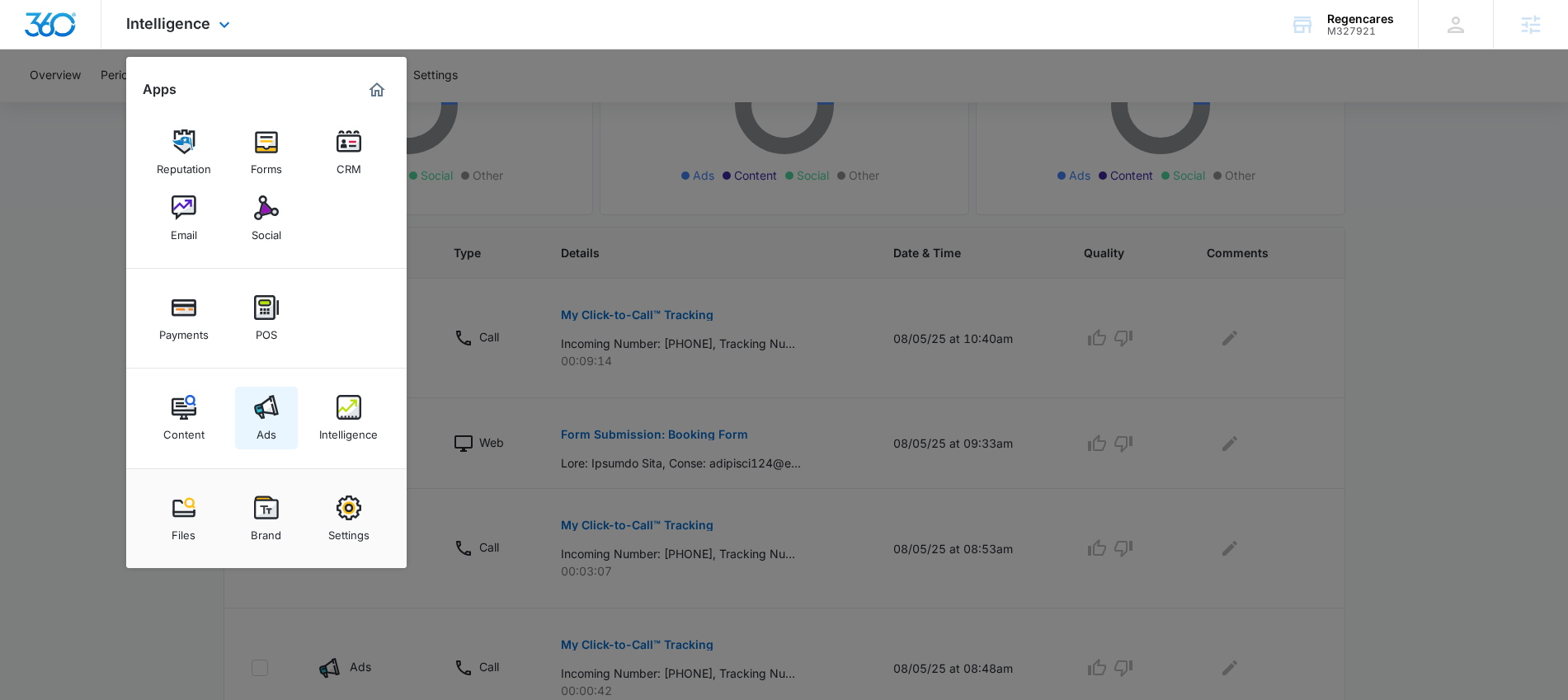 click at bounding box center [266, 407] 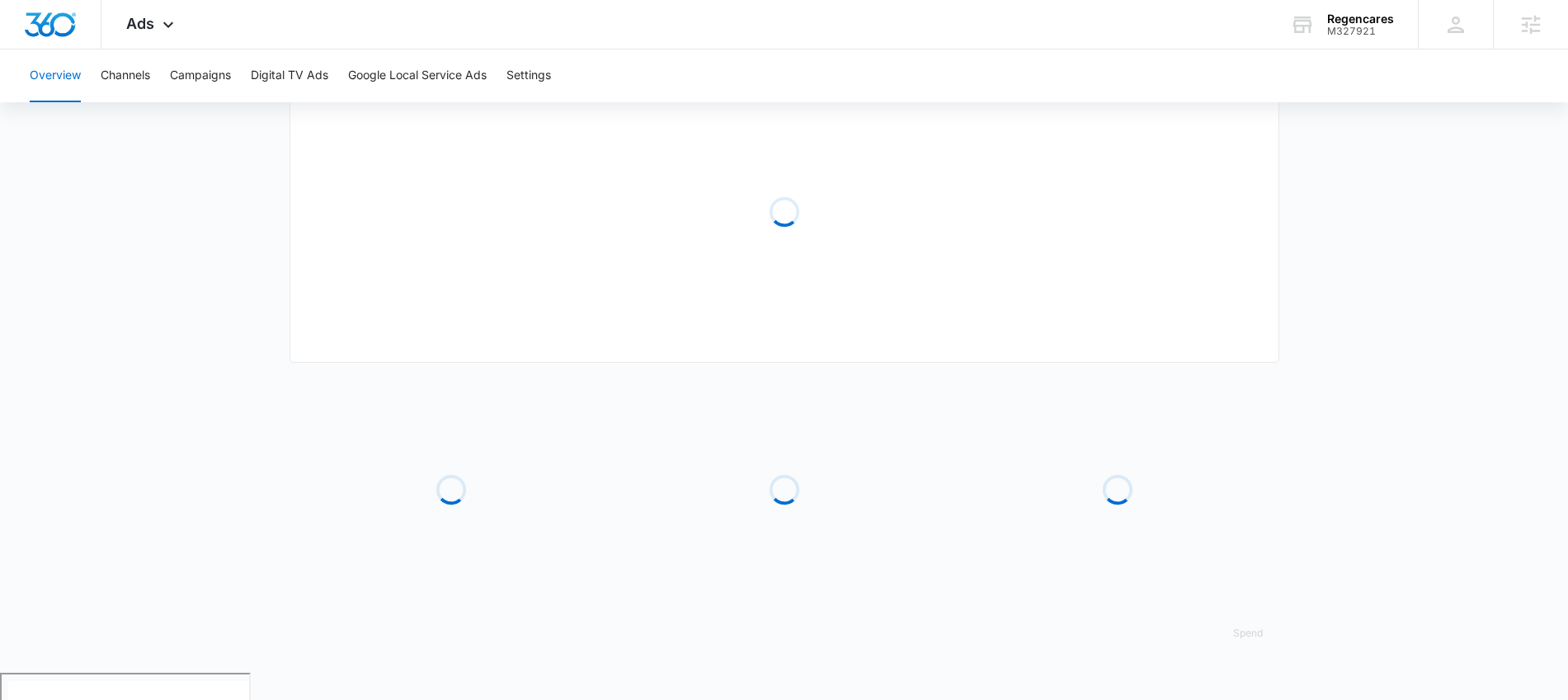 scroll, scrollTop: 0, scrollLeft: 0, axis: both 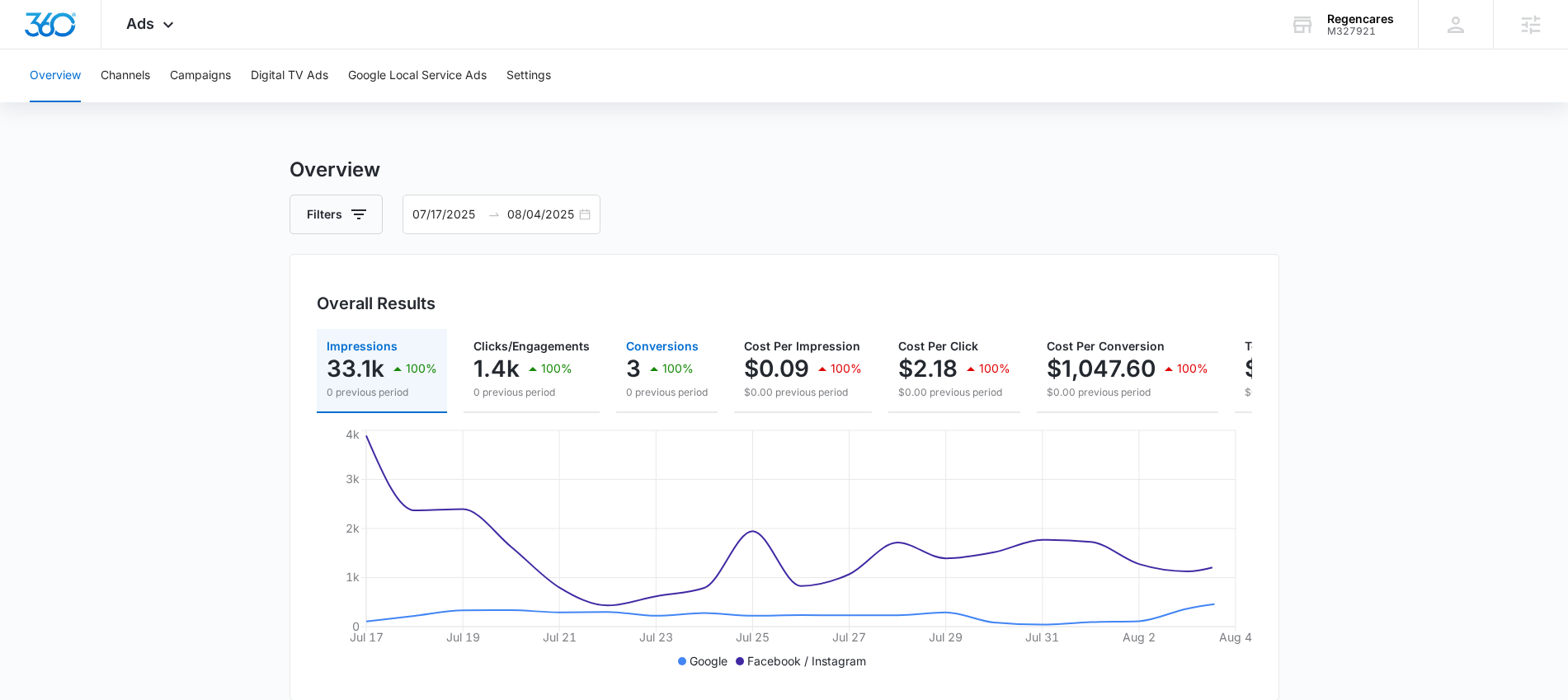 click on "3 100%" at bounding box center [666, 369] 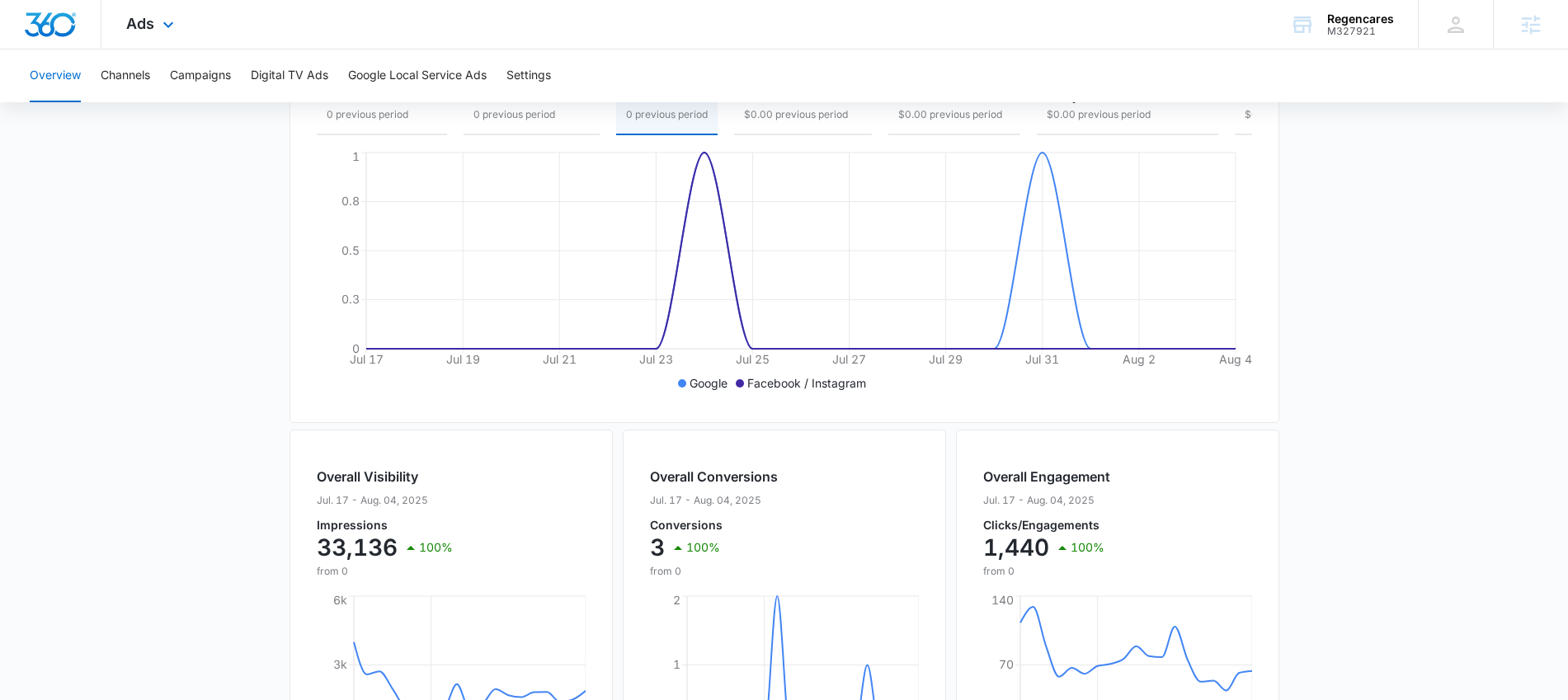 scroll, scrollTop: 0, scrollLeft: 0, axis: both 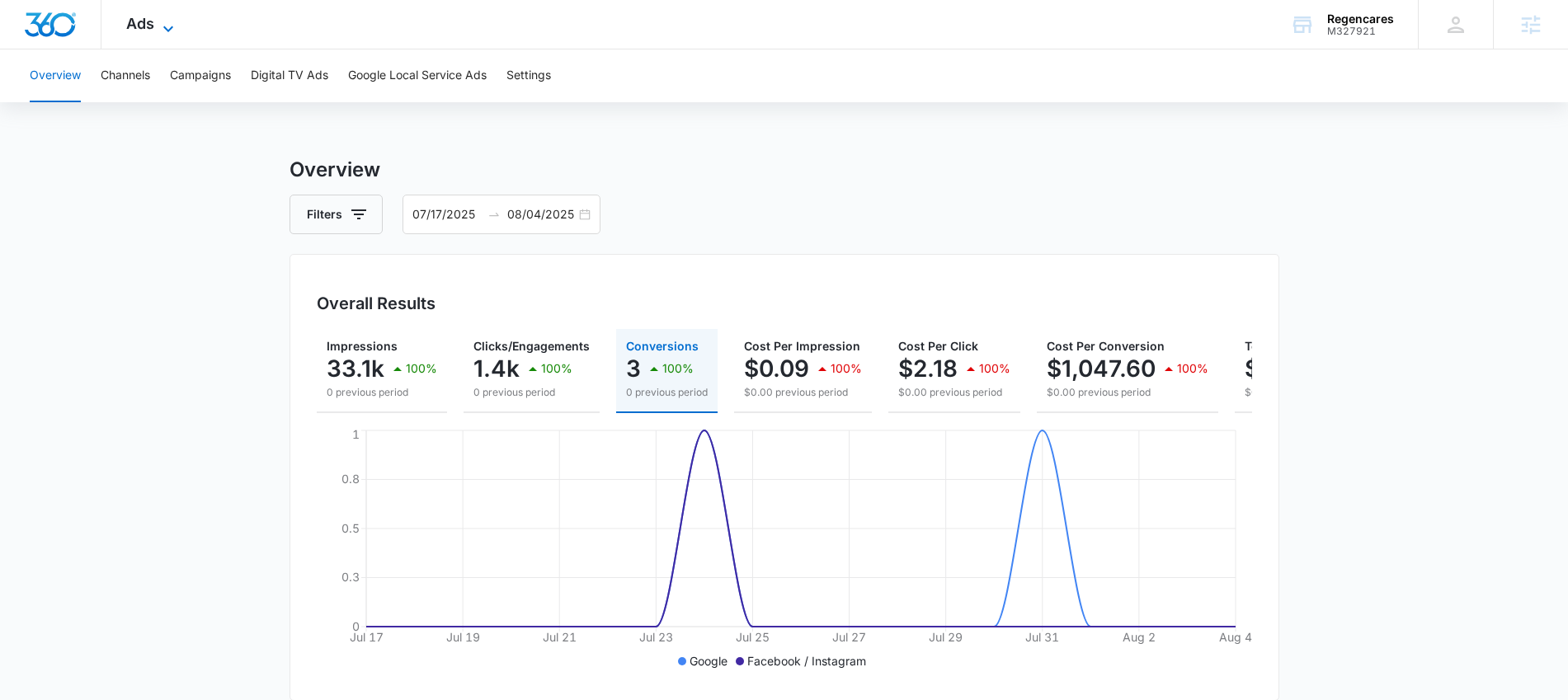 click 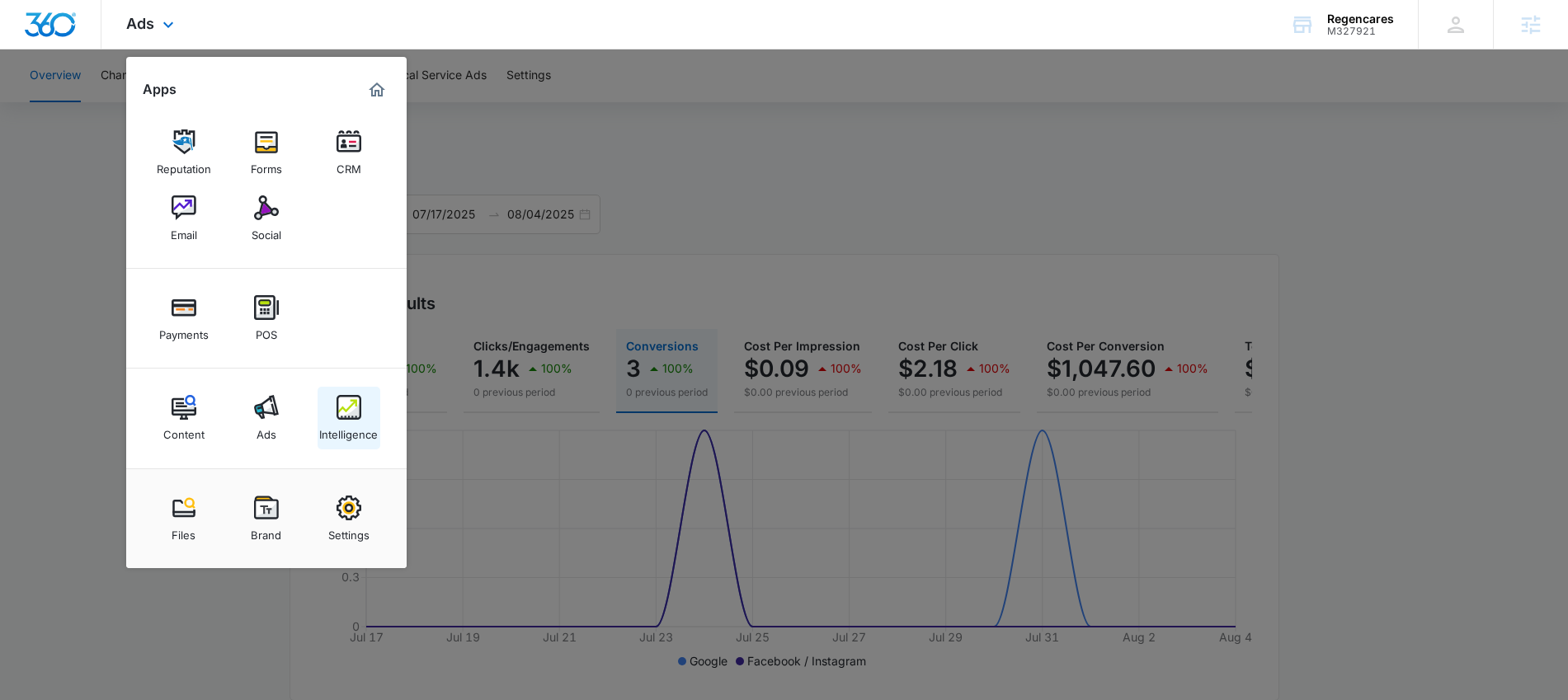 click at bounding box center (349, 407) 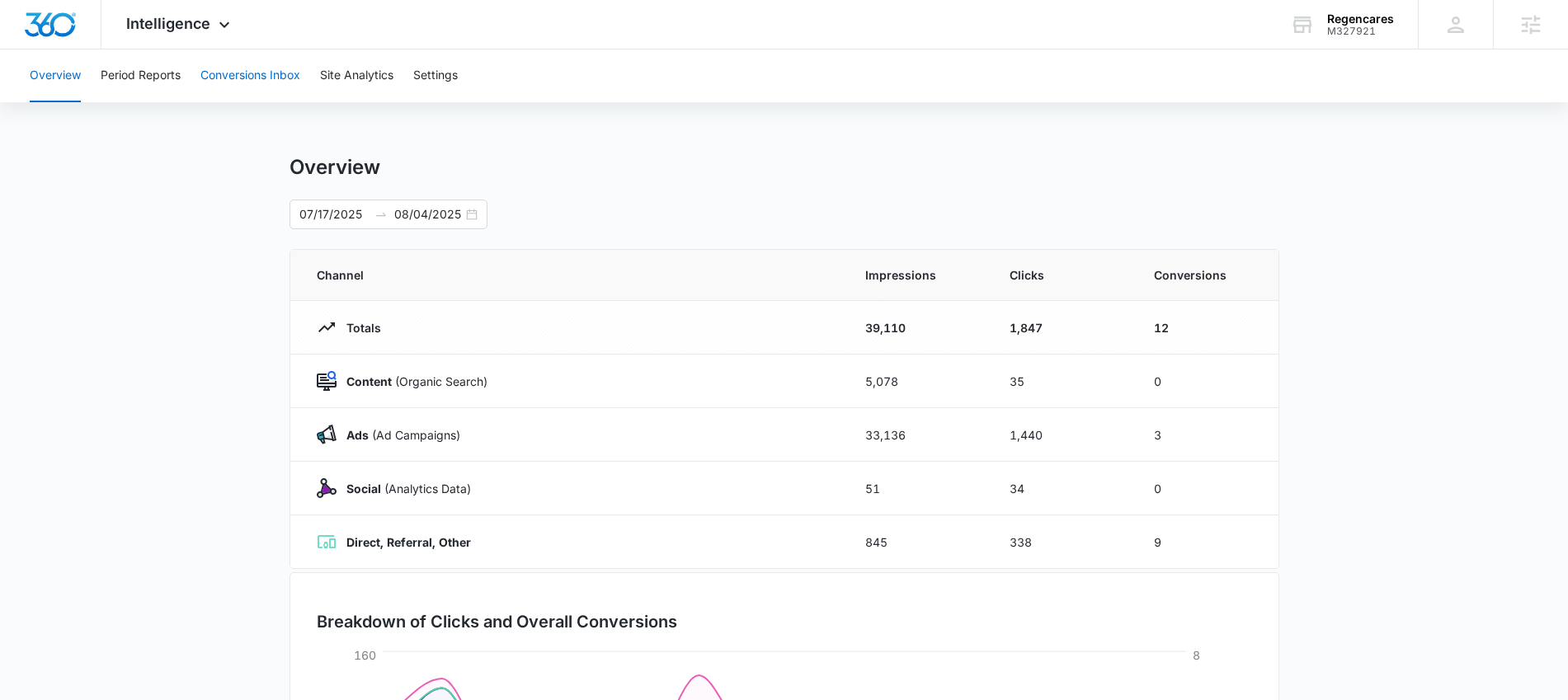 click on "Conversions Inbox" at bounding box center (250, 76) 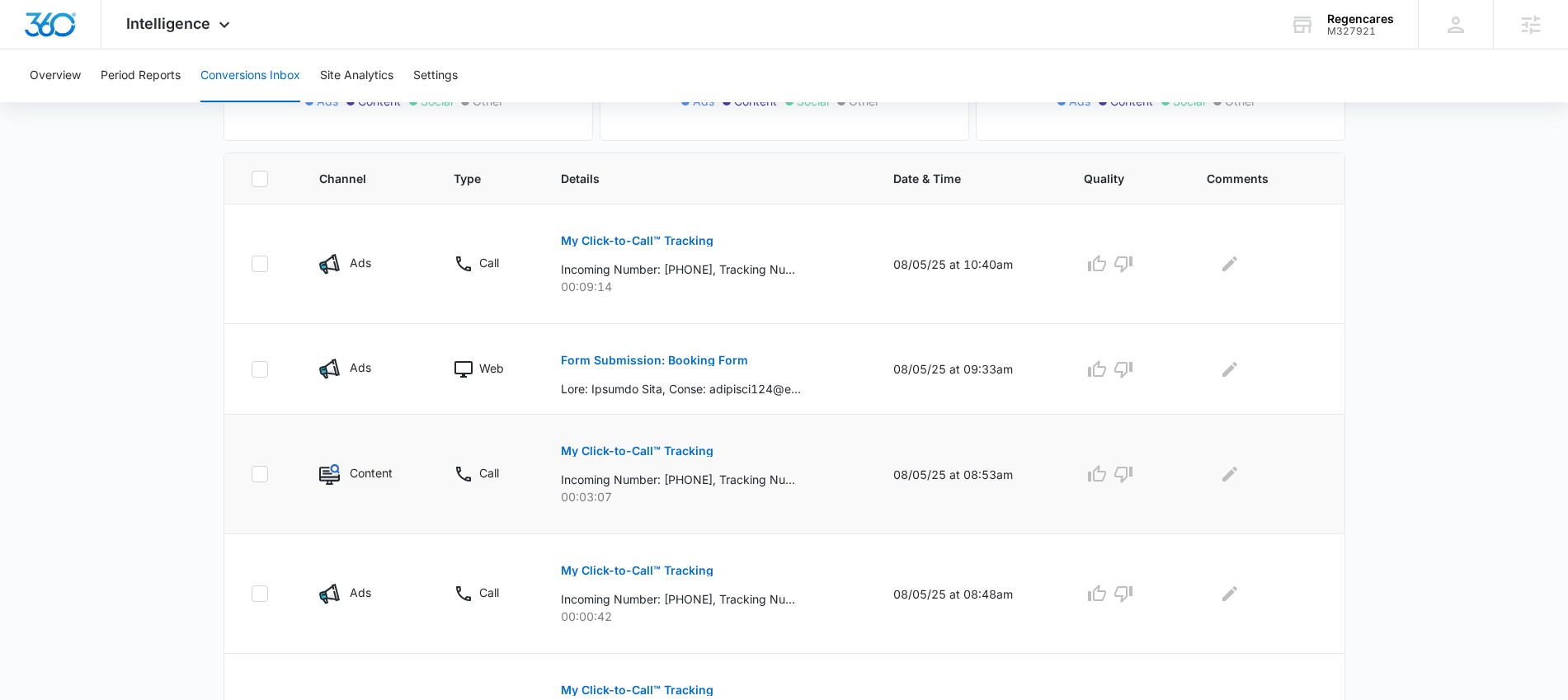 scroll, scrollTop: 336, scrollLeft: 0, axis: vertical 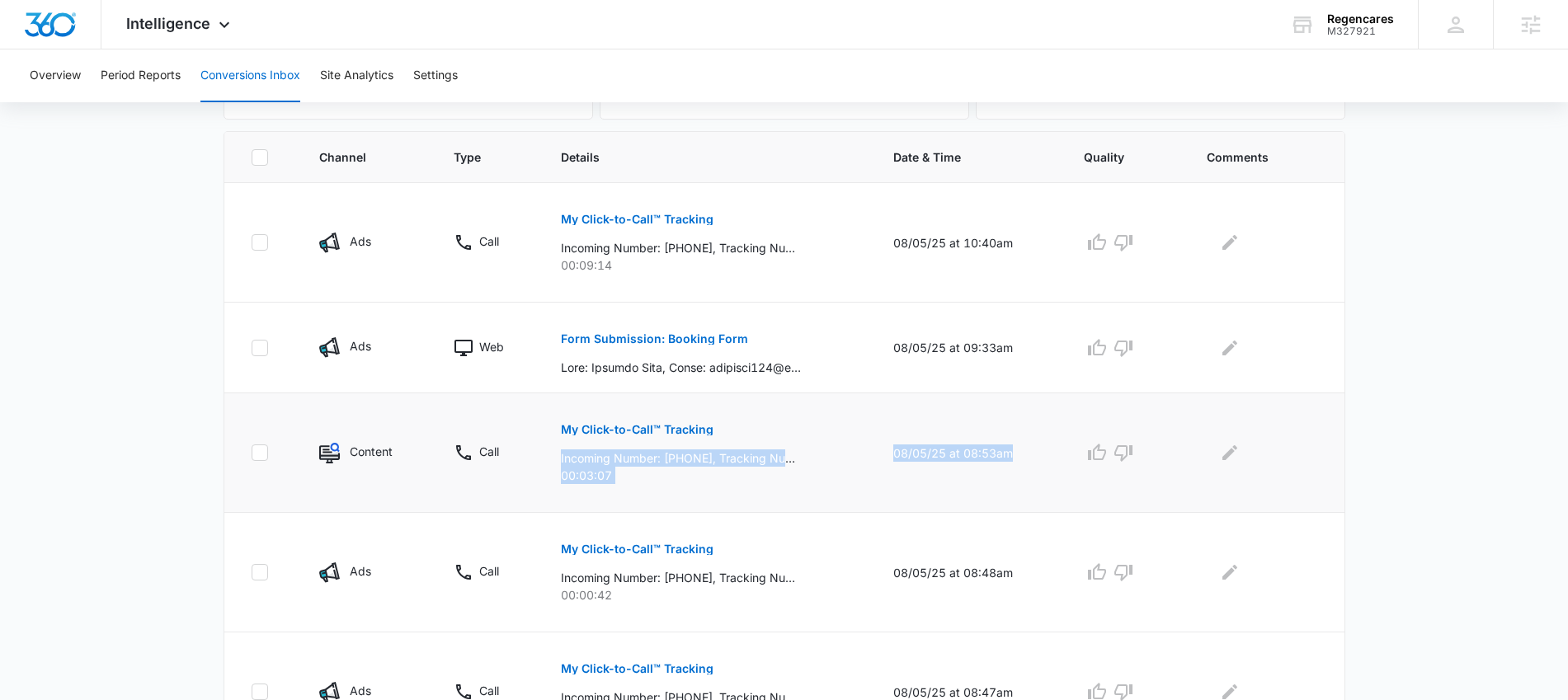 drag, startPoint x: 1013, startPoint y: 453, endPoint x: 831, endPoint y: 435, distance: 182.88794 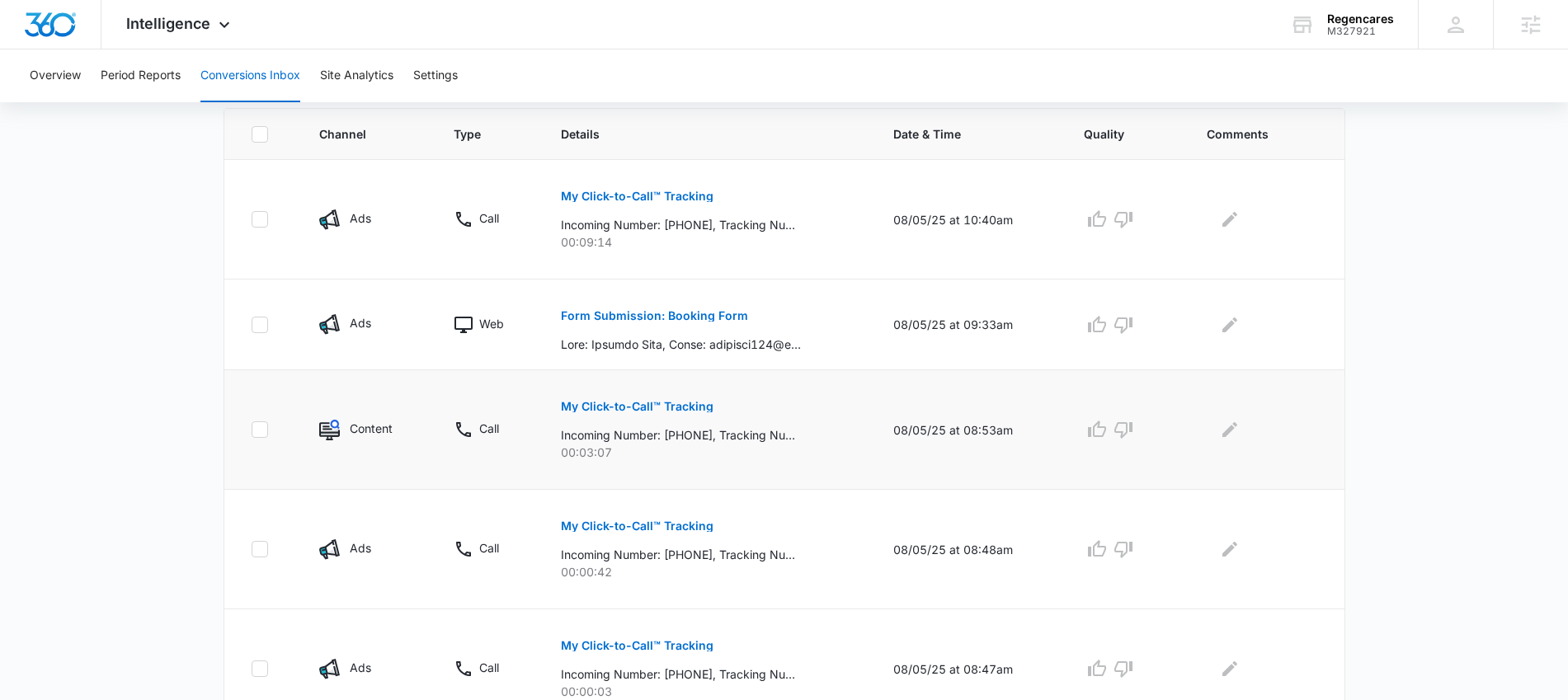 scroll, scrollTop: 359, scrollLeft: 0, axis: vertical 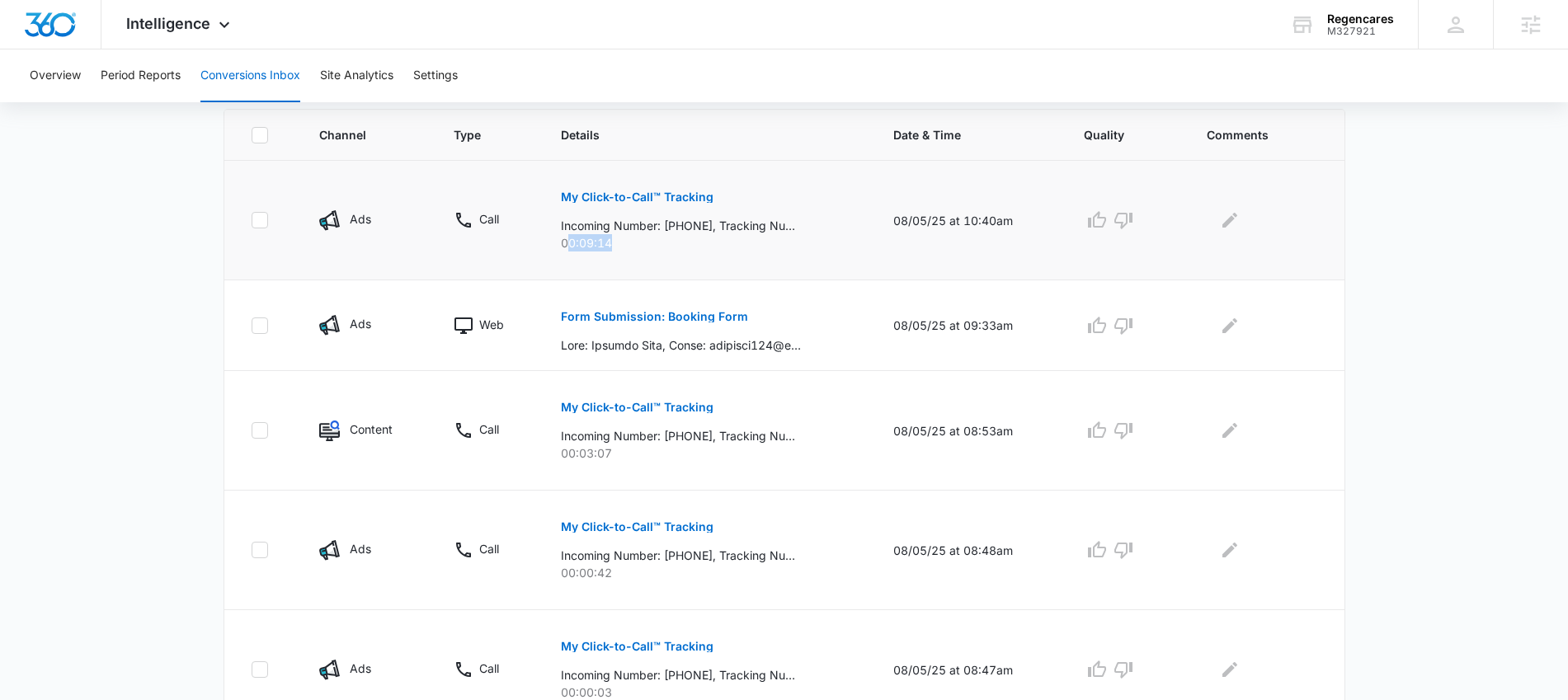 drag, startPoint x: 632, startPoint y: 234, endPoint x: 567, endPoint y: 241, distance: 65.37584 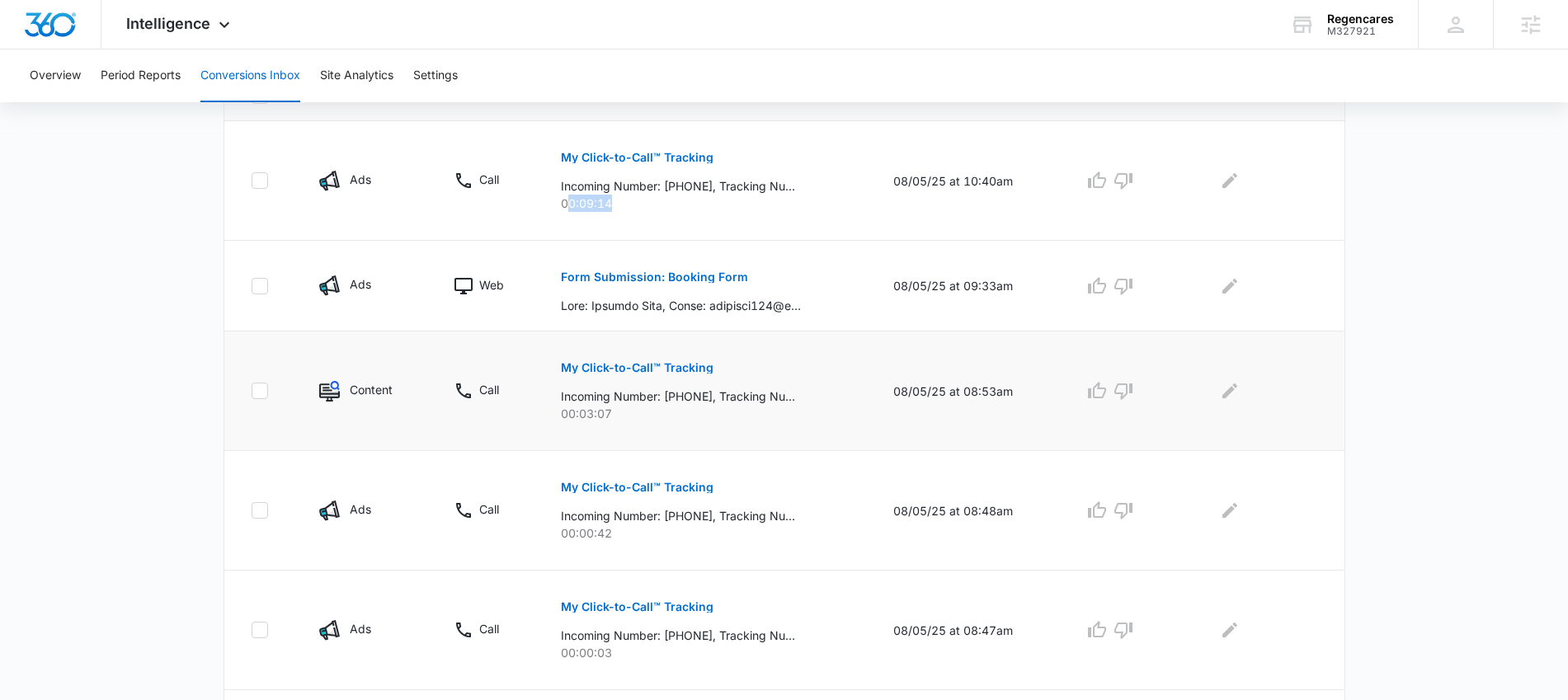 scroll, scrollTop: 401, scrollLeft: 0, axis: vertical 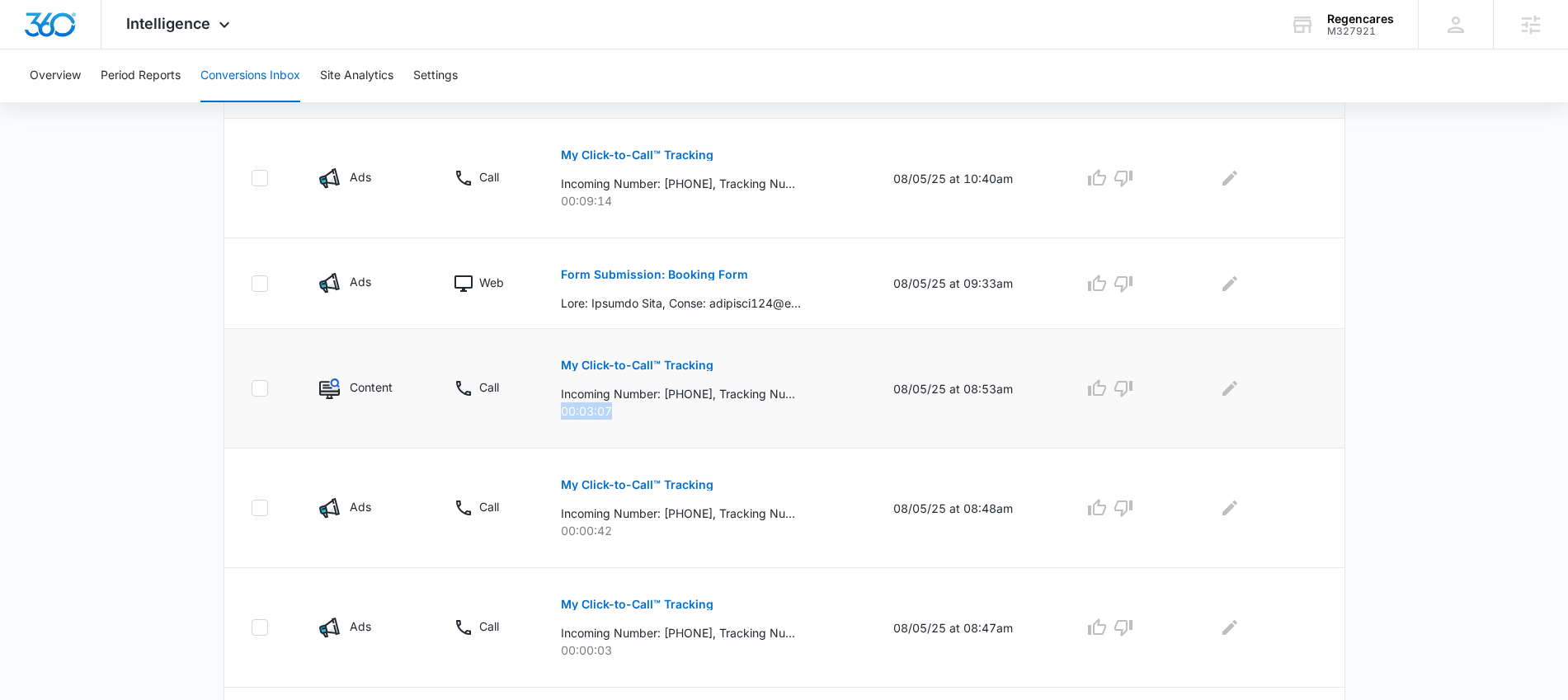 drag, startPoint x: 636, startPoint y: 415, endPoint x: 564, endPoint y: 417, distance: 72.02777 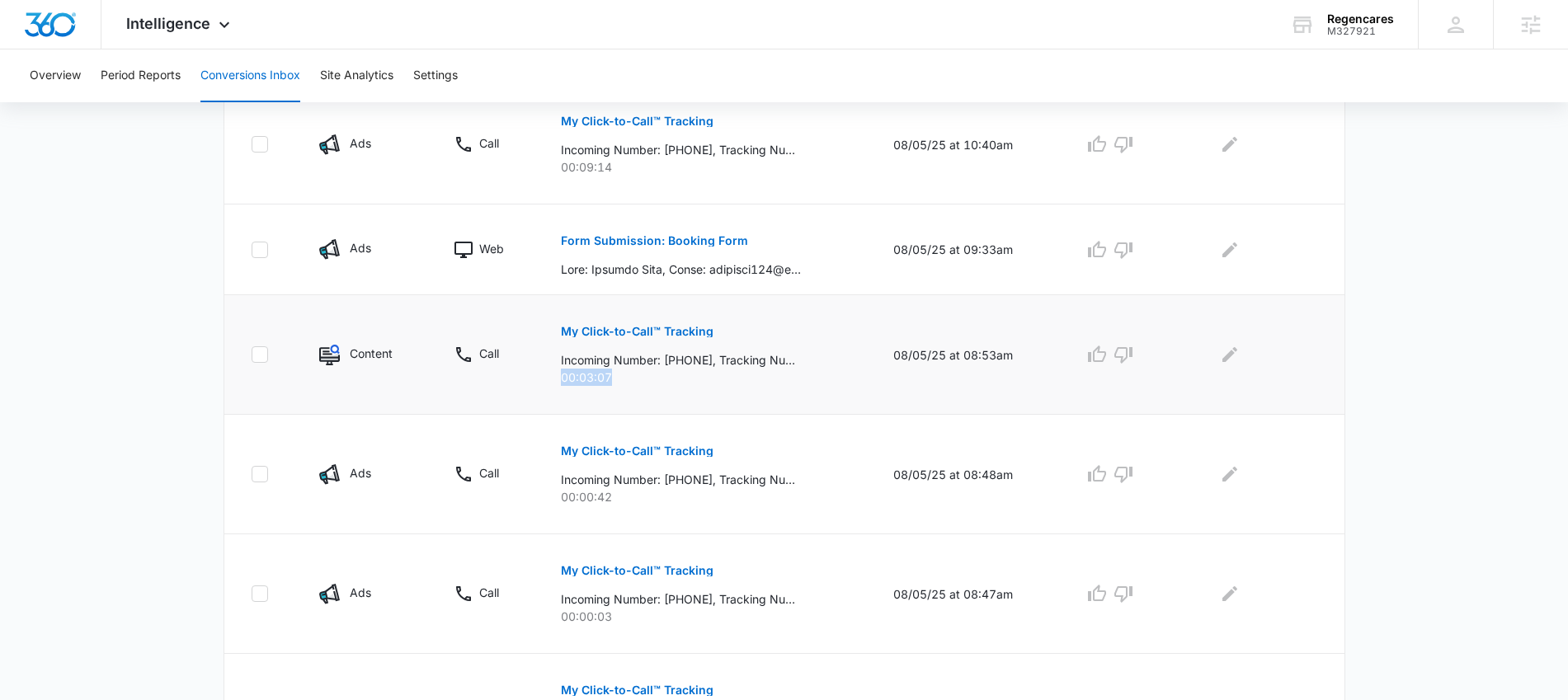 scroll, scrollTop: 447, scrollLeft: 0, axis: vertical 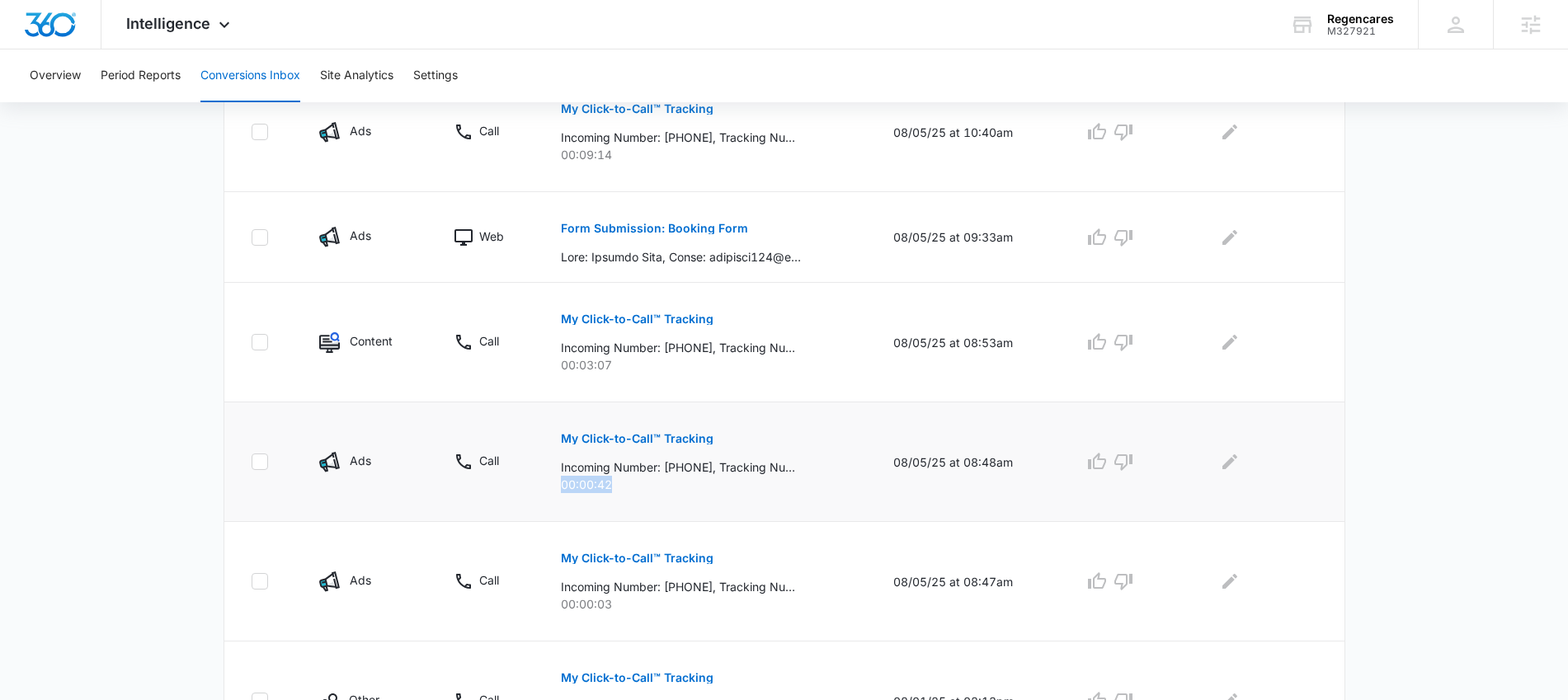 drag, startPoint x: 638, startPoint y: 484, endPoint x: 558, endPoint y: 487, distance: 80.05623 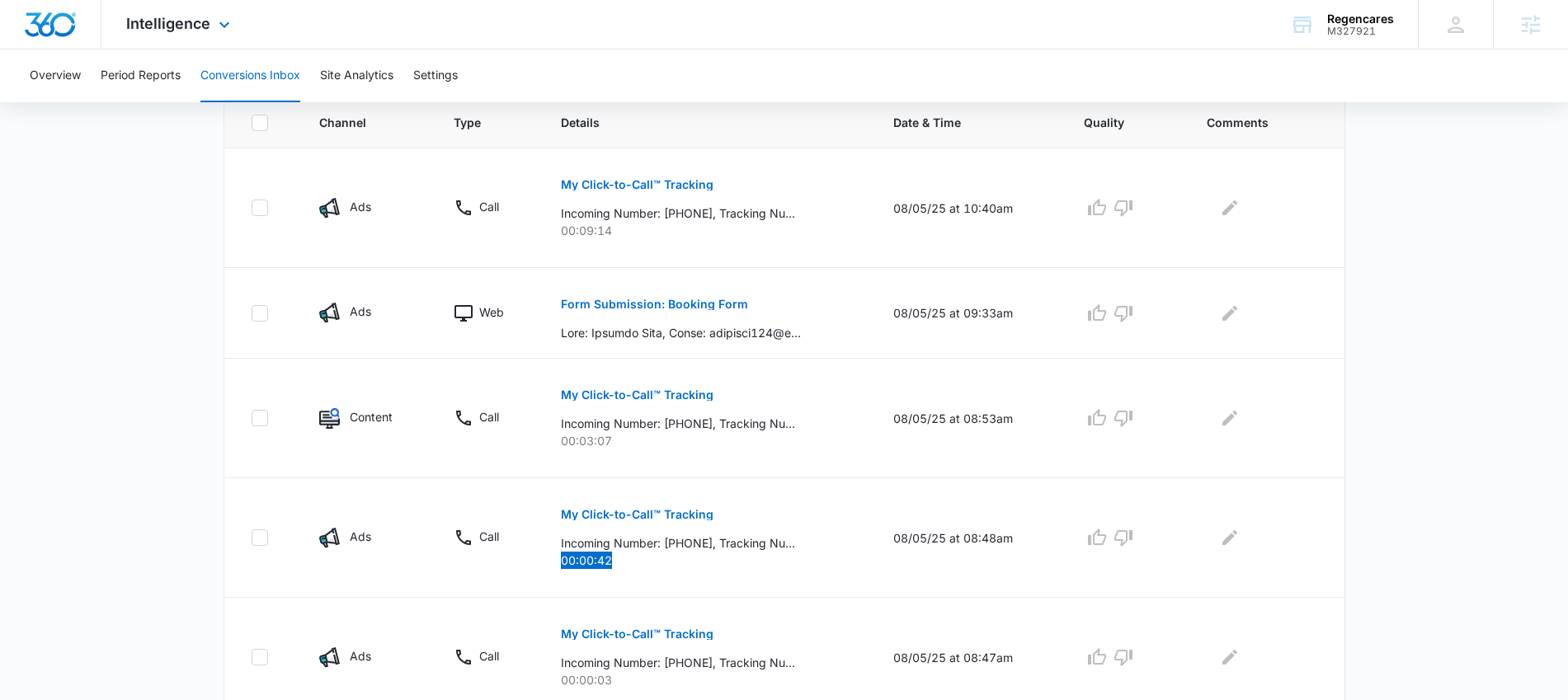 scroll, scrollTop: 373, scrollLeft: 0, axis: vertical 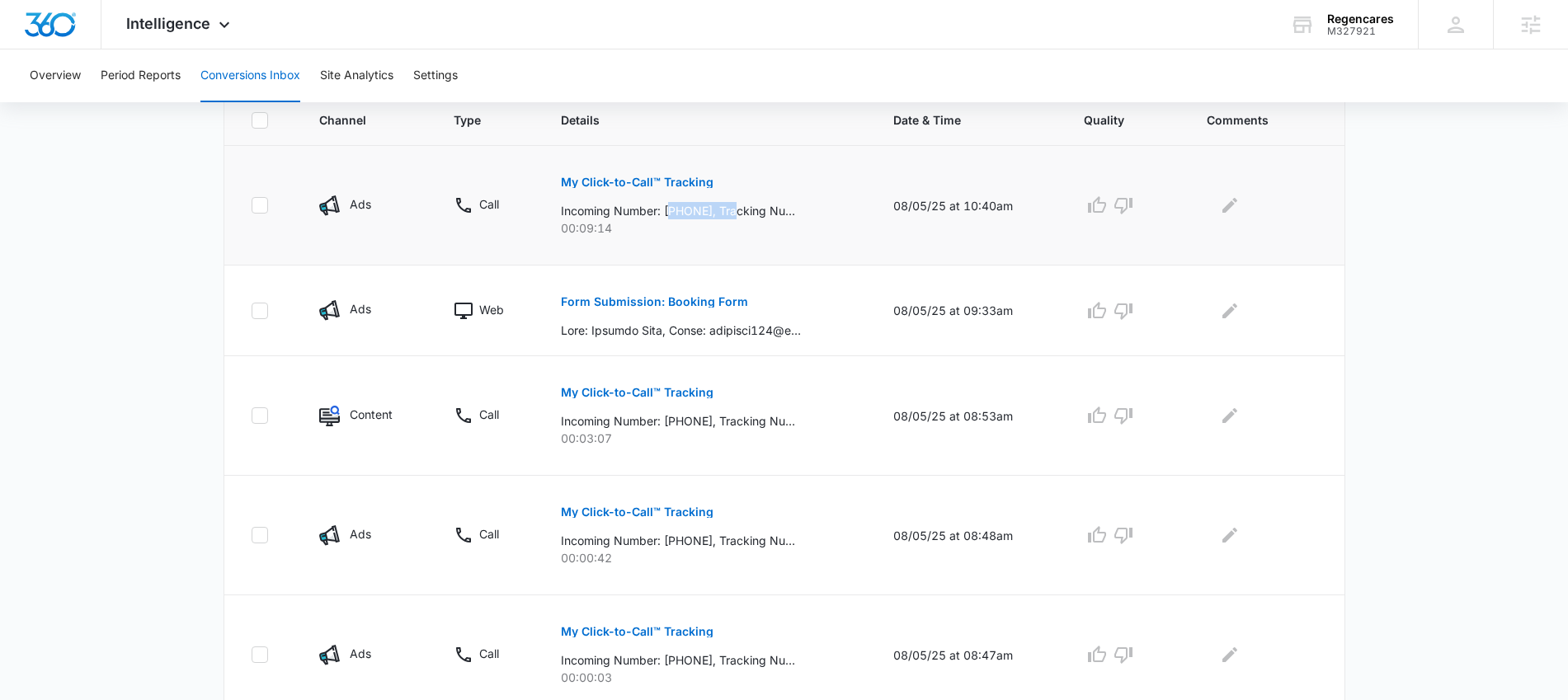 drag, startPoint x: 755, startPoint y: 212, endPoint x: 671, endPoint y: 213, distance: 84.006 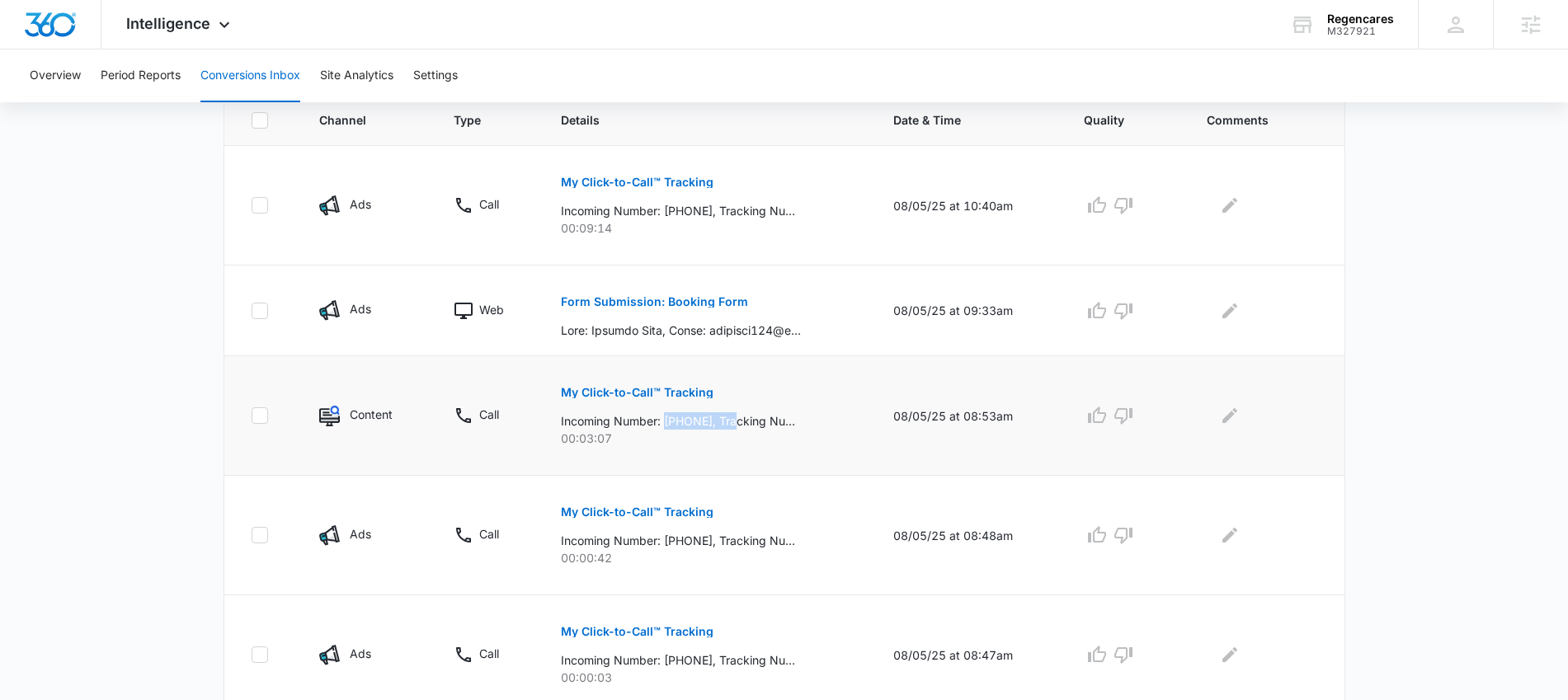 drag, startPoint x: 755, startPoint y: 420, endPoint x: 667, endPoint y: 419, distance: 88.00568 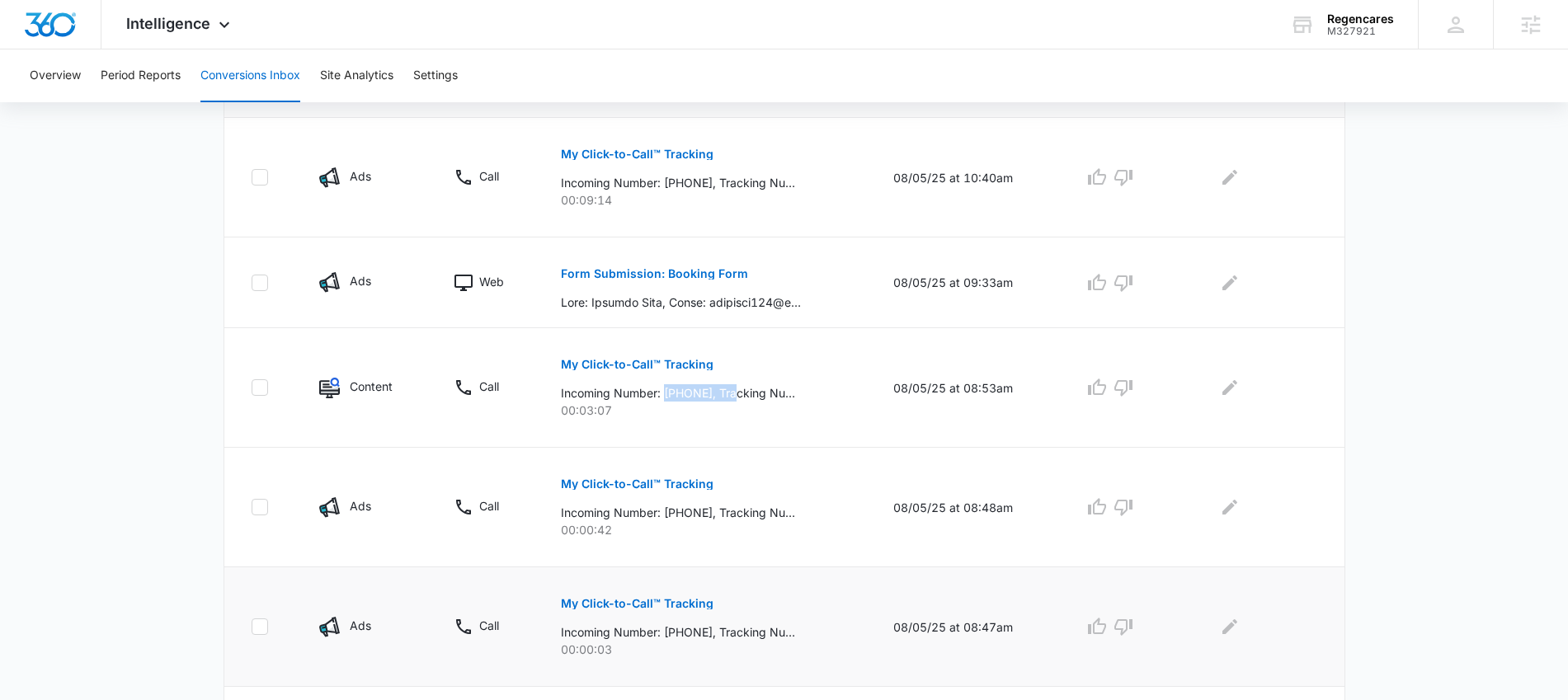 scroll, scrollTop: 405, scrollLeft: 0, axis: vertical 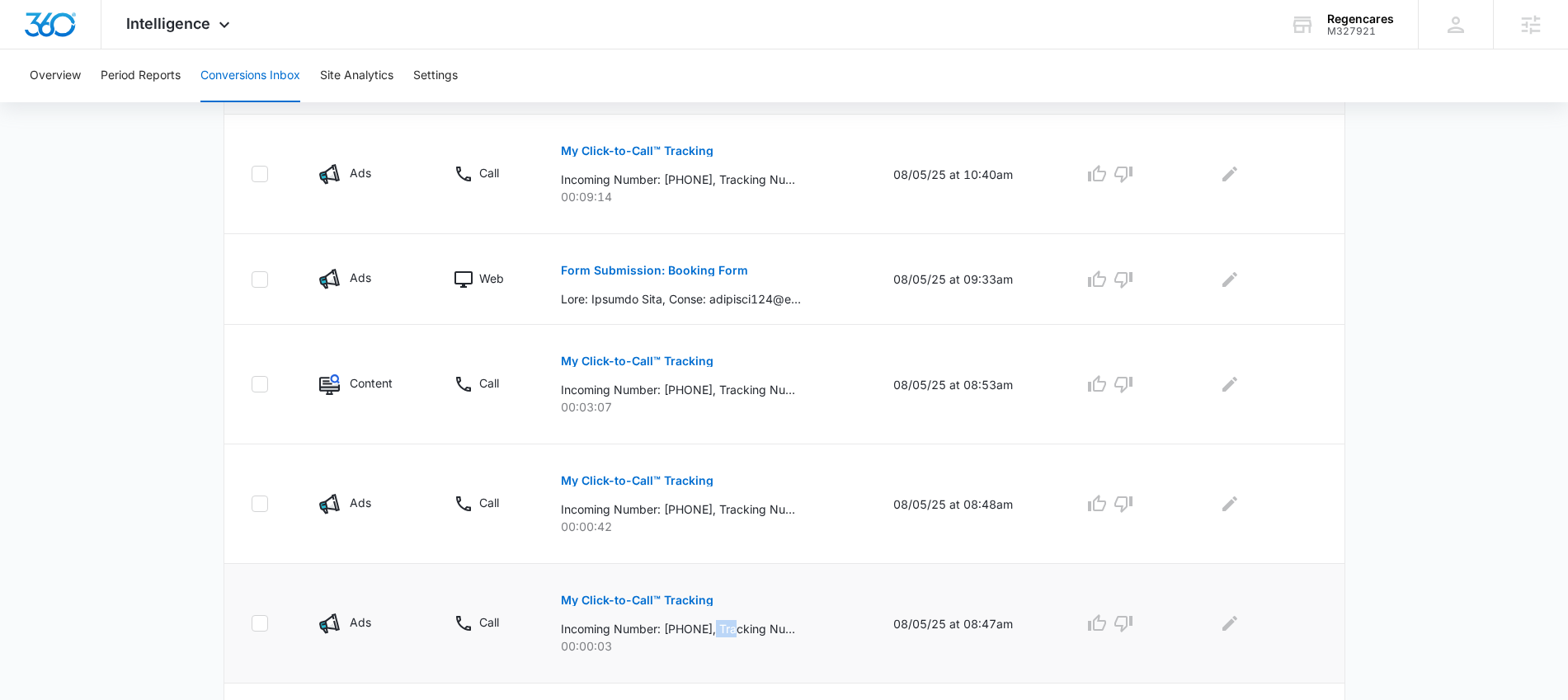 drag, startPoint x: 754, startPoint y: 631, endPoint x: 723, endPoint y: 631, distance: 31 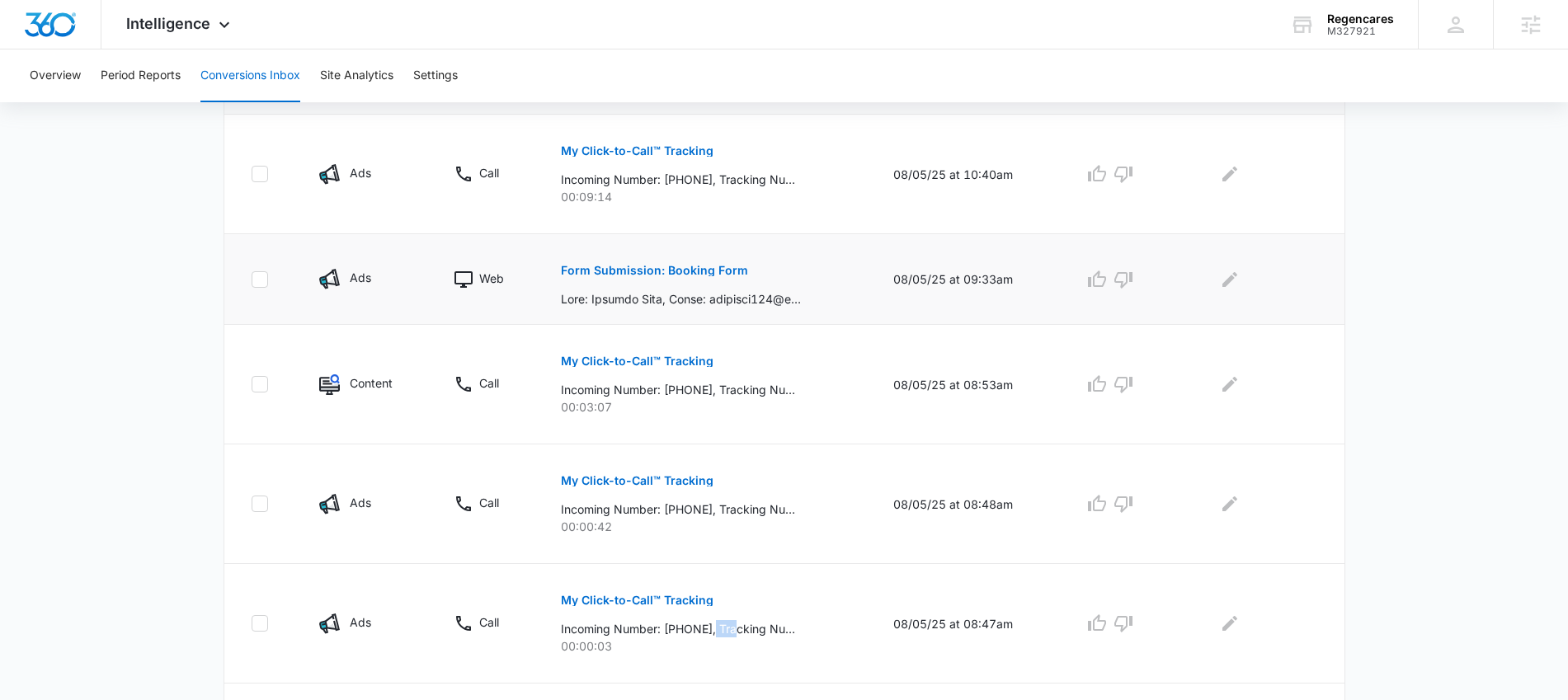 click on "Form Submission: Booking Form" at bounding box center (654, 270) 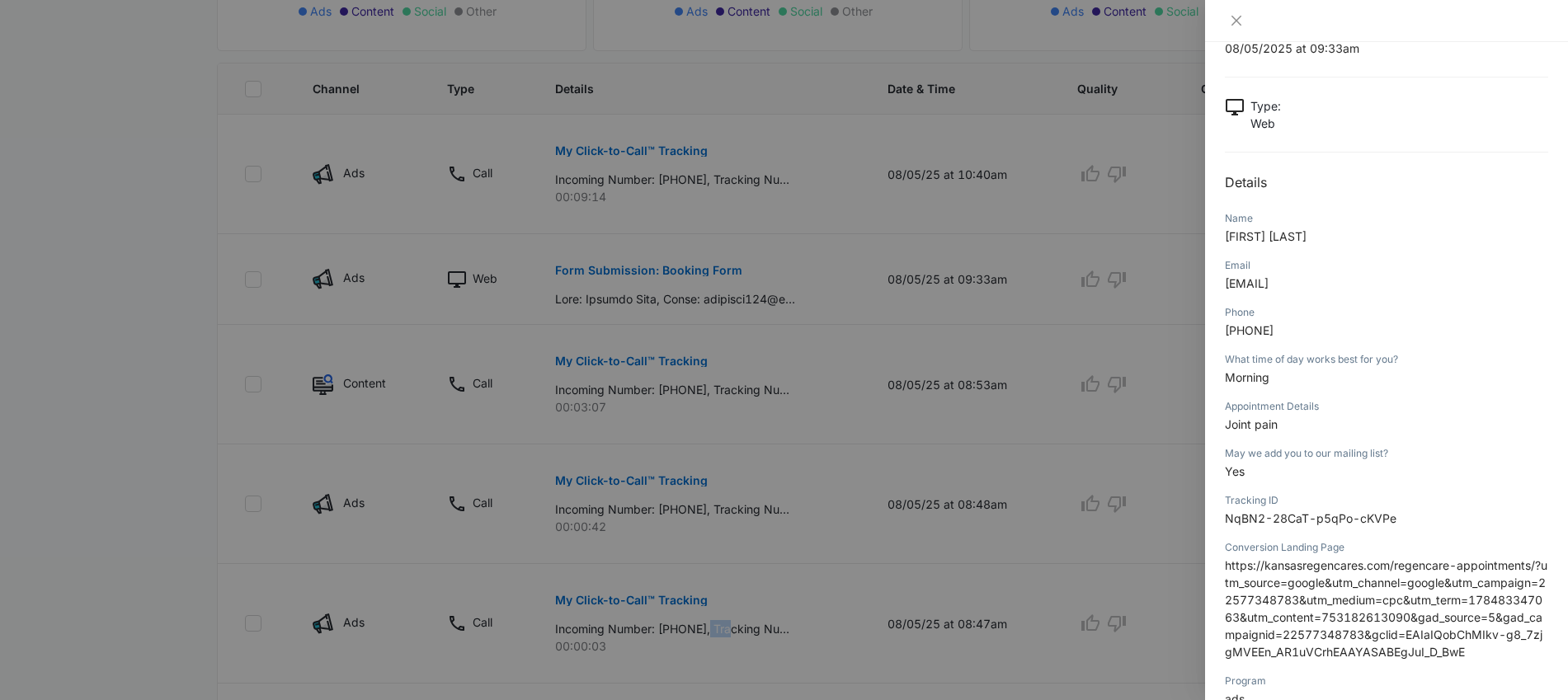 scroll, scrollTop: 60, scrollLeft: 0, axis: vertical 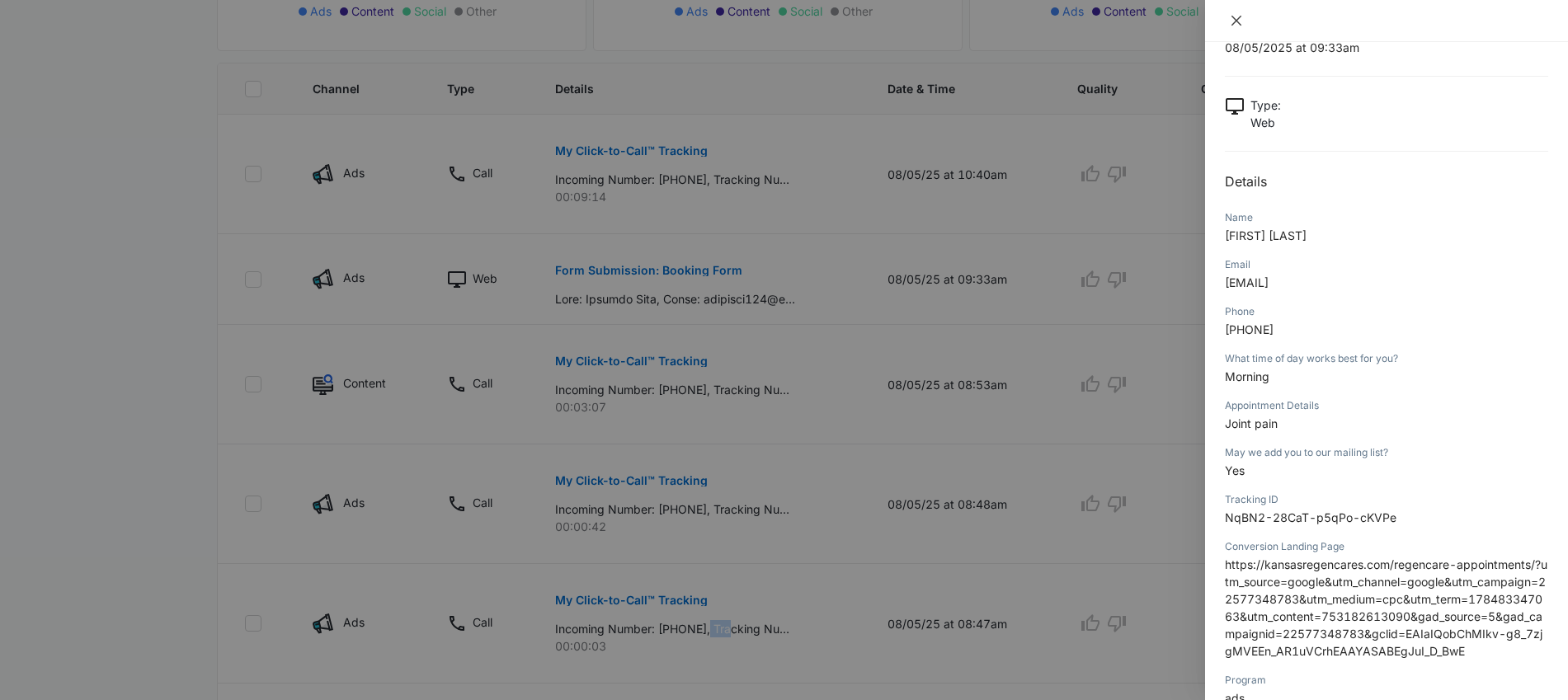 click 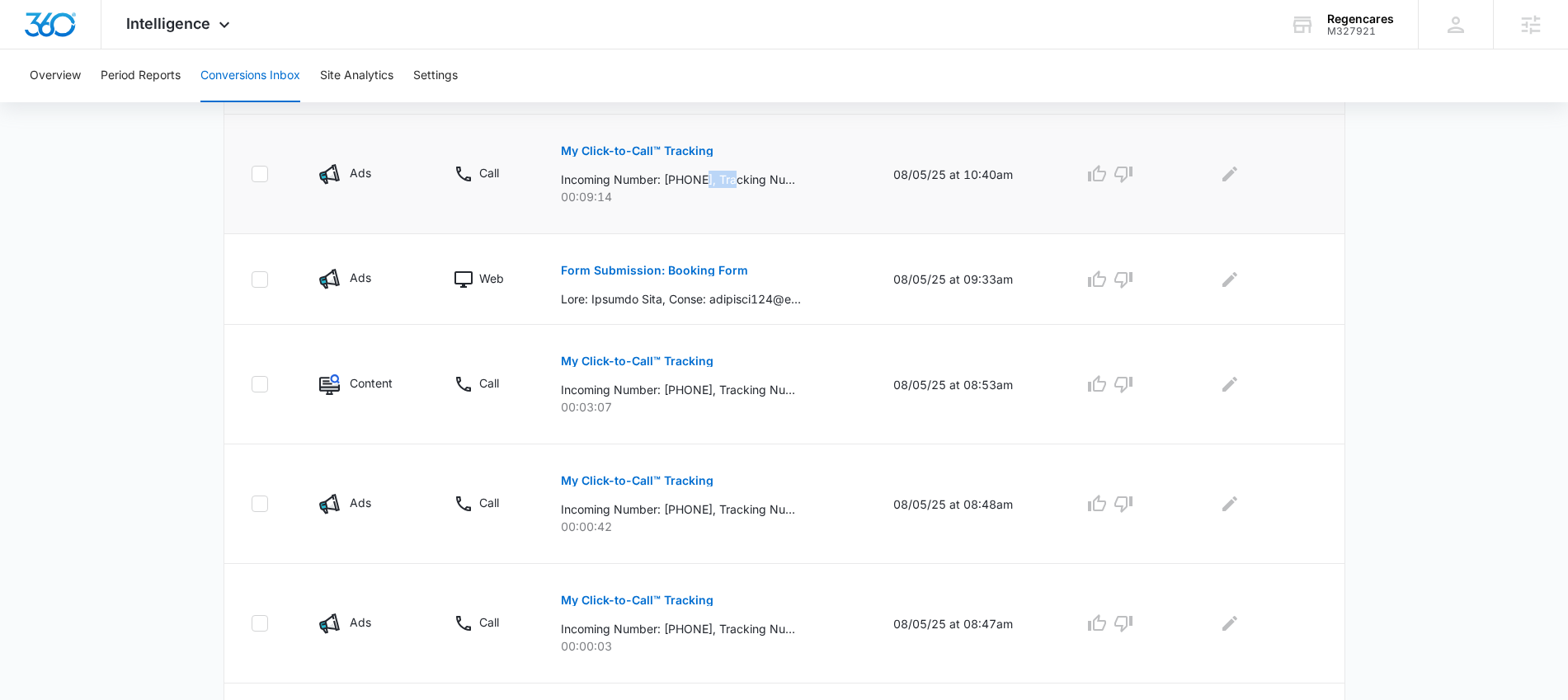 drag, startPoint x: 756, startPoint y: 181, endPoint x: 714, endPoint y: 179, distance: 42.047592 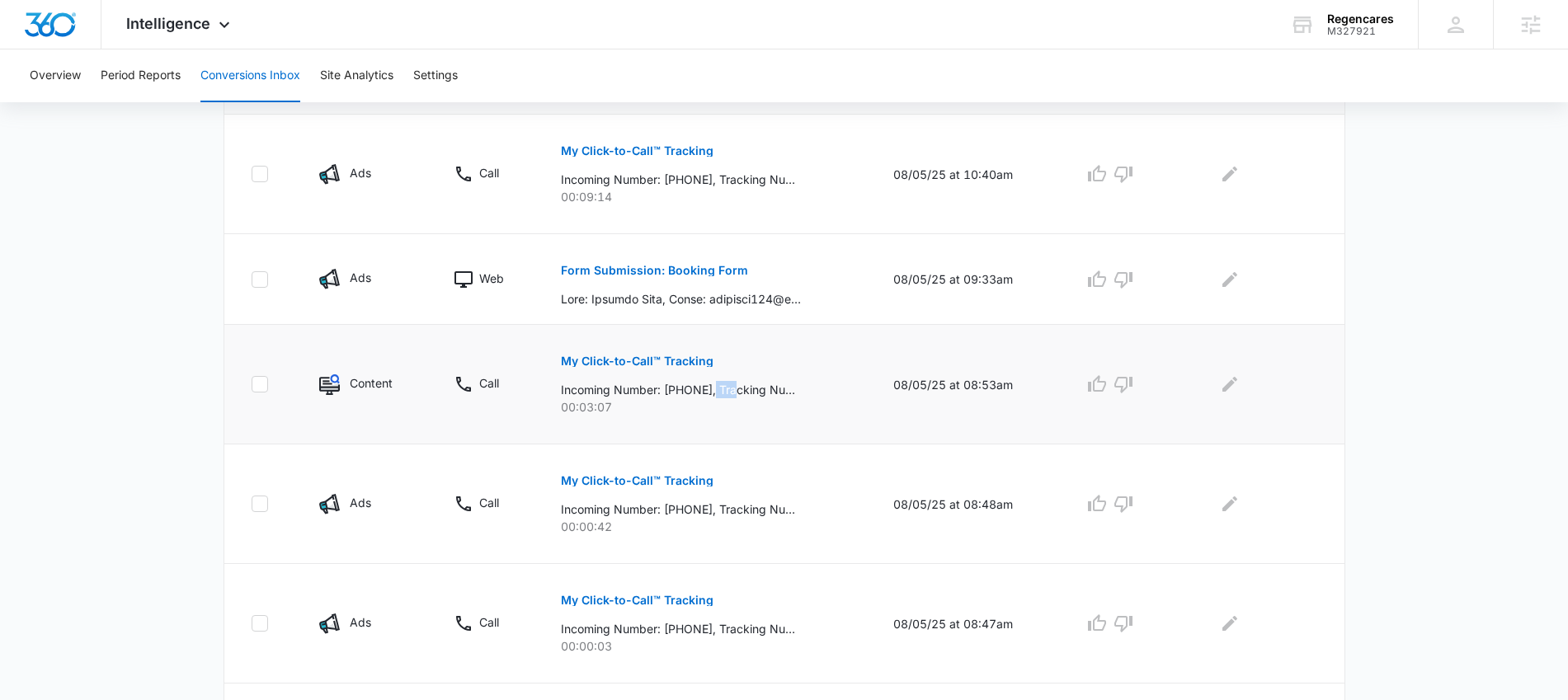 drag, startPoint x: 753, startPoint y: 384, endPoint x: 727, endPoint y: 386, distance: 26.07681 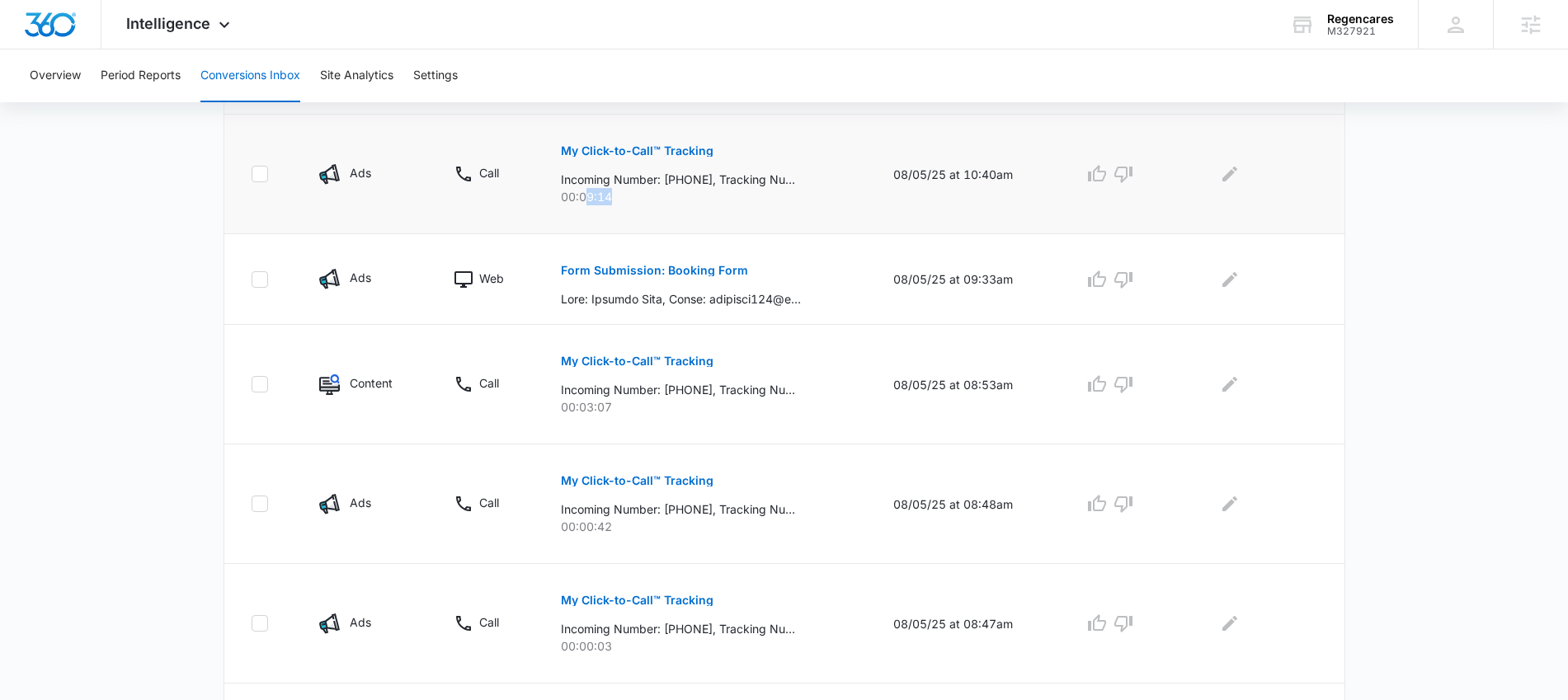 drag, startPoint x: 636, startPoint y: 202, endPoint x: 591, endPoint y: 202, distance: 45 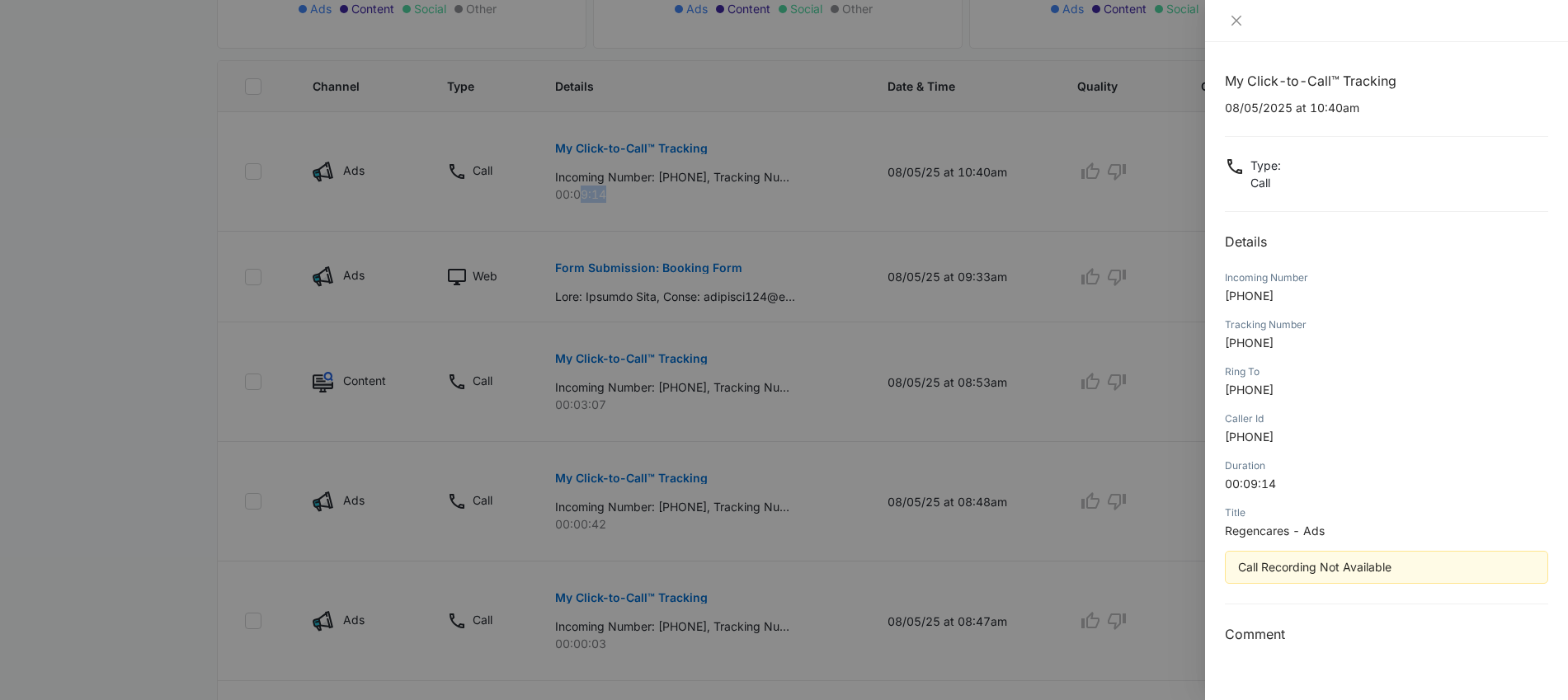 scroll, scrollTop: 406, scrollLeft: 0, axis: vertical 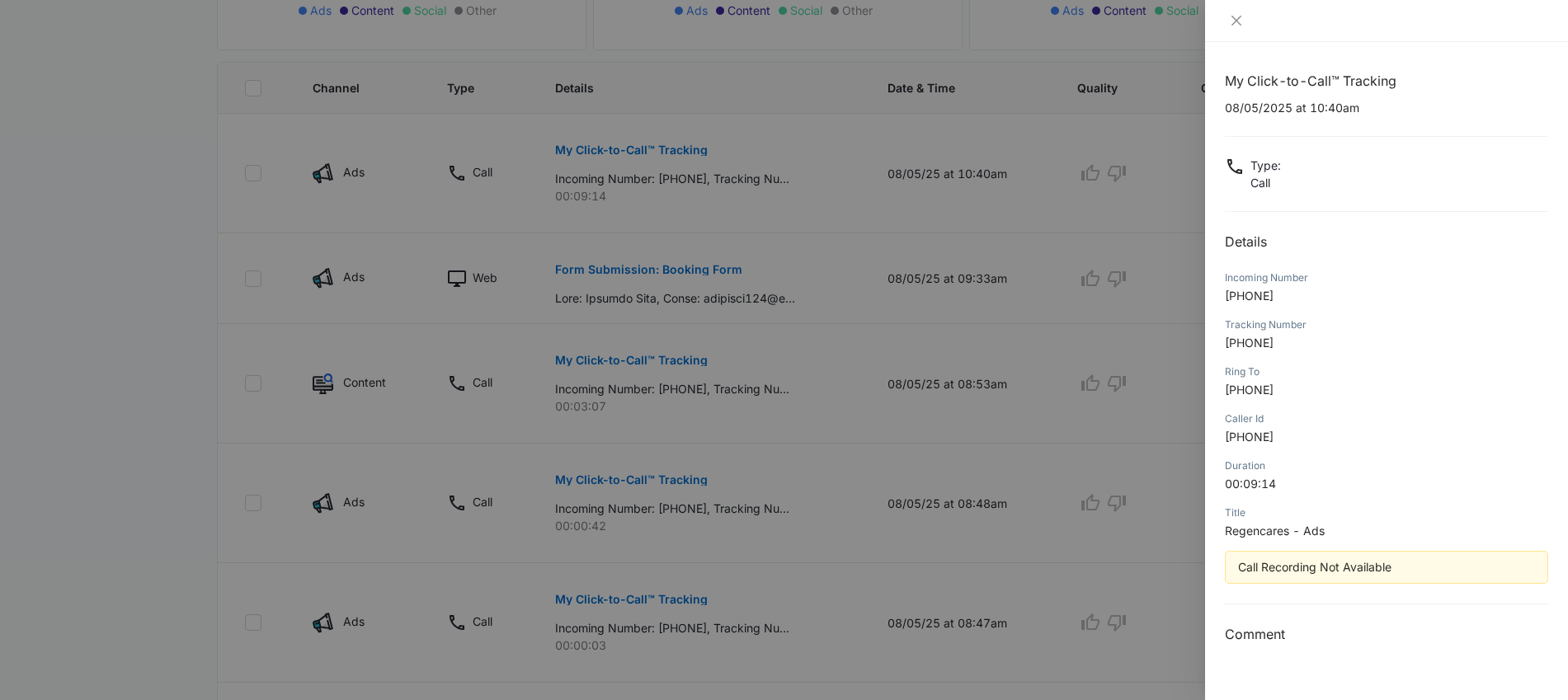 click at bounding box center [784, 350] 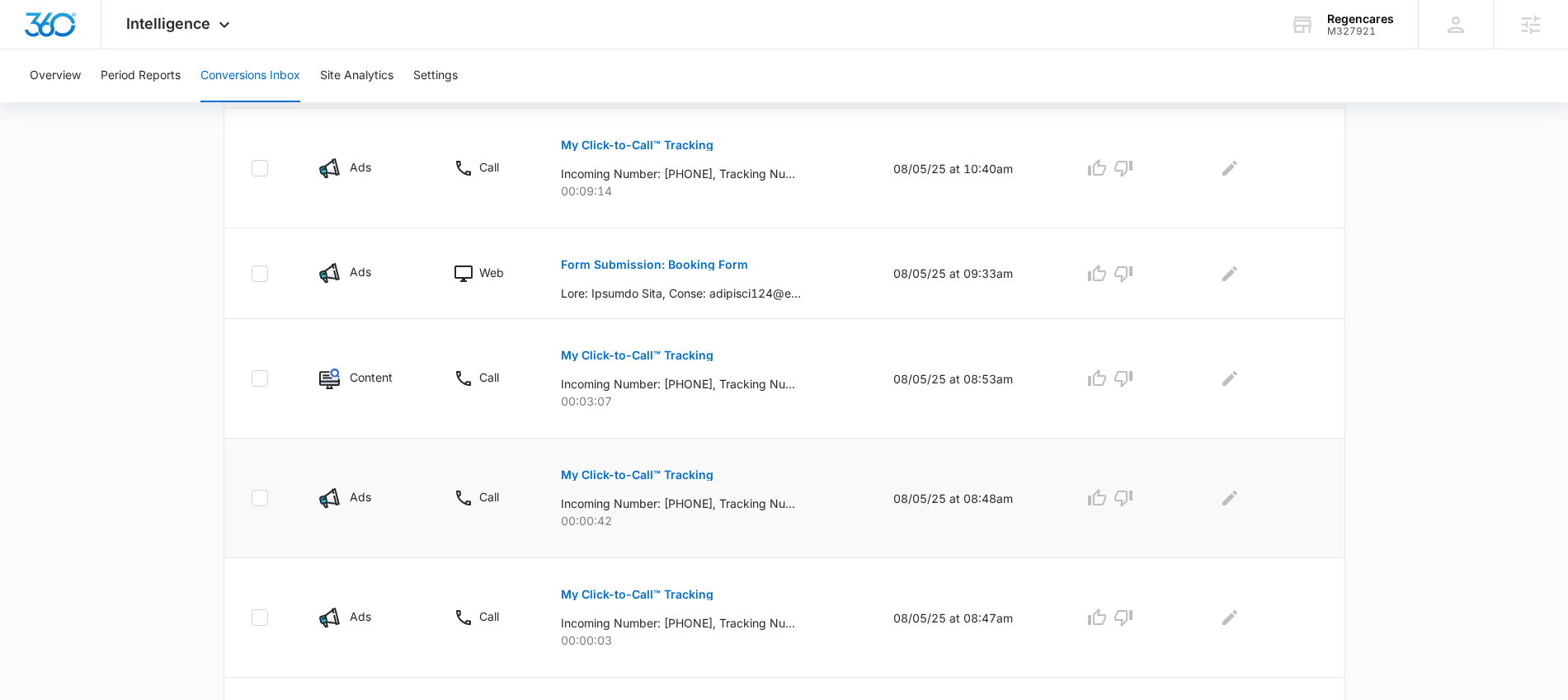 scroll, scrollTop: 416, scrollLeft: 0, axis: vertical 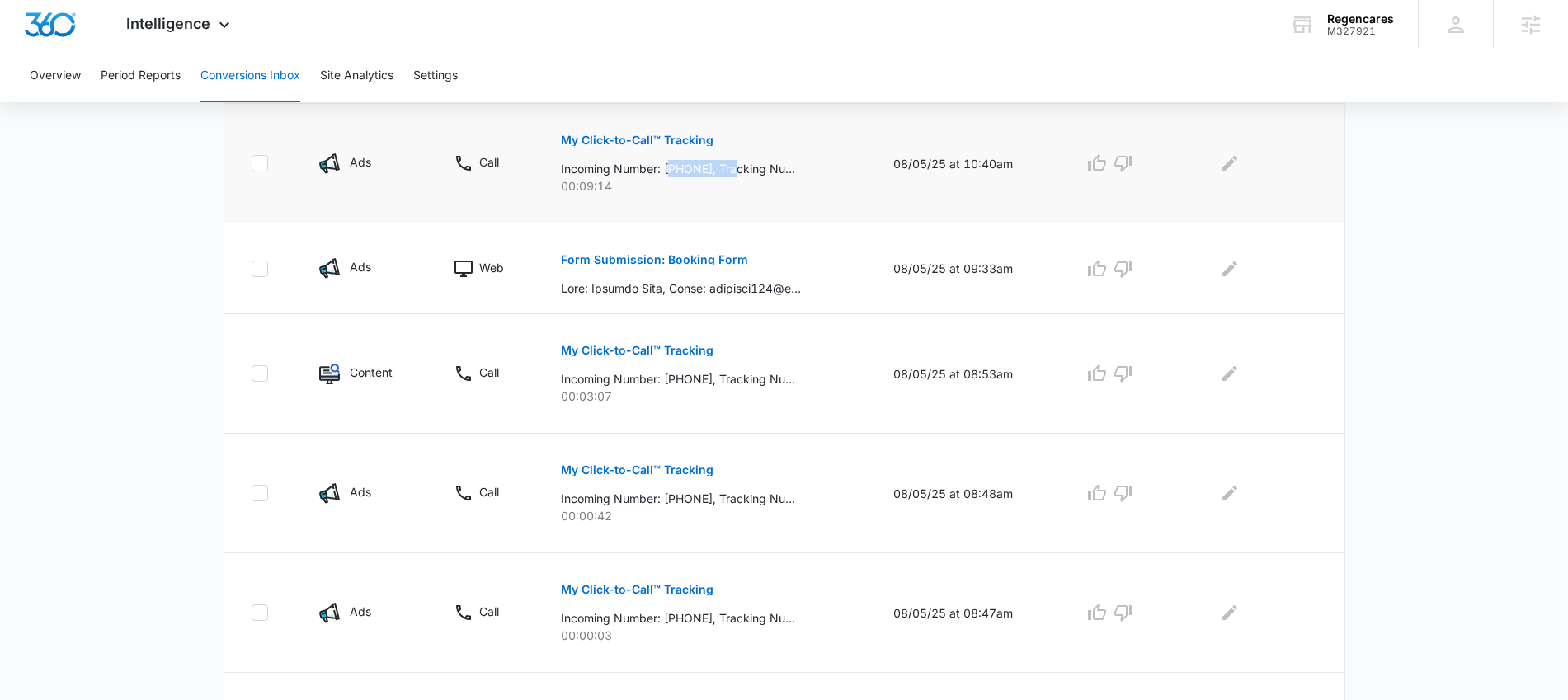 drag, startPoint x: 754, startPoint y: 168, endPoint x: 674, endPoint y: 173, distance: 80.1561 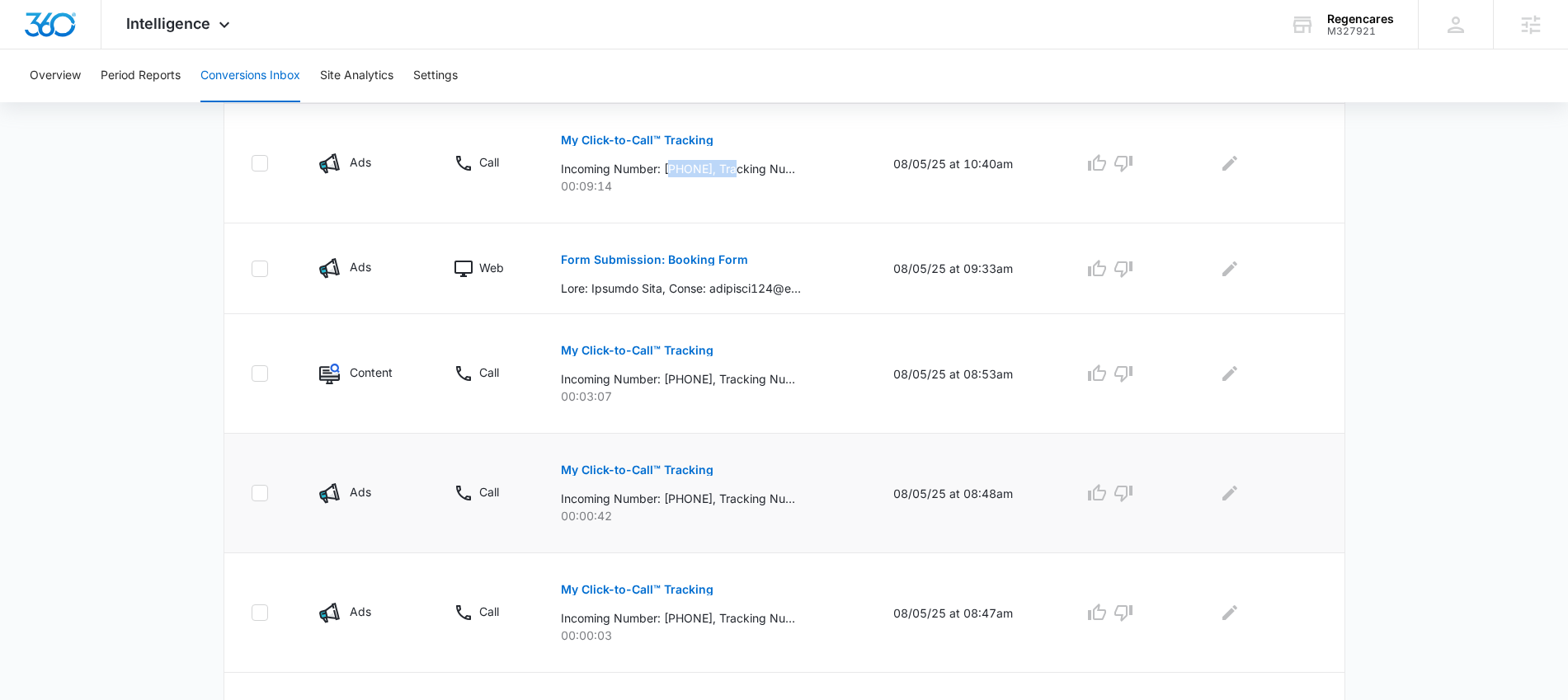scroll, scrollTop: 403, scrollLeft: 0, axis: vertical 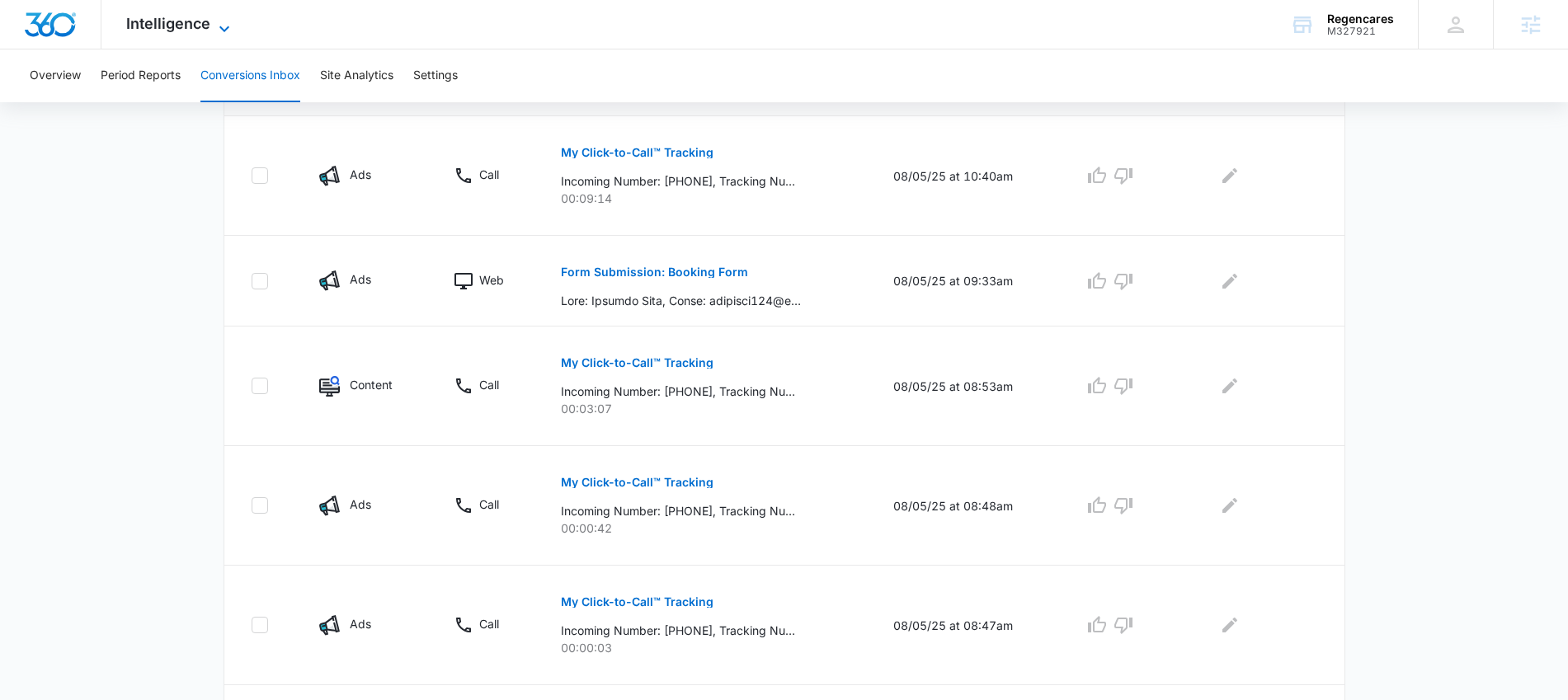 click on "Intelligence" at bounding box center (168, 23) 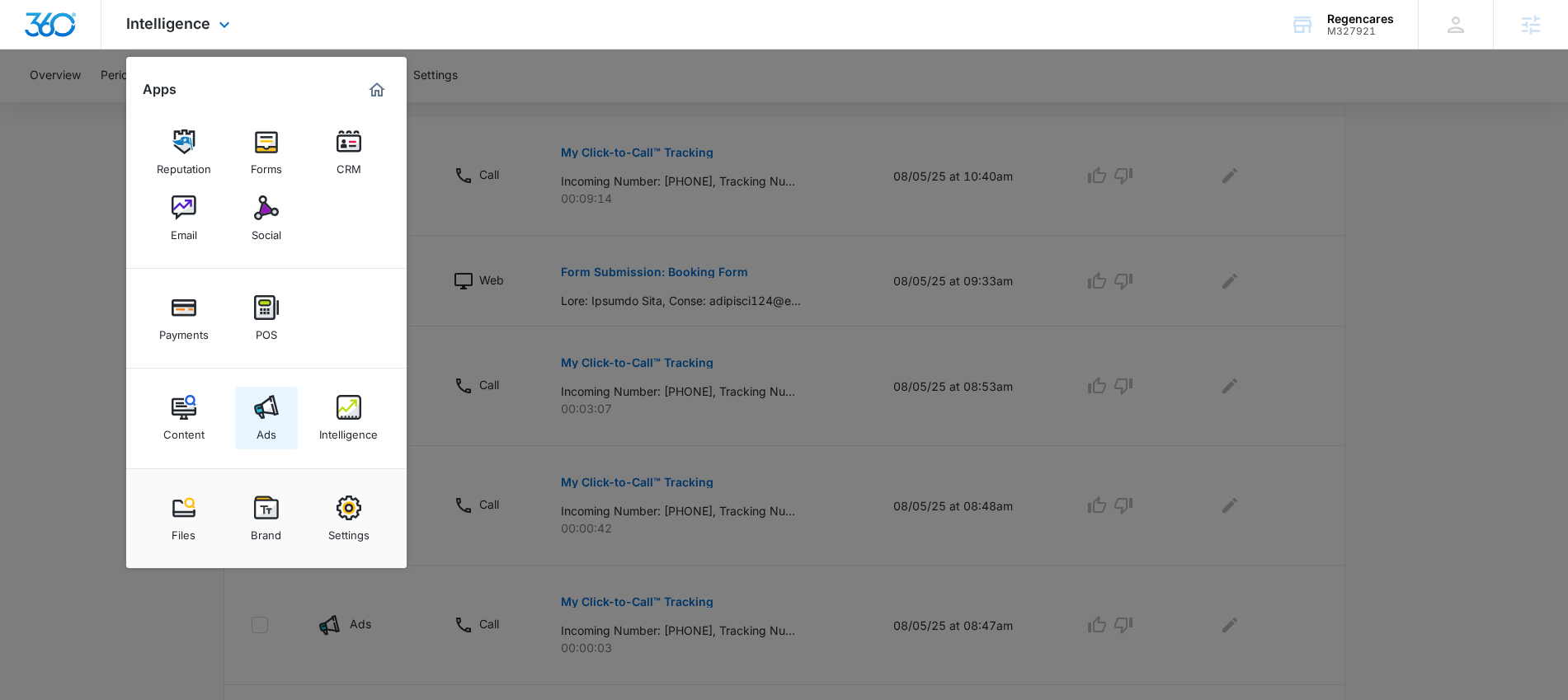 click on "Ads" at bounding box center [266, 430] 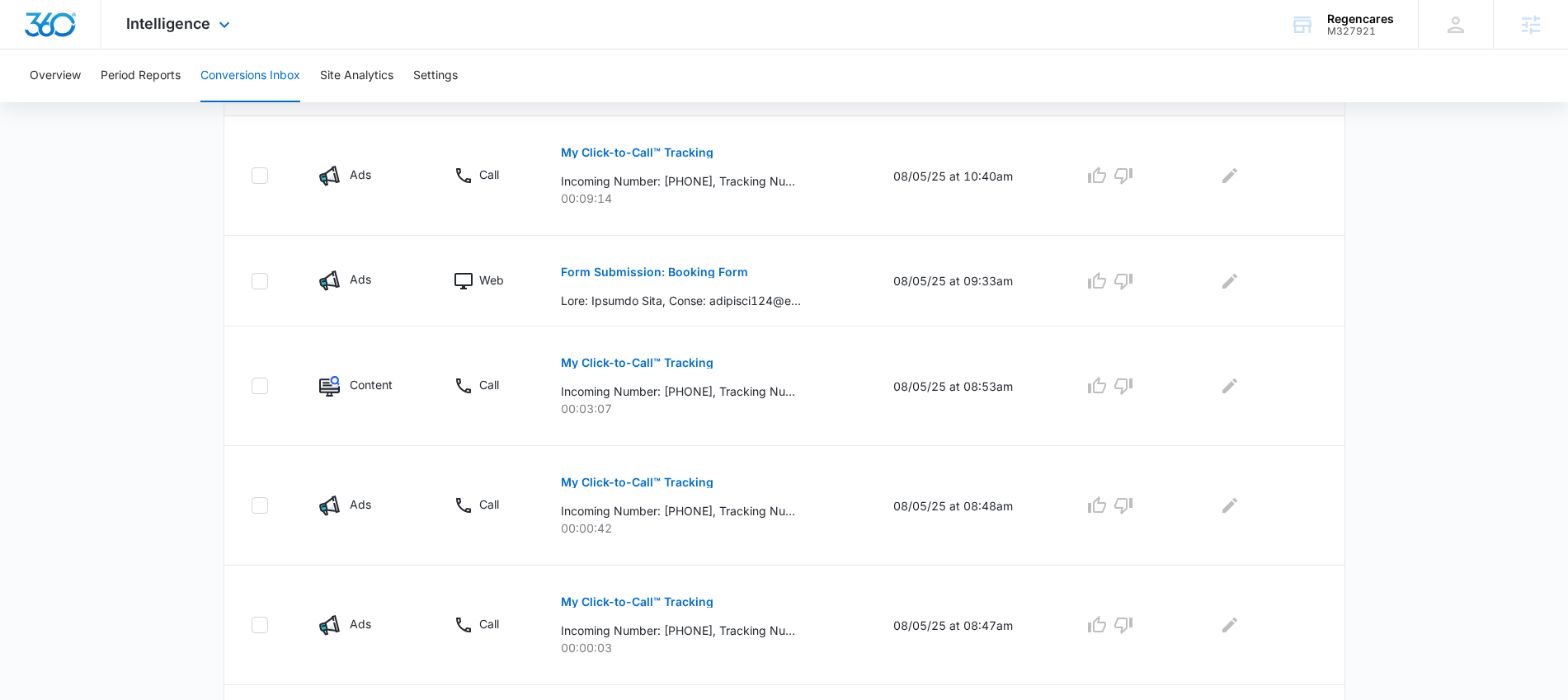 scroll, scrollTop: 0, scrollLeft: 0, axis: both 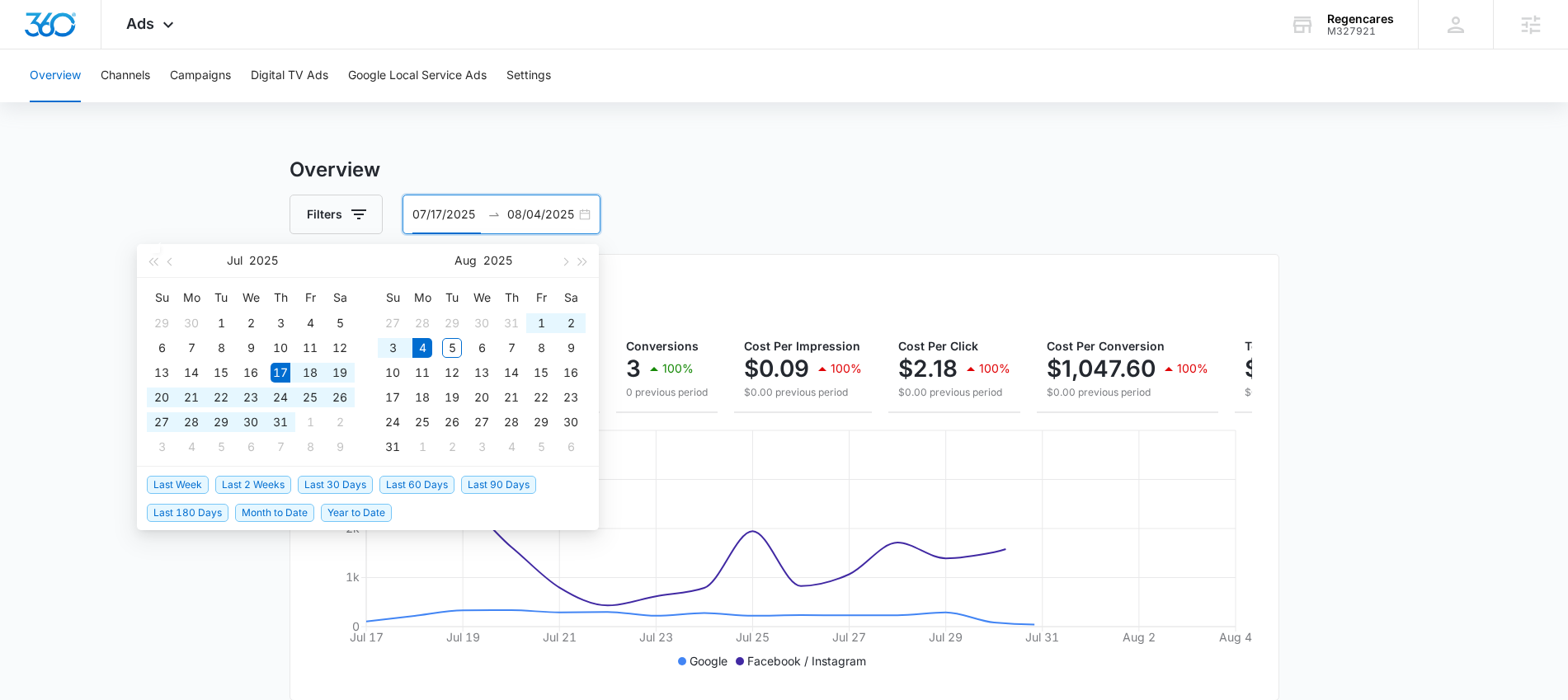 drag, startPoint x: 465, startPoint y: 220, endPoint x: 415, endPoint y: 215, distance: 50.249378 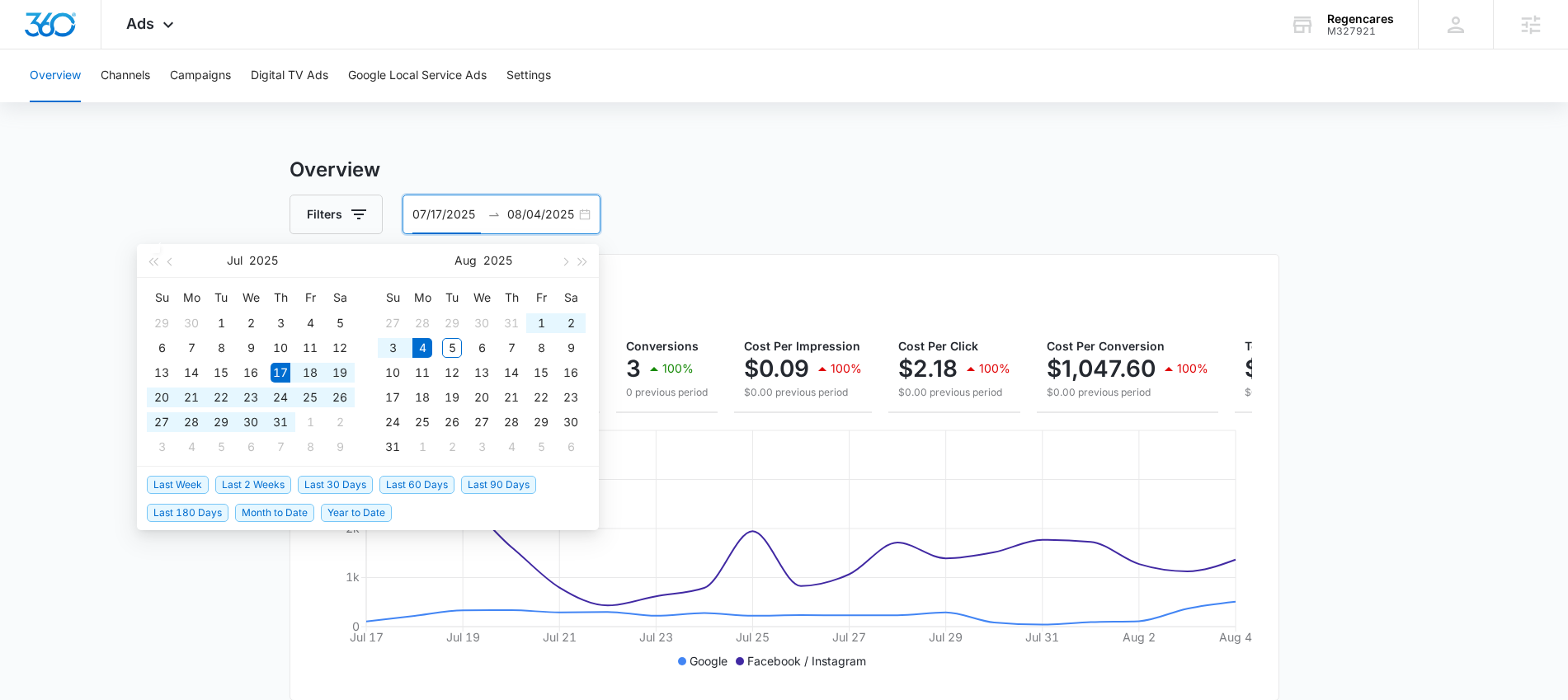 click on "Overview Filters 07/17/2025 08/04/2025 Overall Results Impressions 33.1k 100%  0 previous period Clicks/Engagements 1.4k 100%  0 previous period Conversions 3 100%  0 previous period Cost Per Impression $0.09 100%  $0.00 previous period Cost Per Click $2.18 100%  $0.00 previous period Cost Per Conversion $1,047.60 100%  $0.00 previous period Total Spend $3,142.70 100%  $0.00 previous period Jul 17 Jul 19 Jul 21 Jul 23 Jul 25 Jul 27 Jul 29 Jul 31 Aug 2 Aug 4 0 1k 2k 3k 4k Google Facebook / Instagram Overall Visibility Jul. 17 - Aug. 04, 2025 Impressions 33,136 100%  from 0 Jul 23, 2025 Aug 4, 2025 0 3k 6k Jul. 17 - Aug. 04, 2025 Jun. 28 - Jul. 16, 2025 Market Share (Search channels only) 0% 0%  from 0% Cost Per Impression $0.09 100%  from $0.00 Overall Conversions Jul. 17 - Aug. 04, 2025 Conversions 3 100%  from 0 Jul 23, 2025 Aug 4, 2025 0 1 2 Jul. 17 - Aug. 04, 2025 Jun. 28 - Jul. 16, 2025 Conversion Rate 0.2% 100%  from 0% Cost Per Conversion $1,047.60 100%  from $0.00 Overall Engagement Clicks/Engagements" at bounding box center (784, 747) 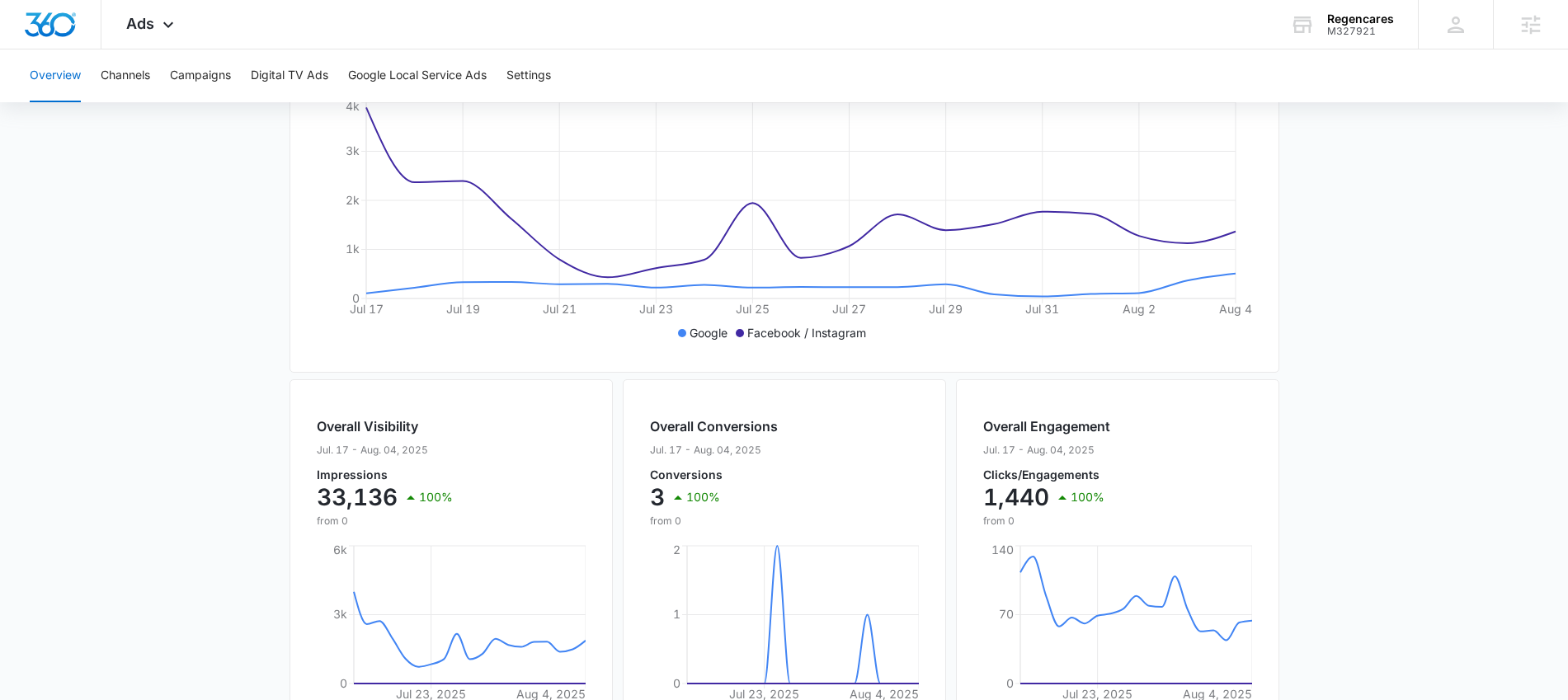 scroll, scrollTop: 329, scrollLeft: 0, axis: vertical 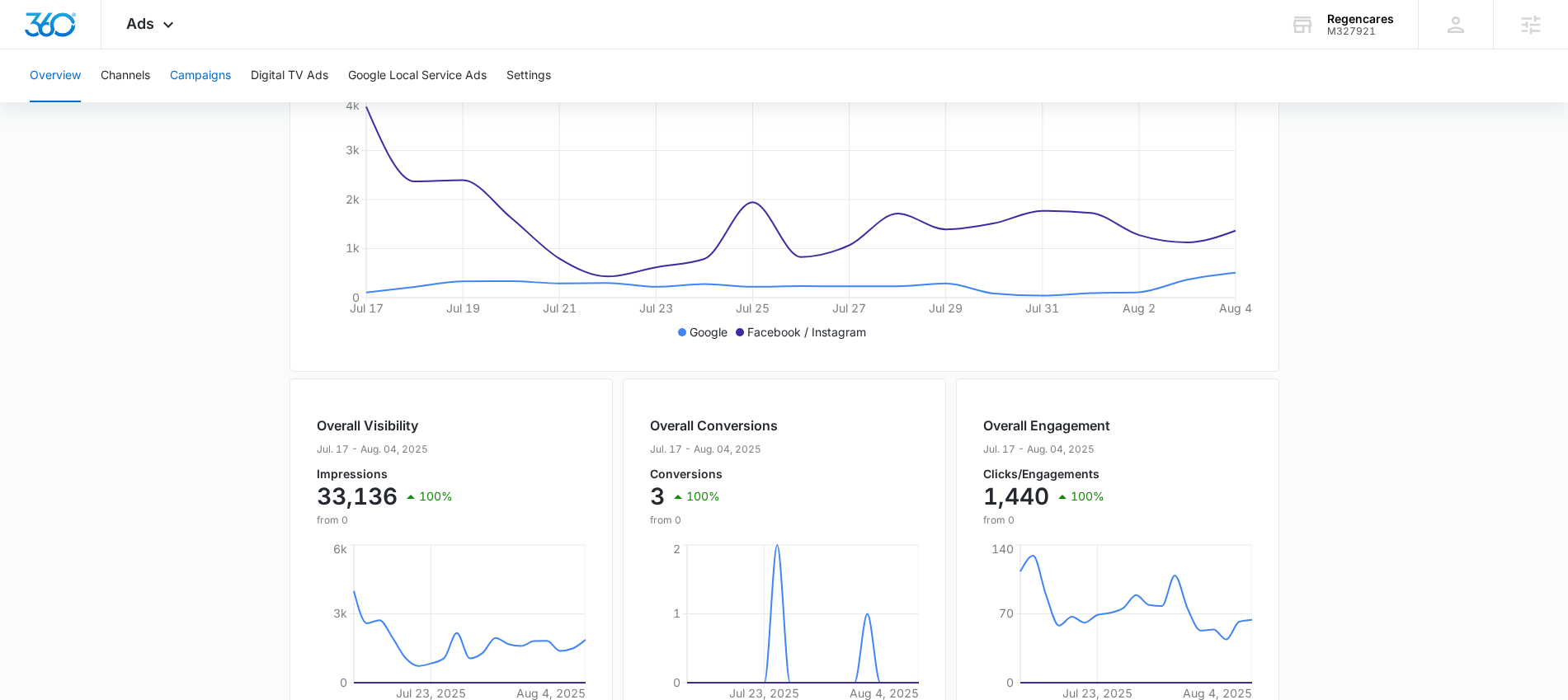 click on "Campaigns" at bounding box center [200, 76] 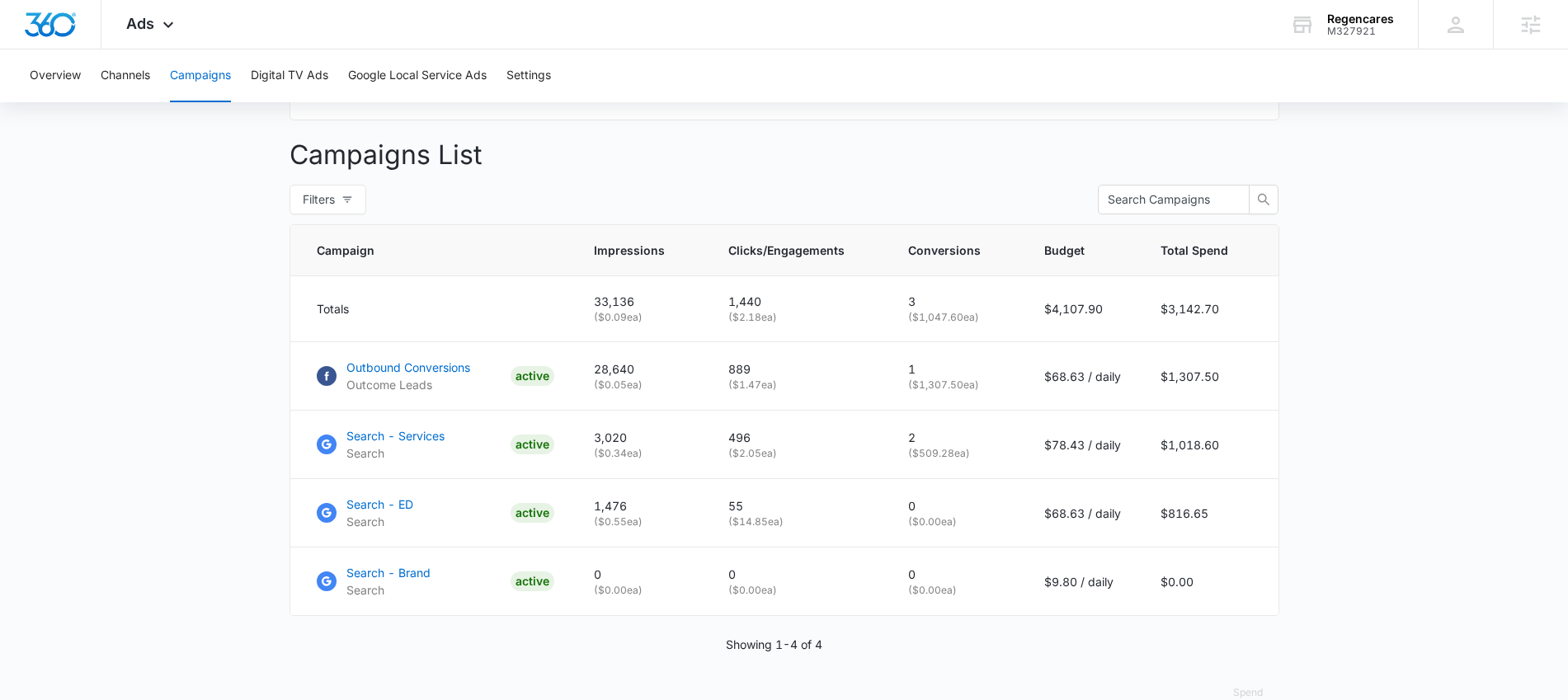 scroll, scrollTop: 587, scrollLeft: 0, axis: vertical 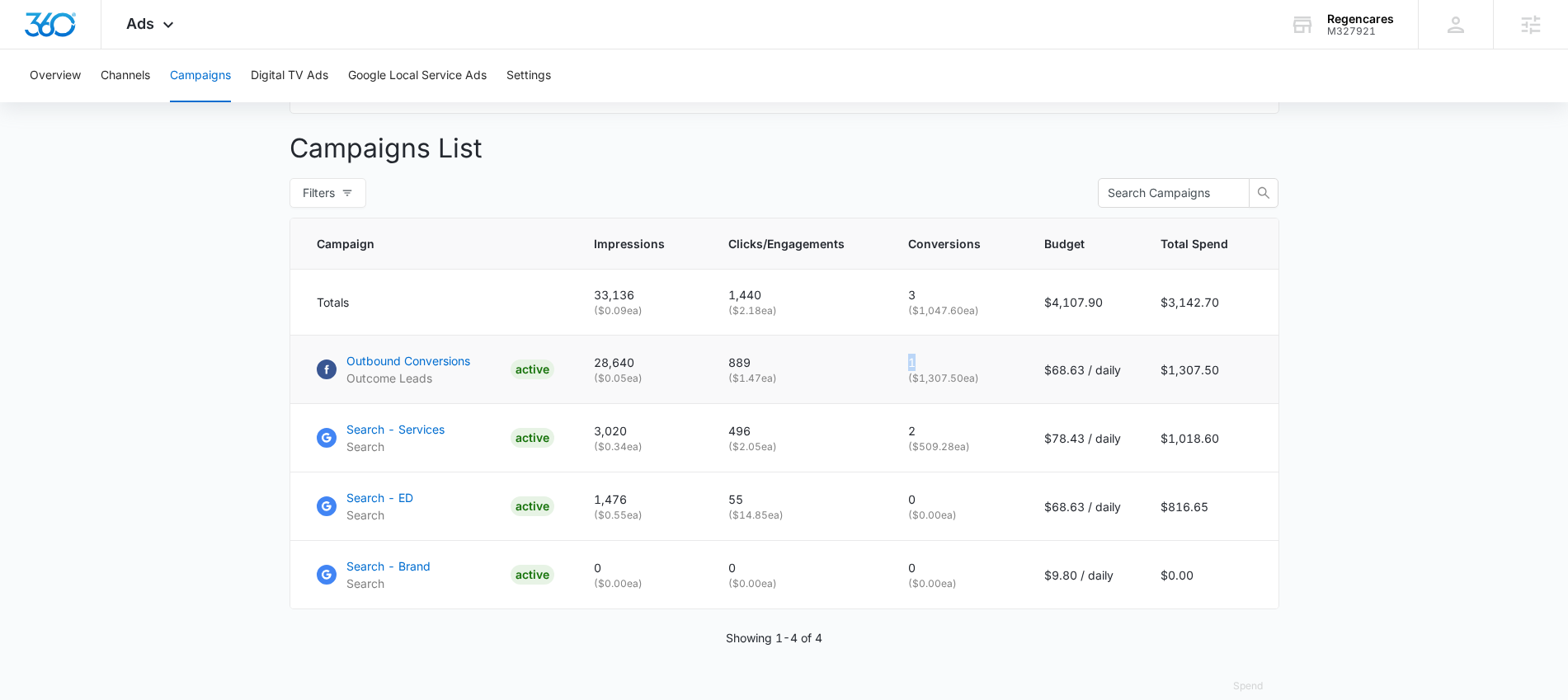 drag, startPoint x: 921, startPoint y: 373, endPoint x: 906, endPoint y: 373, distance: 15 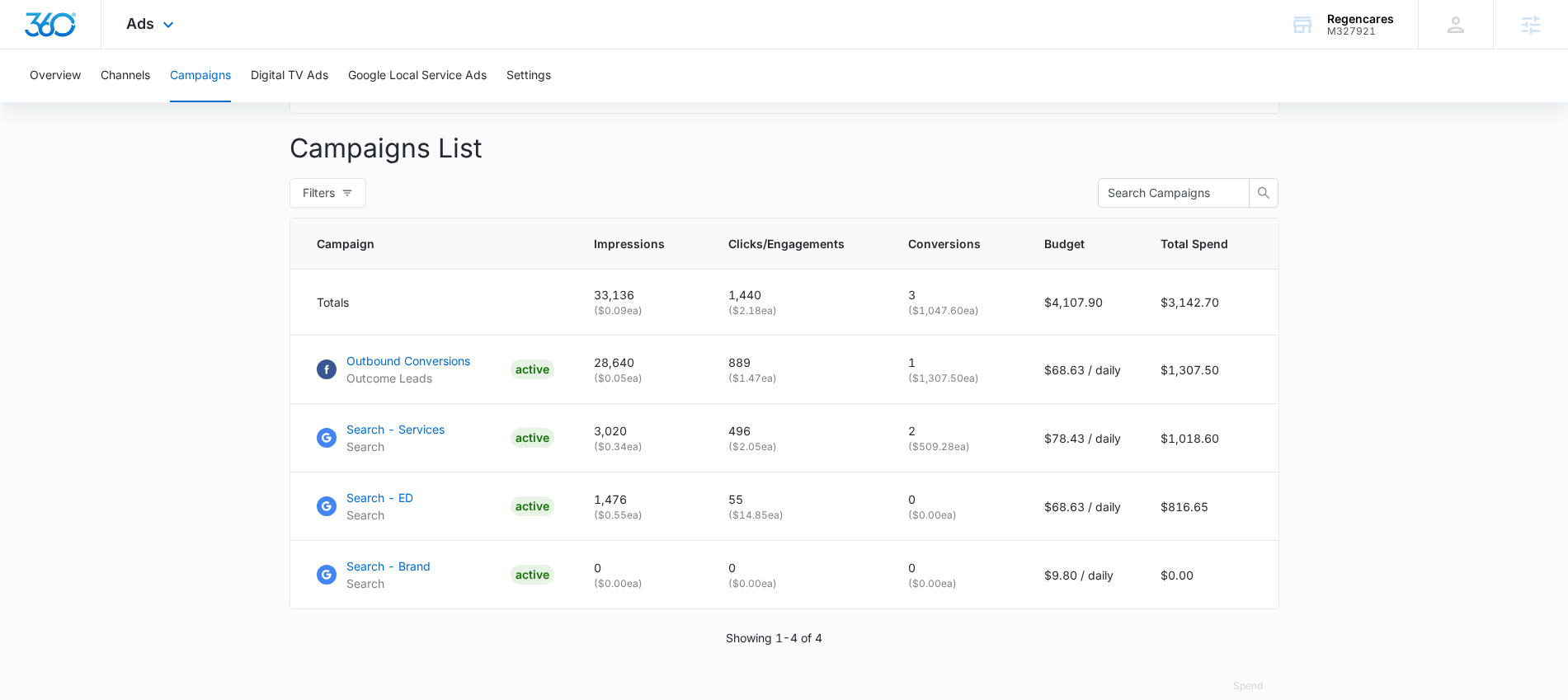 click on "Ads Apps Reputation Forms CRM Email Social Payments POS Content Ads Intelligence Files Brand Settings" at bounding box center (152, 24) 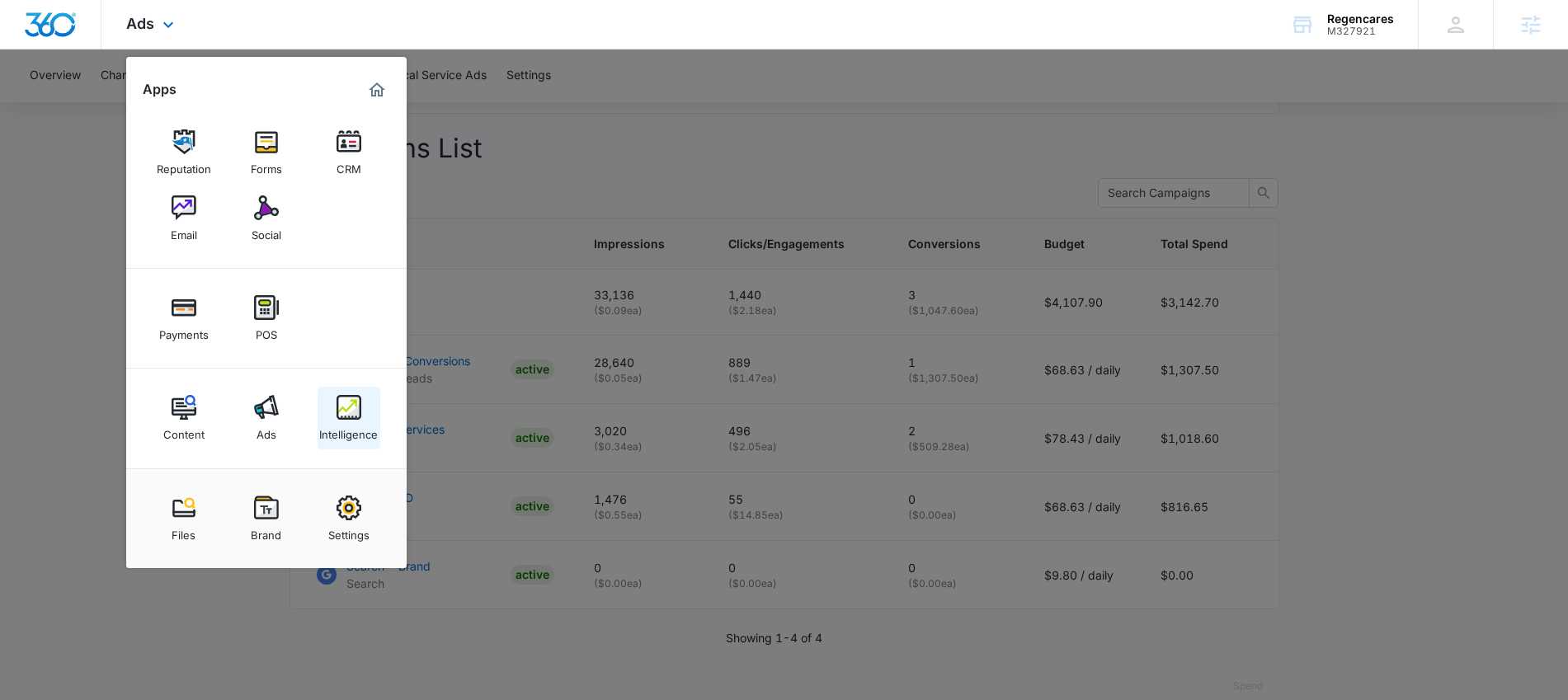 click on "Intelligence" at bounding box center (348, 430) 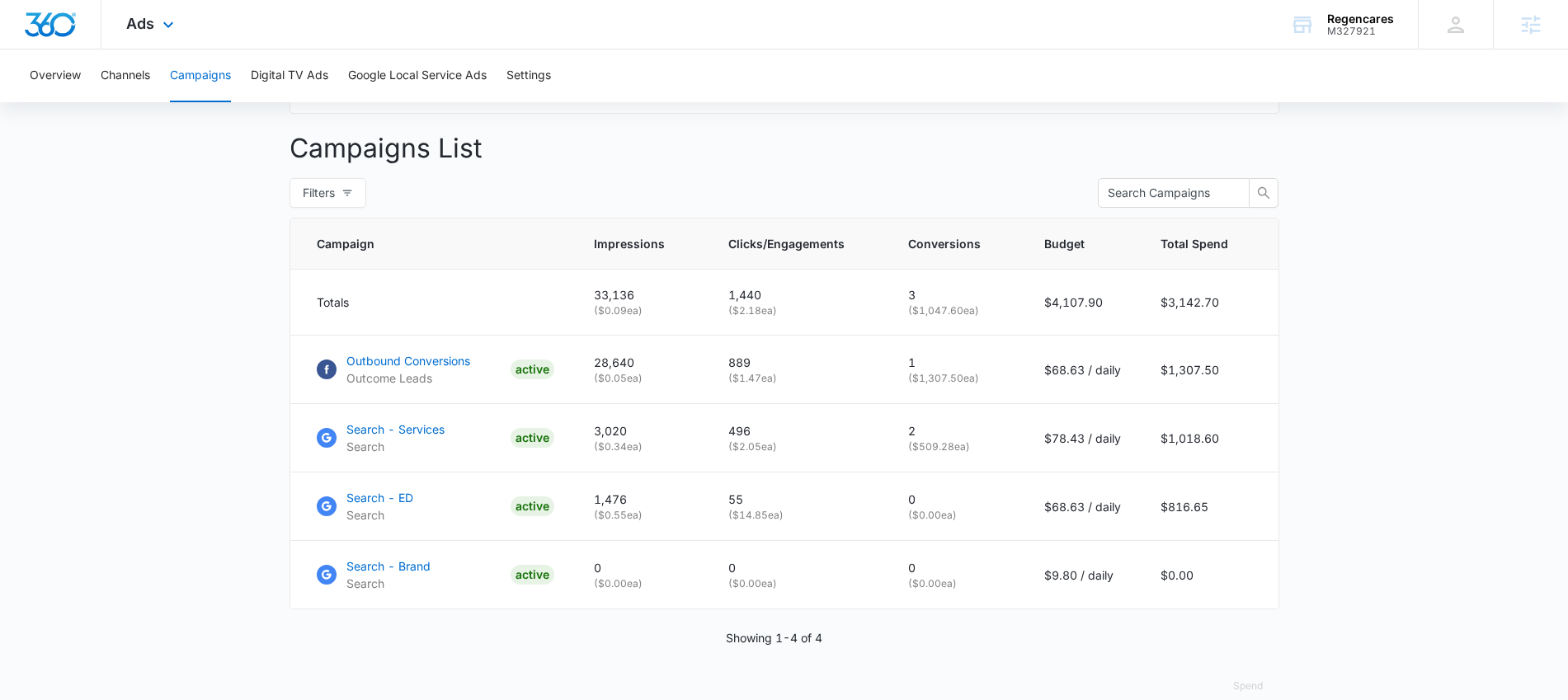 scroll, scrollTop: 0, scrollLeft: 0, axis: both 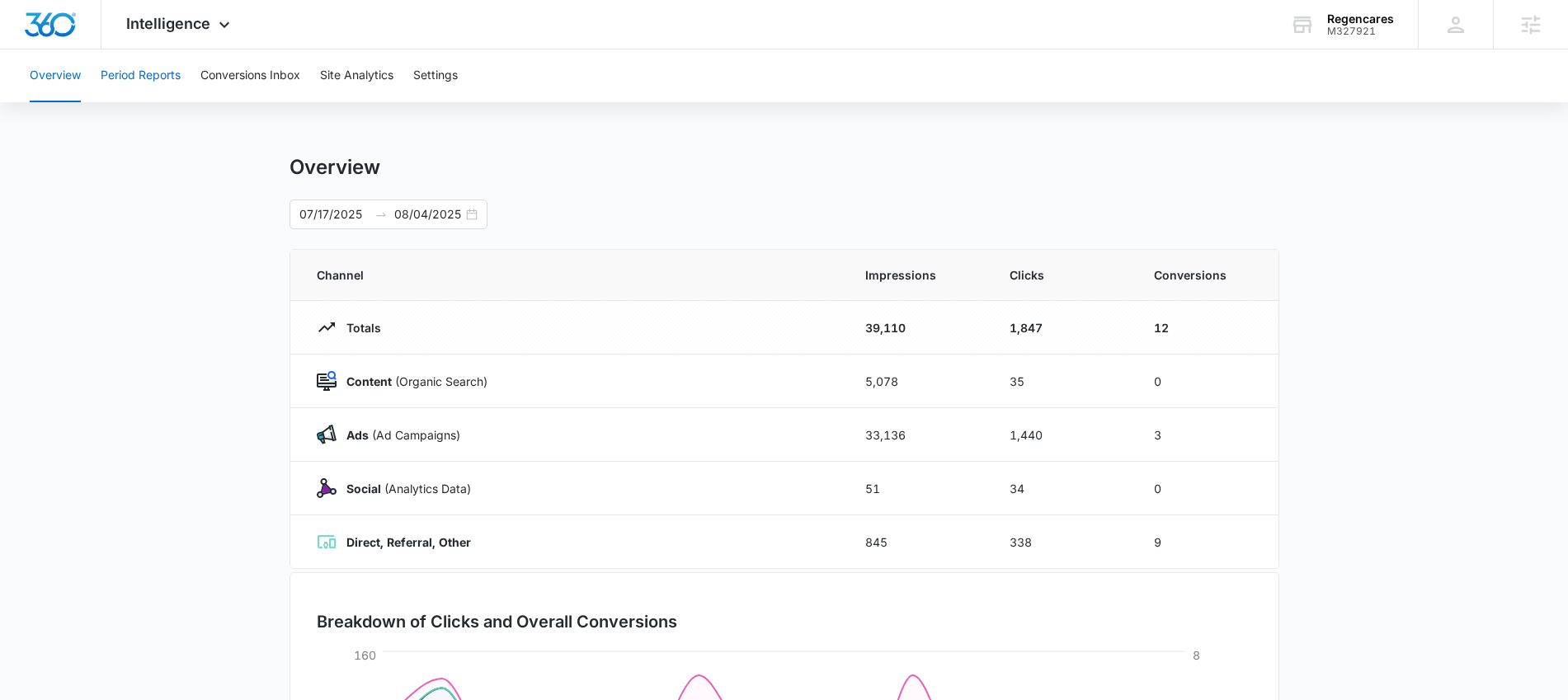 click on "Period Reports" at bounding box center (140, 76) 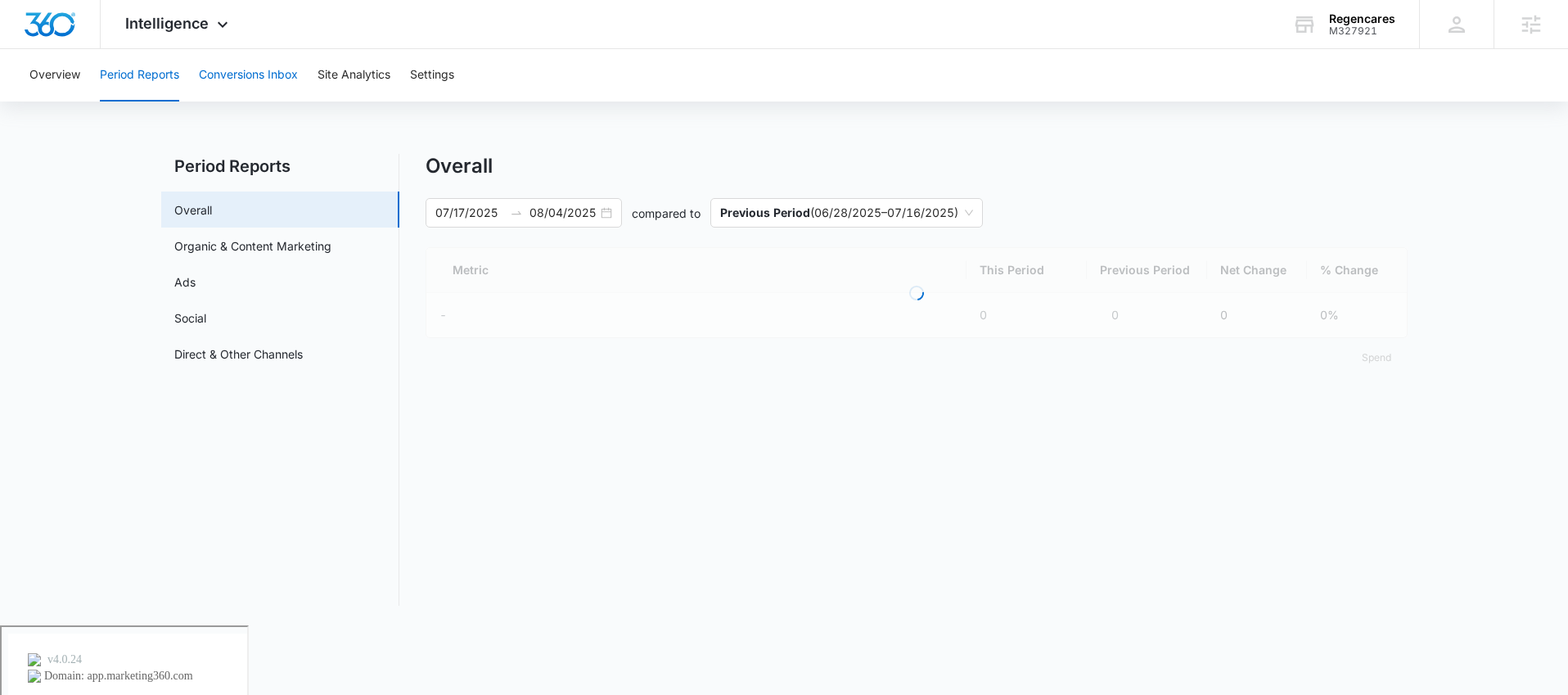 click on "Conversions Inbox" at bounding box center (248, 75) 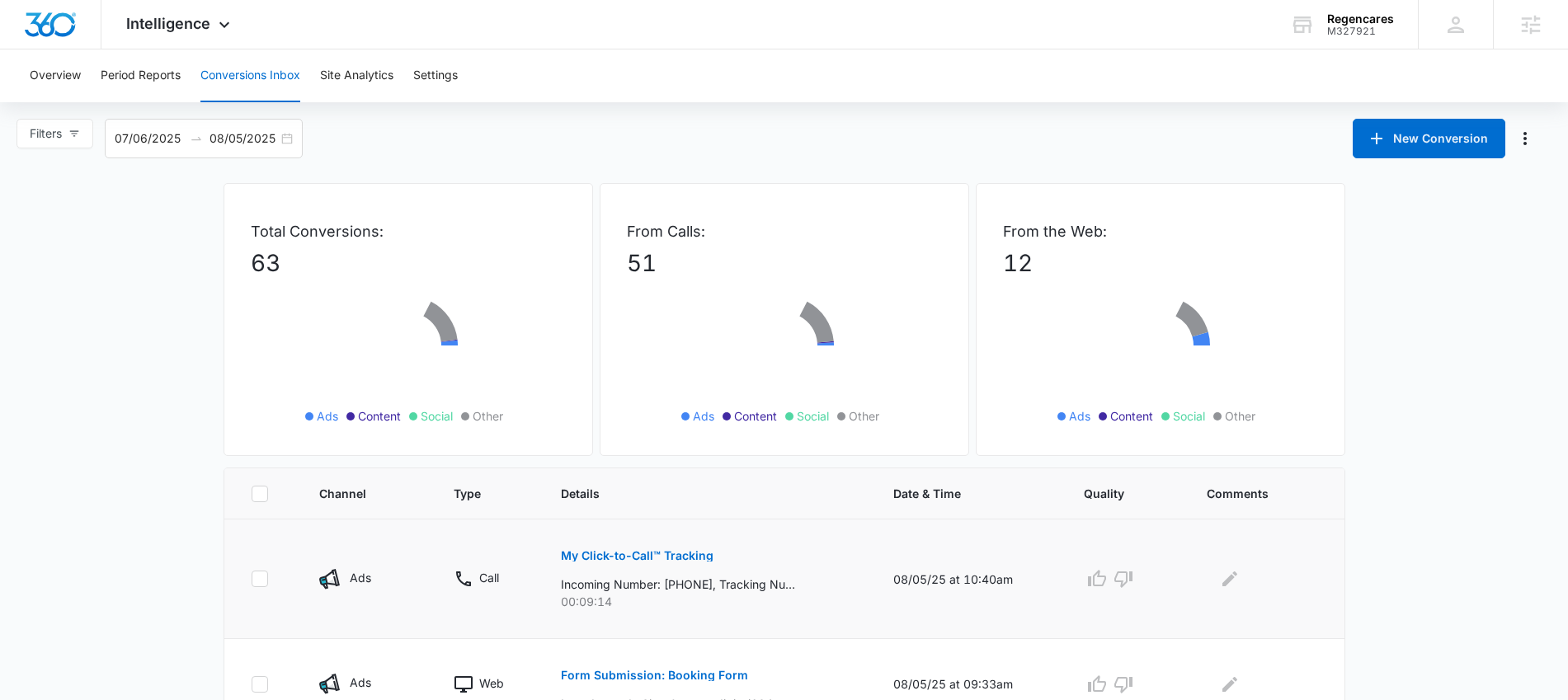 scroll, scrollTop: 47, scrollLeft: 0, axis: vertical 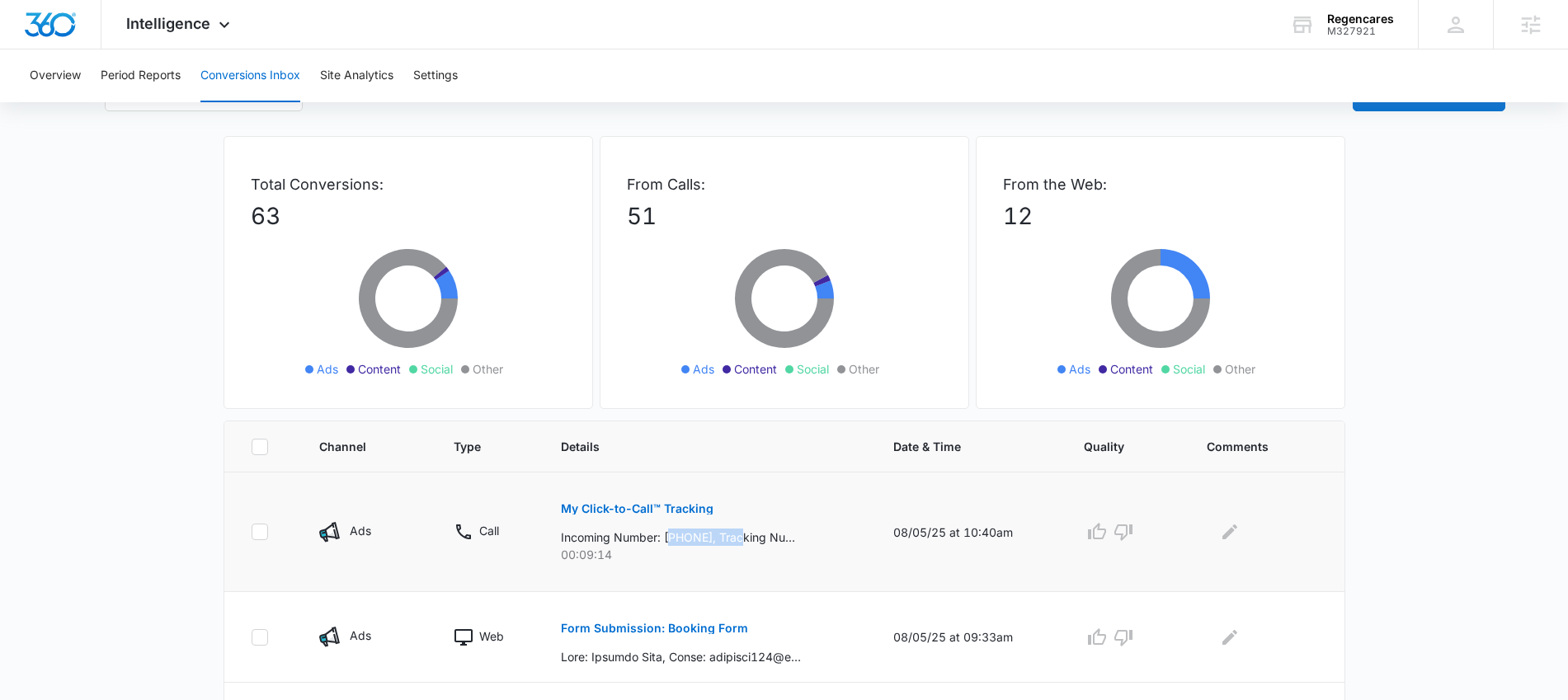 drag, startPoint x: 760, startPoint y: 536, endPoint x: 675, endPoint y: 538, distance: 85.02353 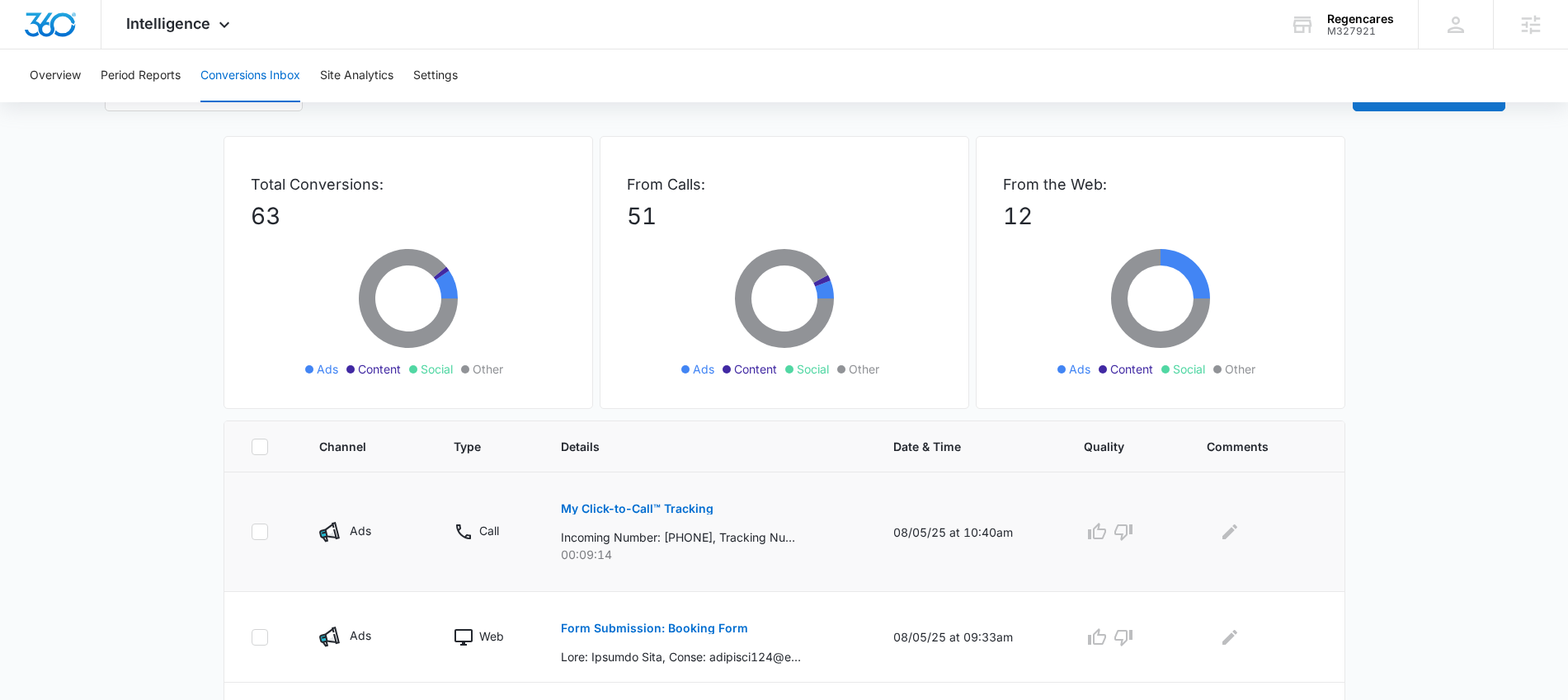 click at bounding box center [1262, 532] 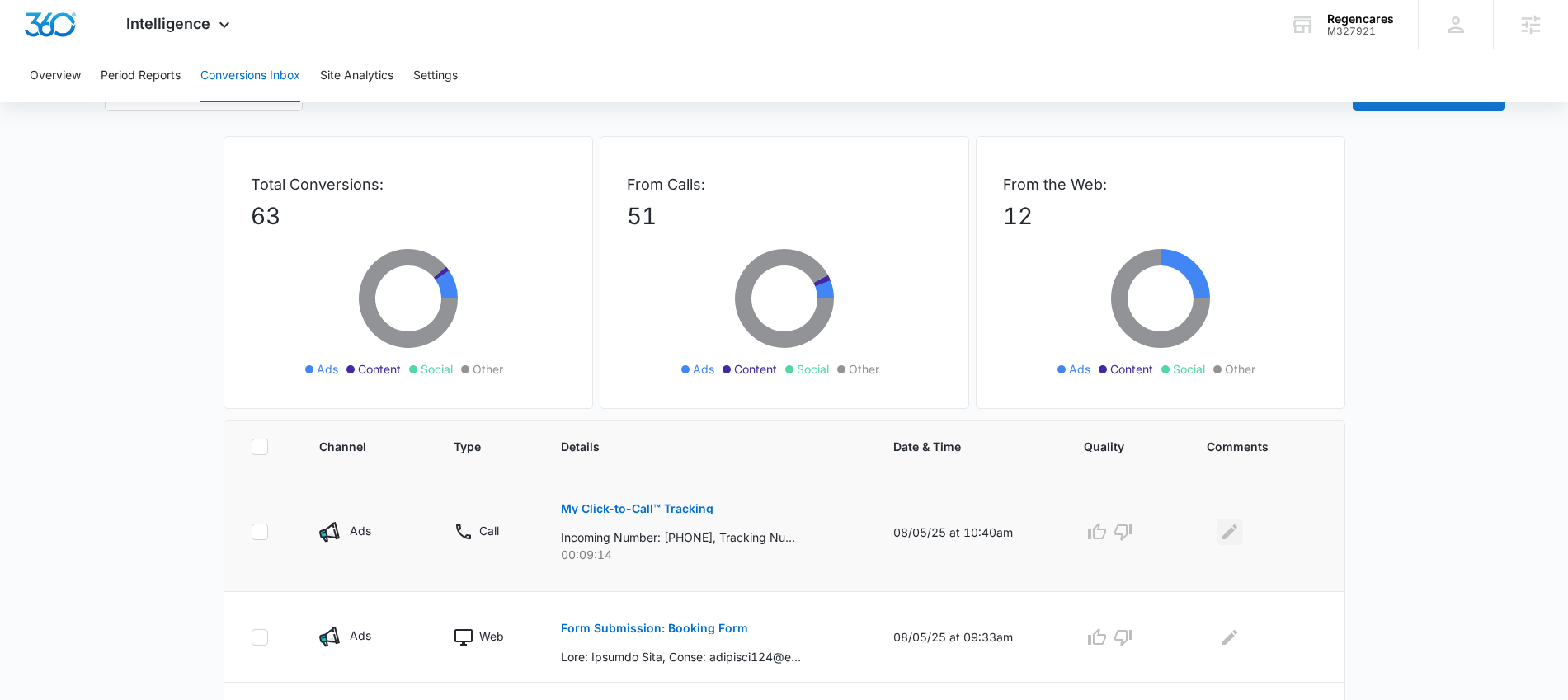 click 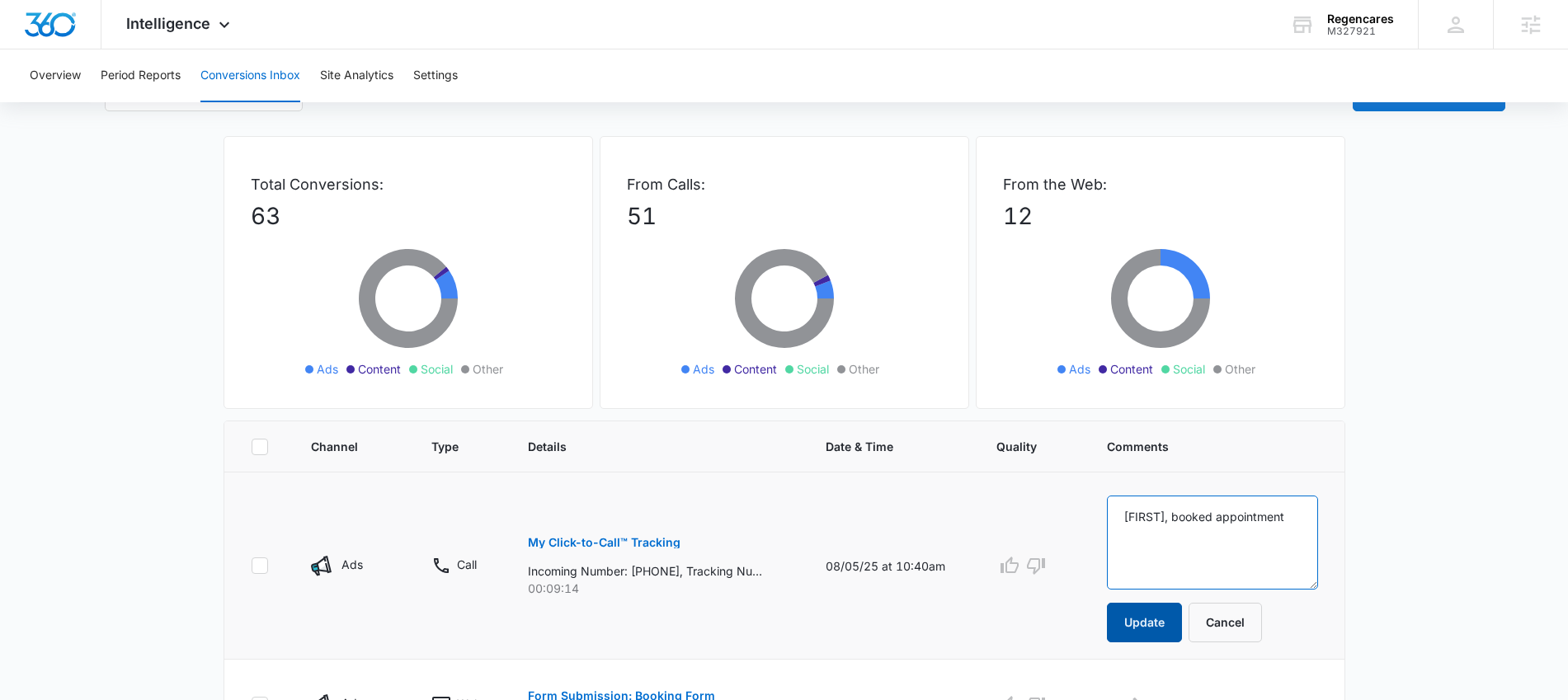 type on "Mary, booked appointment" 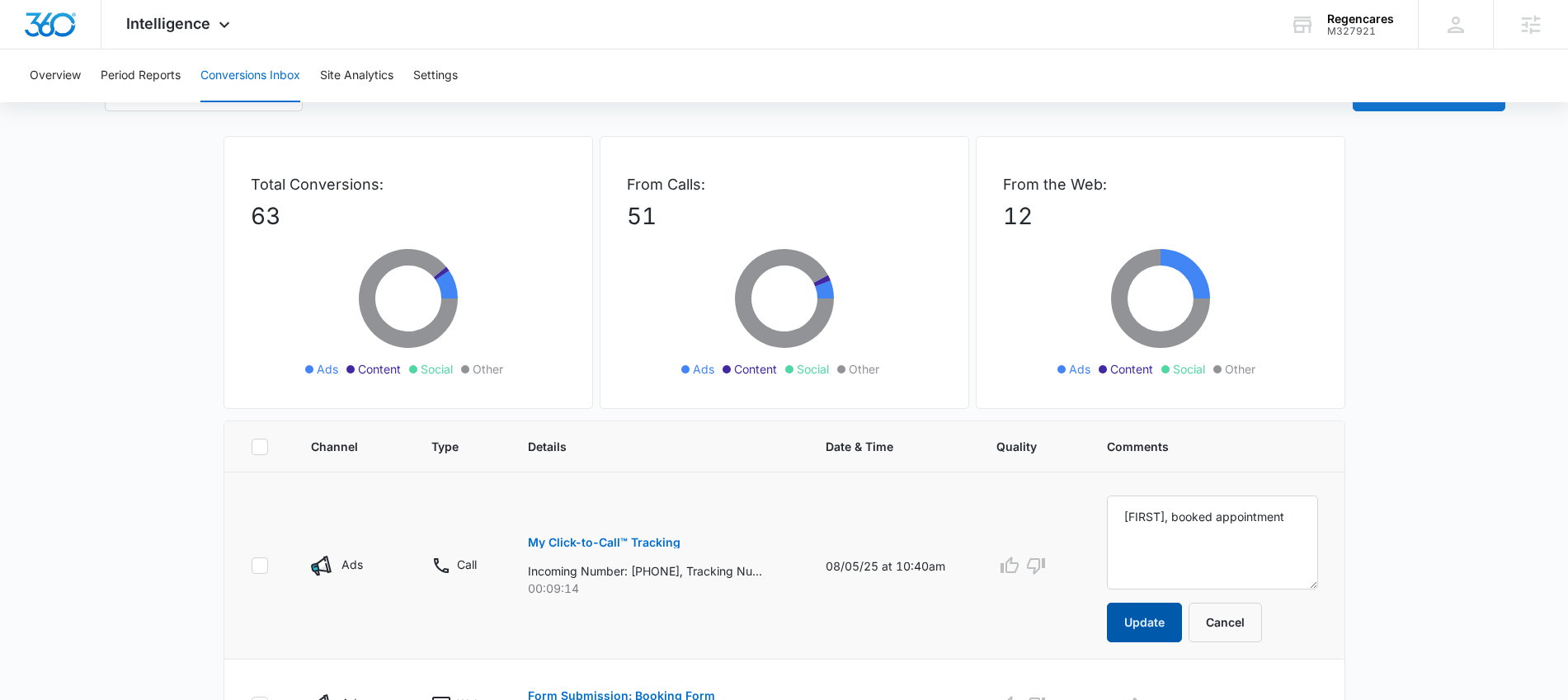 click on "Update" at bounding box center [1144, 622] 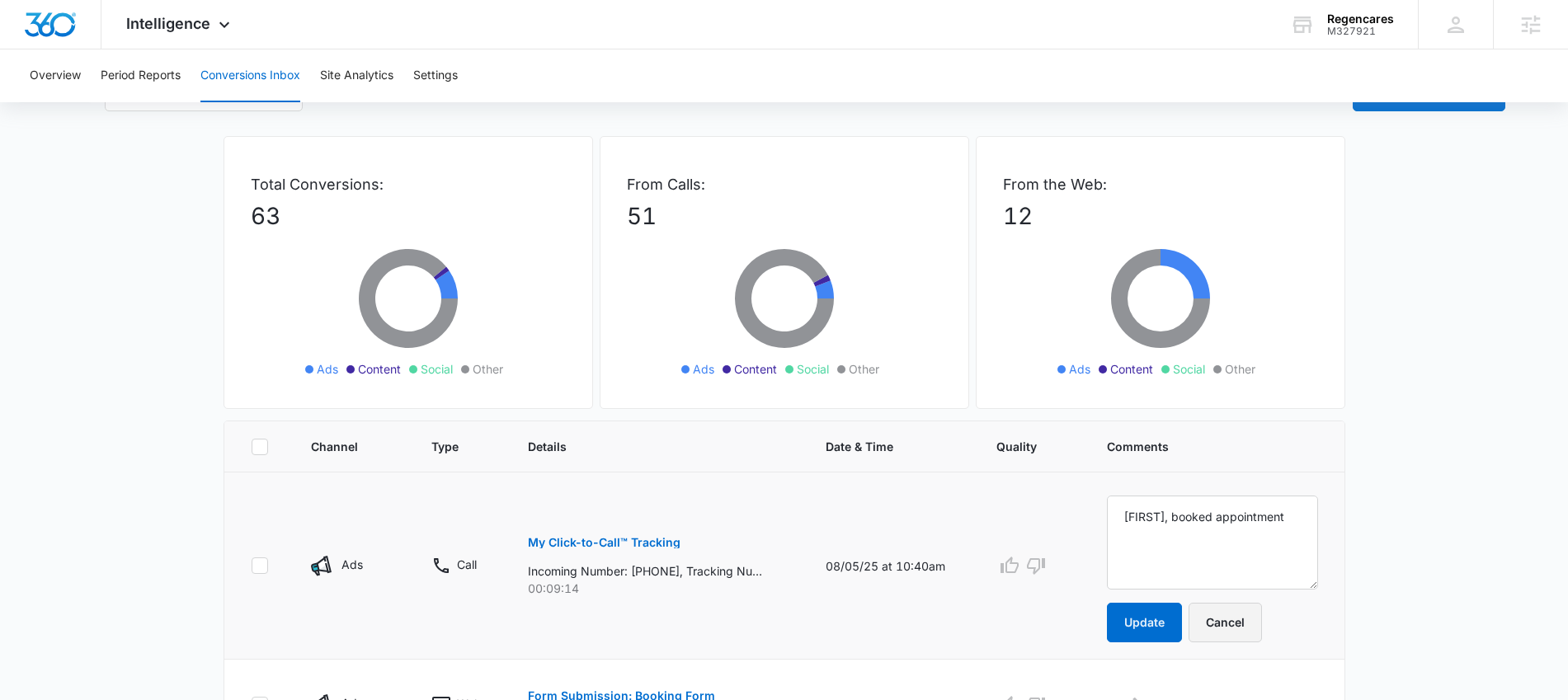 click on "Cancel" at bounding box center [1225, 622] 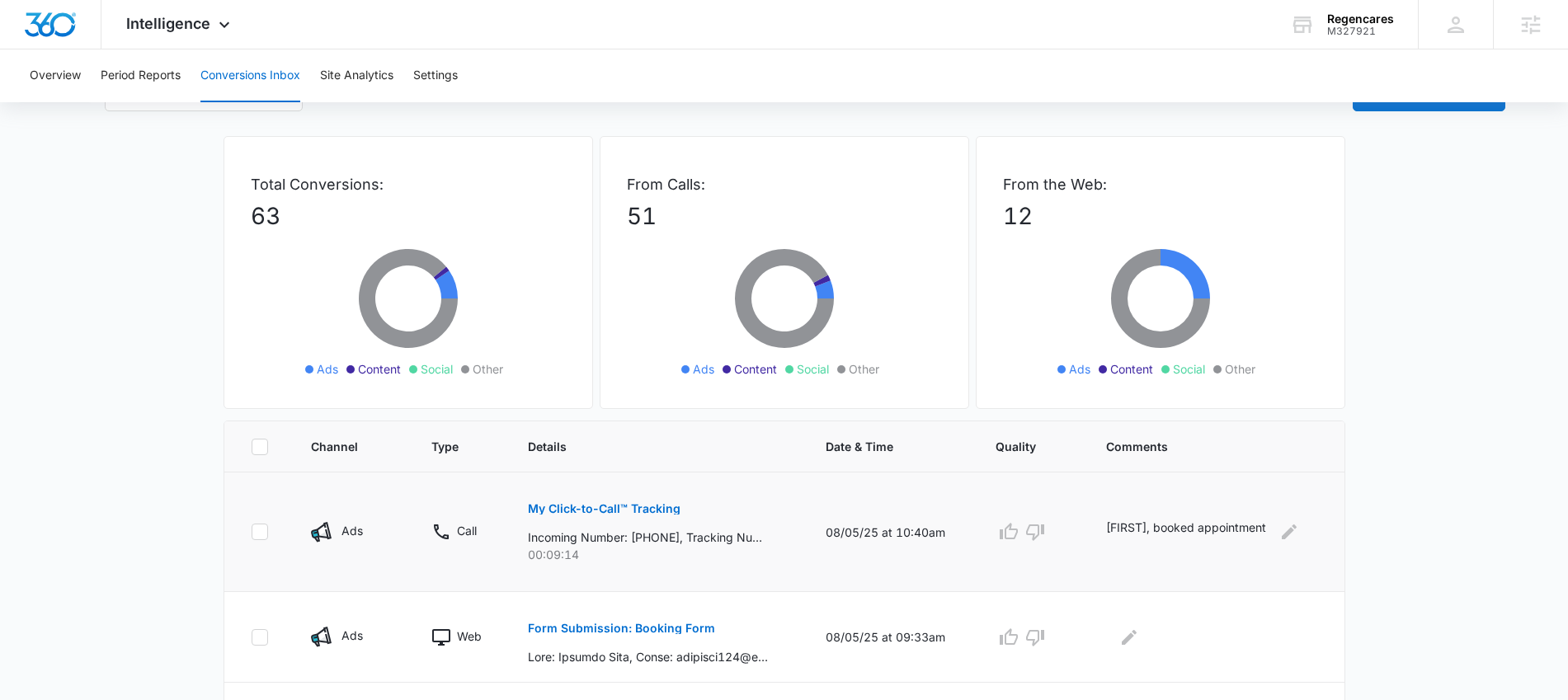 click on "Mary, booked appointment" at bounding box center [1186, 532] 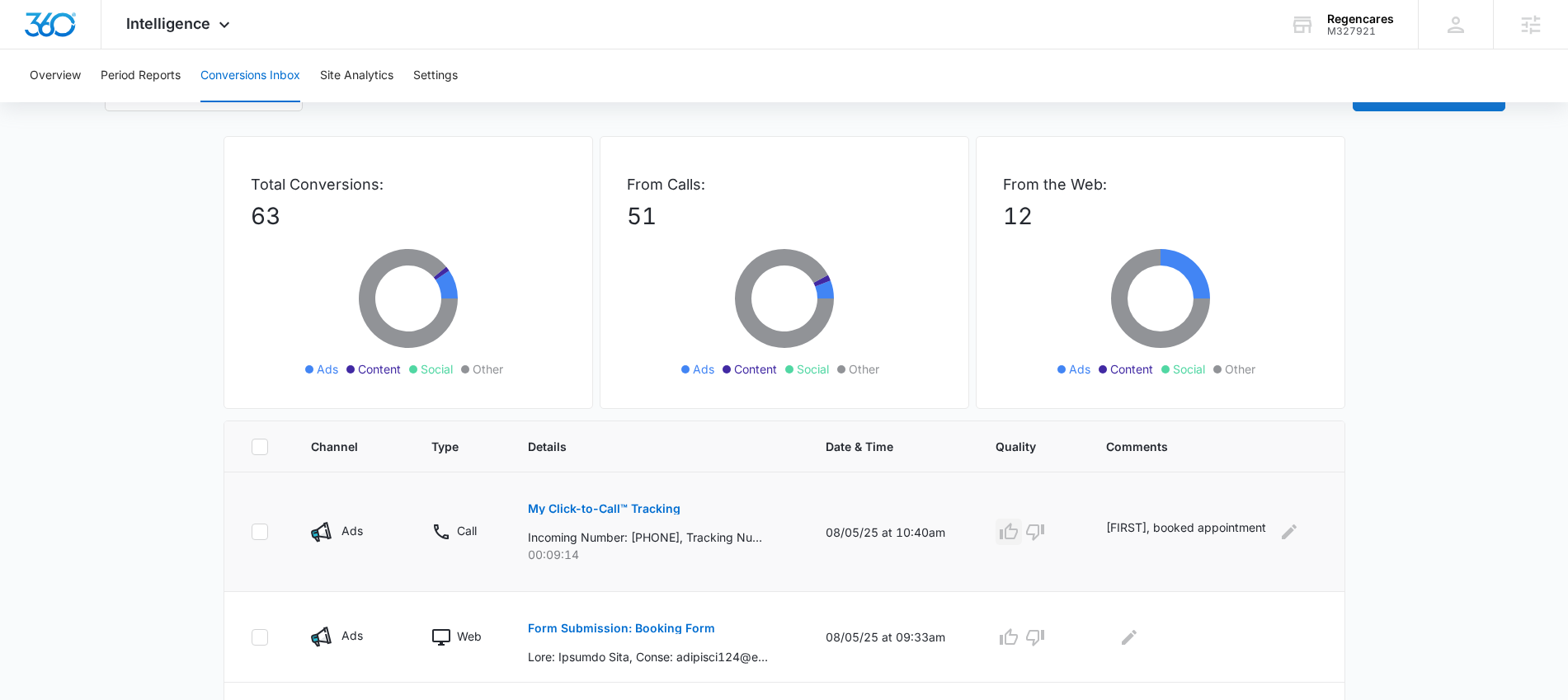 click at bounding box center (1009, 532) 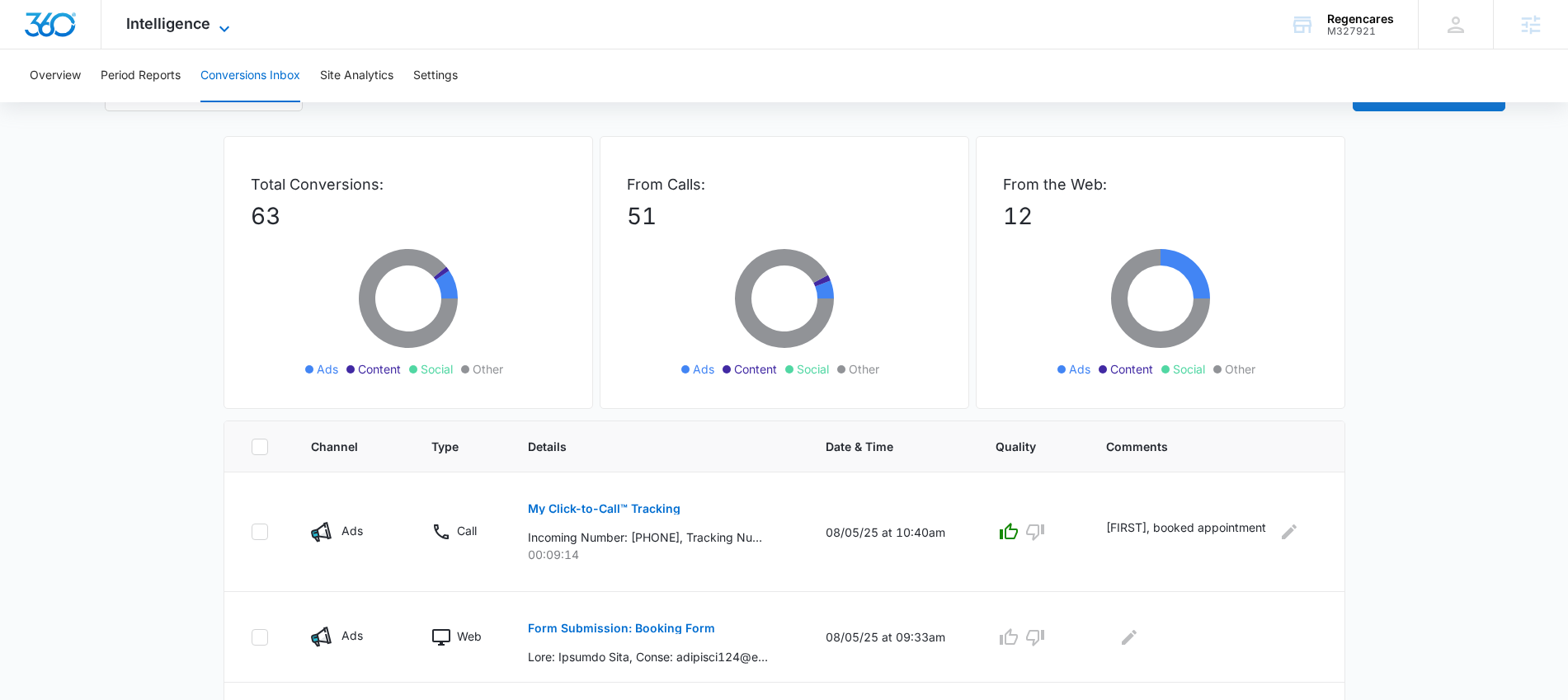 click on "Intelligence" at bounding box center [168, 23] 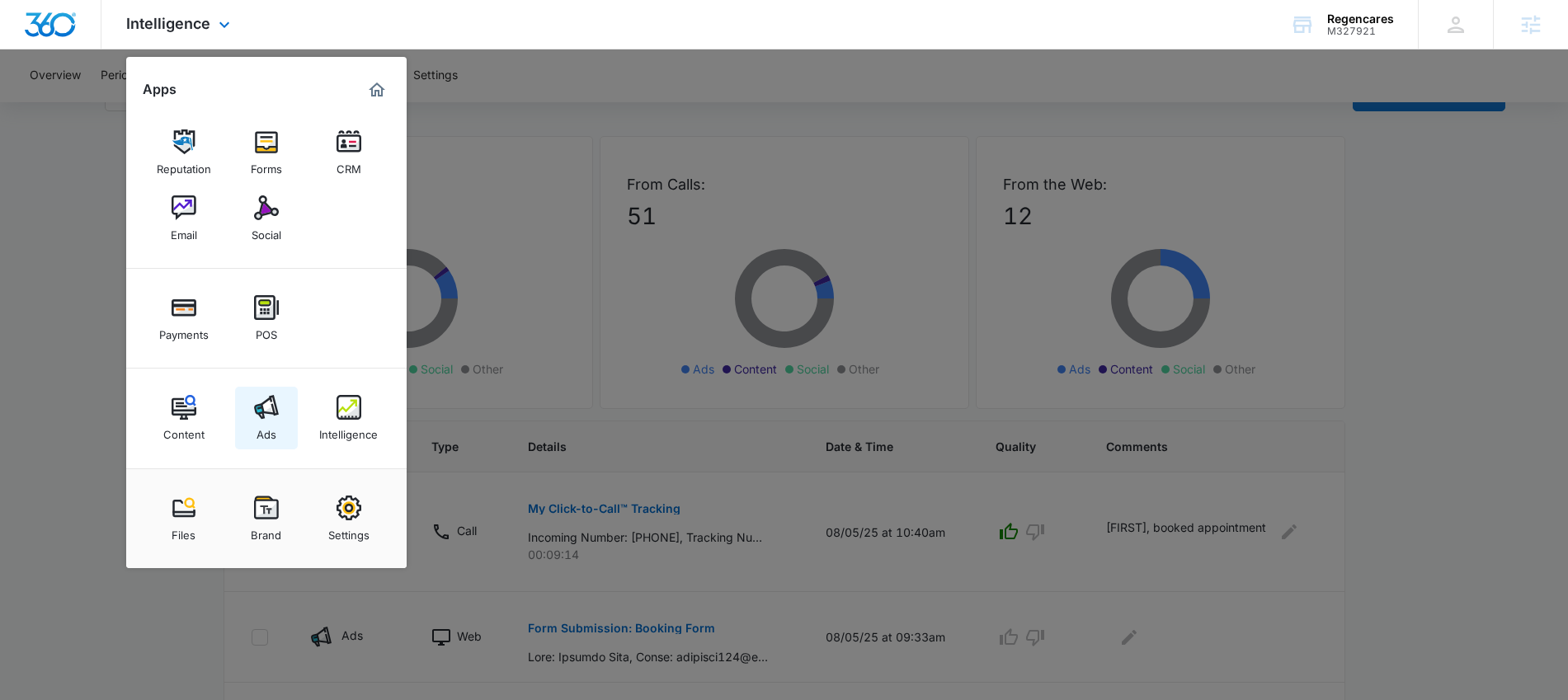 click at bounding box center [266, 407] 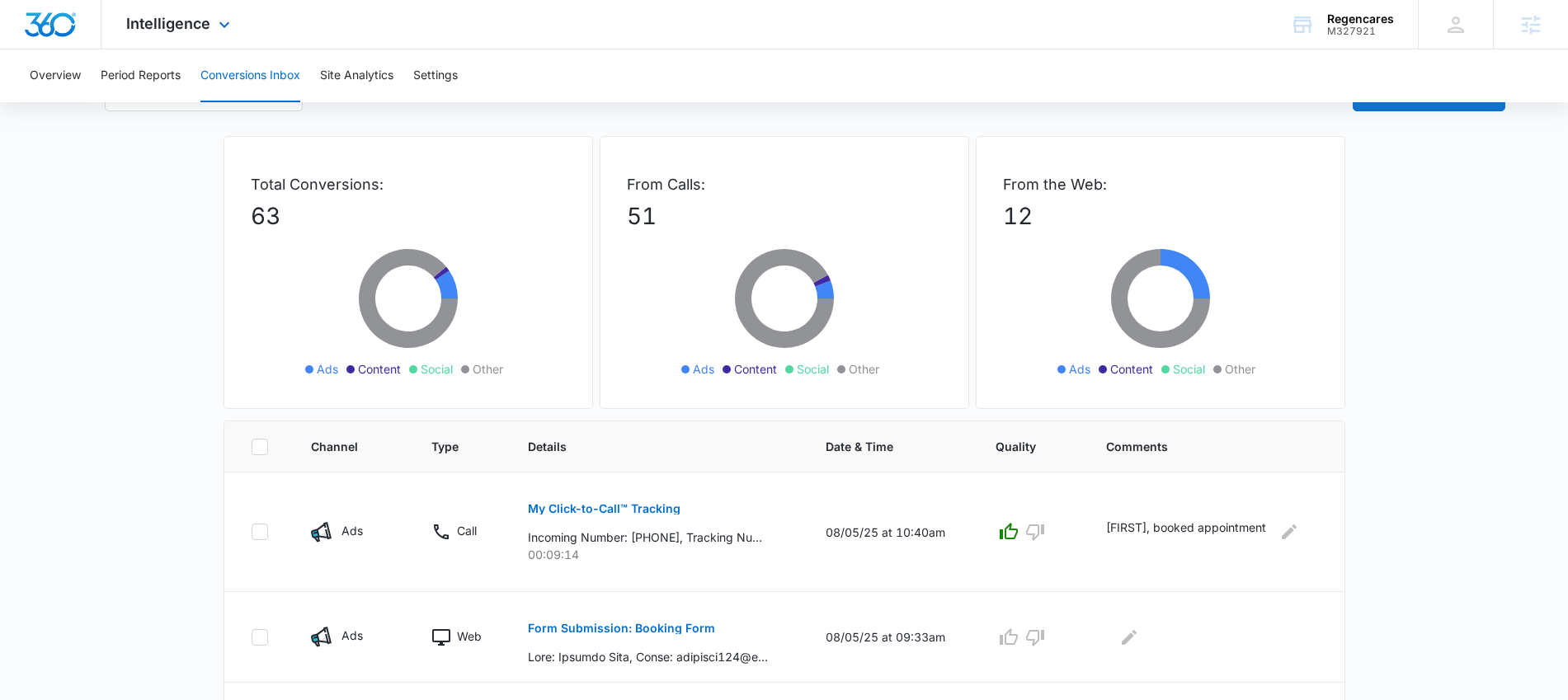 scroll, scrollTop: 0, scrollLeft: 0, axis: both 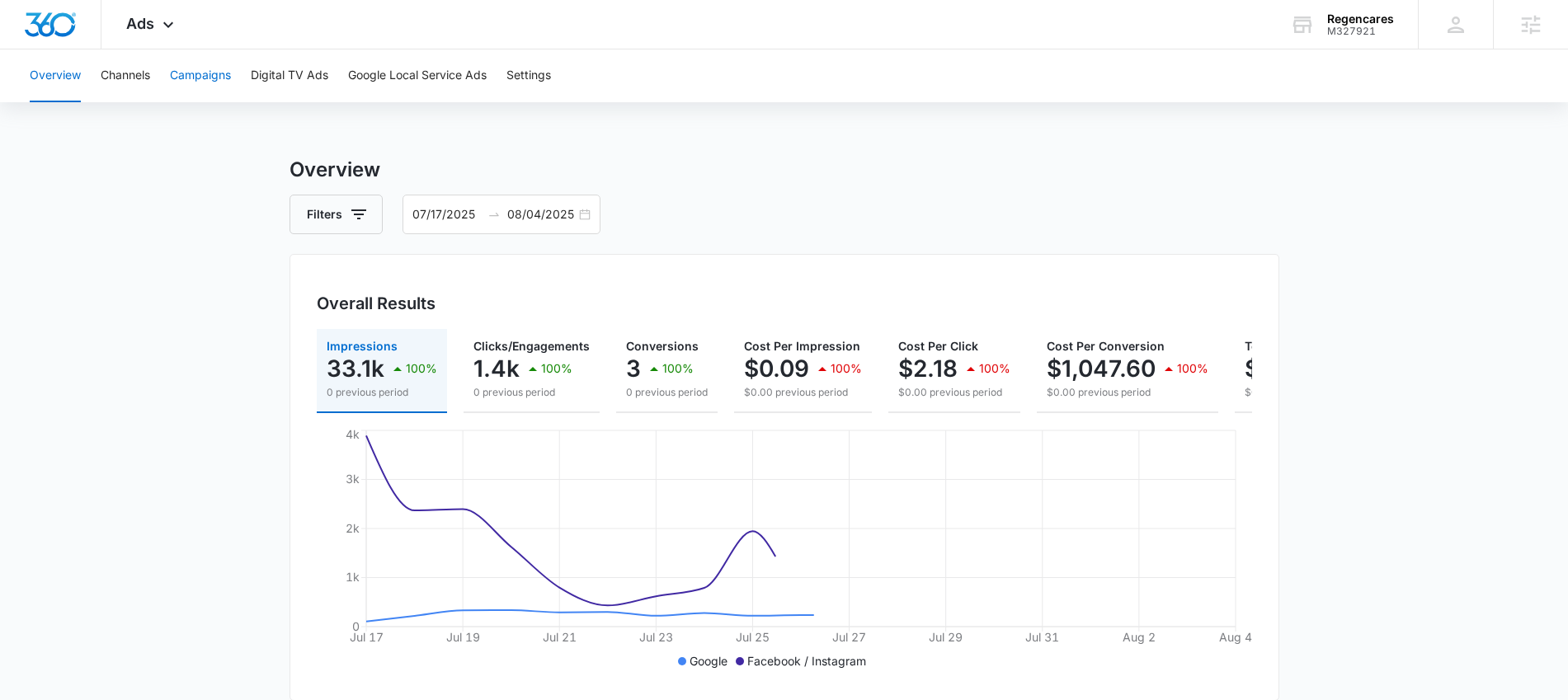 click on "Campaigns" at bounding box center (200, 76) 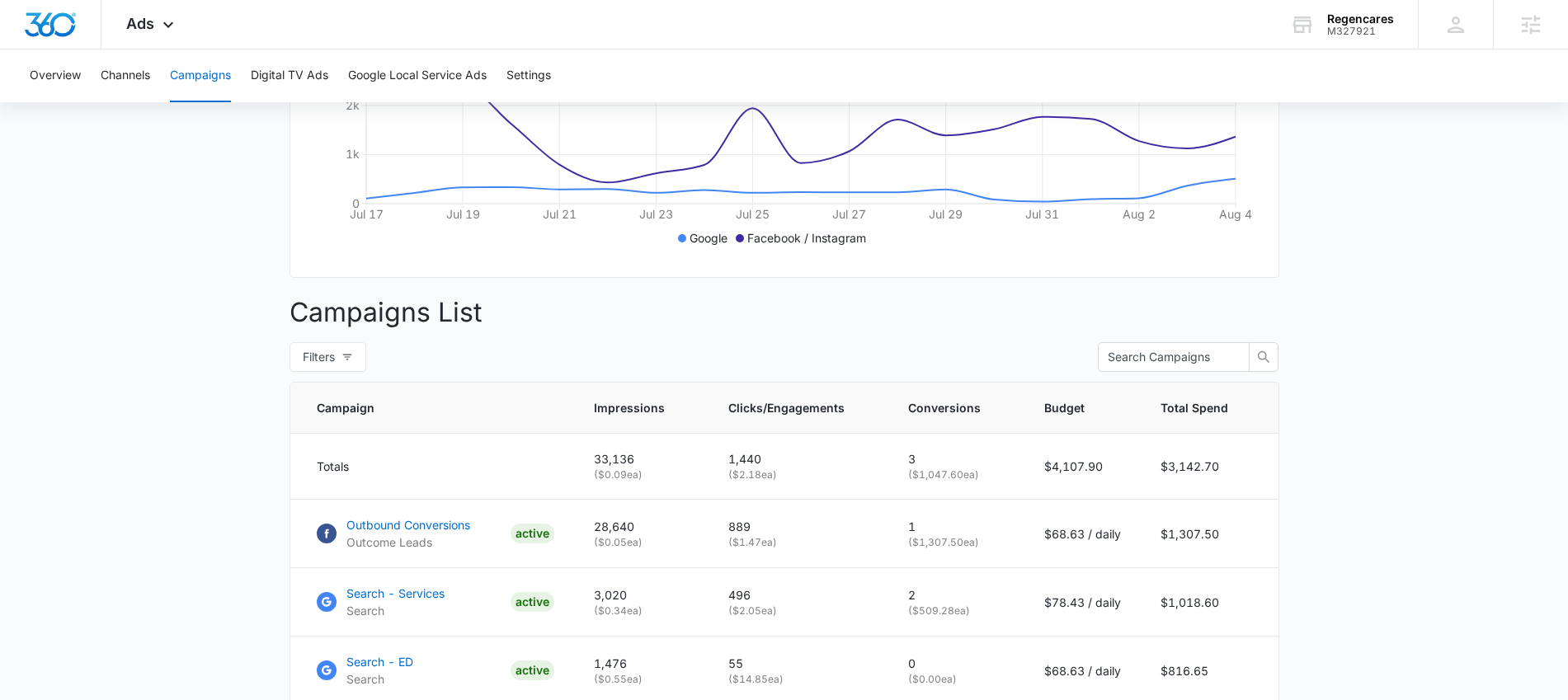 scroll, scrollTop: 419, scrollLeft: 0, axis: vertical 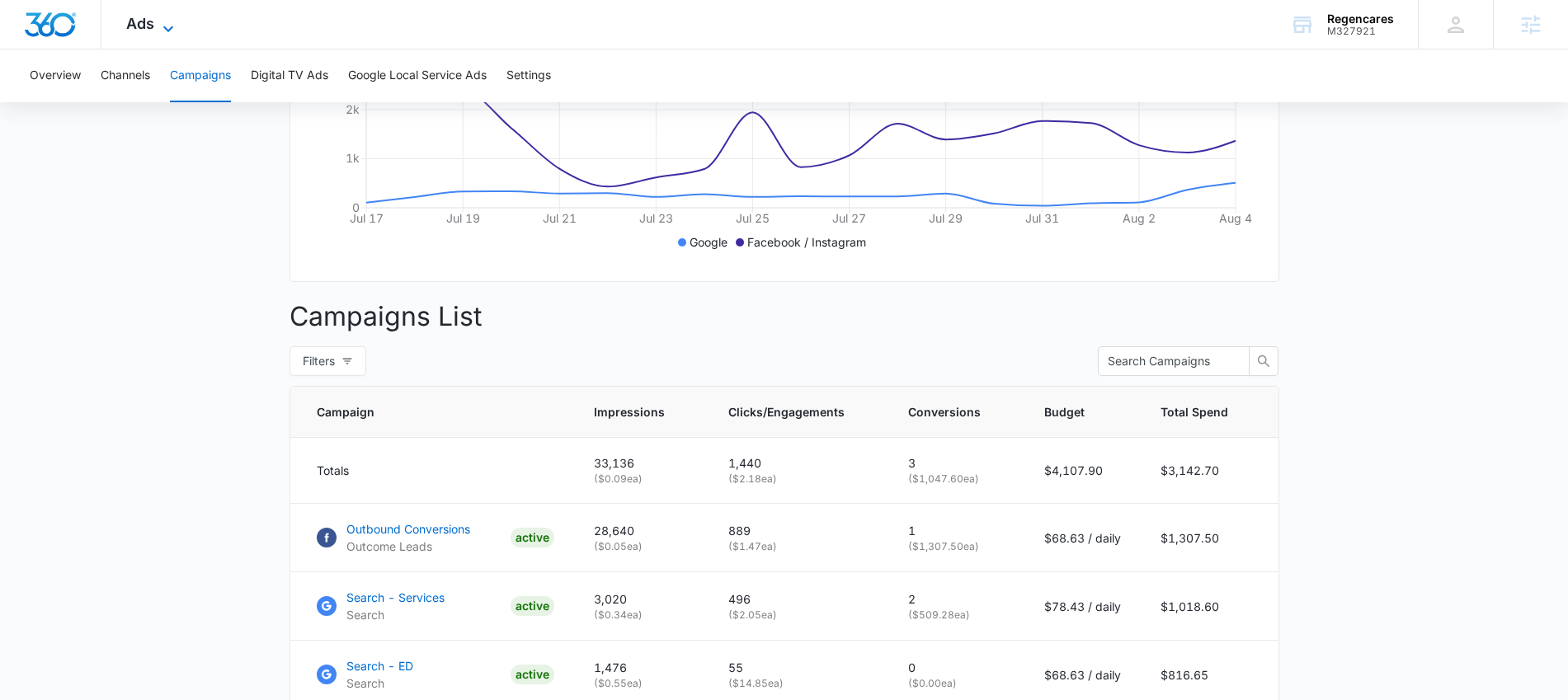 click on "Ads" at bounding box center [140, 23] 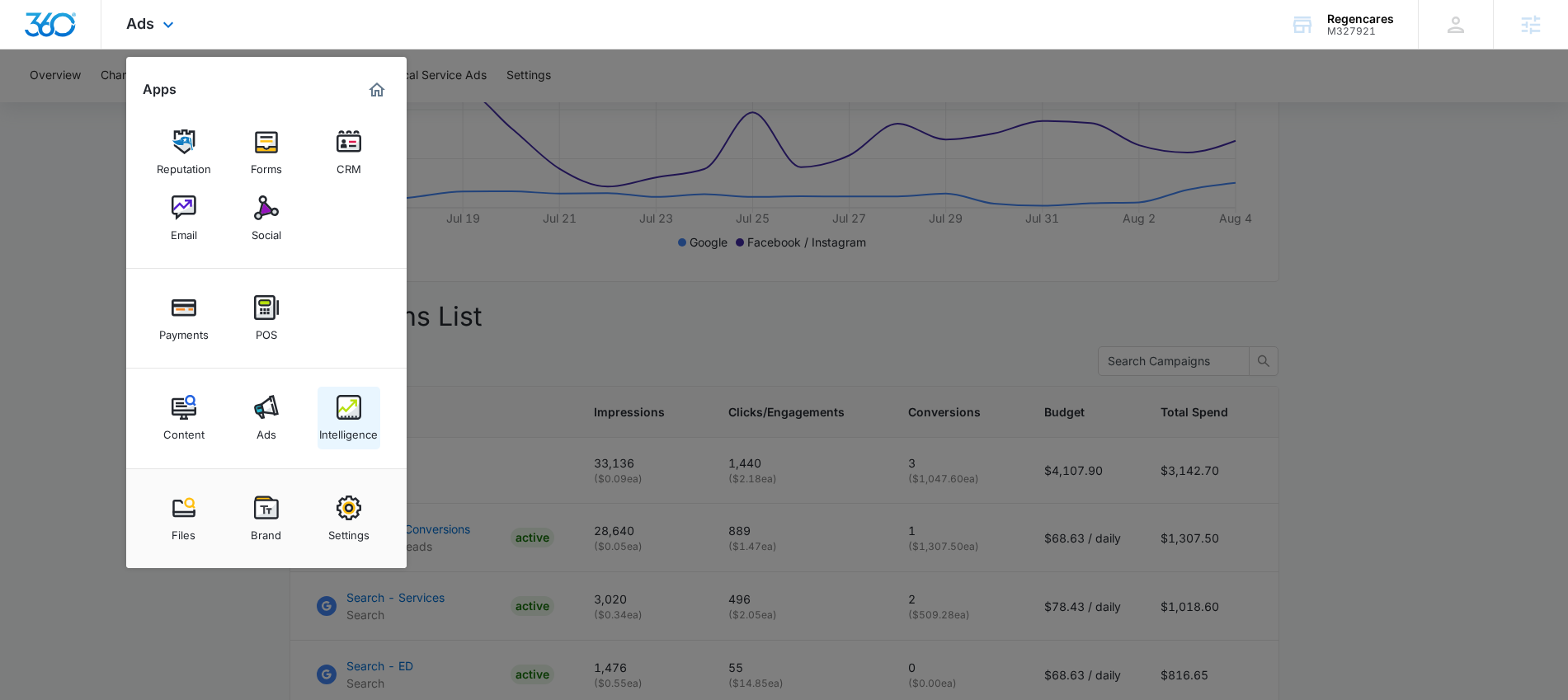 click at bounding box center [349, 407] 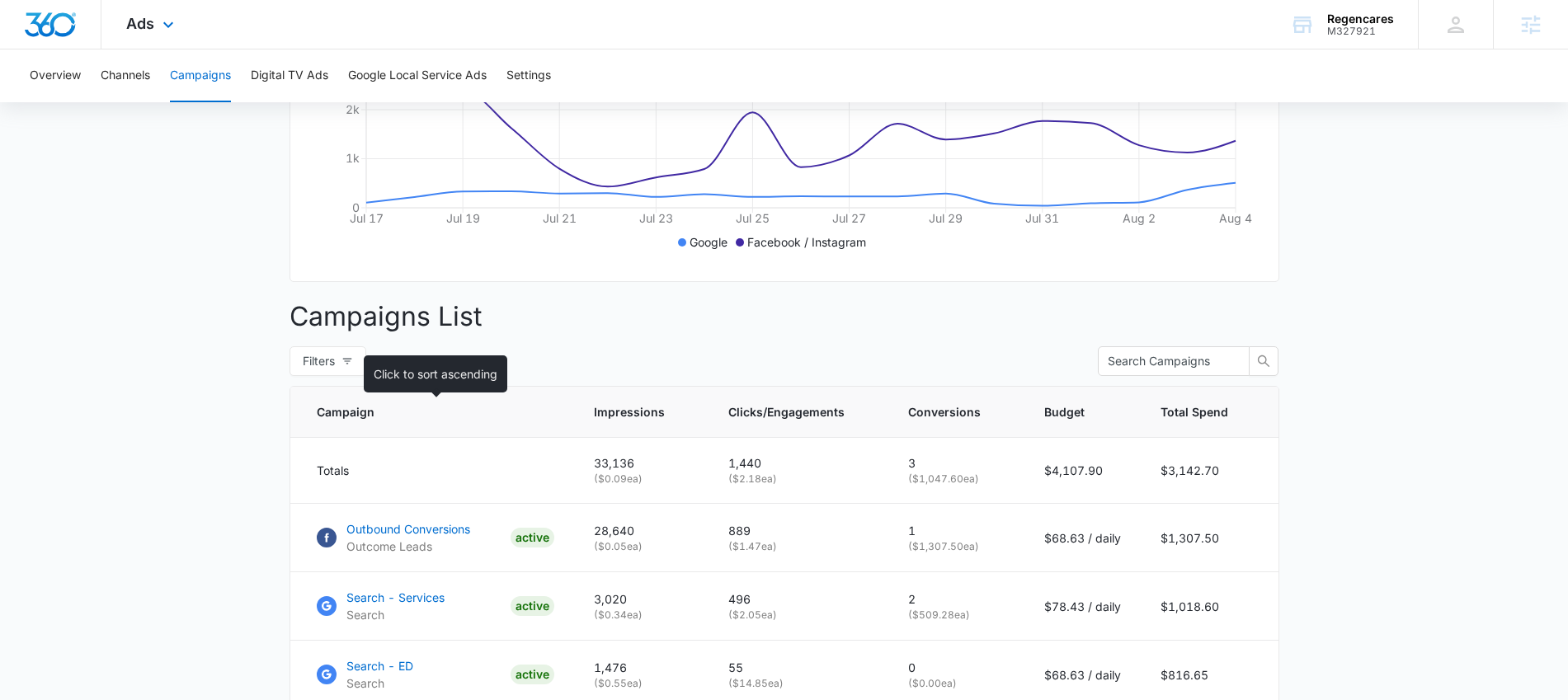 scroll, scrollTop: 0, scrollLeft: 0, axis: both 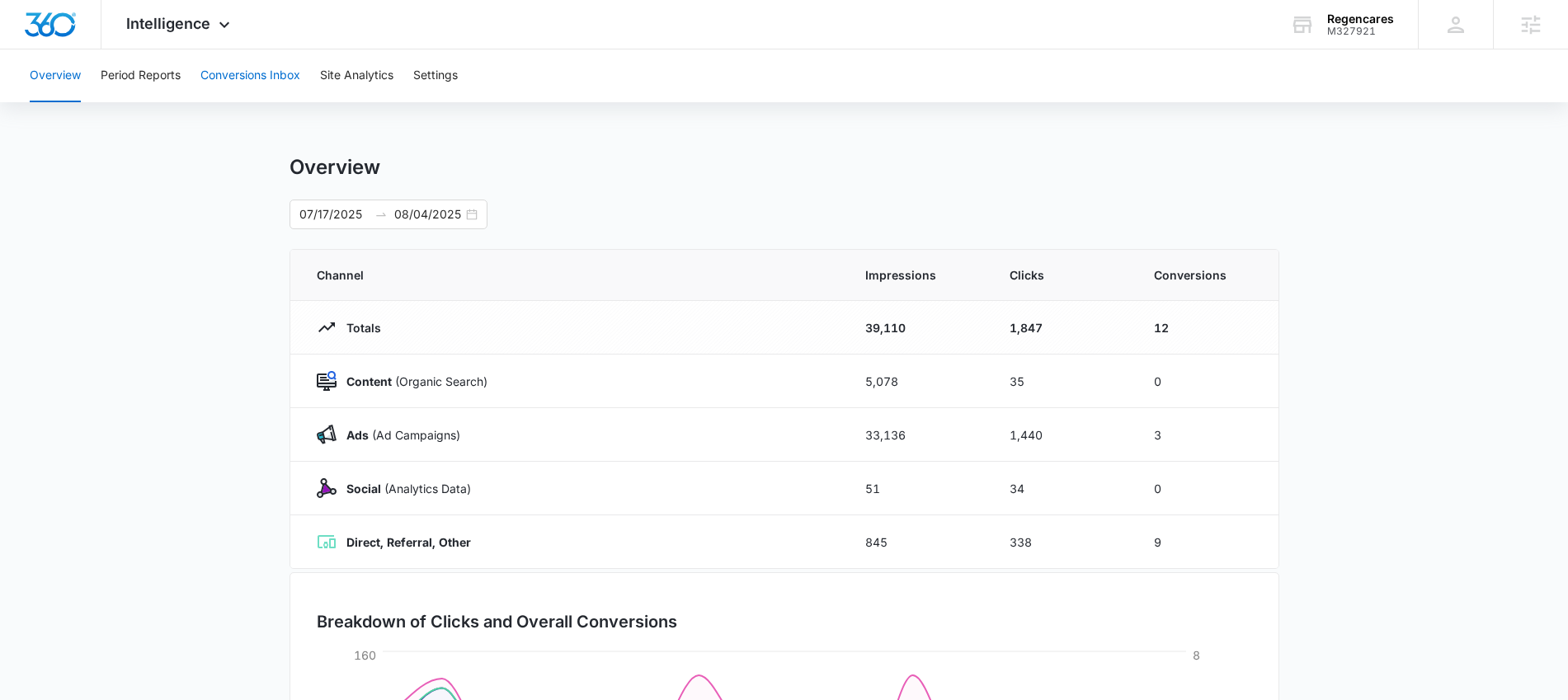 click on "Conversions Inbox" at bounding box center [250, 76] 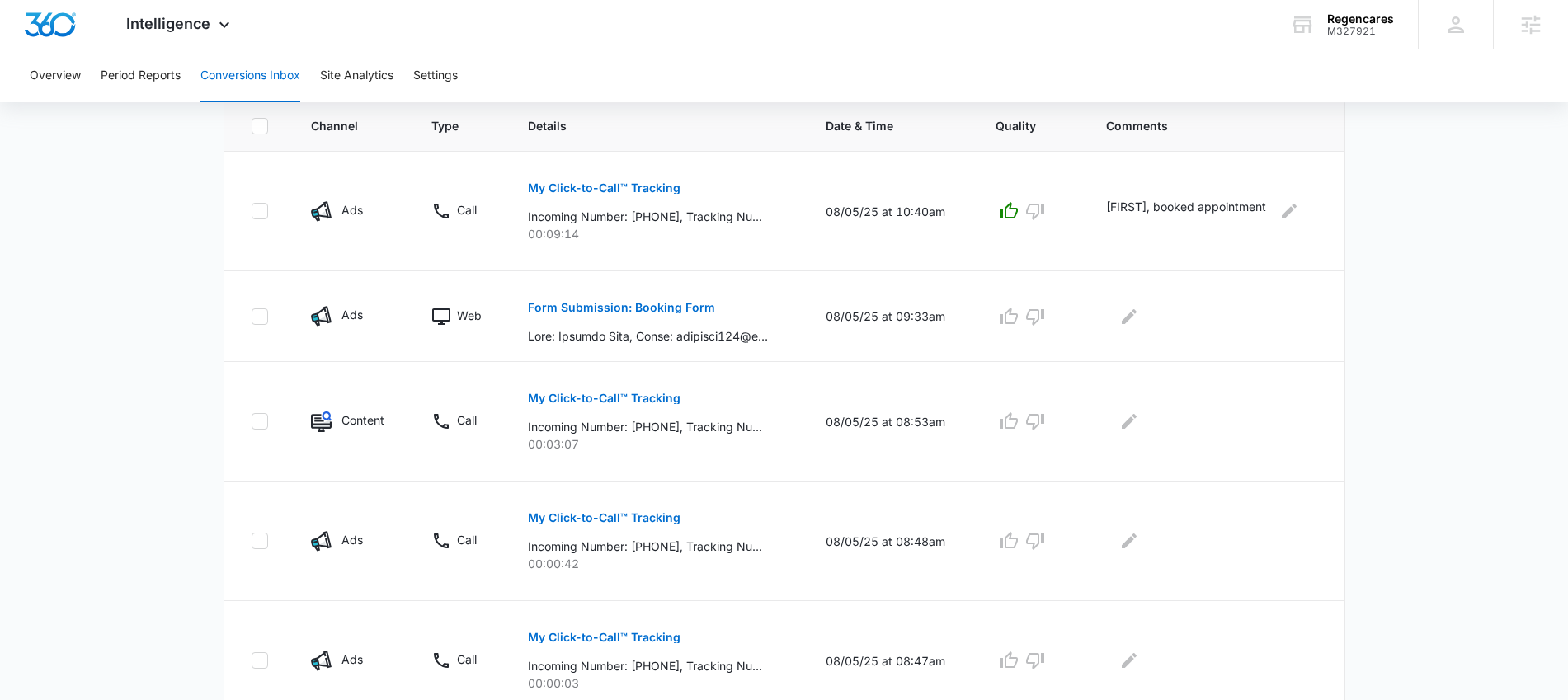 scroll, scrollTop: 369, scrollLeft: 0, axis: vertical 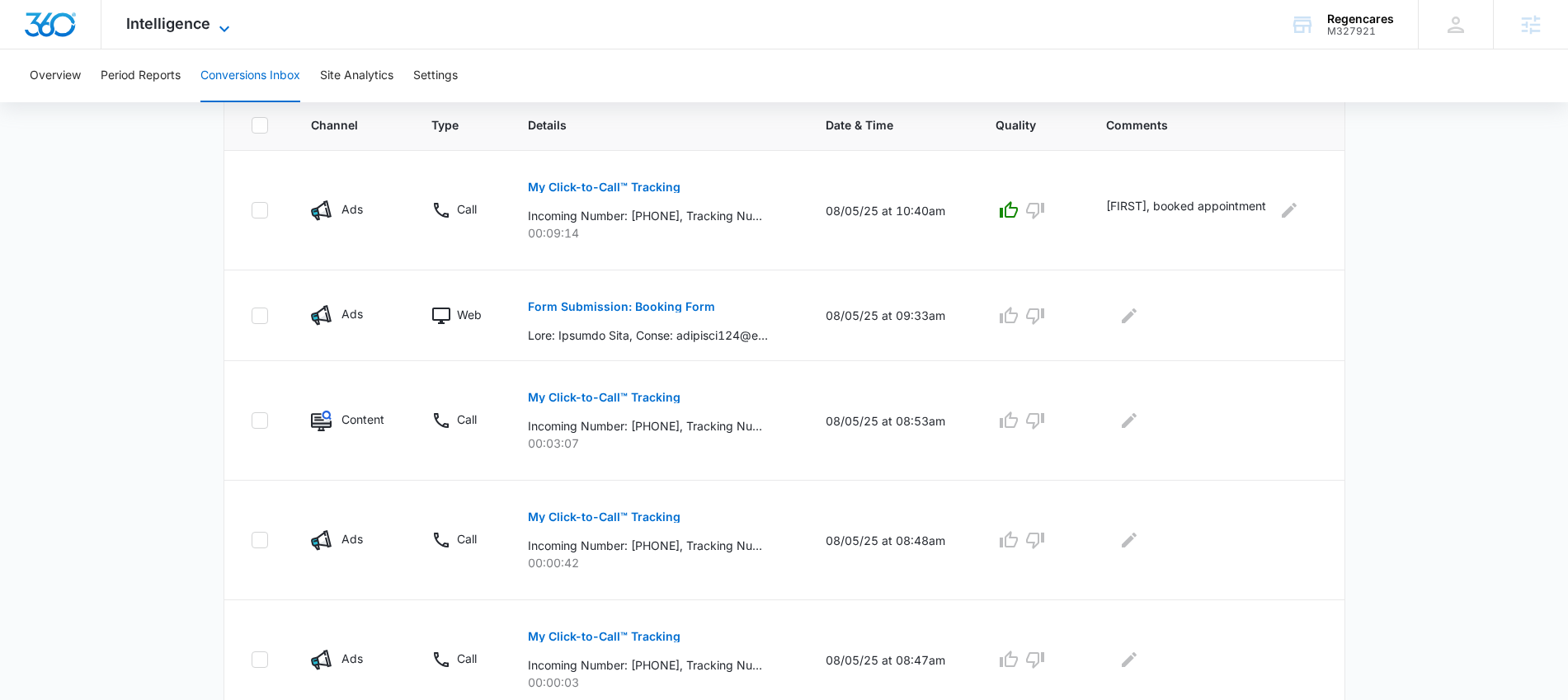 click on "Intelligence" at bounding box center (168, 23) 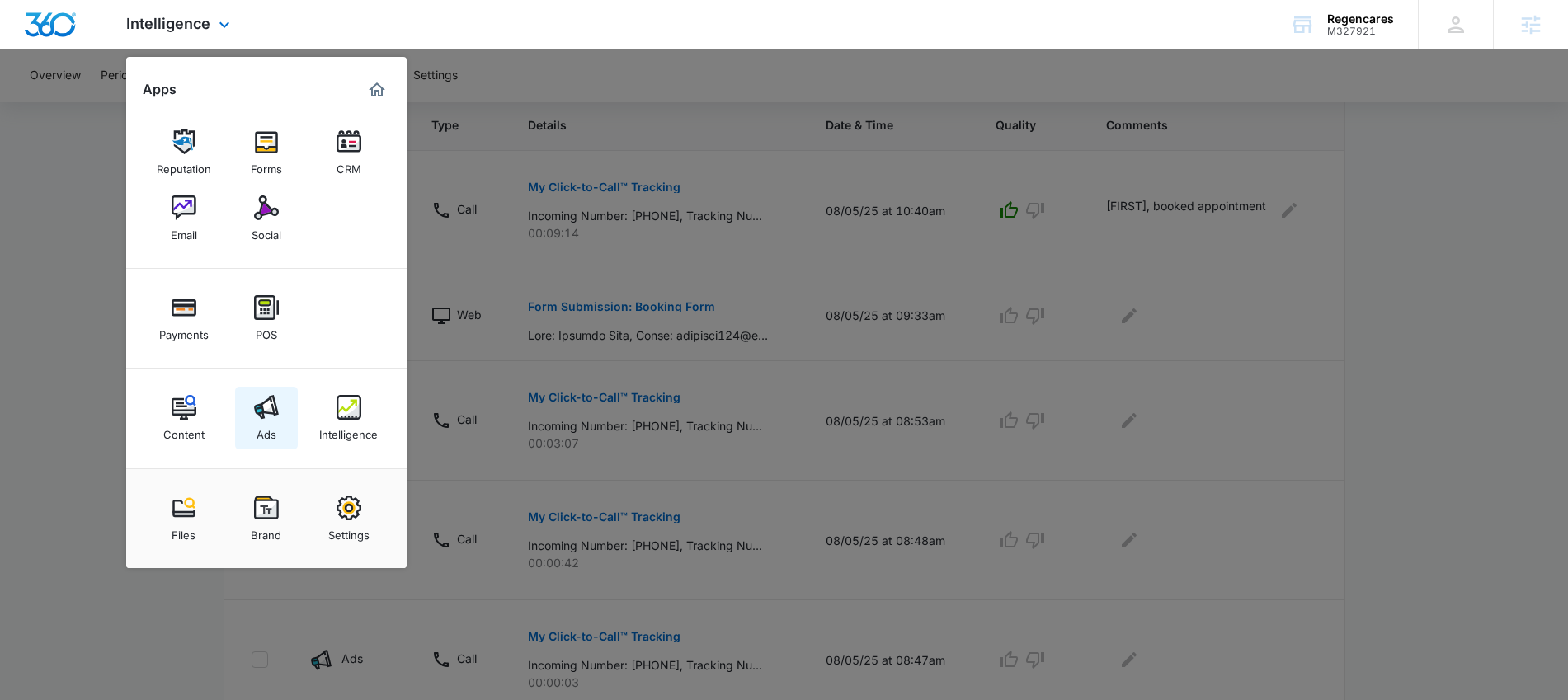click on "Ads" at bounding box center (266, 430) 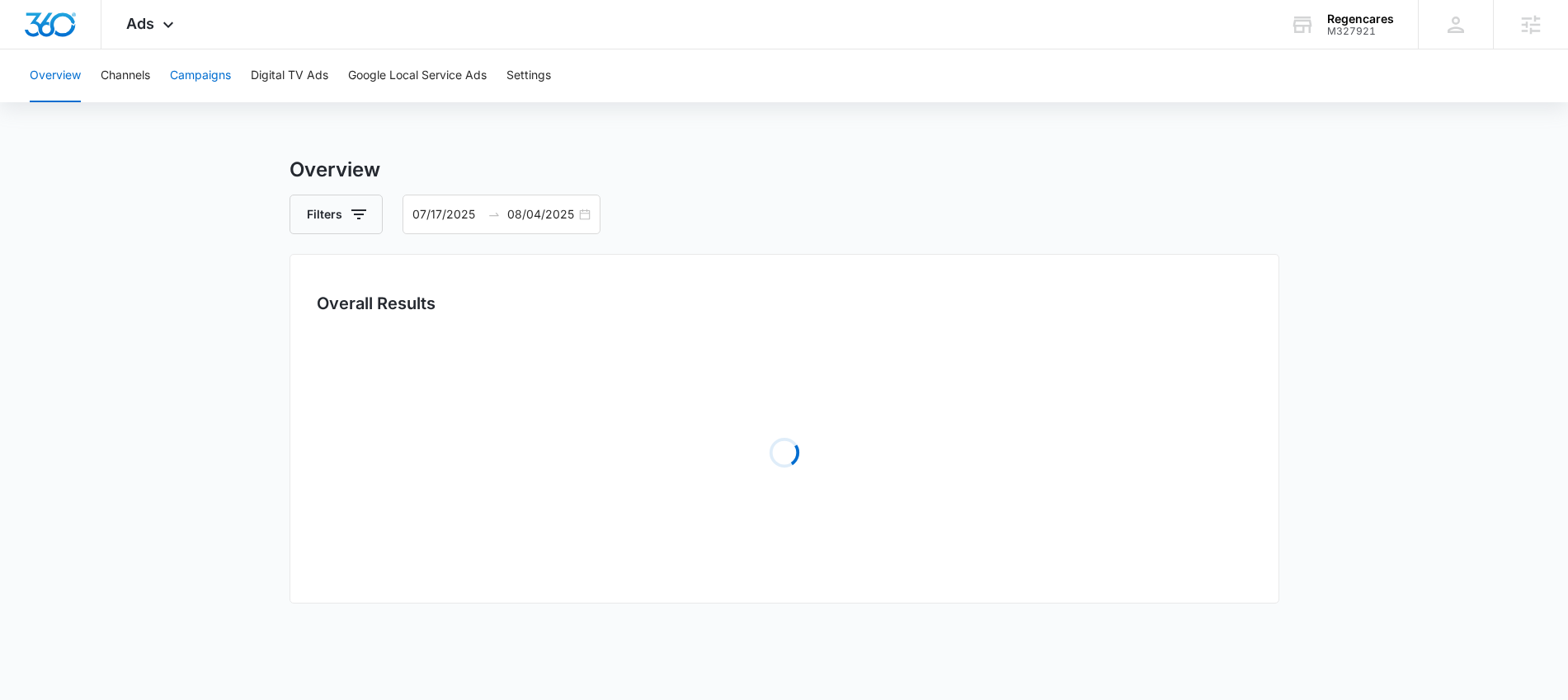 click on "Campaigns" at bounding box center [200, 76] 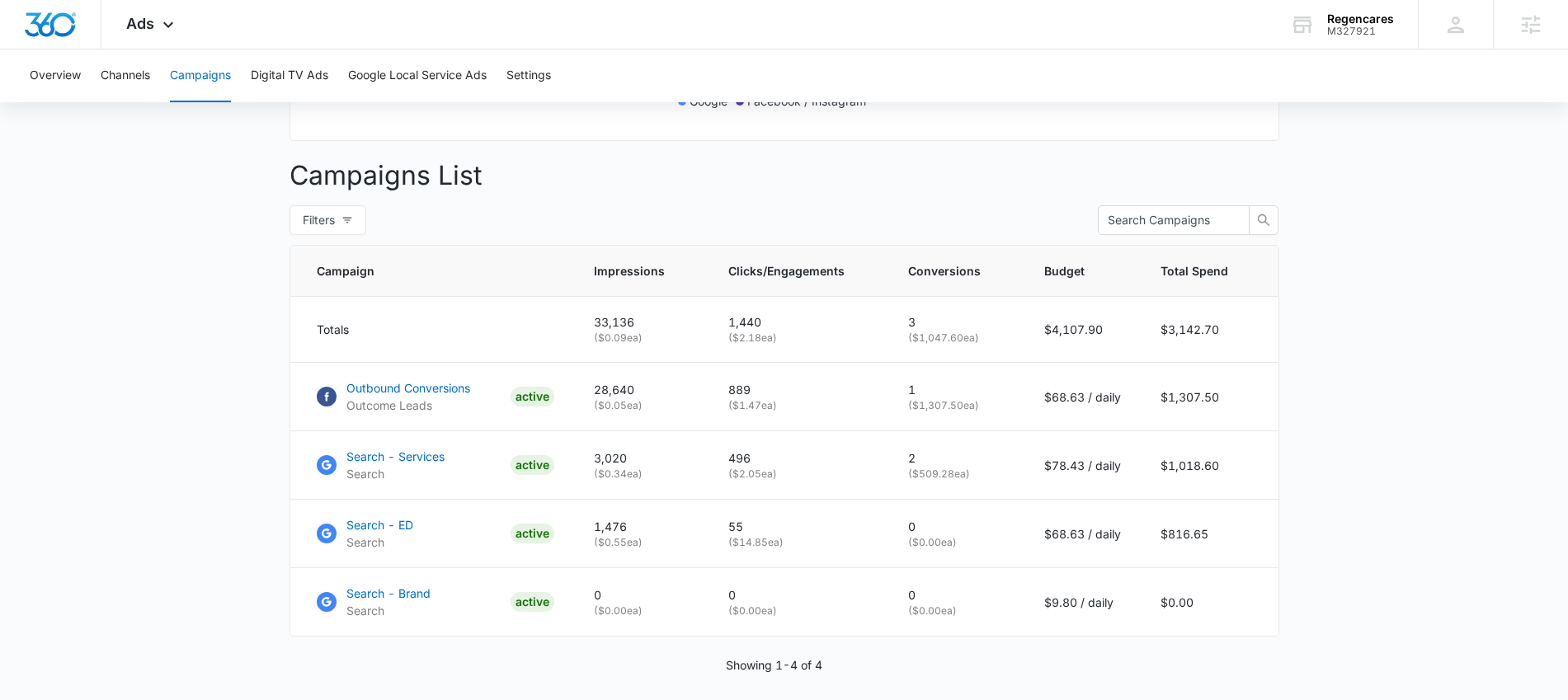 scroll, scrollTop: 562, scrollLeft: 0, axis: vertical 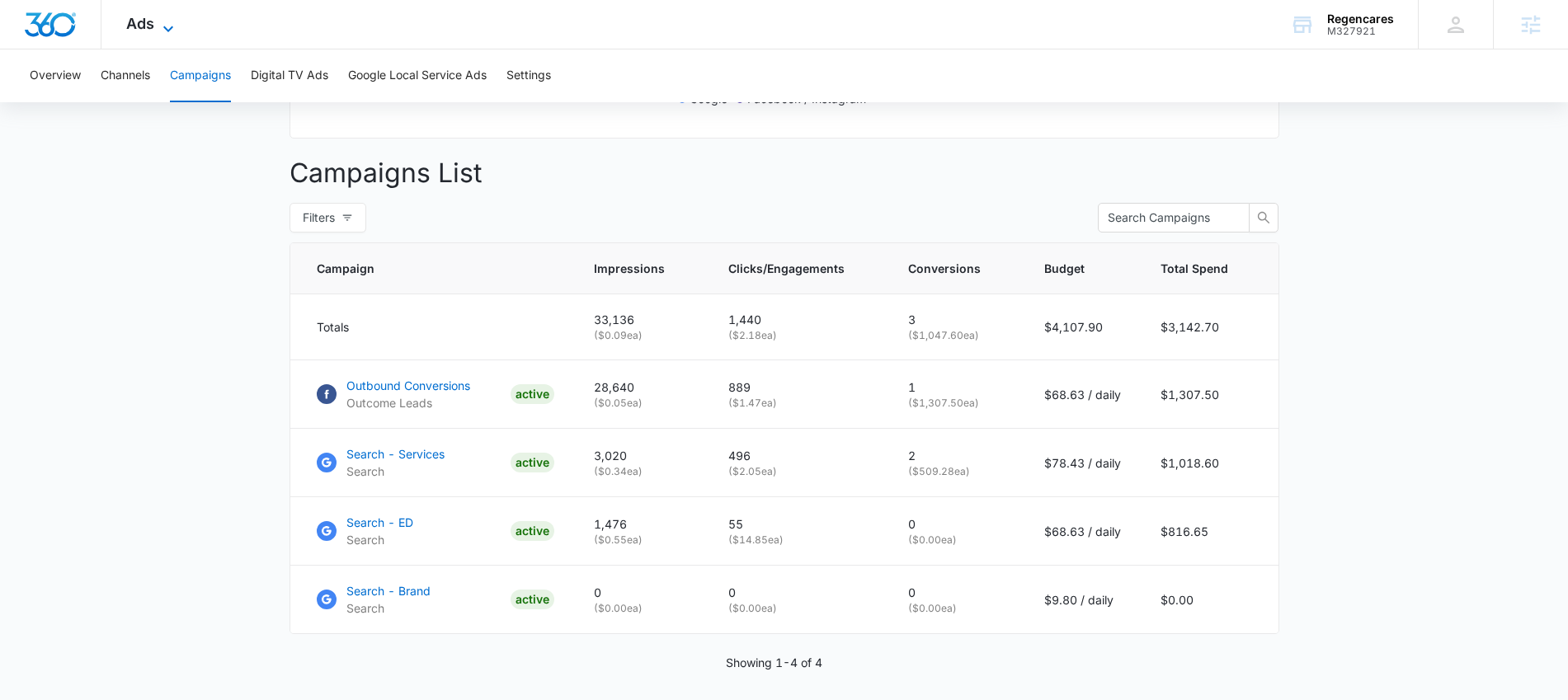 click on "Ads" at bounding box center [140, 23] 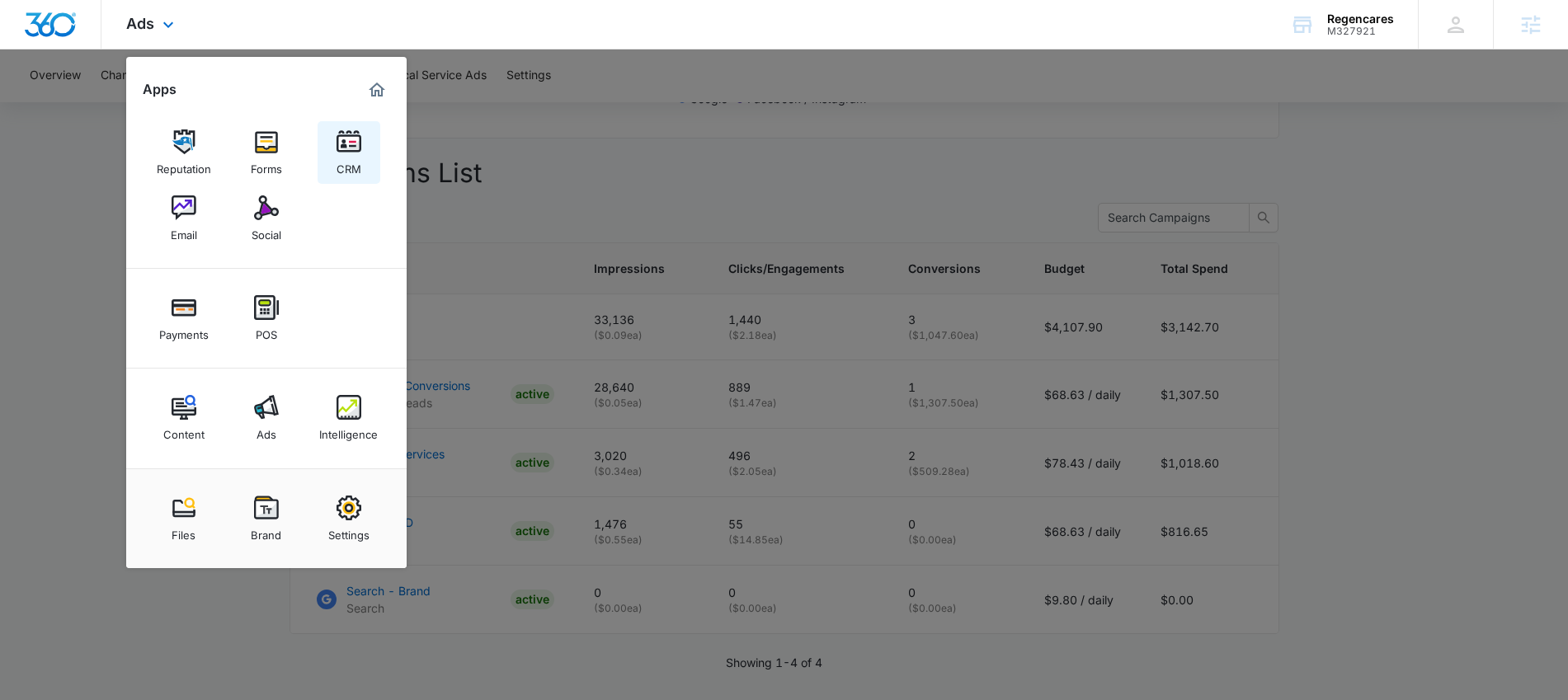 click on "CRM" at bounding box center (349, 165) 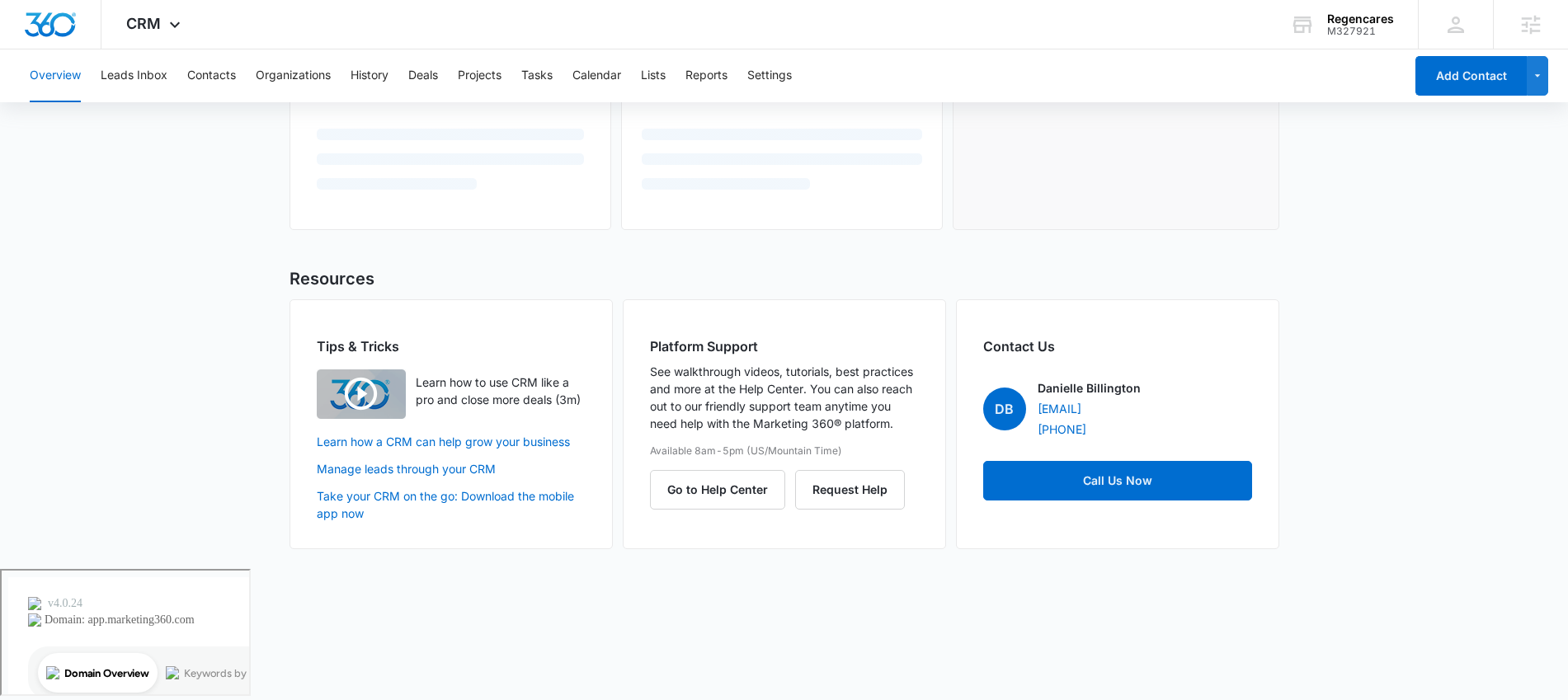 scroll, scrollTop: 0, scrollLeft: 0, axis: both 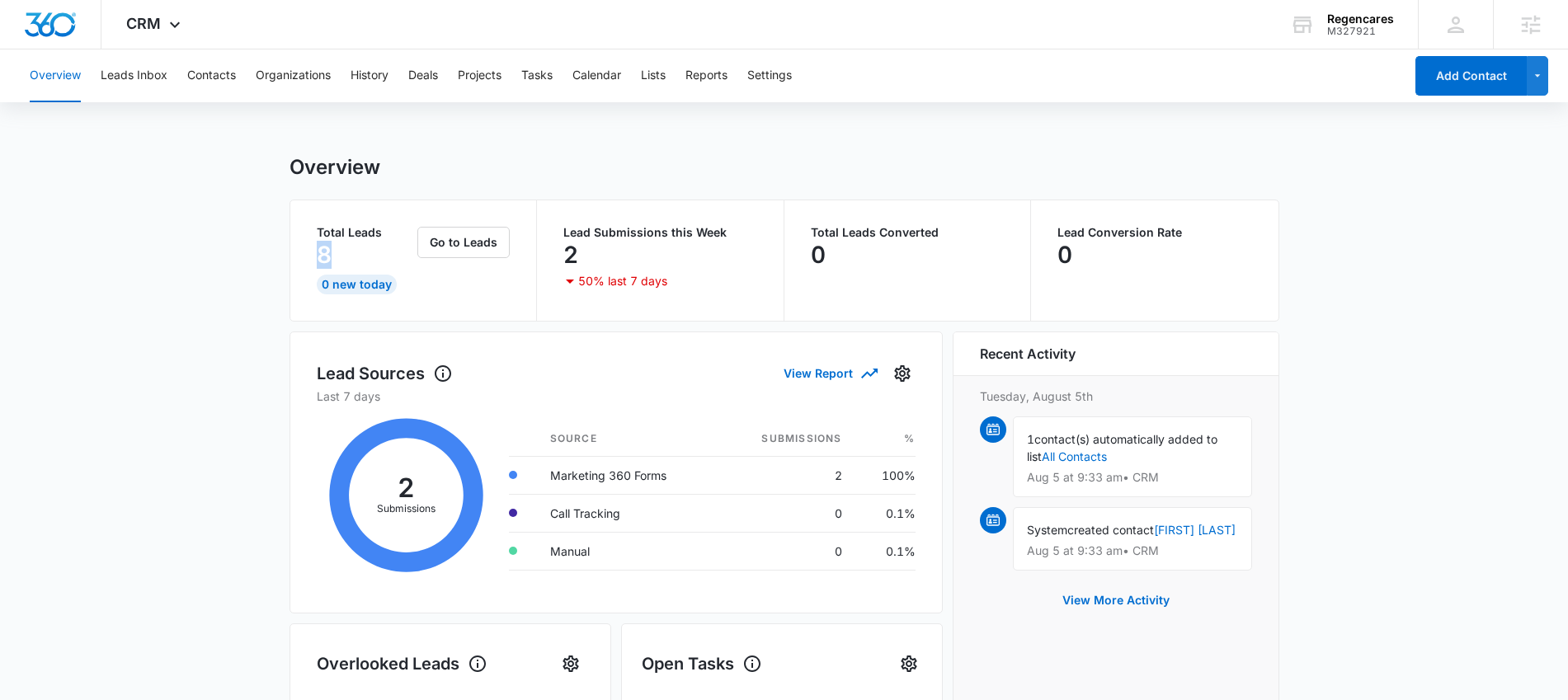 drag, startPoint x: 357, startPoint y: 256, endPoint x: 305, endPoint y: 256, distance: 52 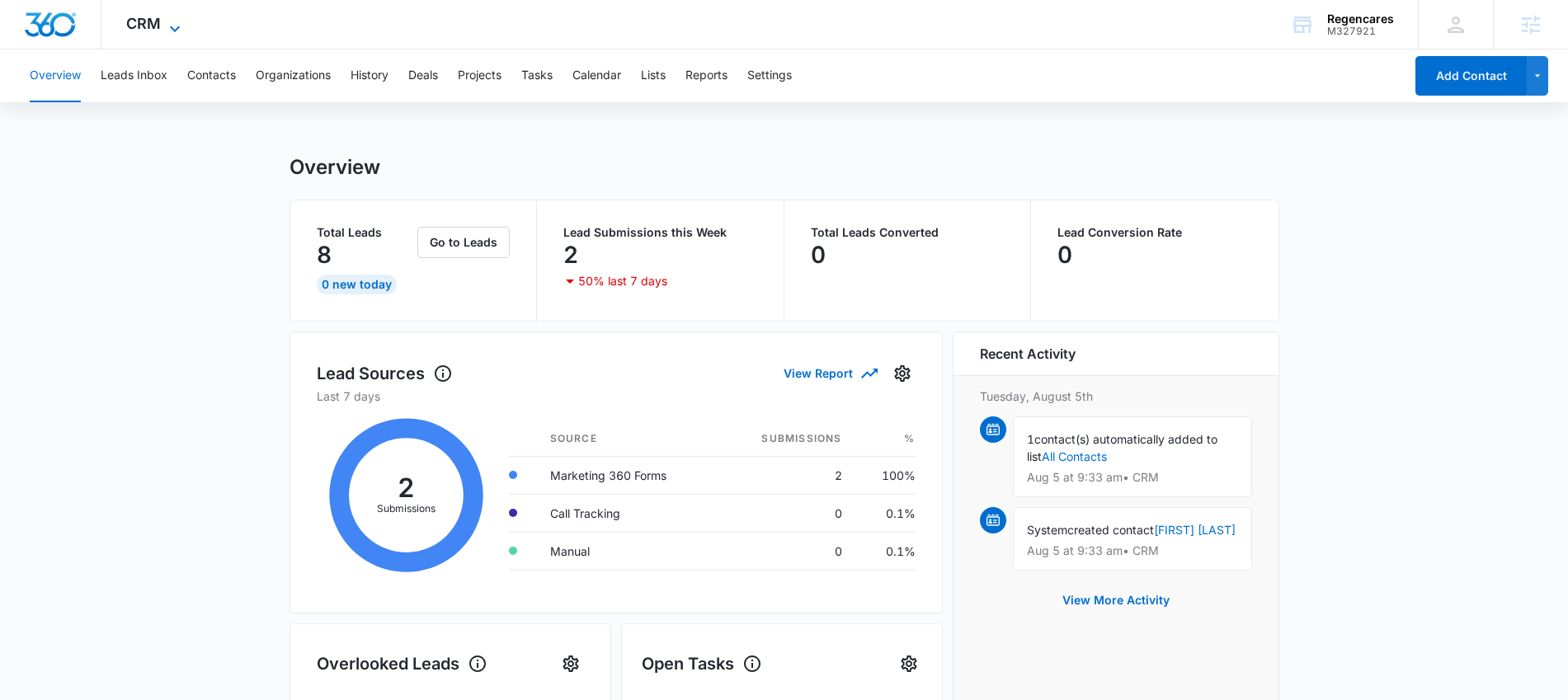 click on "CRM" at bounding box center (144, 23) 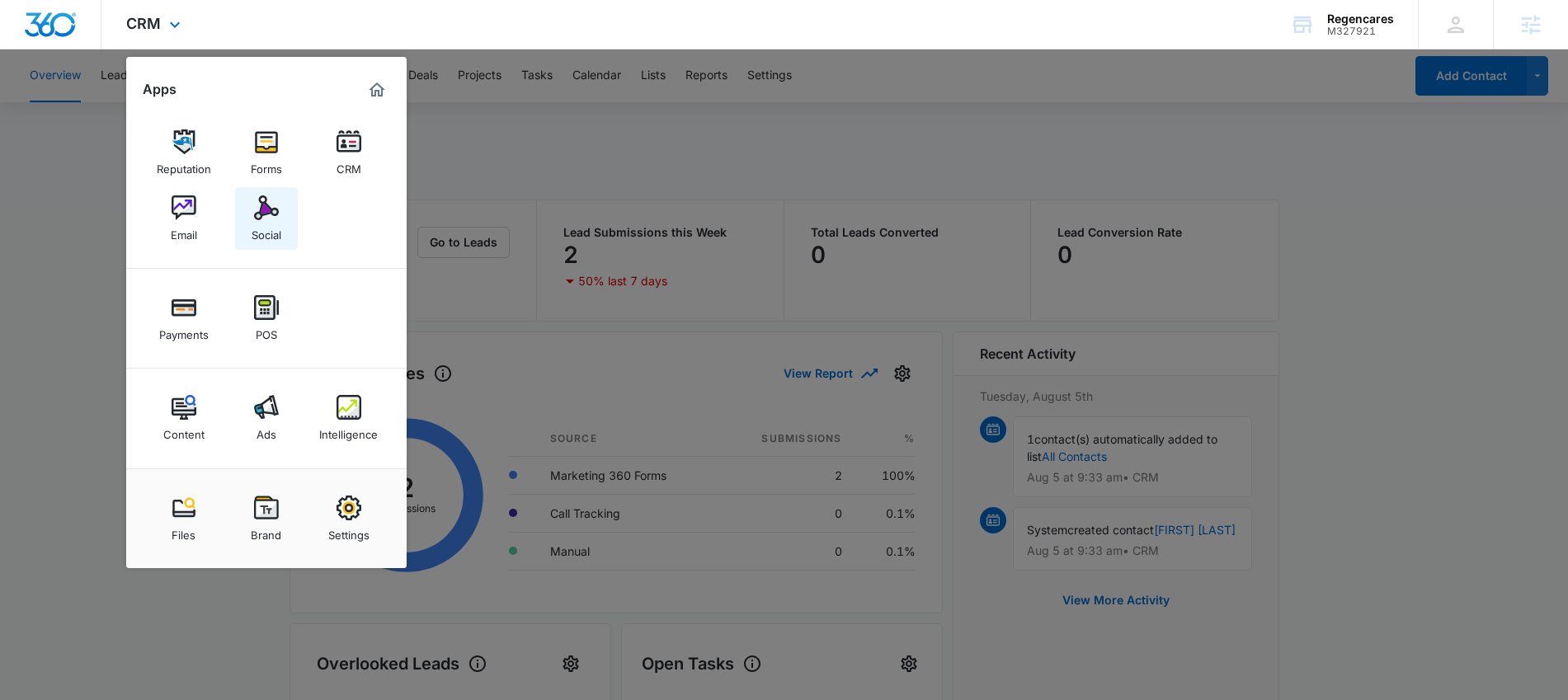 click at bounding box center [266, 208] 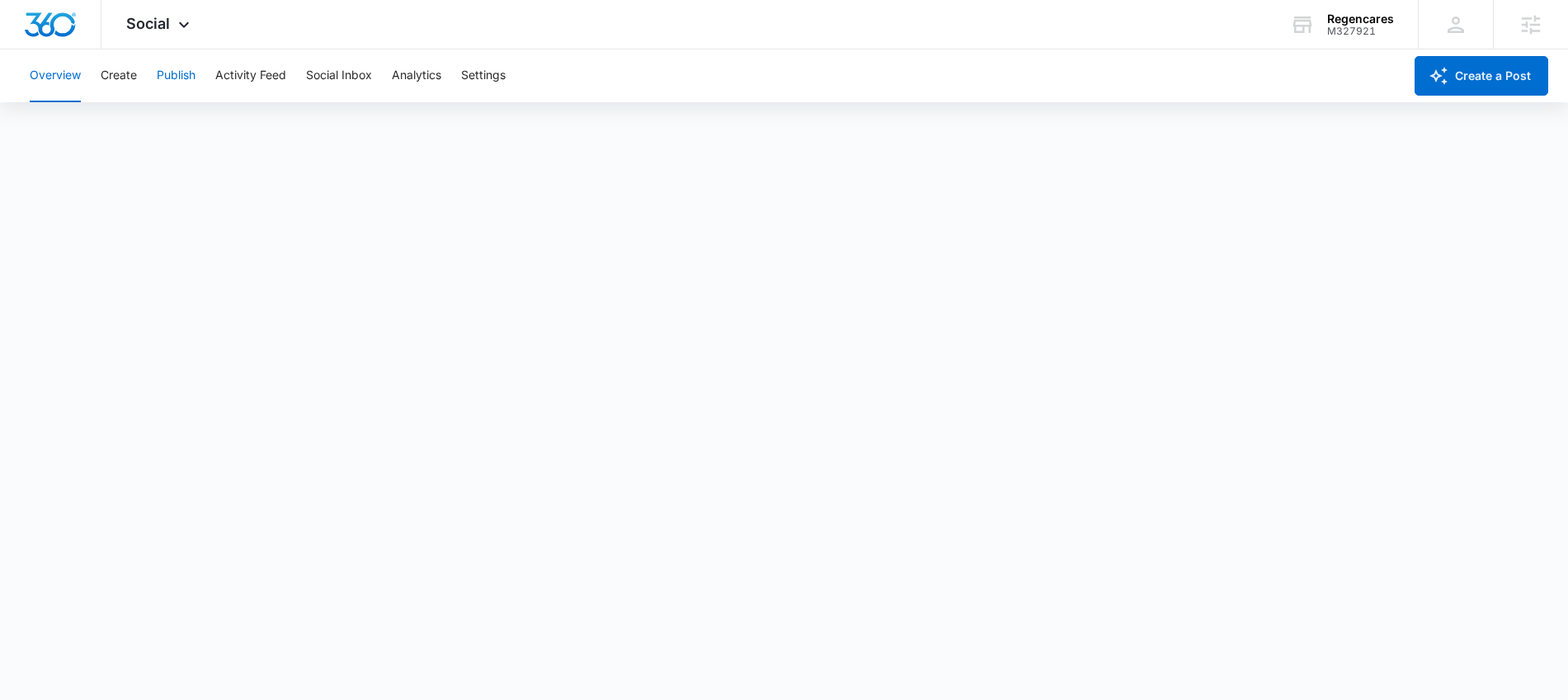 click on "Publish" at bounding box center [176, 76] 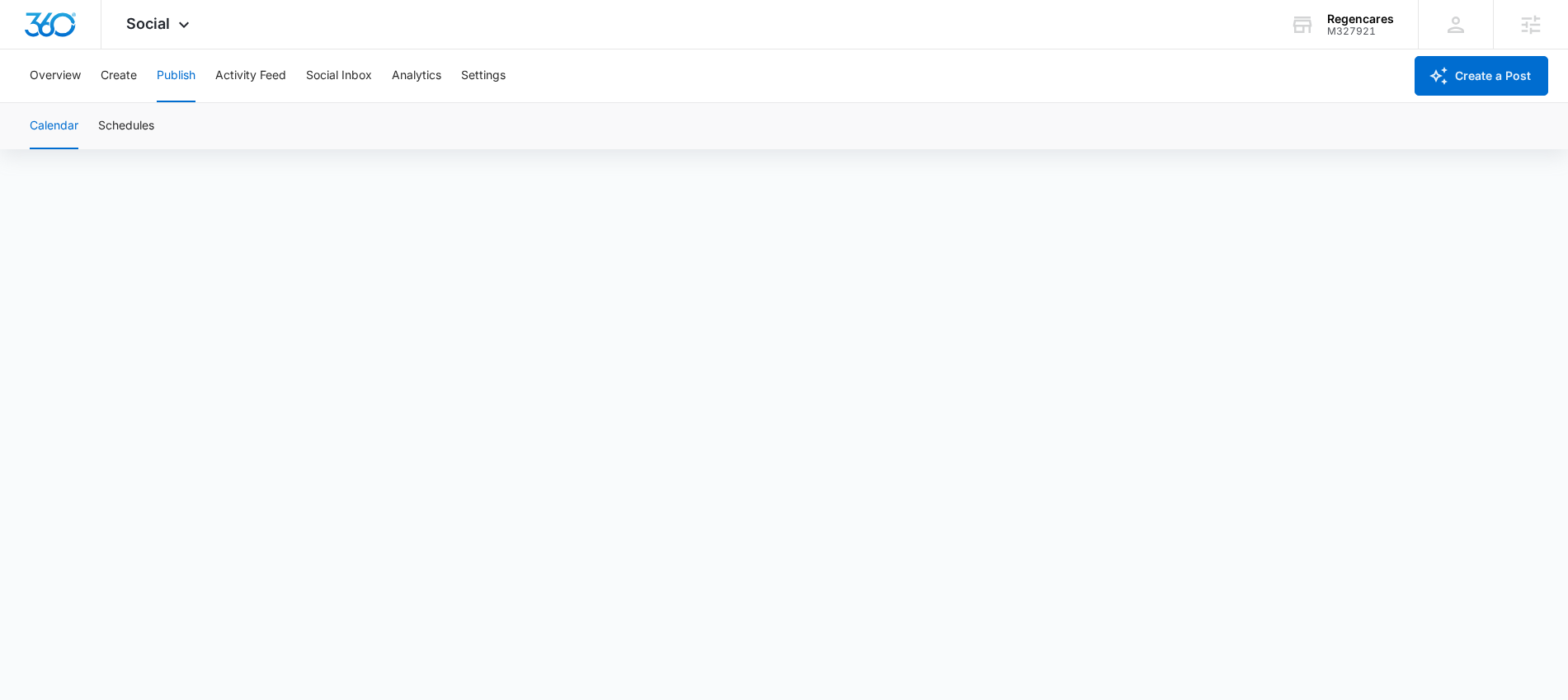 scroll, scrollTop: 12, scrollLeft: 0, axis: vertical 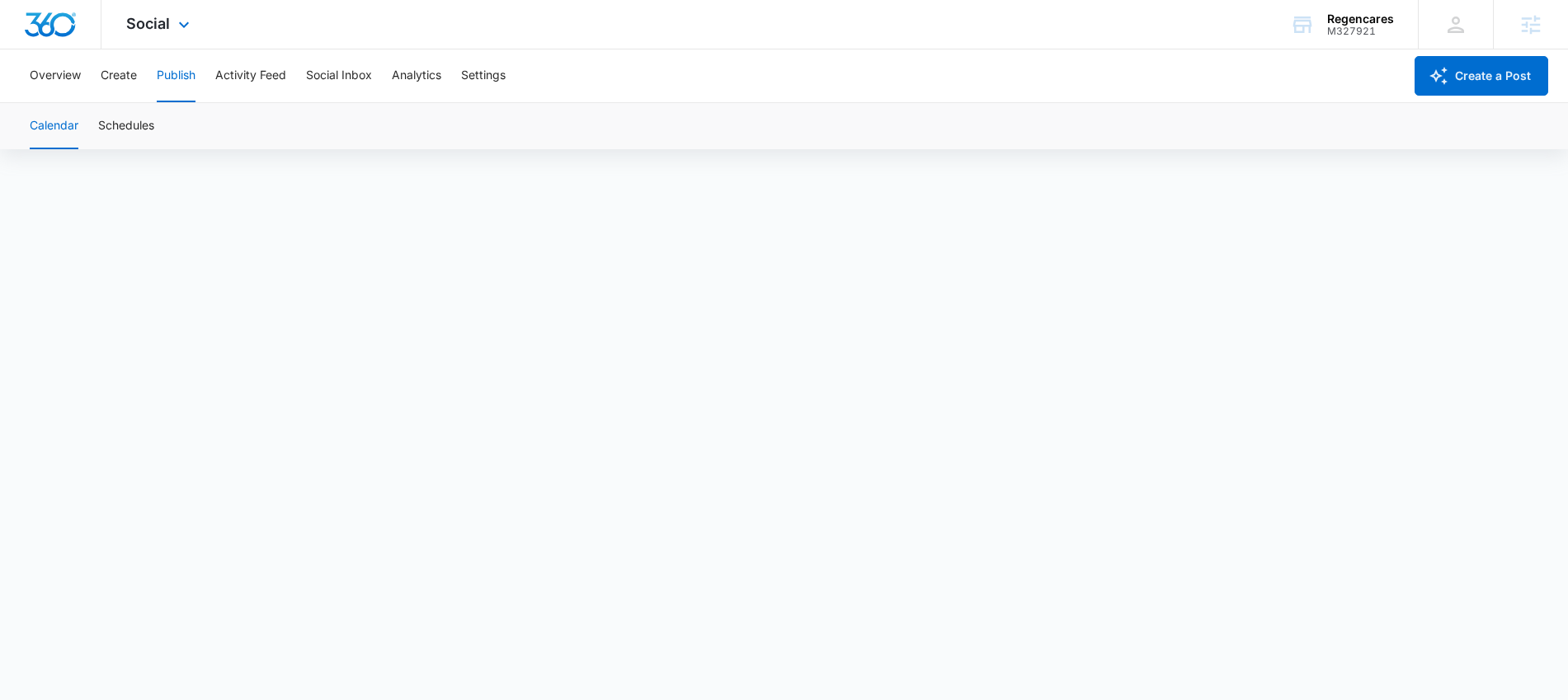click on "Social Apps Reputation Forms CRM Email Social Payments POS Content Ads Intelligence Files Brand Settings" at bounding box center [160, 24] 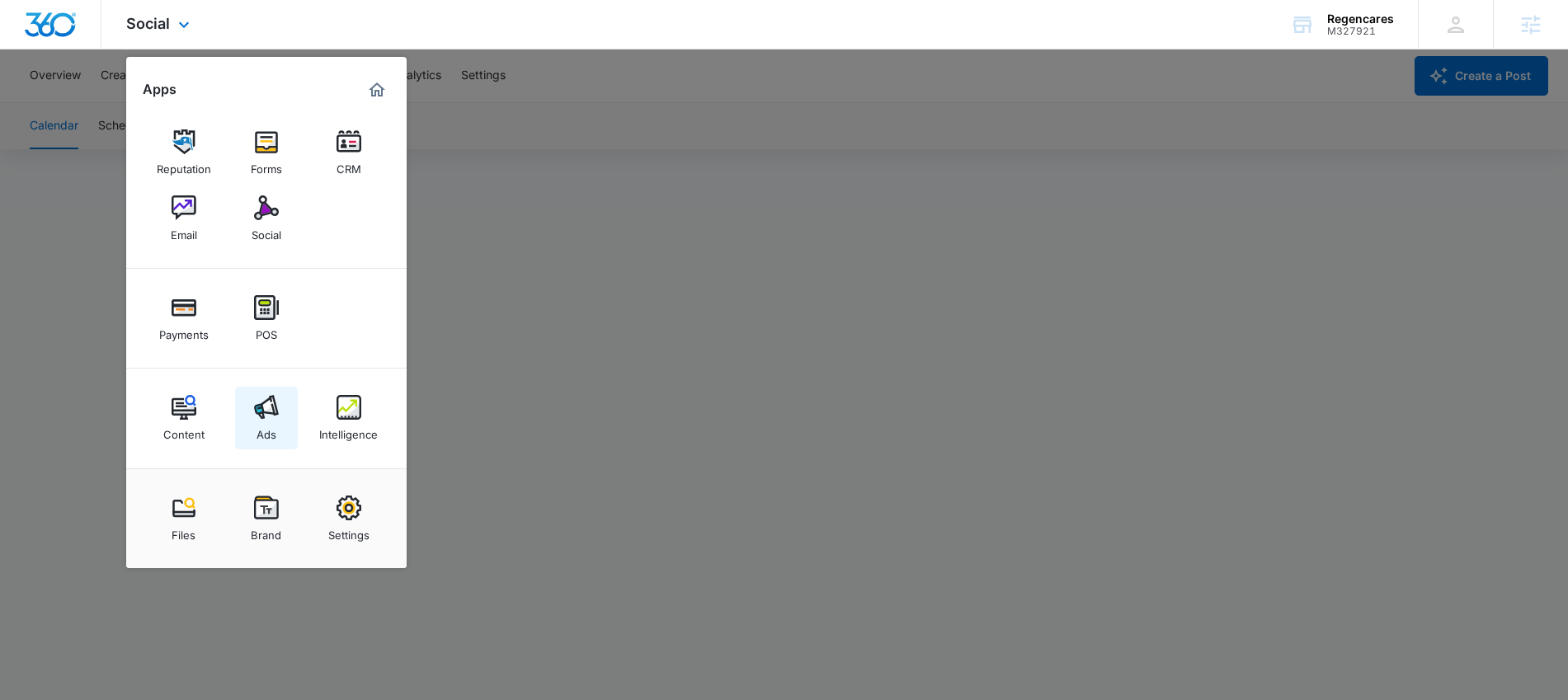 click at bounding box center [266, 407] 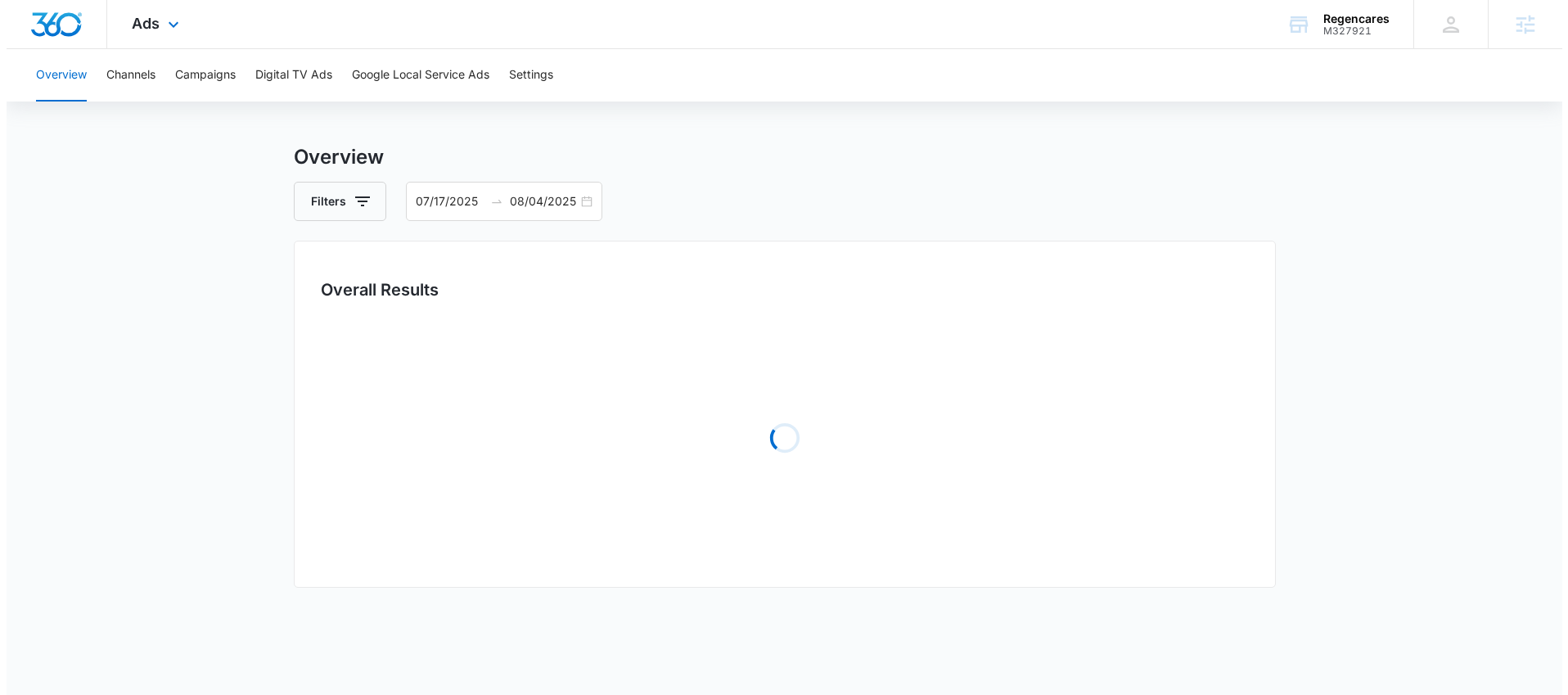 scroll, scrollTop: 0, scrollLeft: 0, axis: both 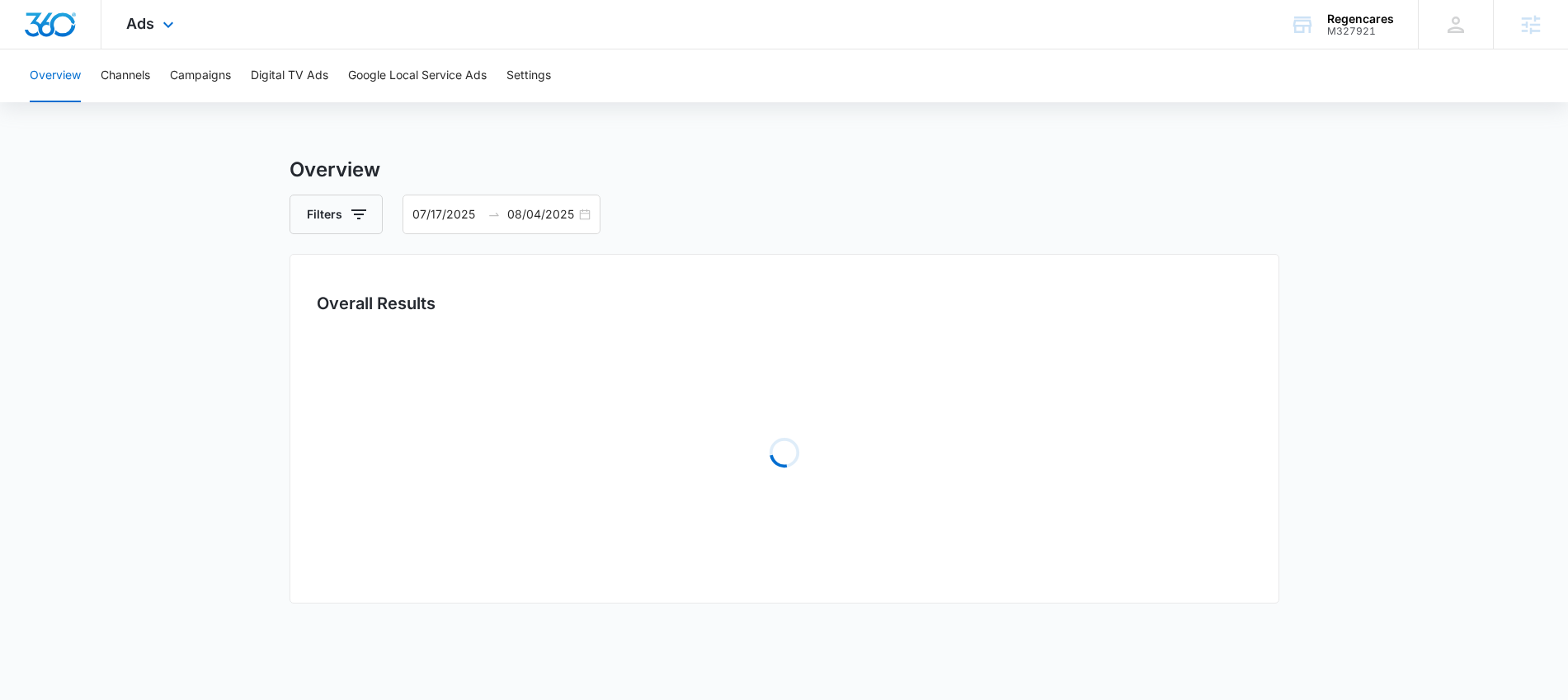 click on "Ads Apps Reputation Forms CRM Email Social Payments POS Content Ads Intelligence Files Brand Settings" at bounding box center [152, 24] 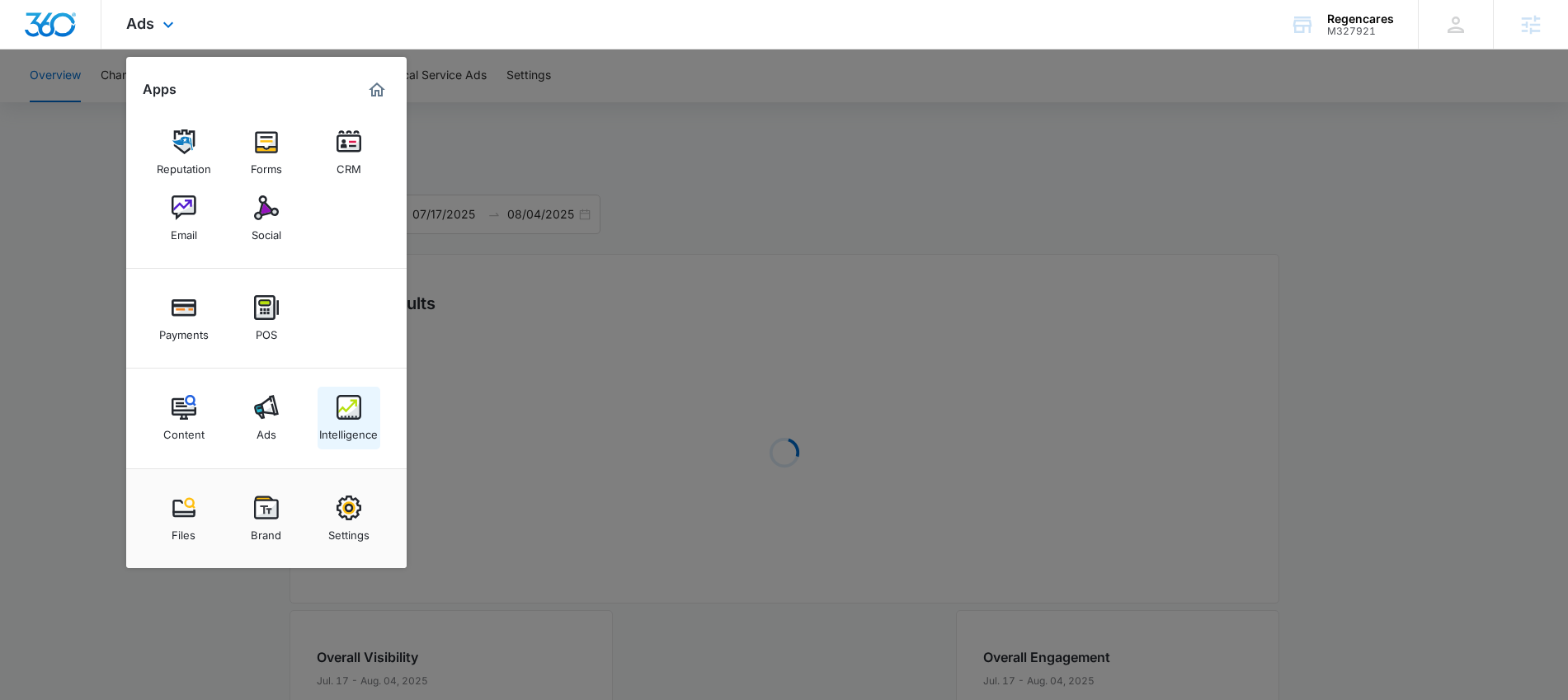 click at bounding box center [349, 407] 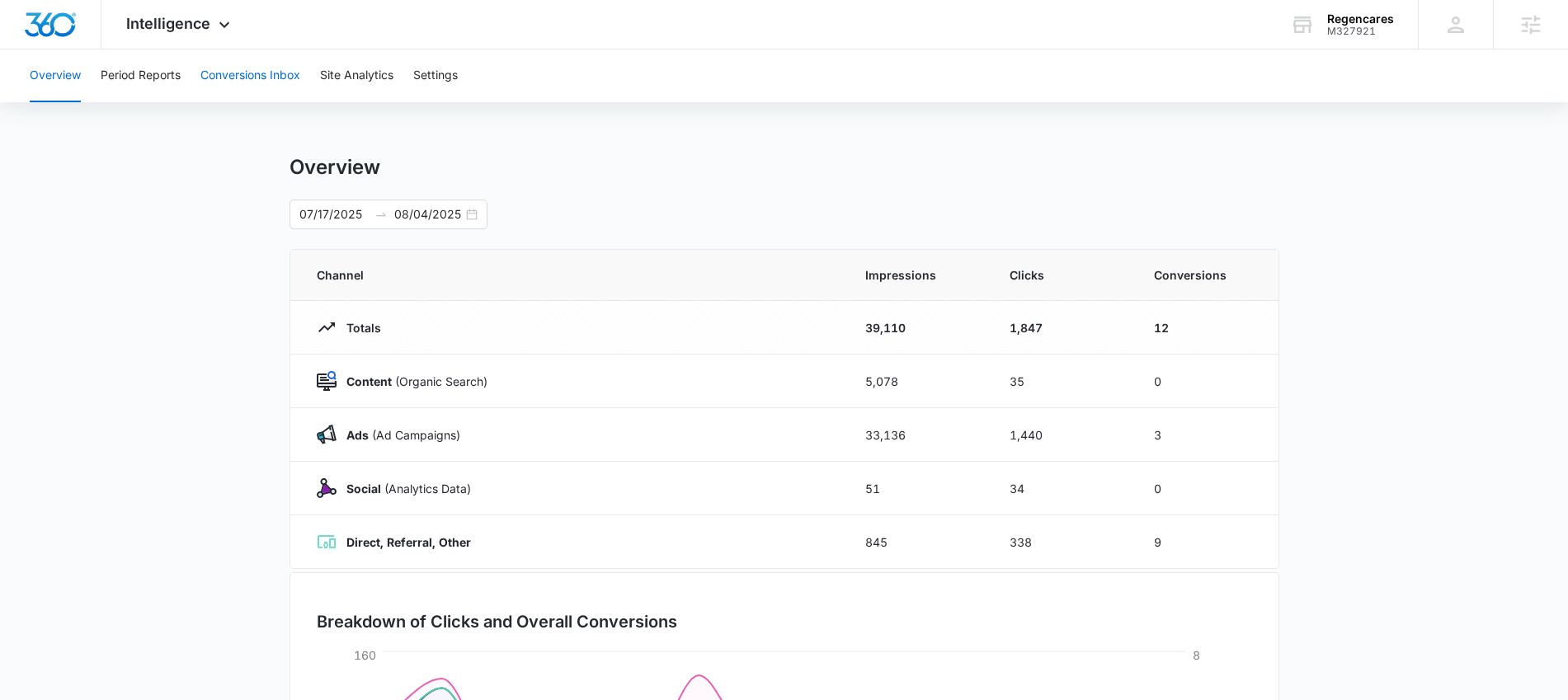 click on "Conversions Inbox" at bounding box center [250, 76] 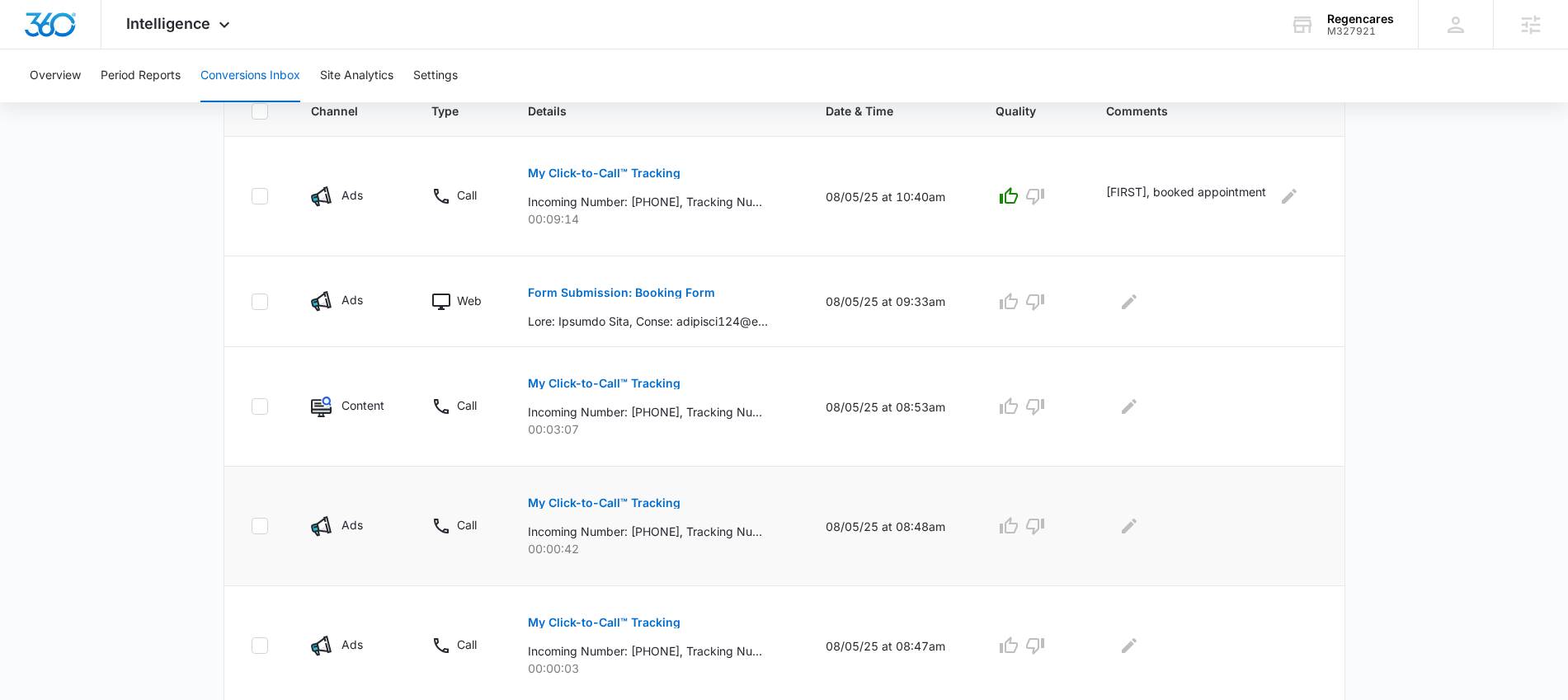 scroll, scrollTop: 401, scrollLeft: 0, axis: vertical 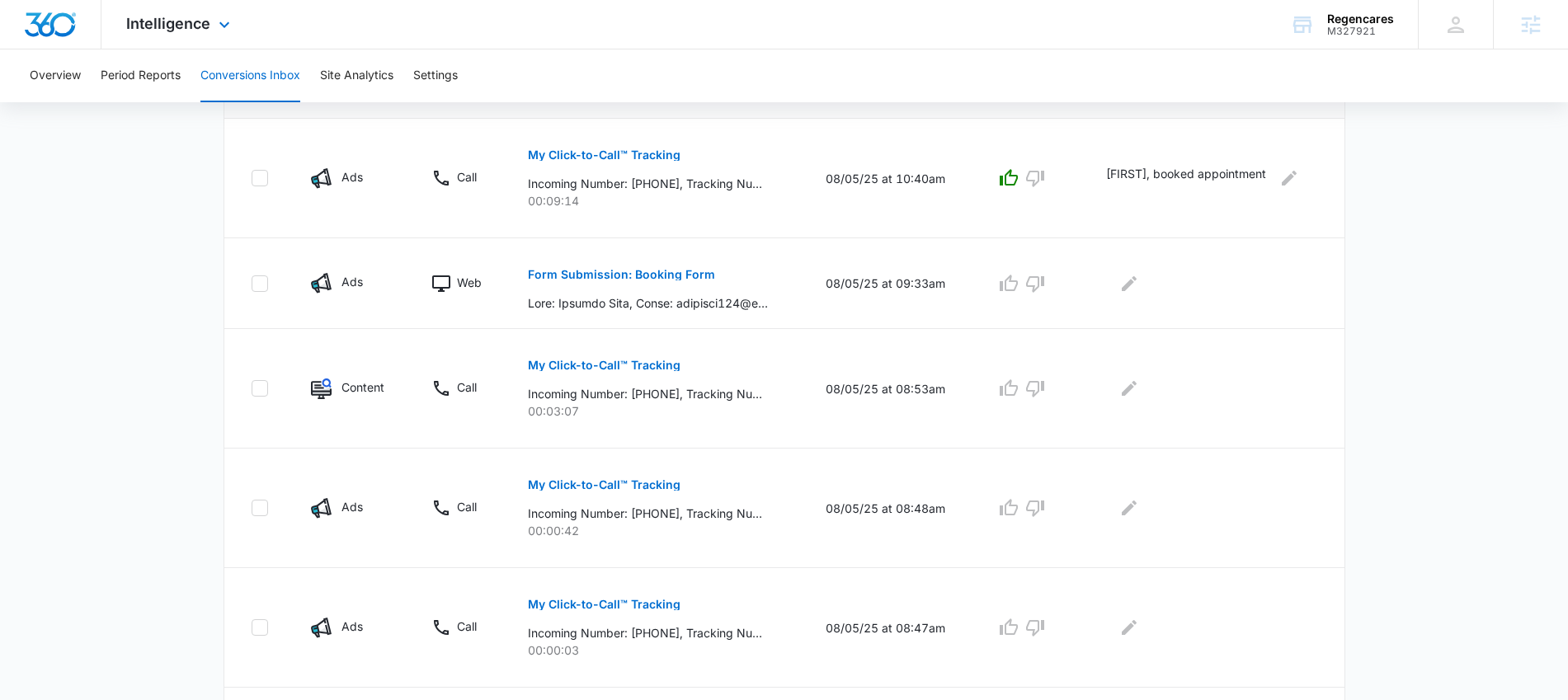 click on "Intelligence Apps Reputation Forms CRM Email Social Payments POS Content Ads Intelligence Files Brand Settings" at bounding box center [180, 24] 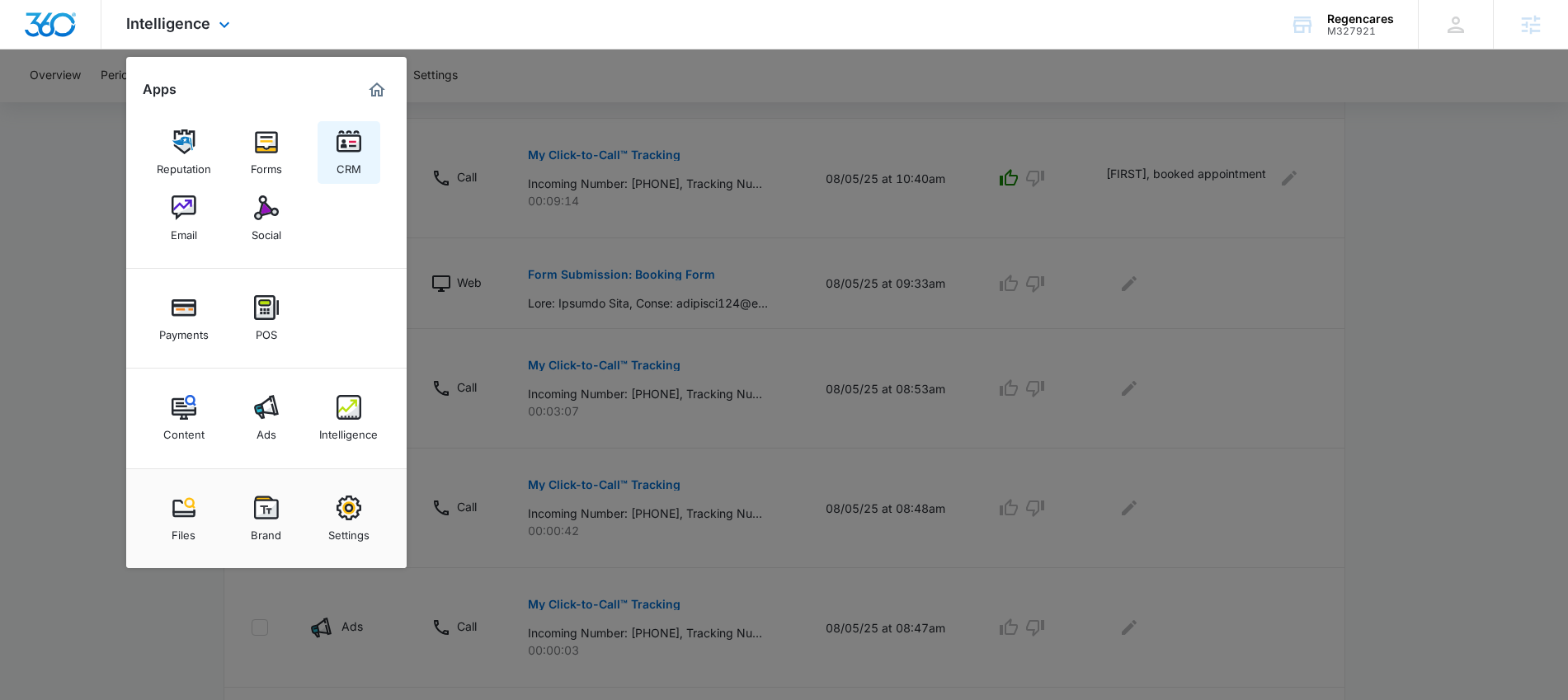 click at bounding box center [349, 142] 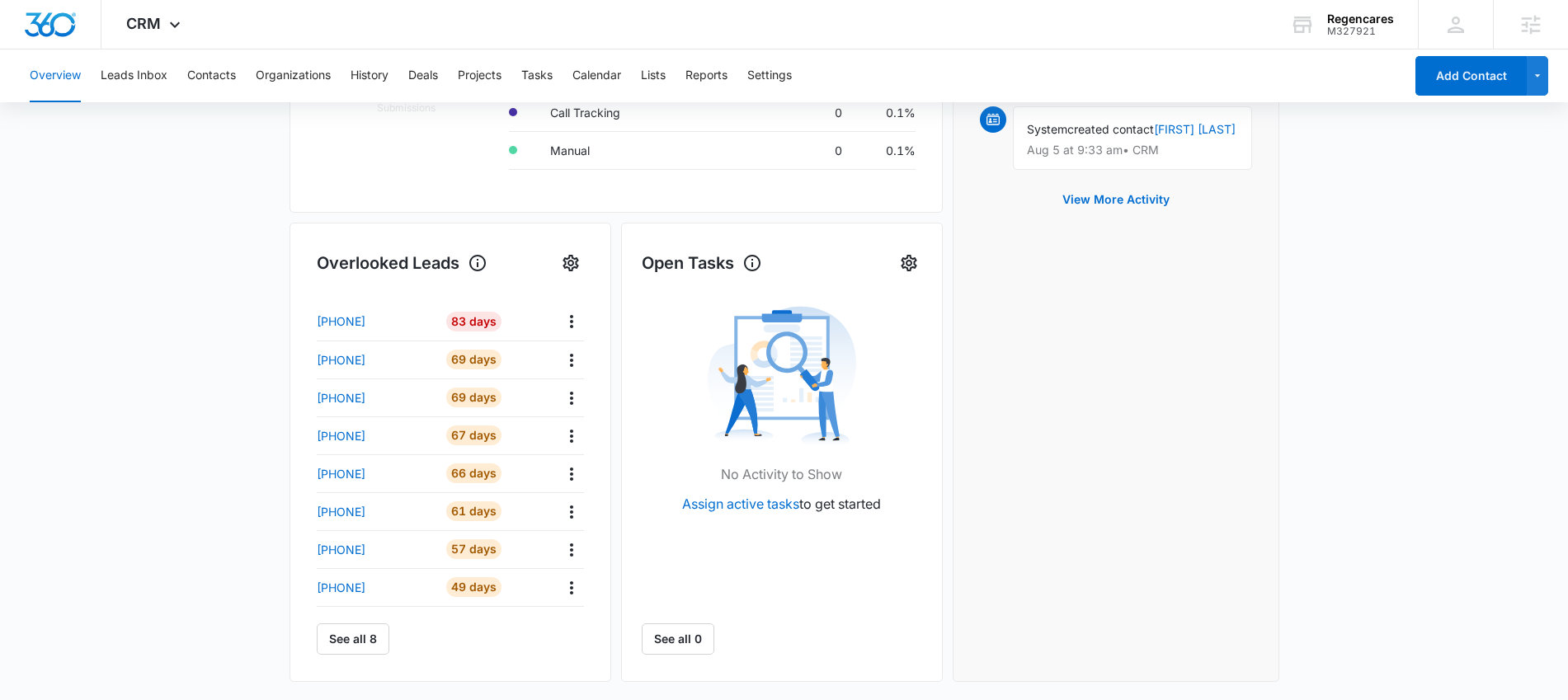 scroll, scrollTop: 0, scrollLeft: 0, axis: both 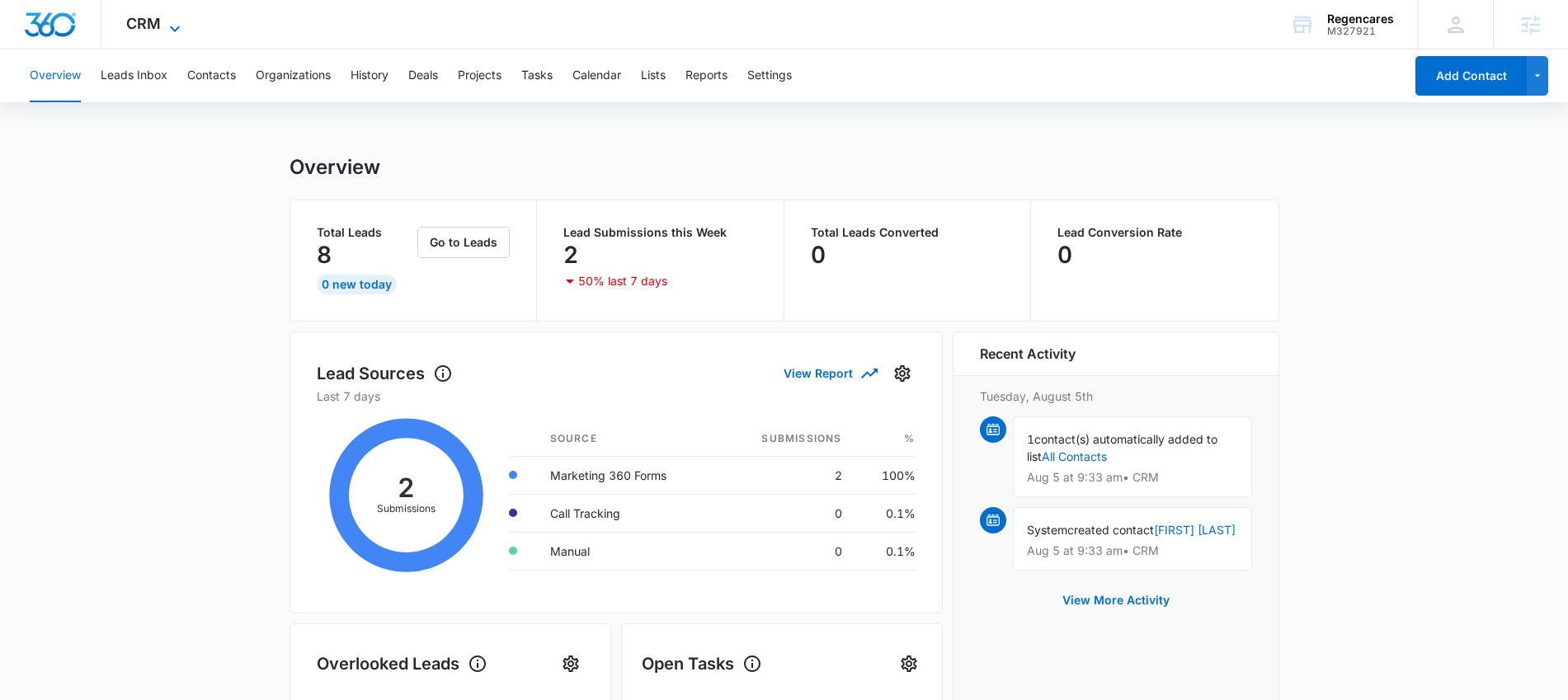 click on "CRM" at bounding box center [144, 23] 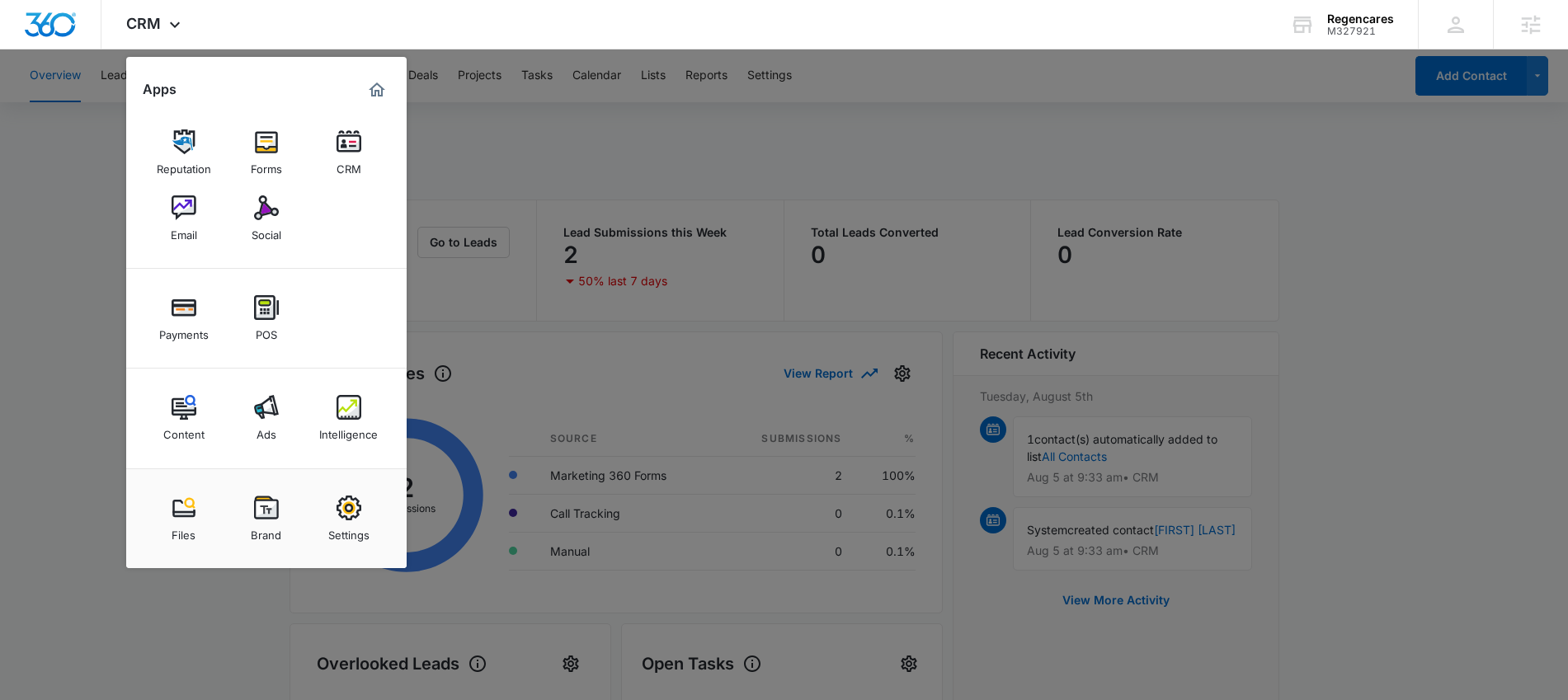 click at bounding box center [784, 350] 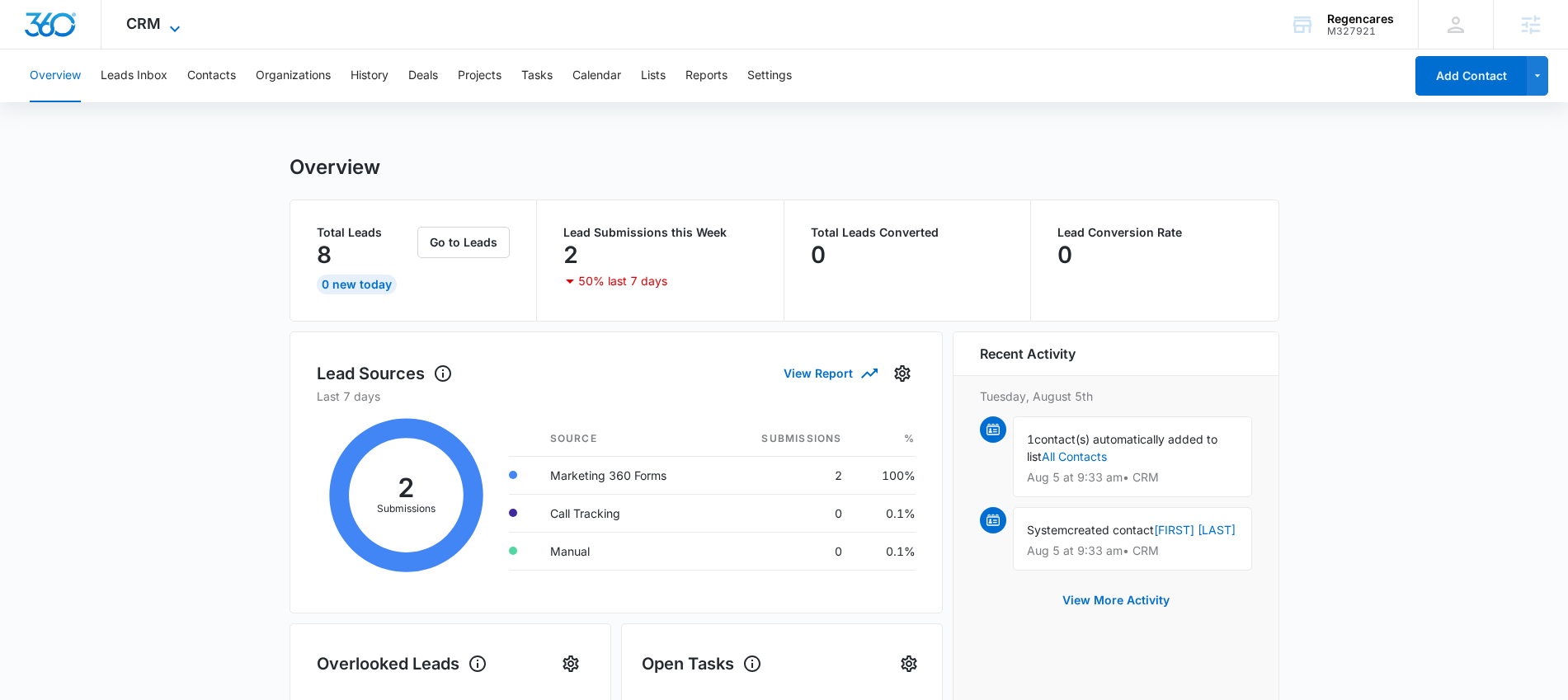 click on "CRM" at bounding box center [144, 23] 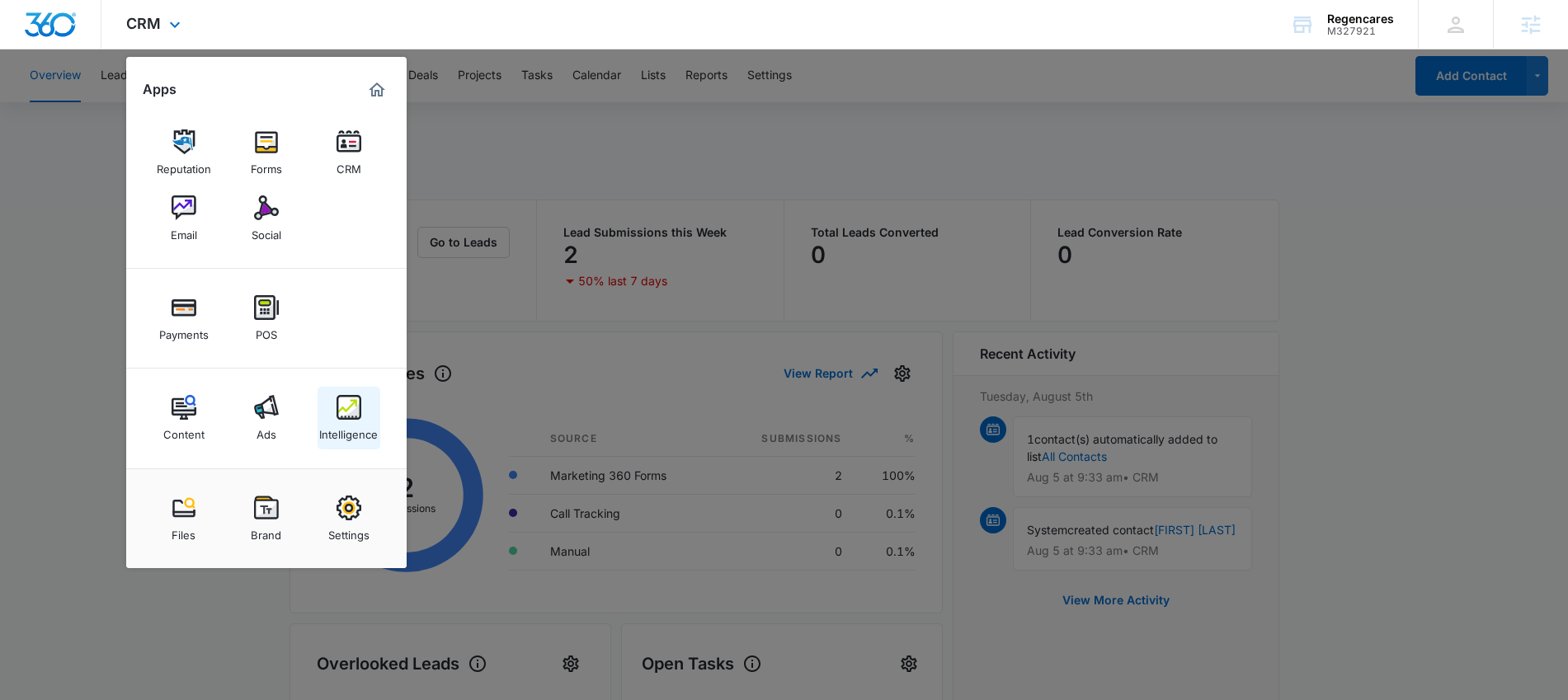 click on "Intelligence" at bounding box center (348, 430) 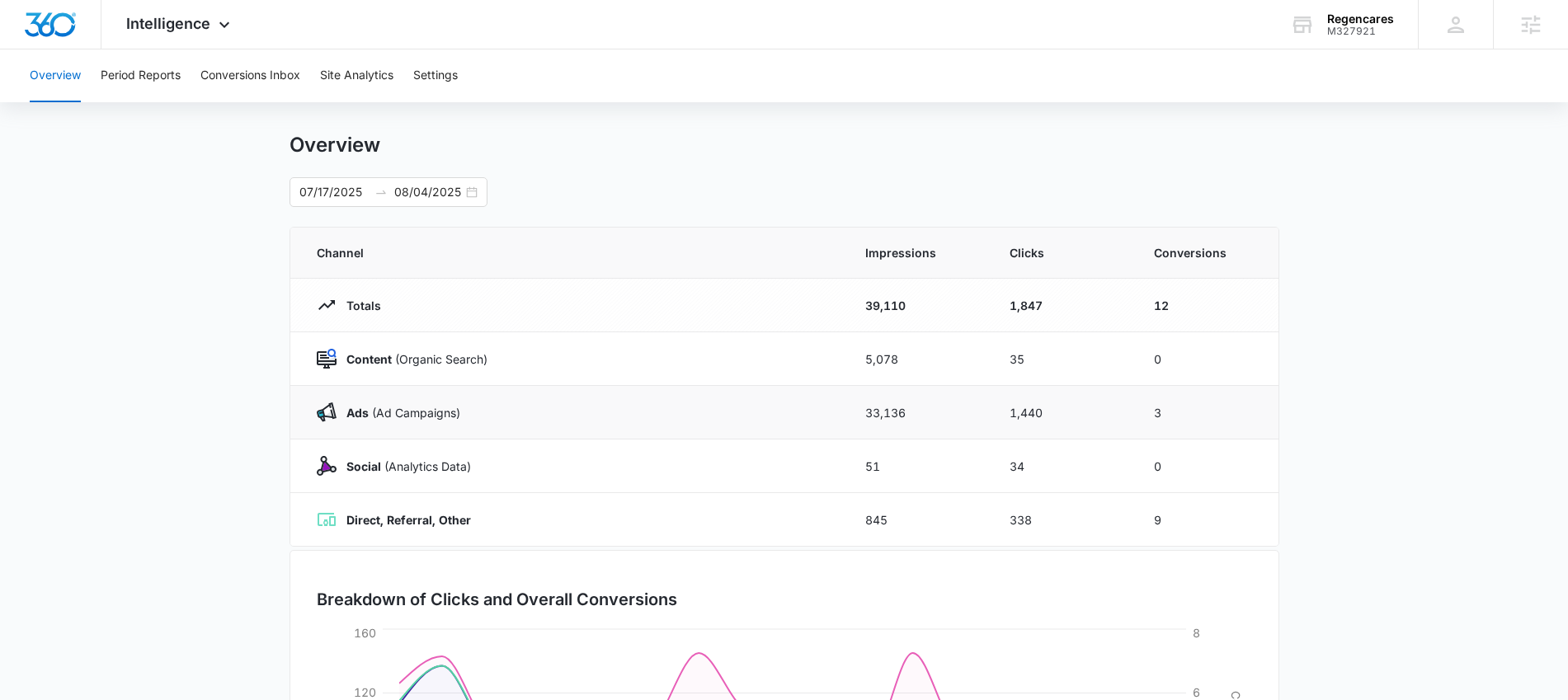scroll, scrollTop: 26, scrollLeft: 0, axis: vertical 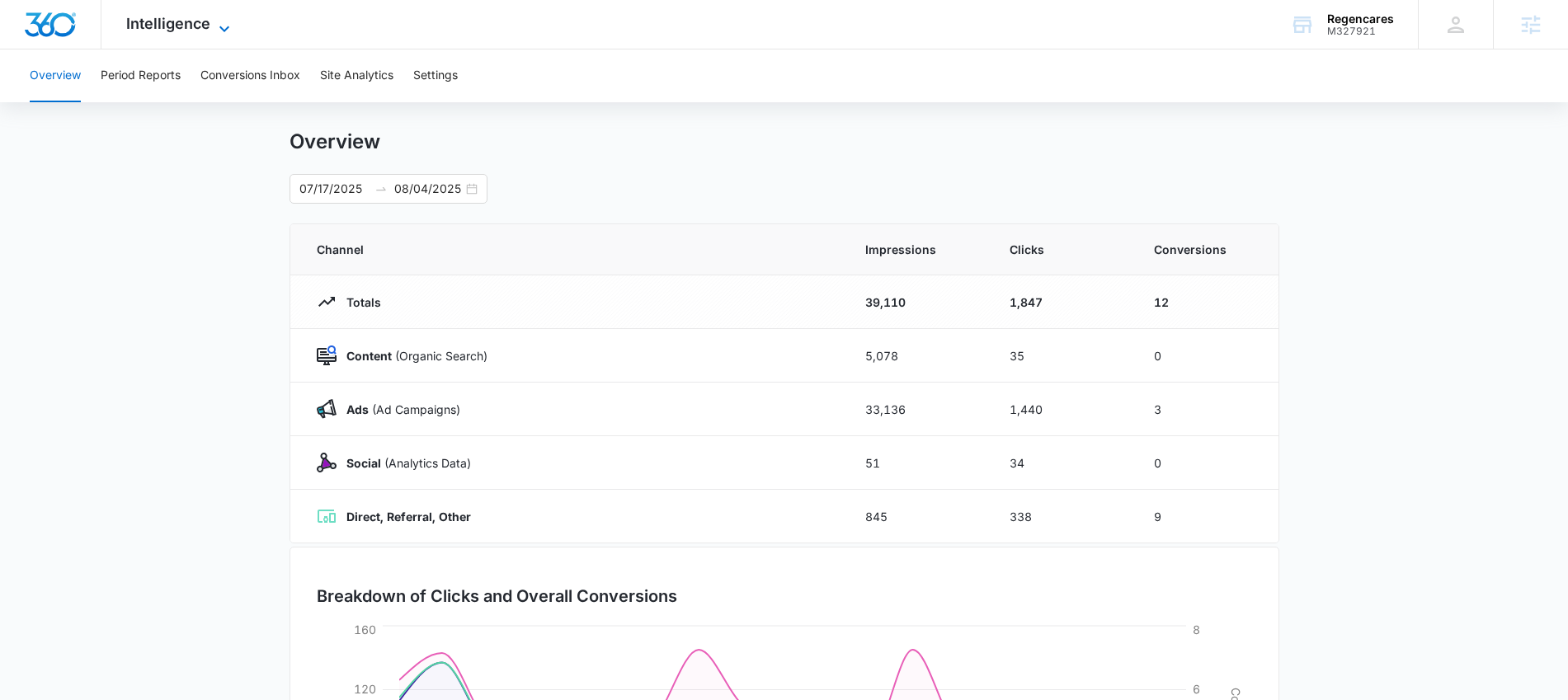 click on "Intelligence" at bounding box center [168, 23] 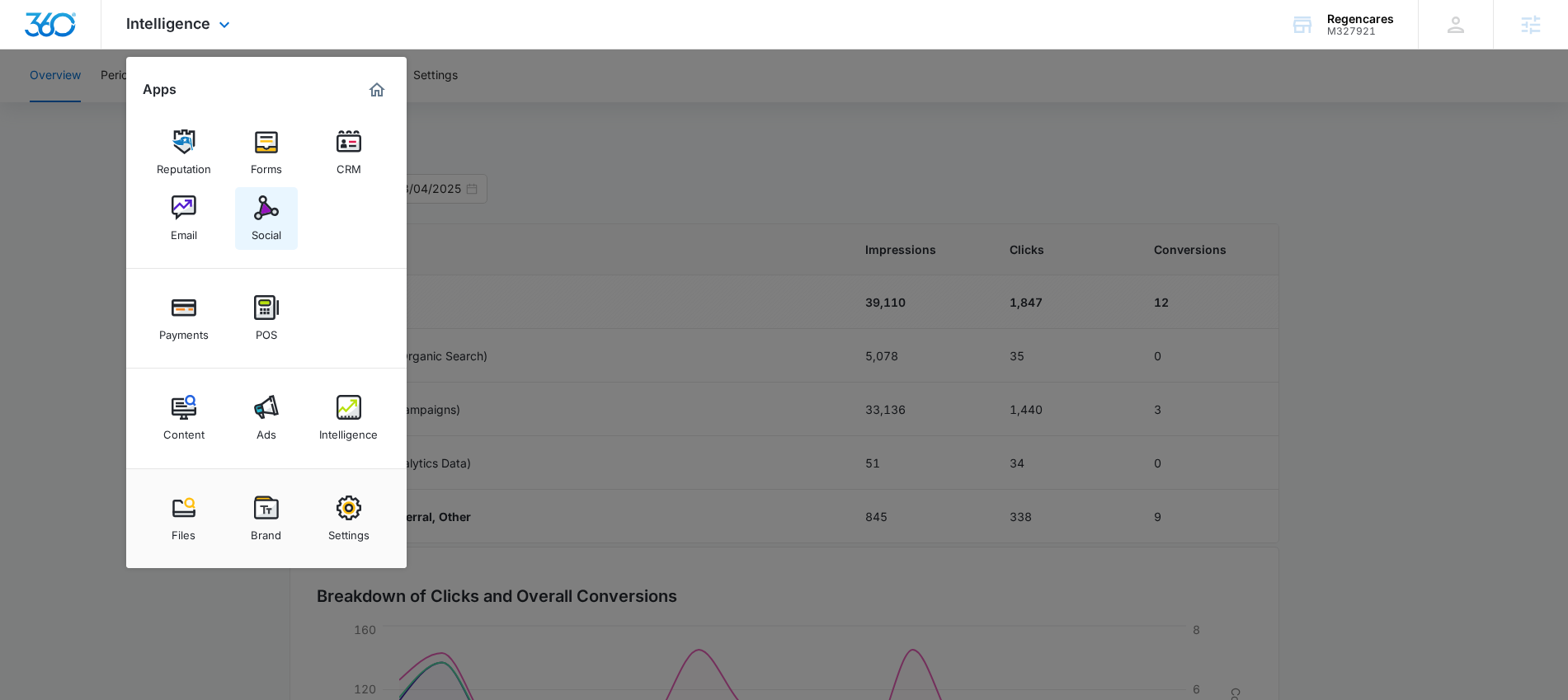 click at bounding box center (266, 208) 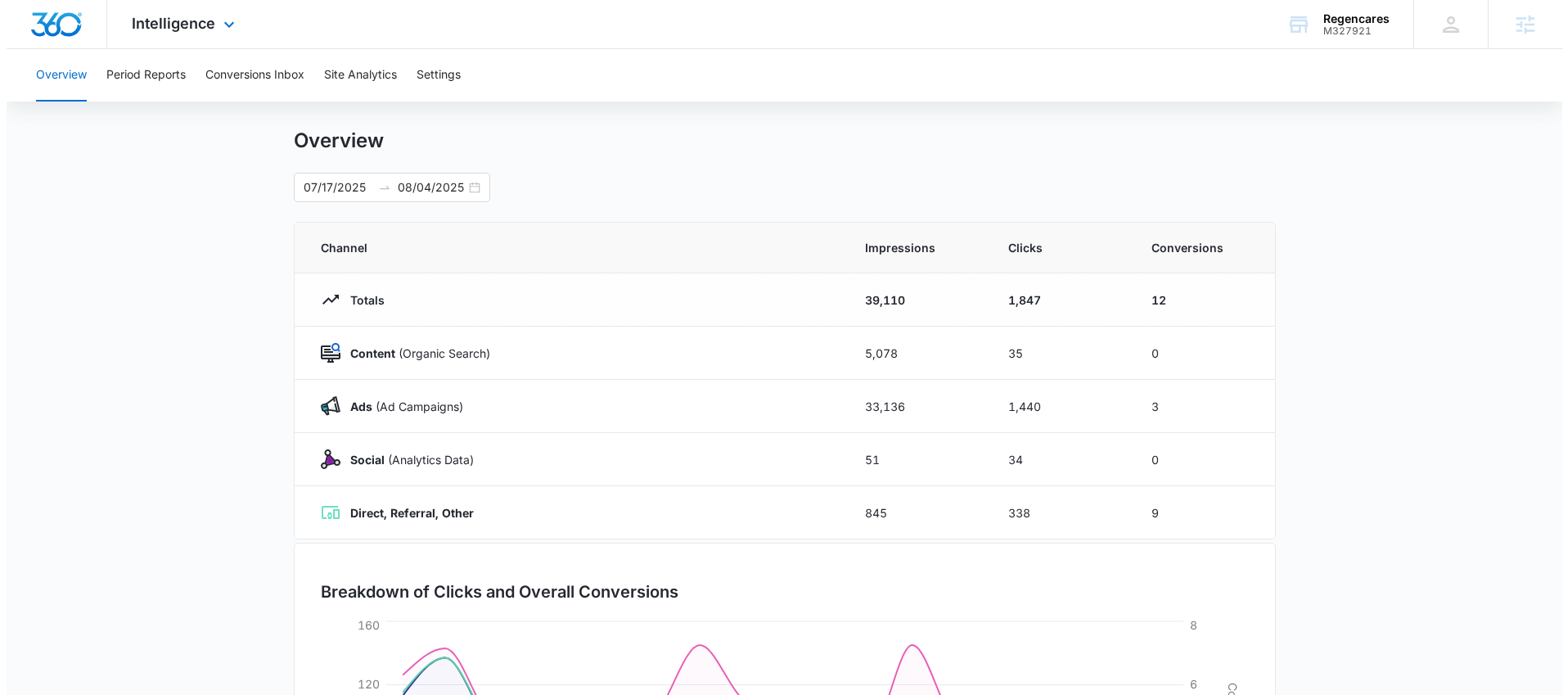 scroll, scrollTop: 0, scrollLeft: 0, axis: both 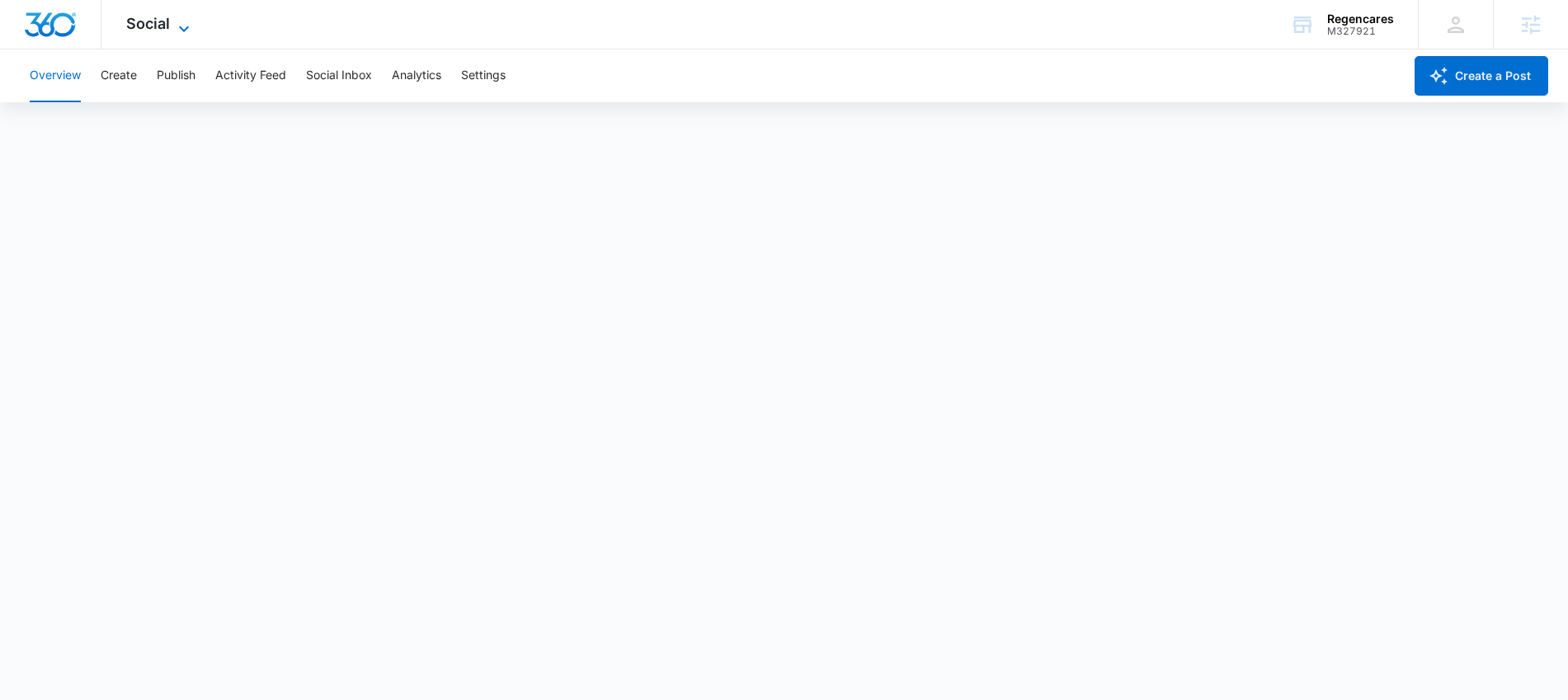 click on "Social" at bounding box center (148, 23) 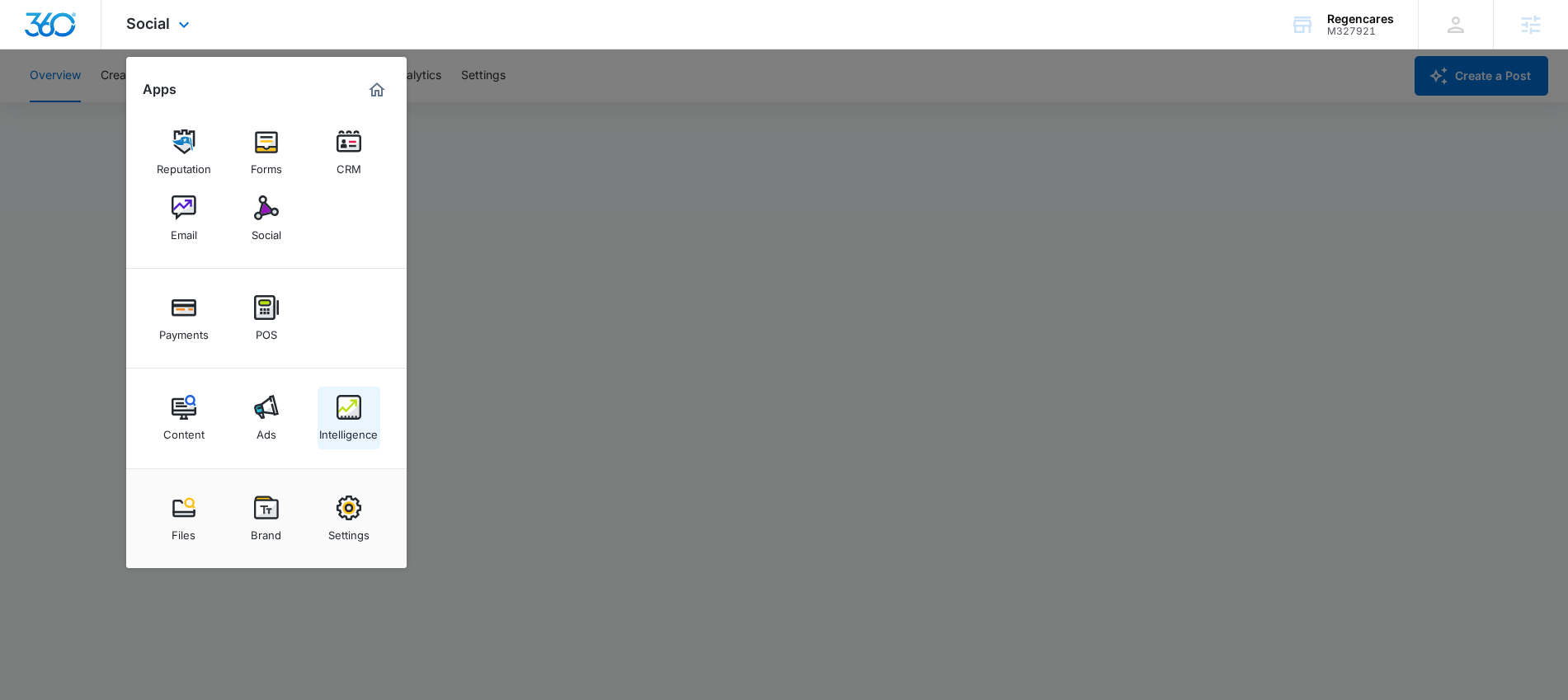 click on "Intelligence" at bounding box center (348, 430) 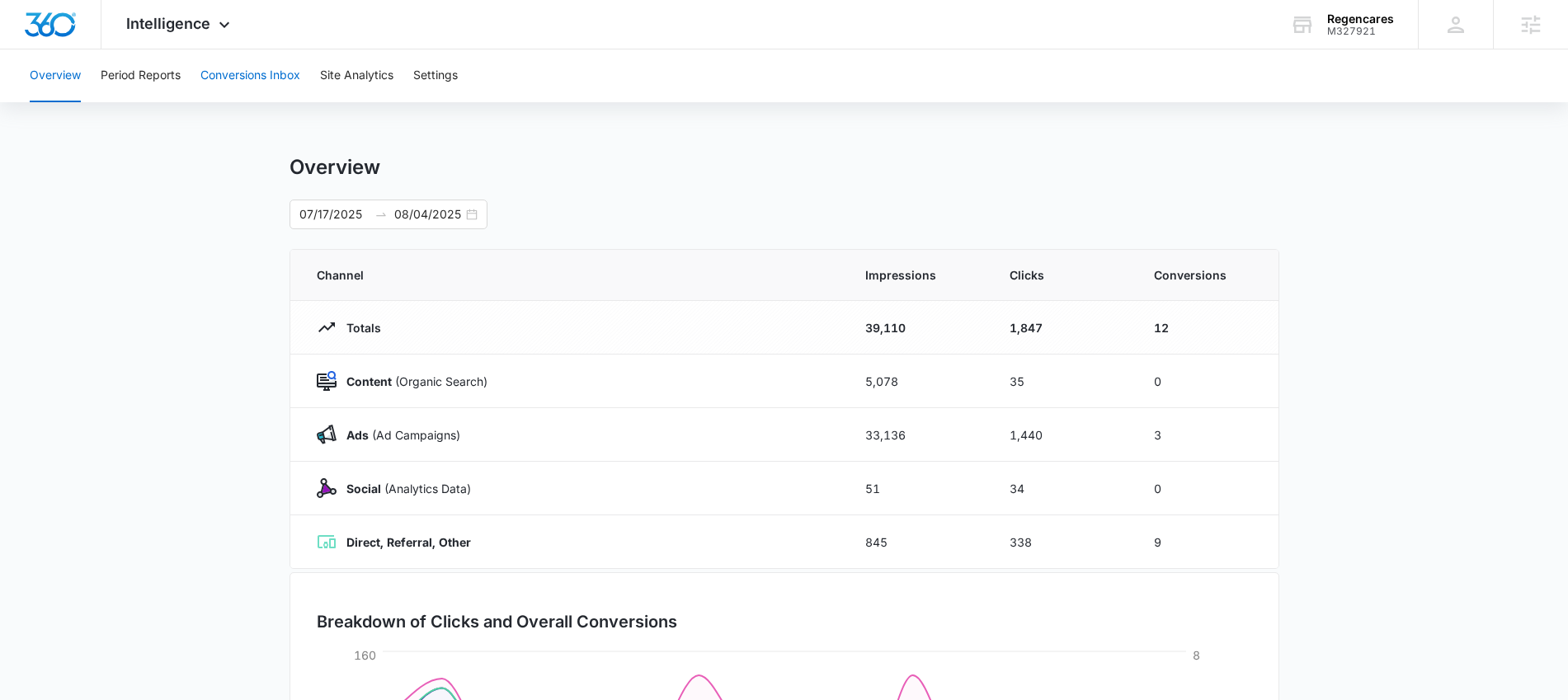 click on "Conversions Inbox" at bounding box center [250, 76] 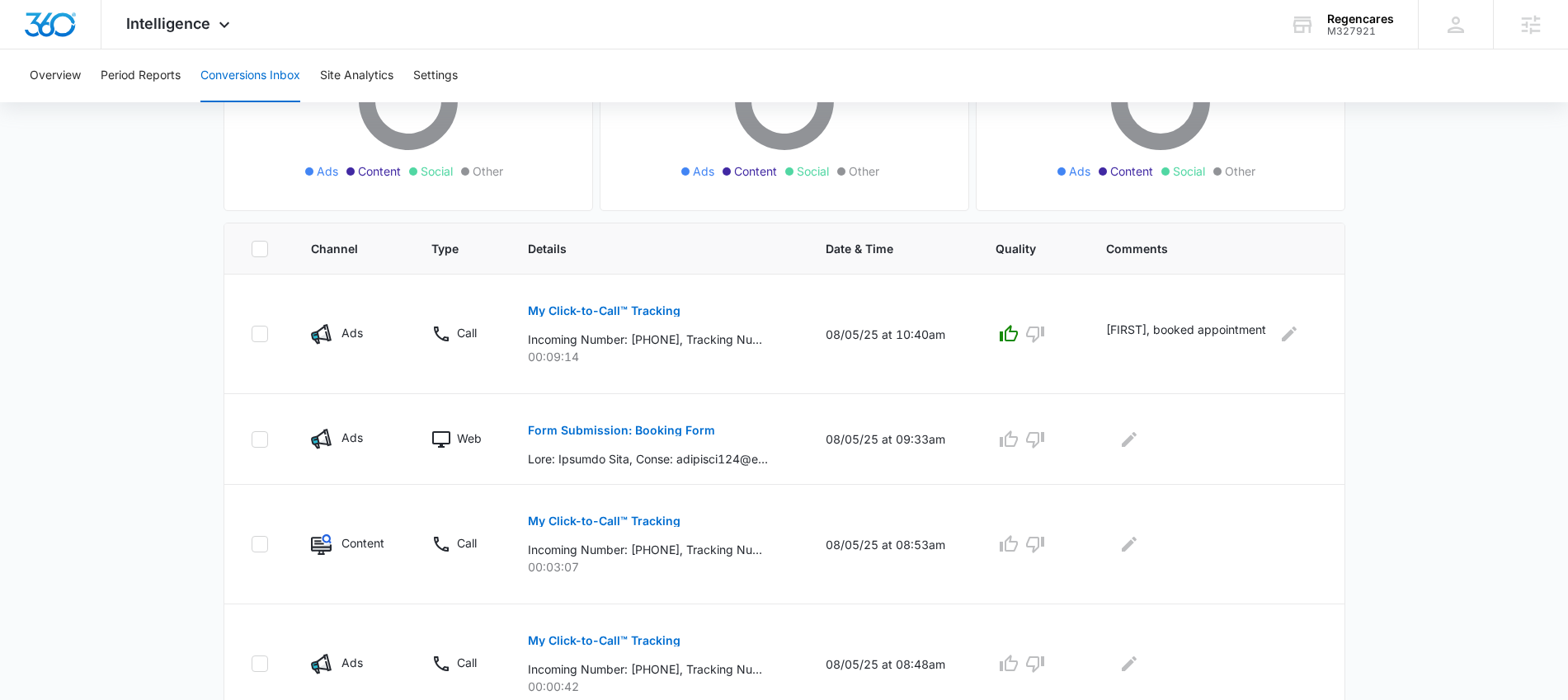 scroll, scrollTop: 223, scrollLeft: 0, axis: vertical 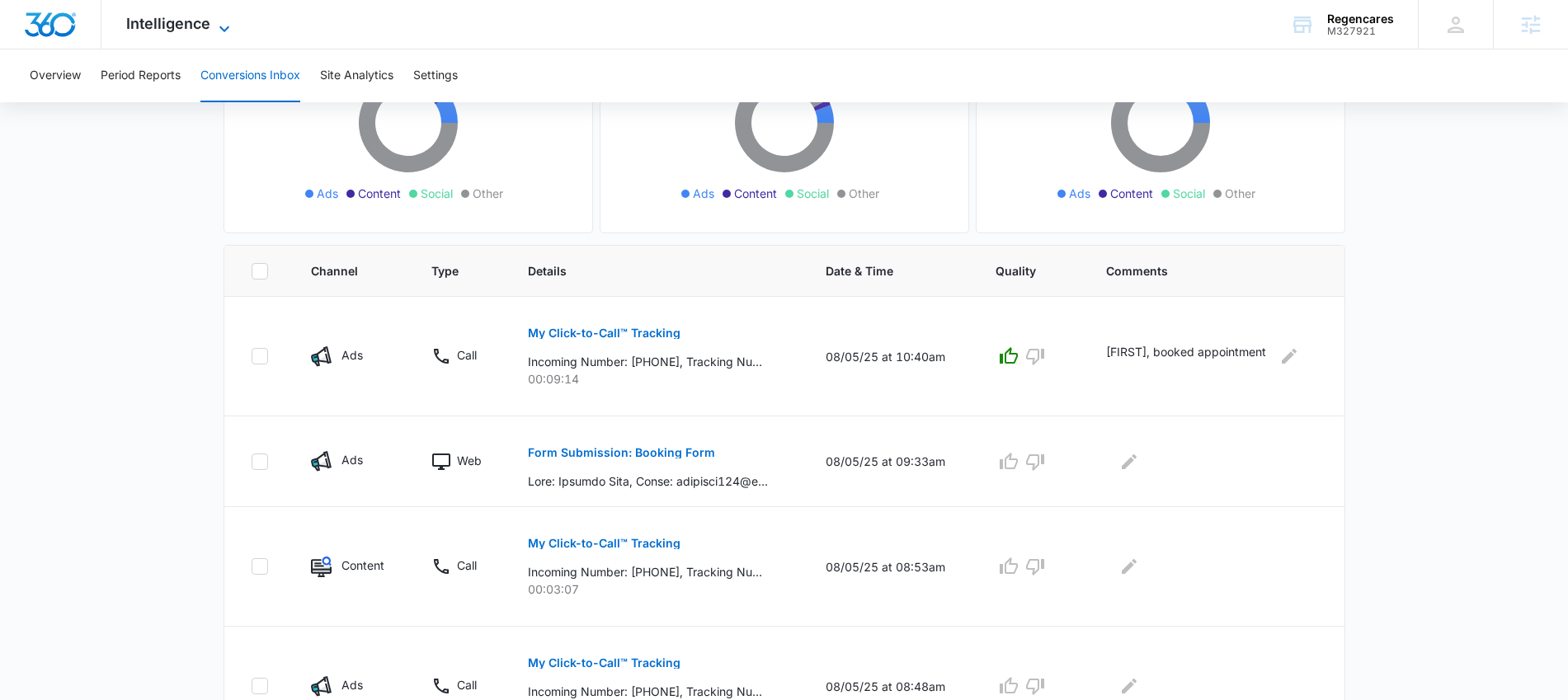 click 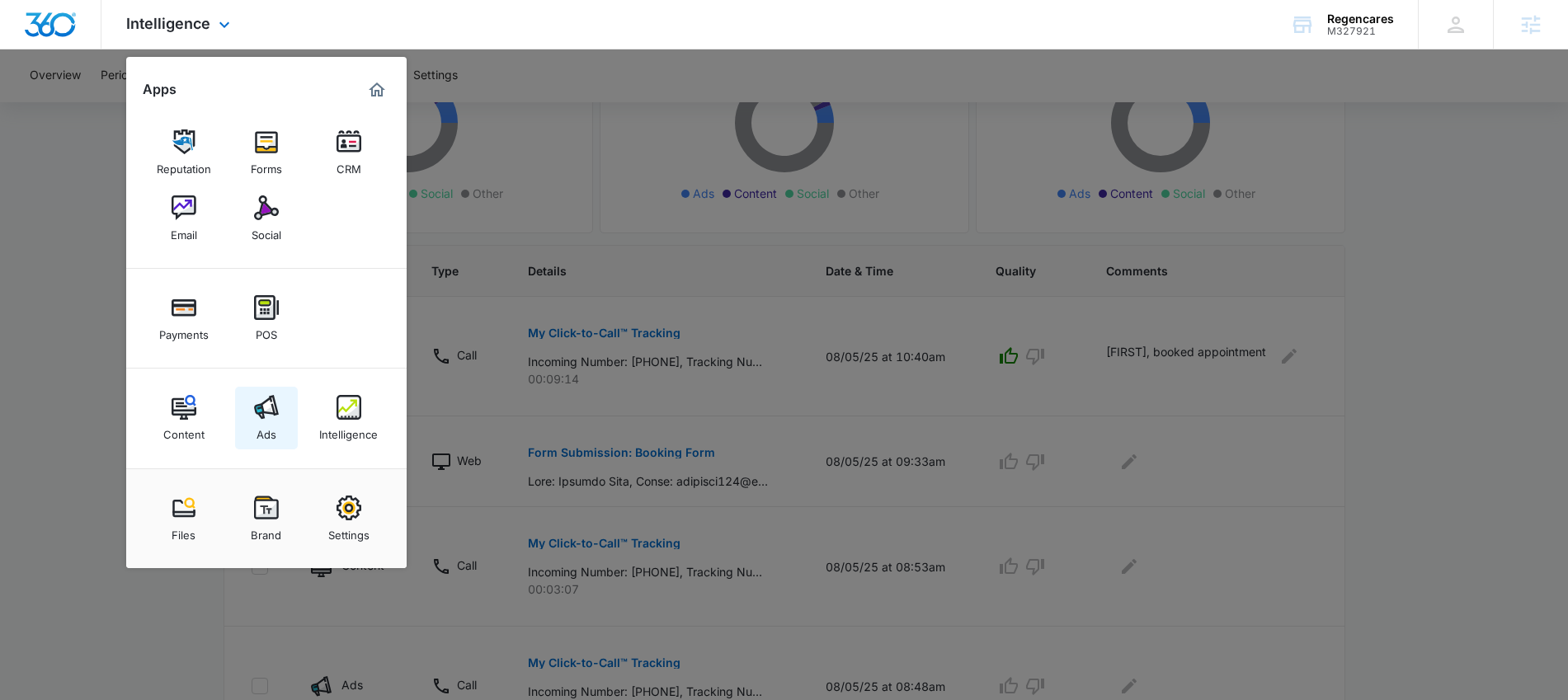 click on "Ads" at bounding box center [266, 430] 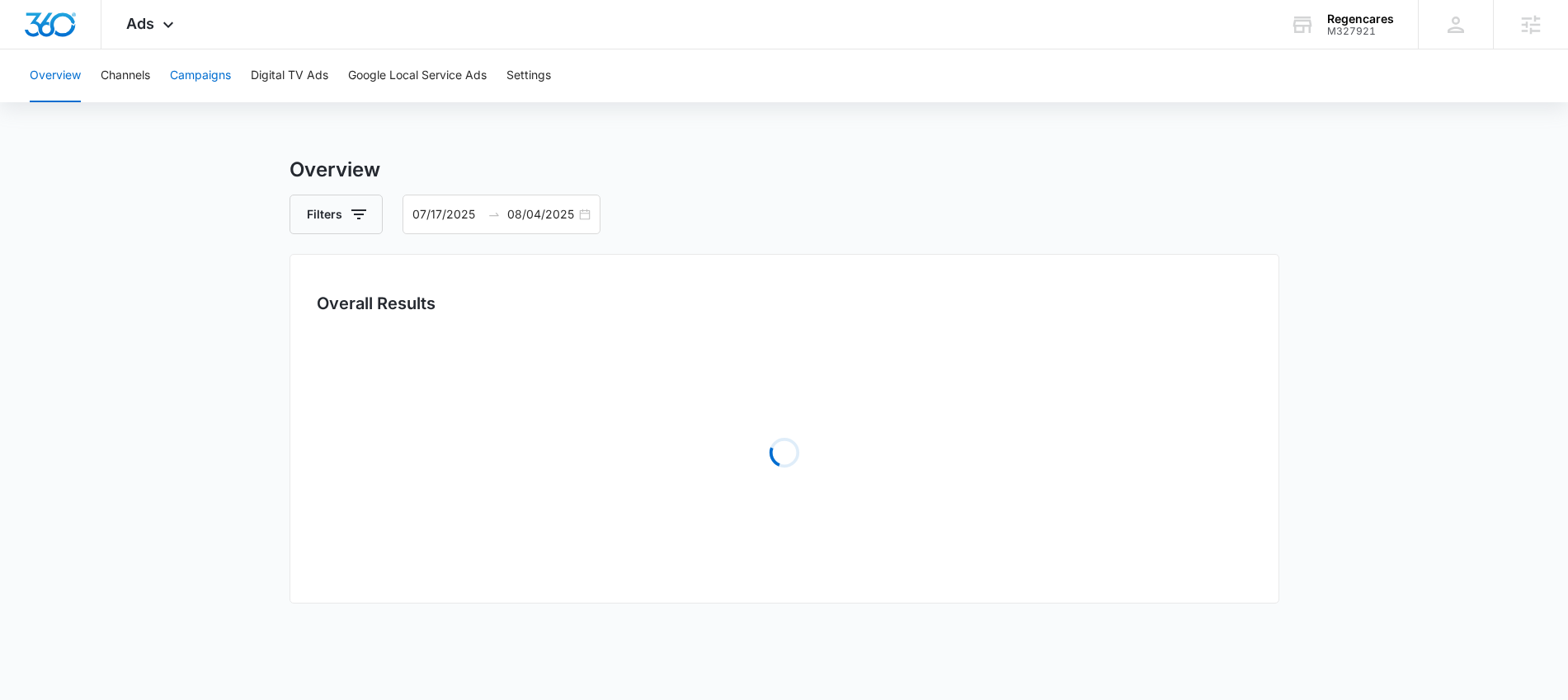 click on "Campaigns" at bounding box center (200, 76) 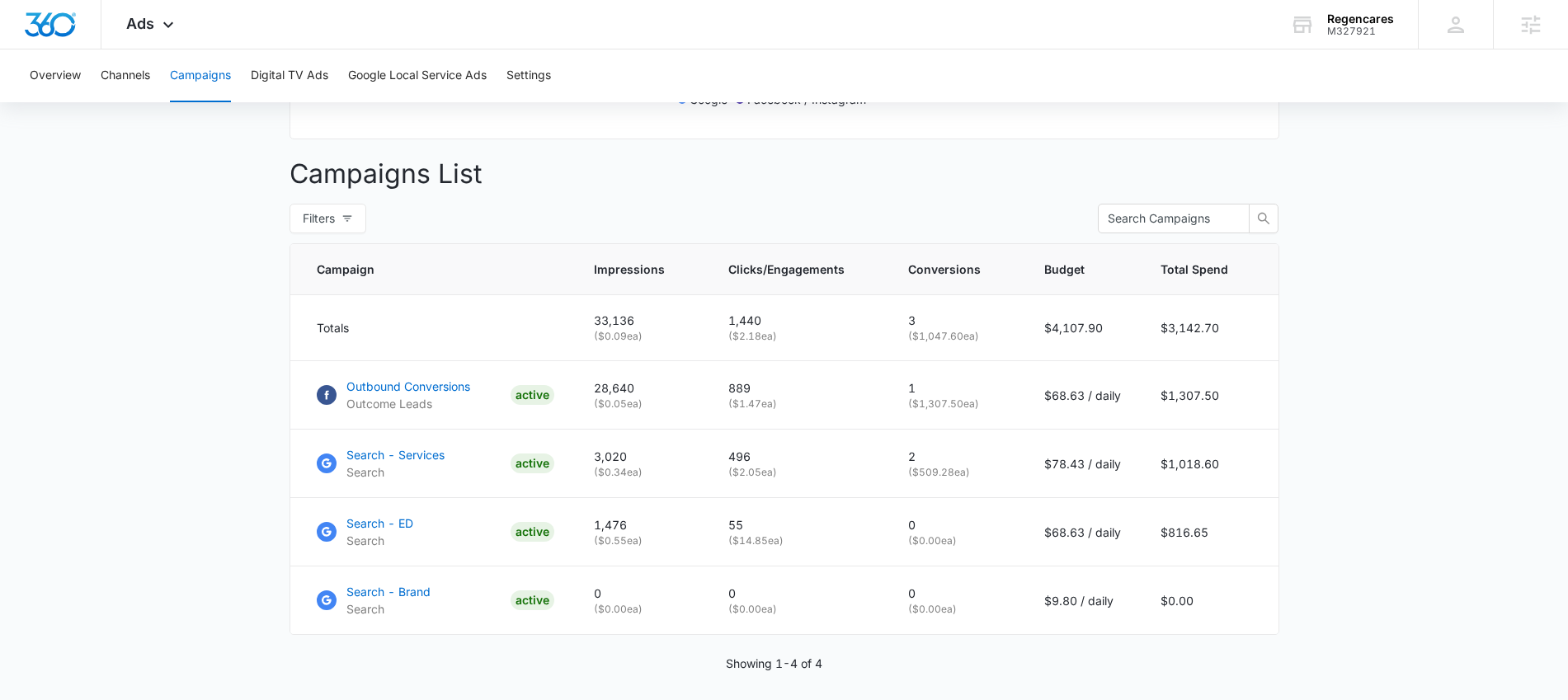 scroll, scrollTop: 625, scrollLeft: 0, axis: vertical 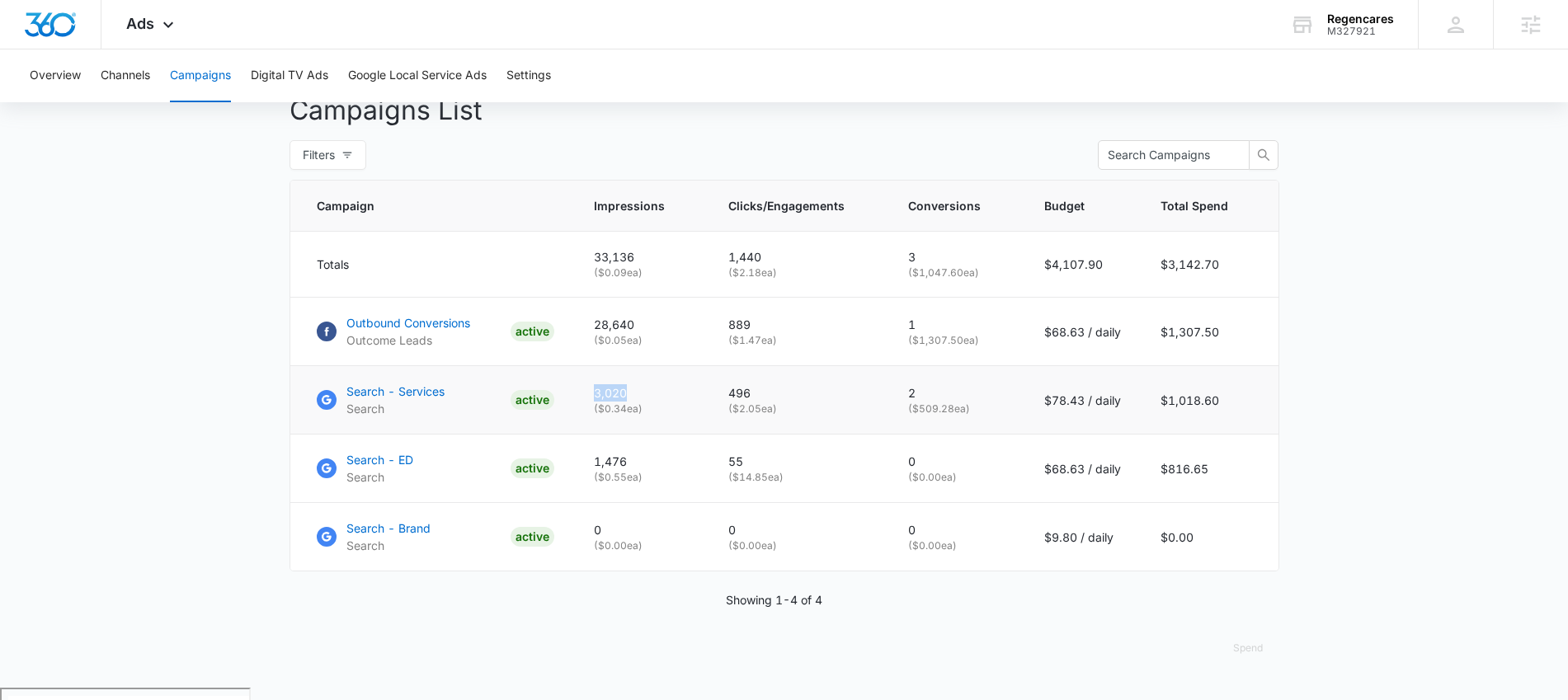 drag, startPoint x: 640, startPoint y: 403, endPoint x: 597, endPoint y: 402, distance: 43.011626 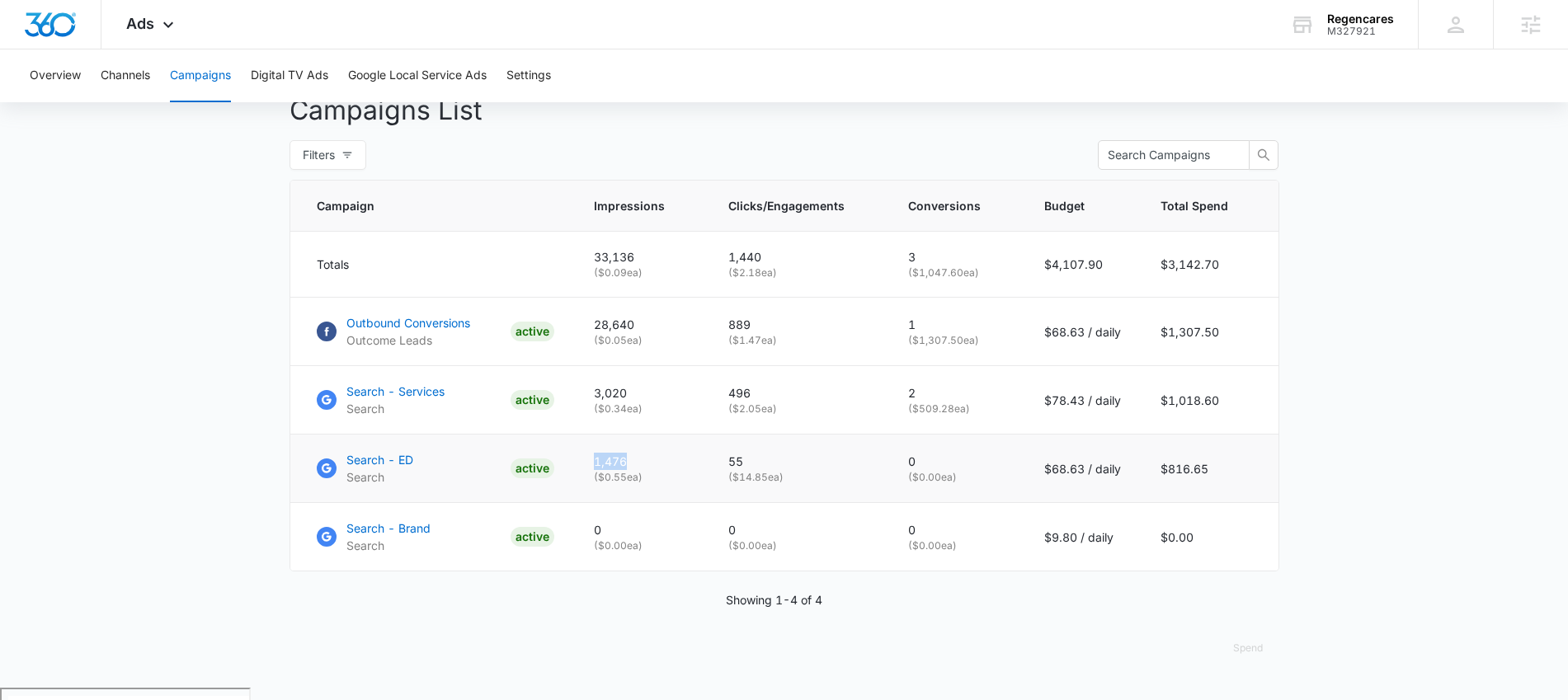 drag, startPoint x: 668, startPoint y: 467, endPoint x: 595, endPoint y: 469, distance: 73.027392 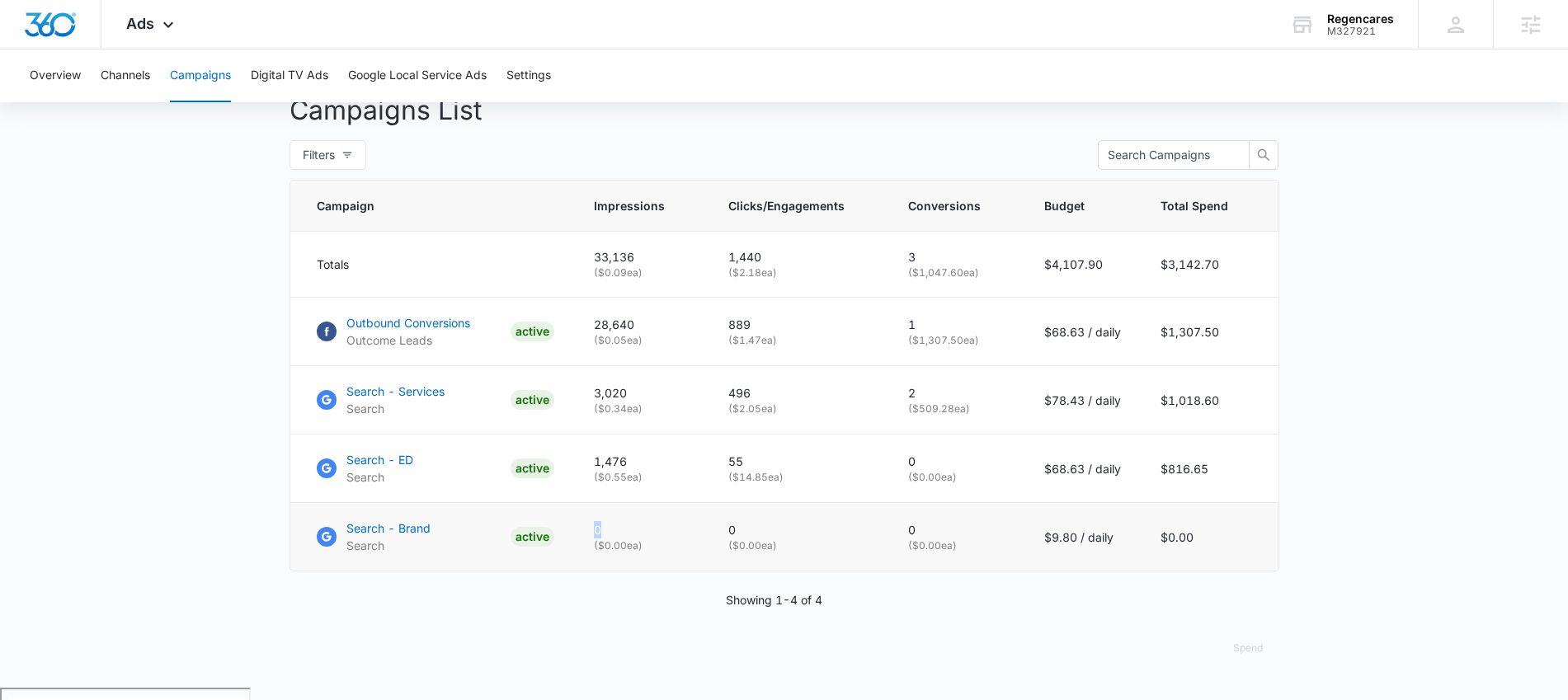 drag, startPoint x: 620, startPoint y: 544, endPoint x: 595, endPoint y: 544, distance: 25 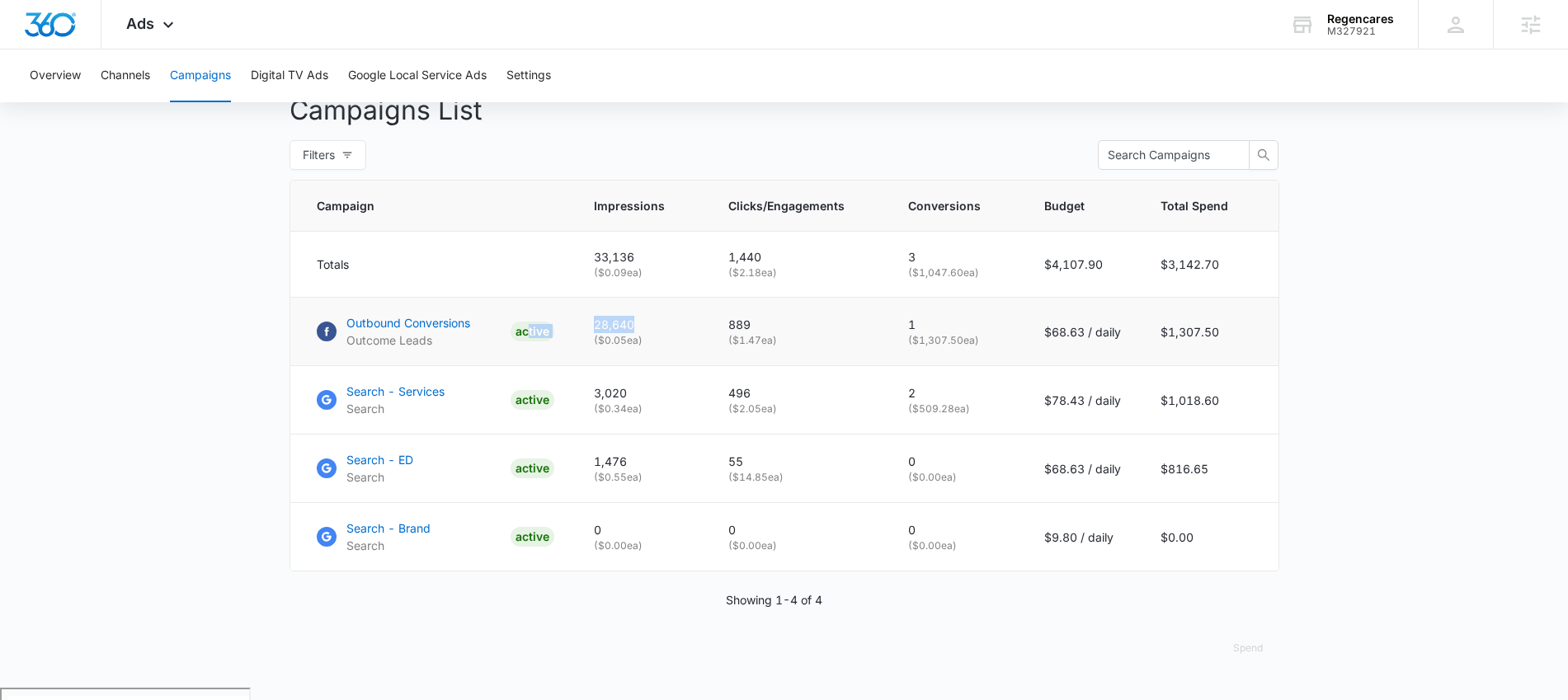 drag, startPoint x: 671, startPoint y: 341, endPoint x: 535, endPoint y: 342, distance: 136.00368 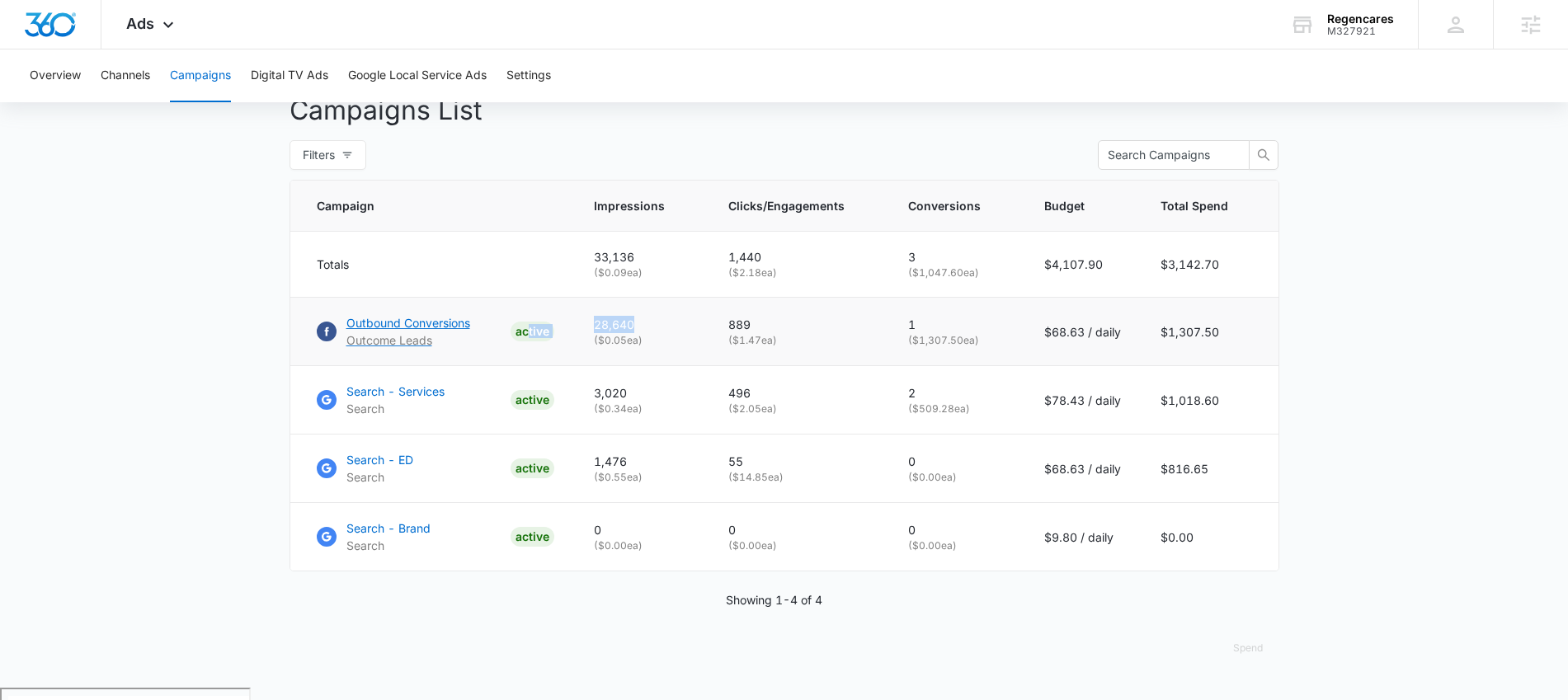 click on "Outbound Conversions" at bounding box center [408, 322] 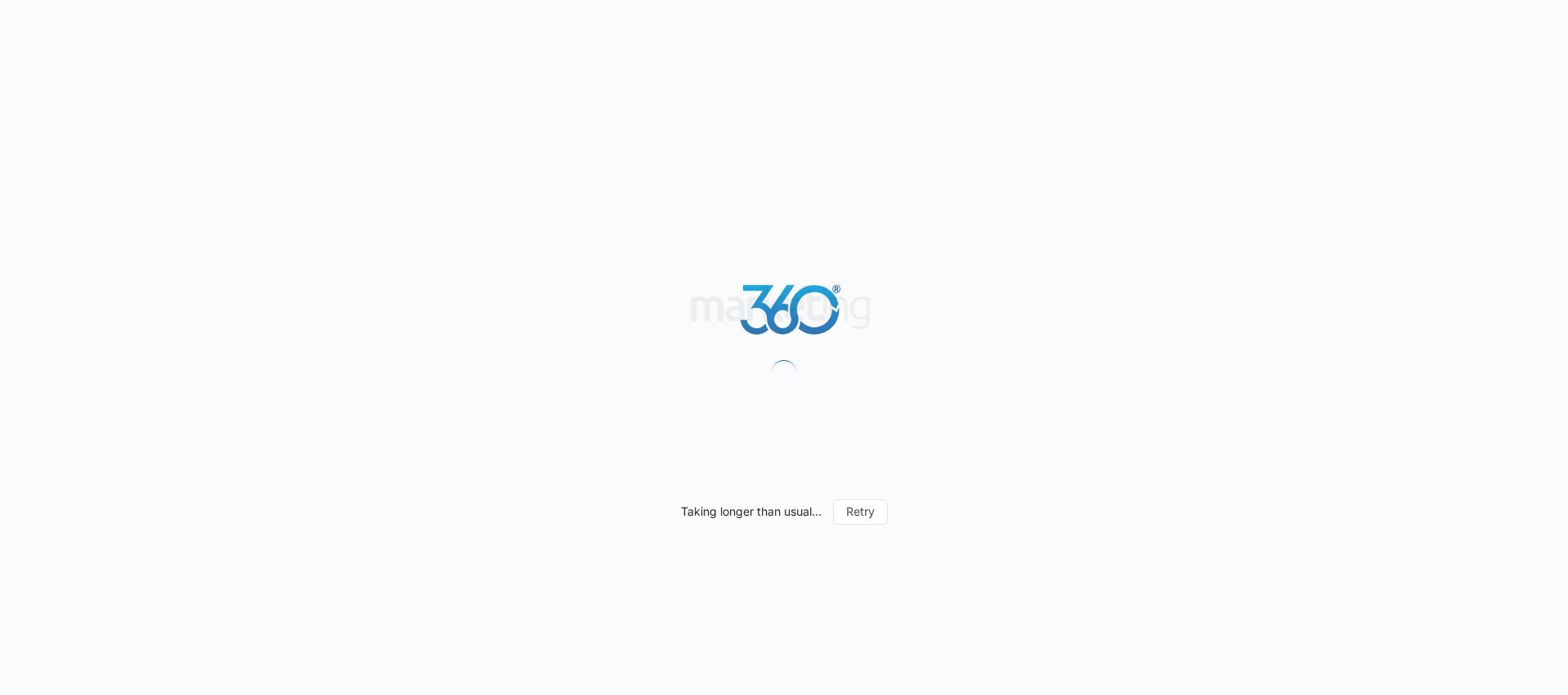 scroll, scrollTop: 0, scrollLeft: 0, axis: both 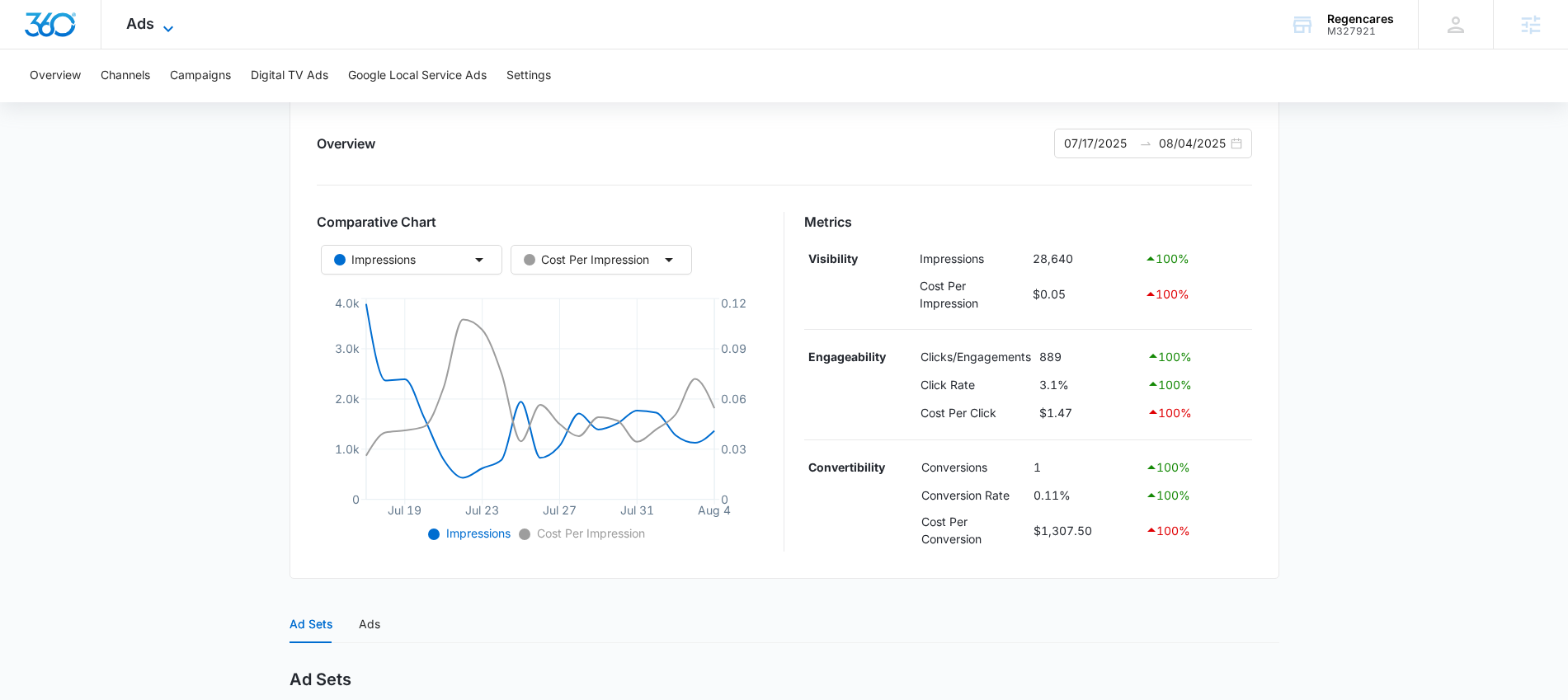 click on "Ads" at bounding box center [140, 23] 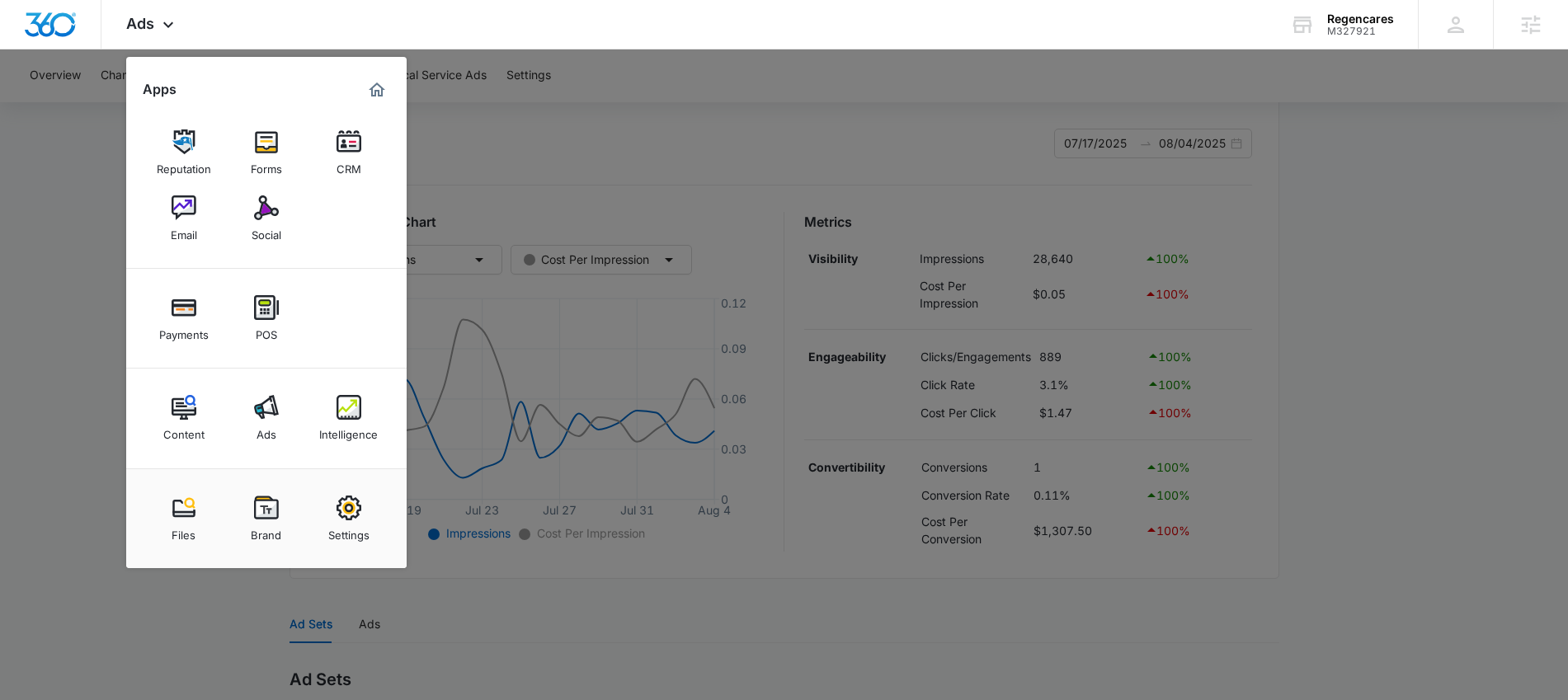 click at bounding box center (784, 350) 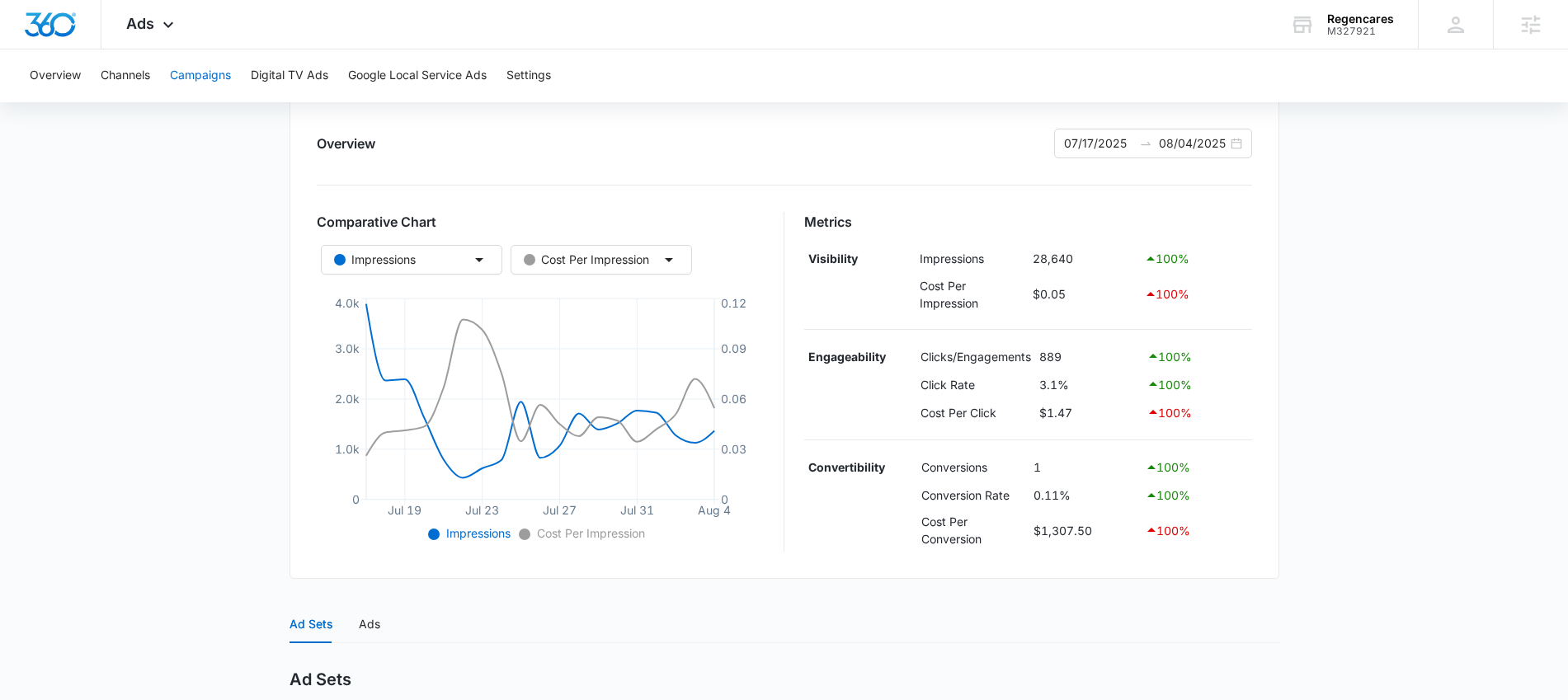 click on "Campaigns" at bounding box center (200, 76) 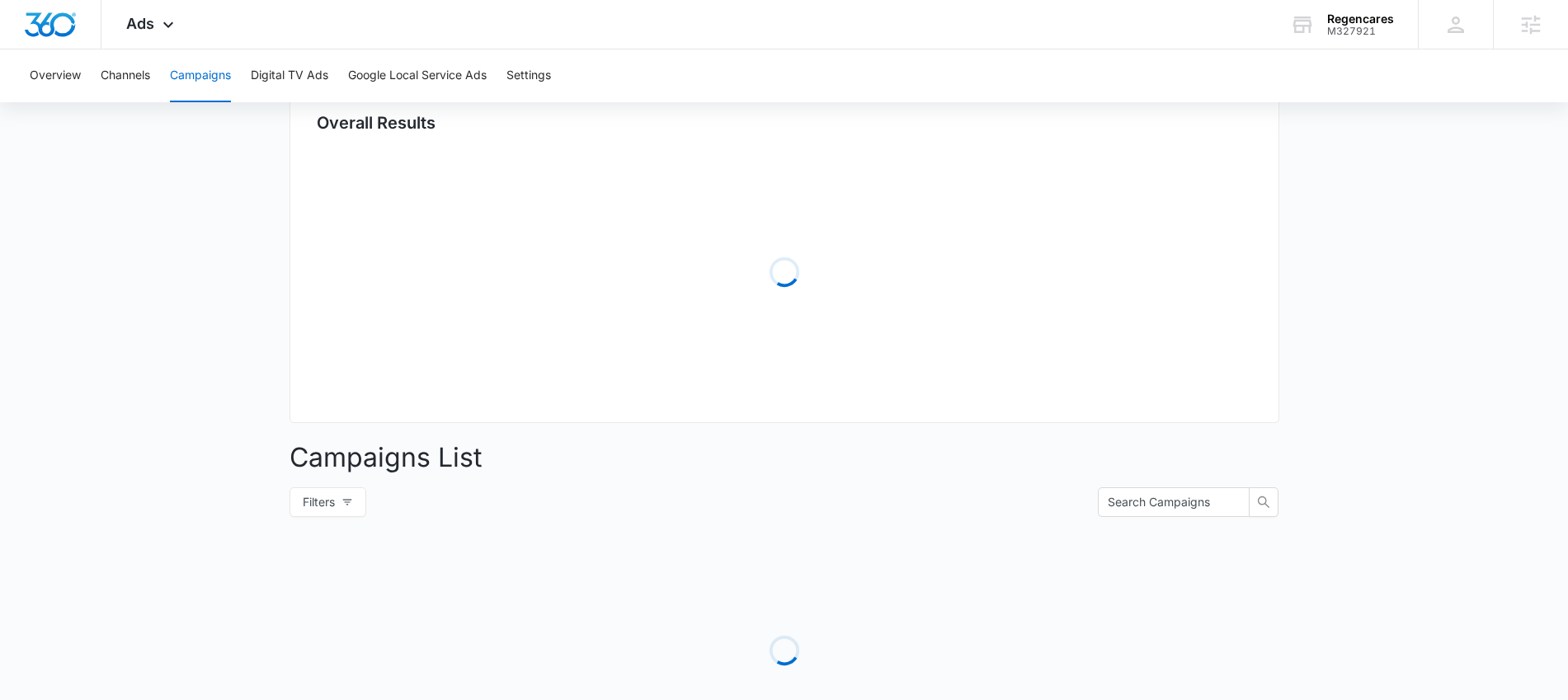 type on "07/17/2025" 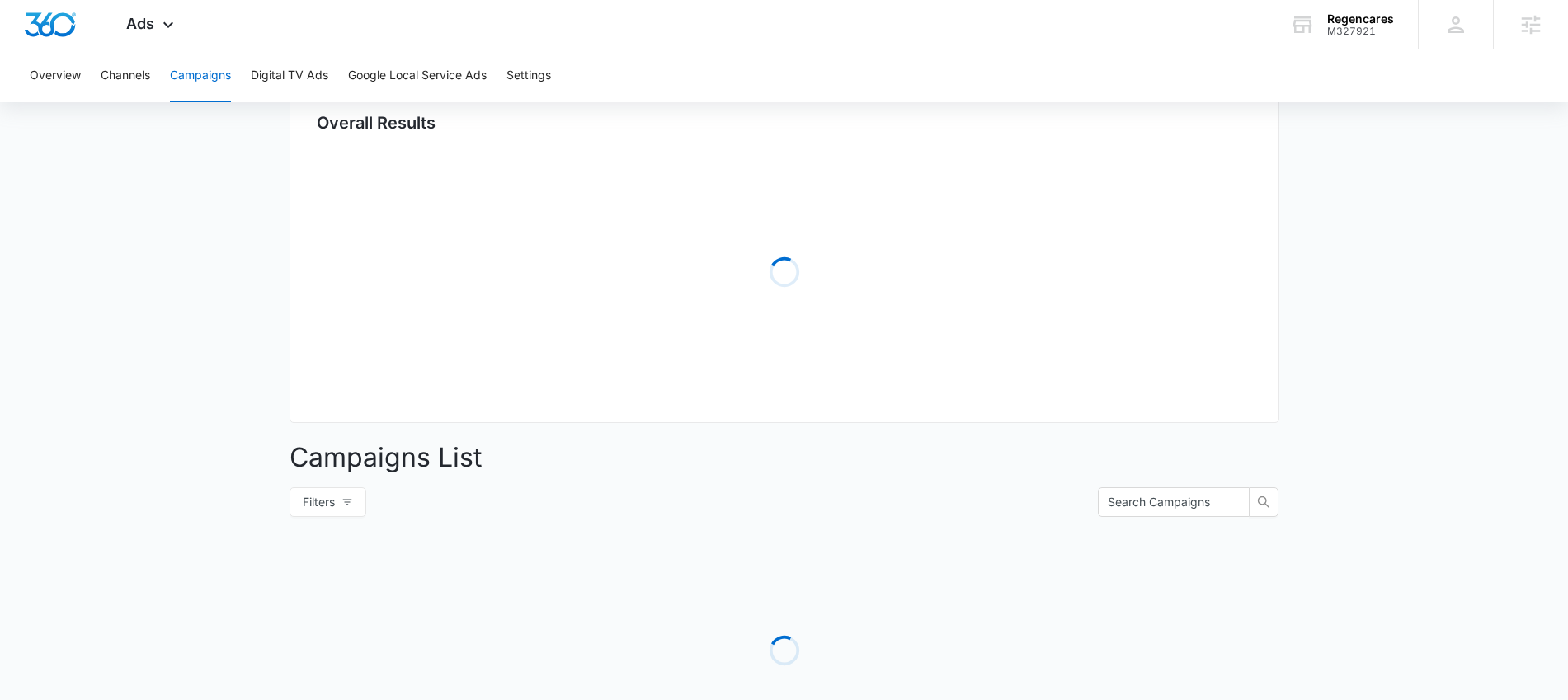 type on "08/04/2025" 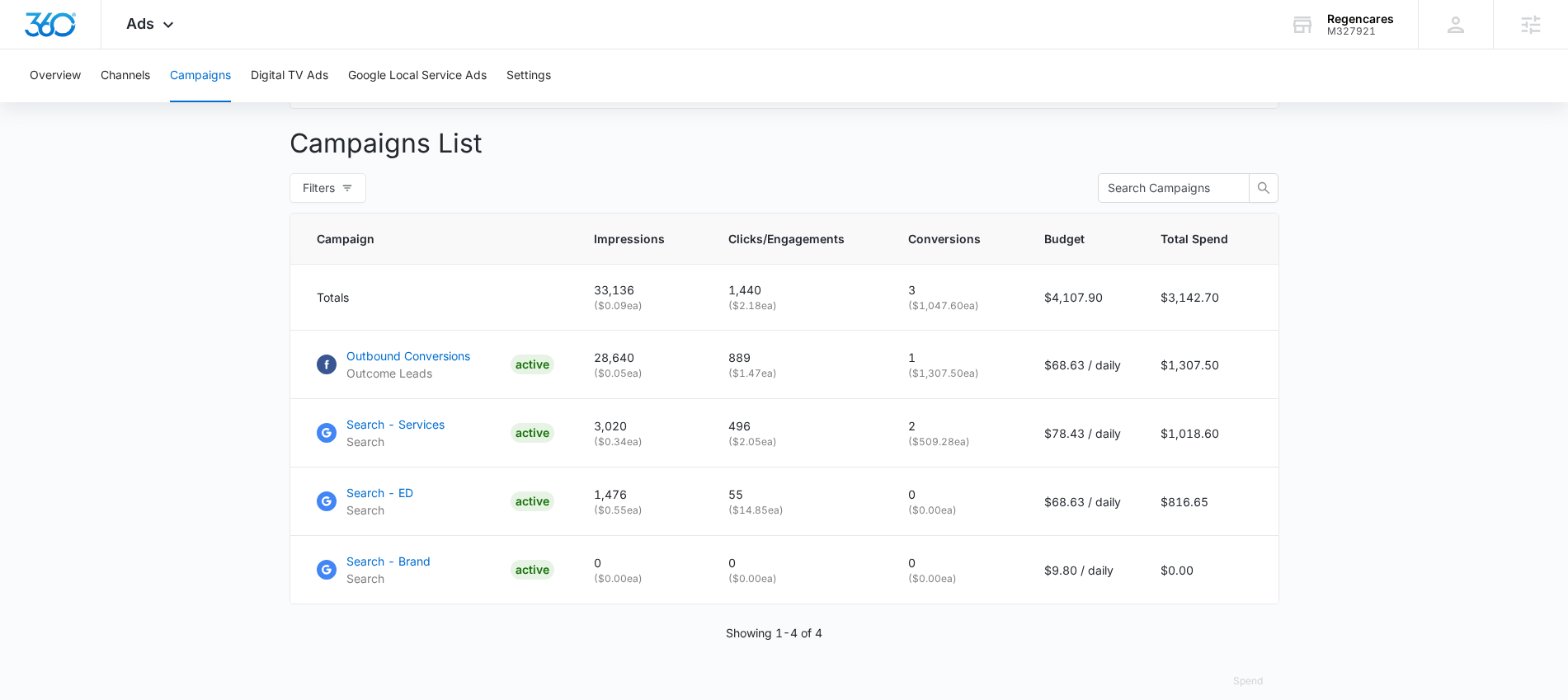 scroll, scrollTop: 625, scrollLeft: 0, axis: vertical 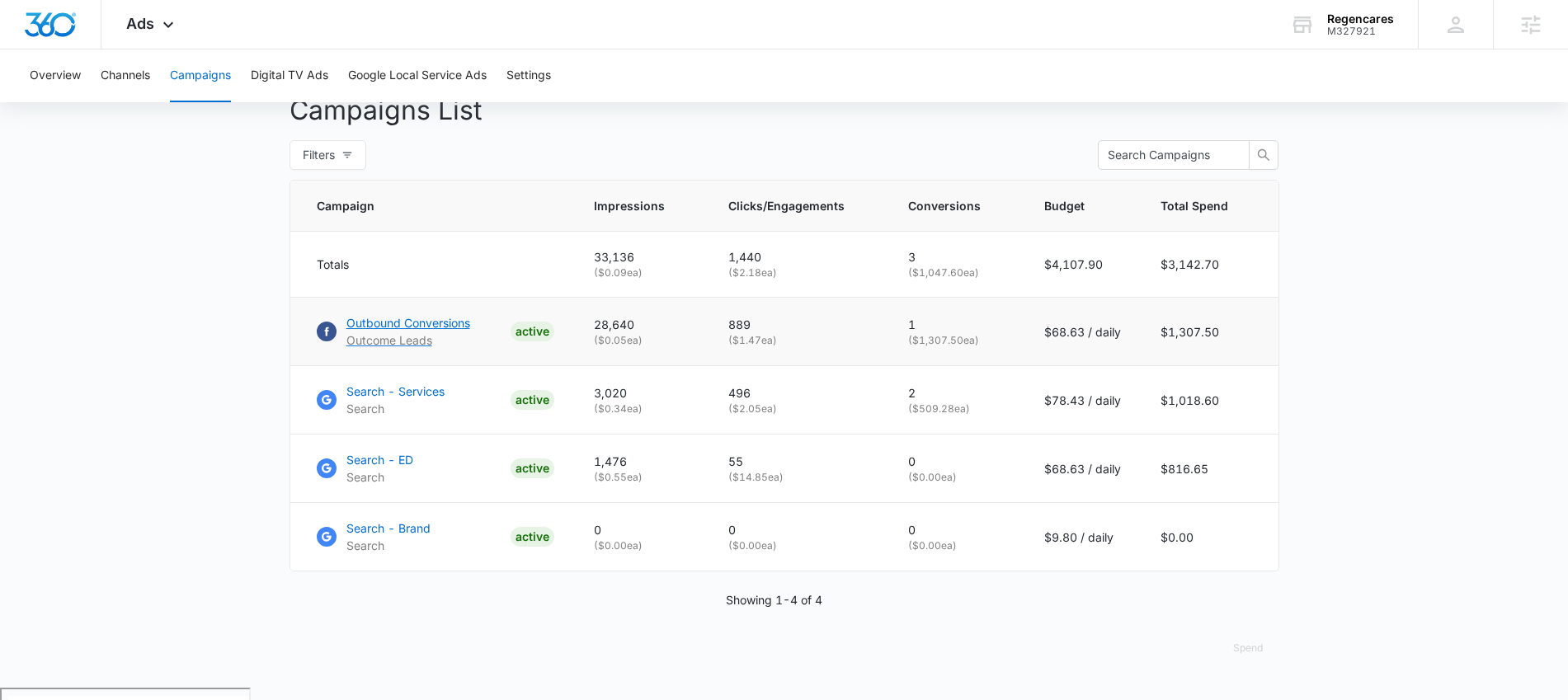 click on "Outbound Conversions" at bounding box center (408, 322) 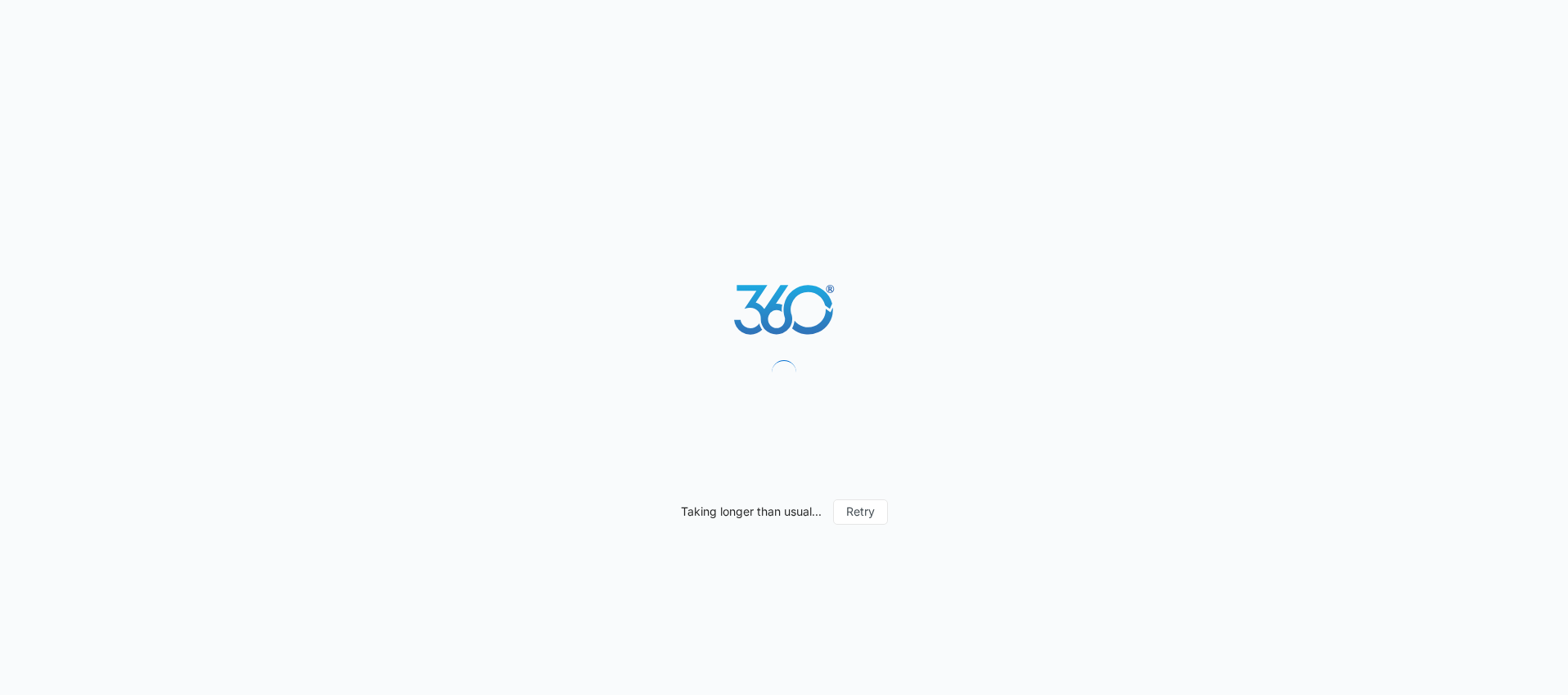 scroll, scrollTop: 0, scrollLeft: 0, axis: both 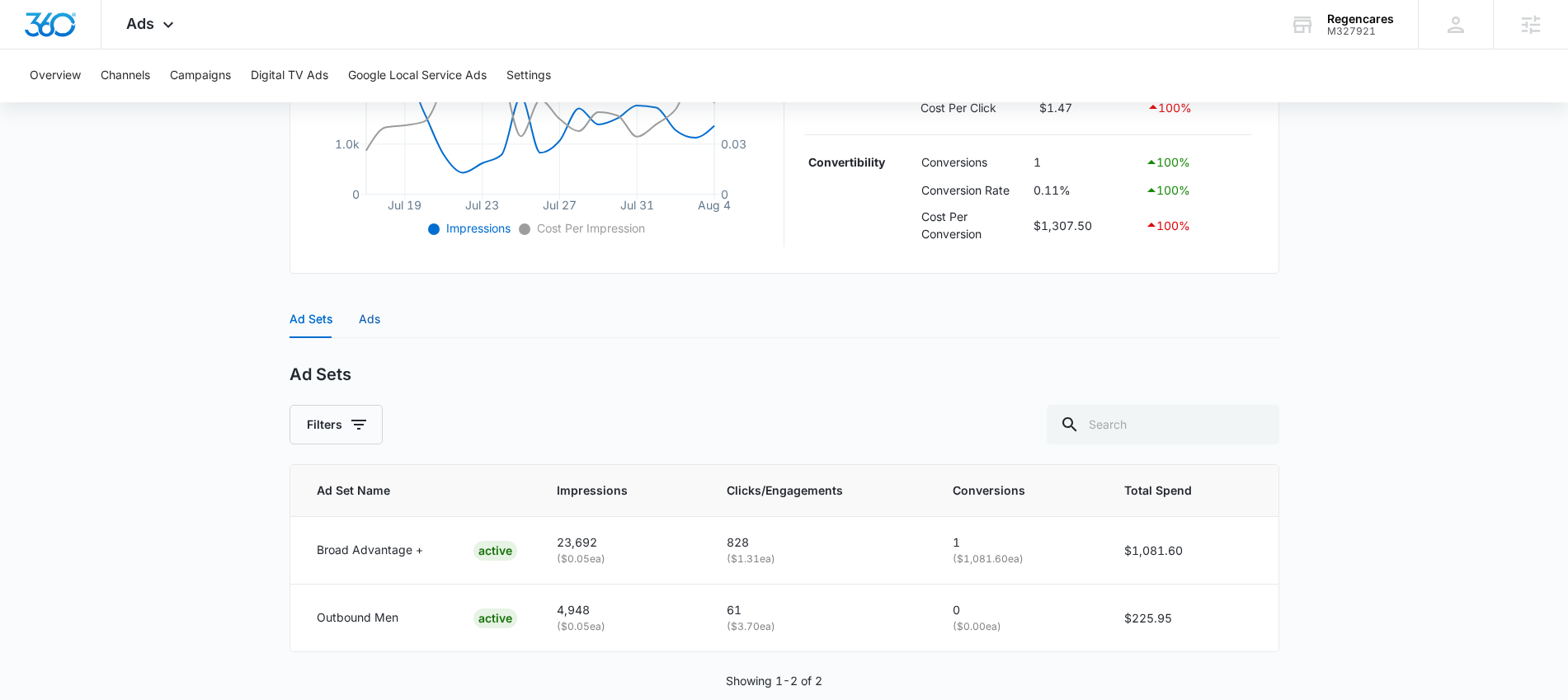 click on "Ads" at bounding box center [370, 319] 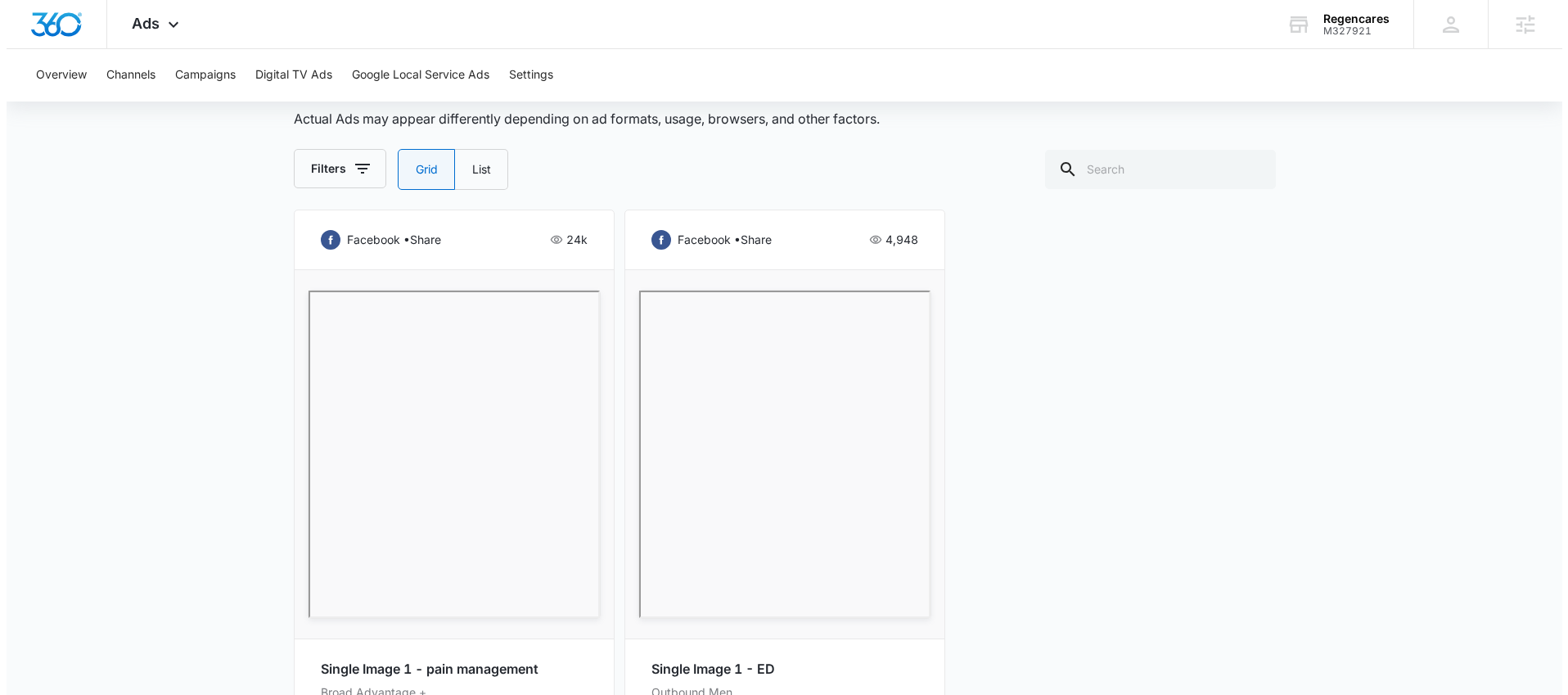 scroll, scrollTop: 687, scrollLeft: 0, axis: vertical 